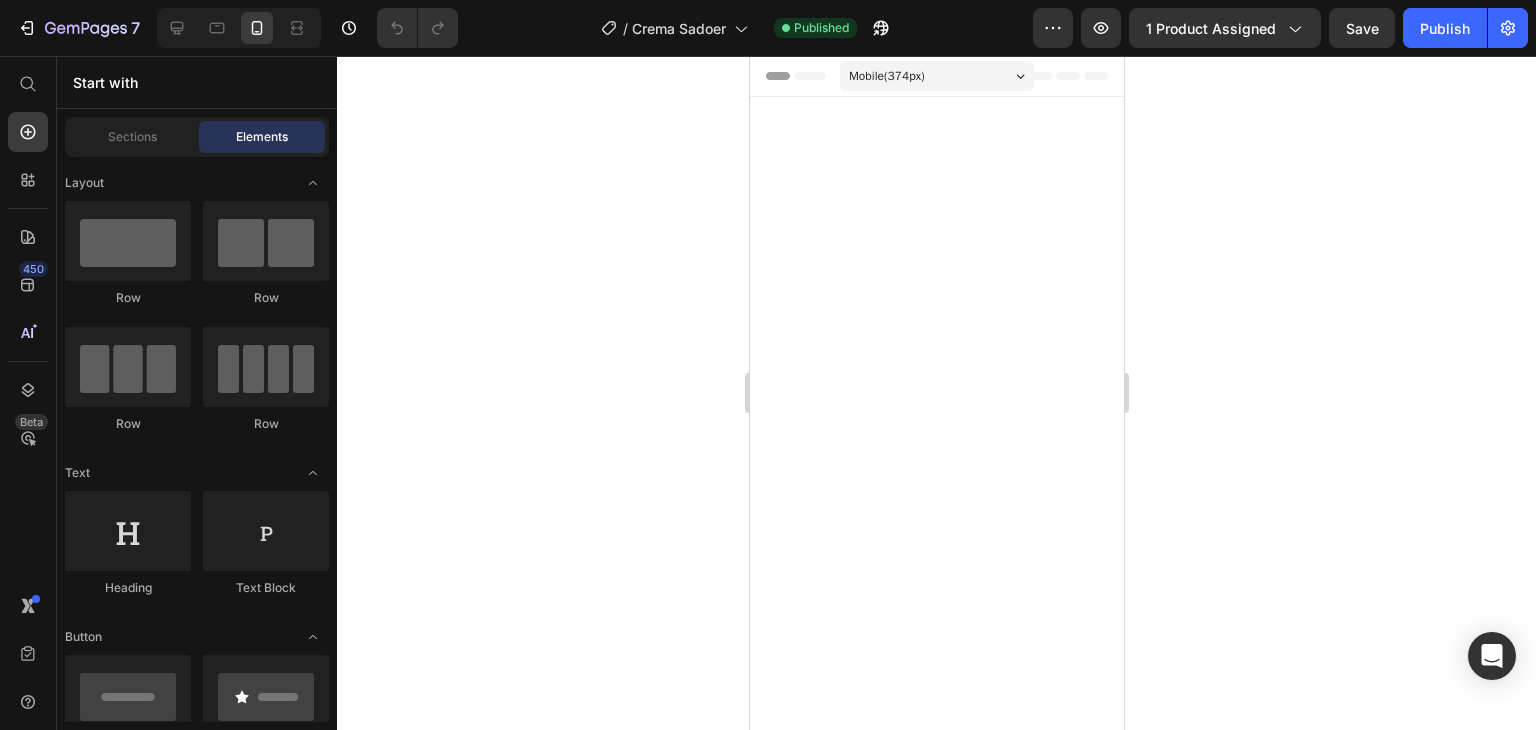 scroll, scrollTop: 0, scrollLeft: 0, axis: both 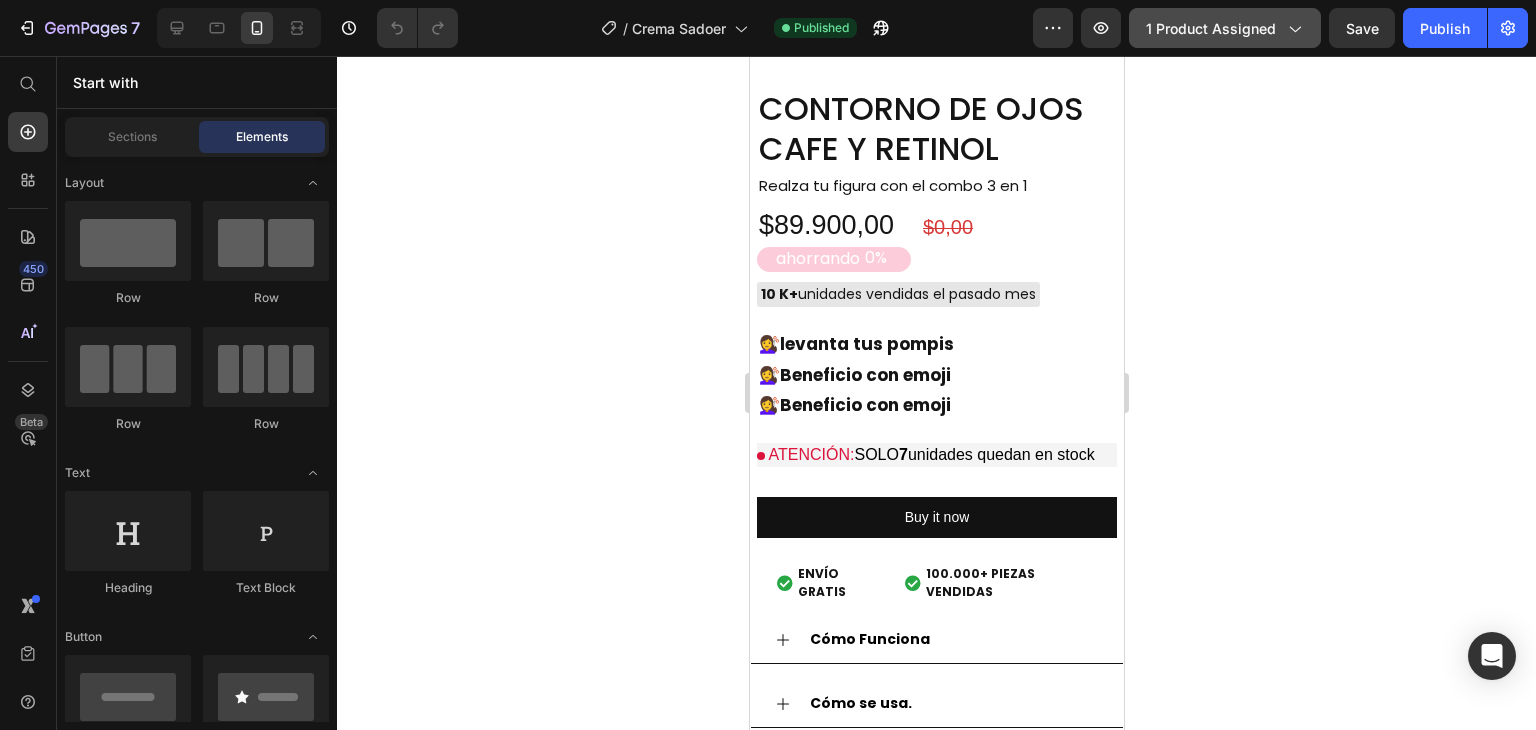 click 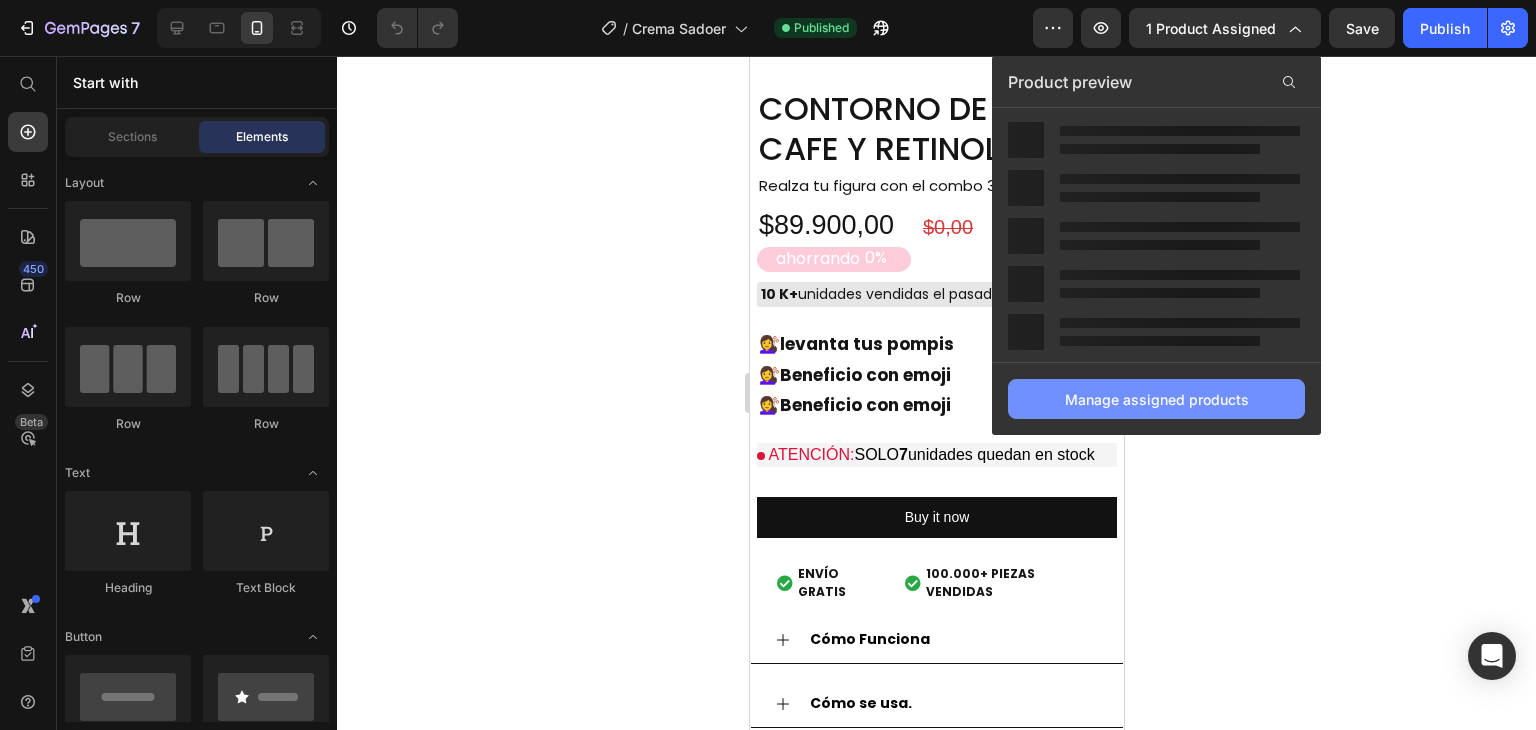 click on "Manage assigned products" at bounding box center [1157, 399] 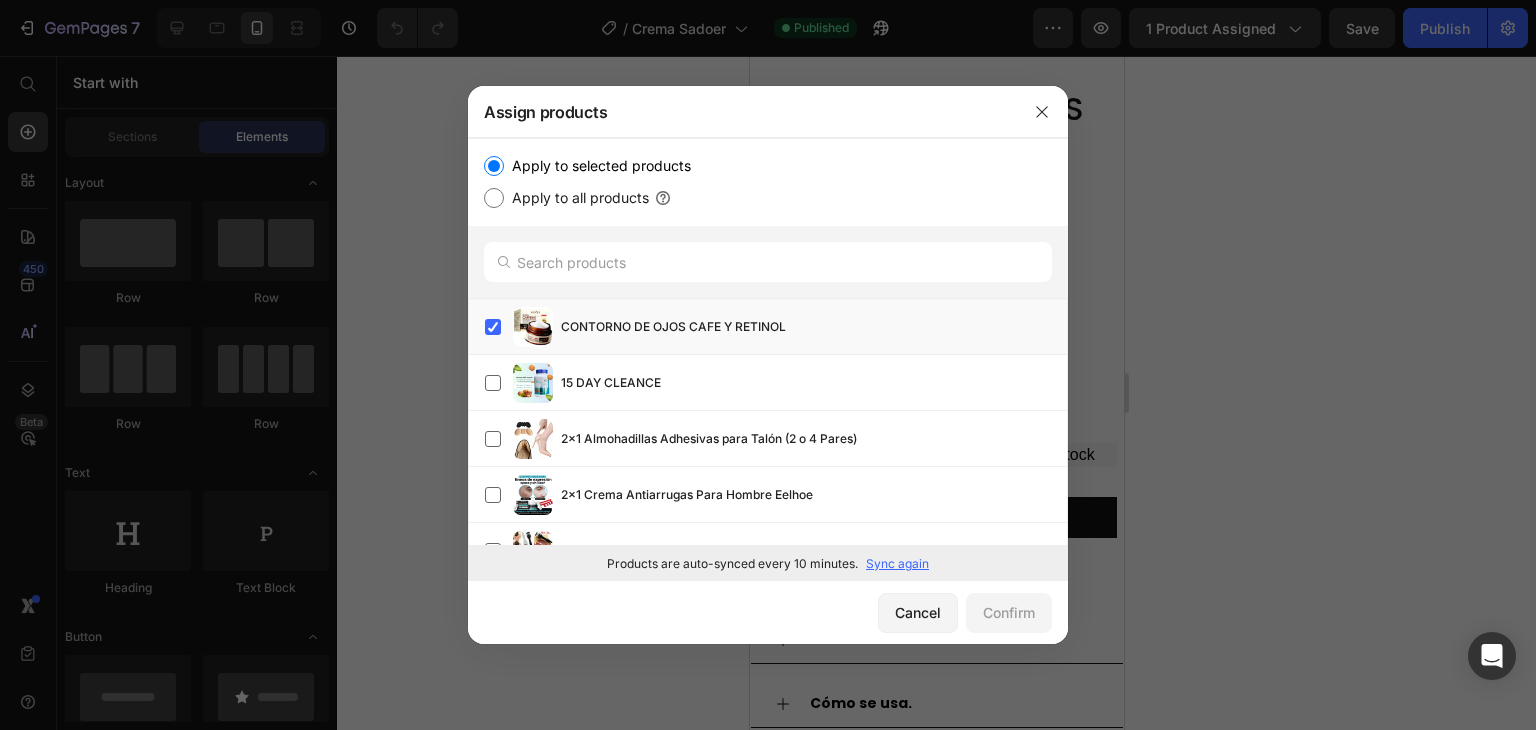 click on "Sync again" at bounding box center (897, 564) 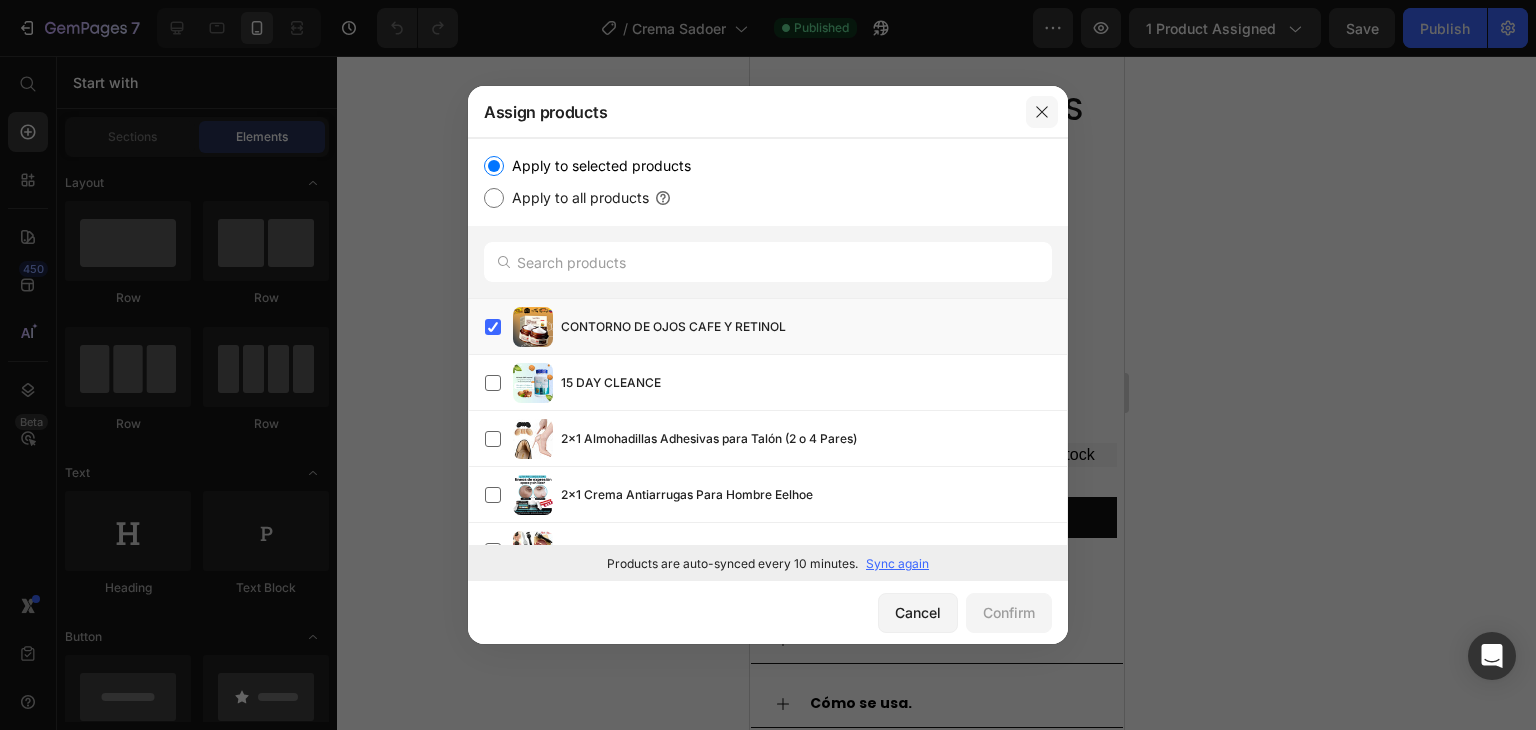 click 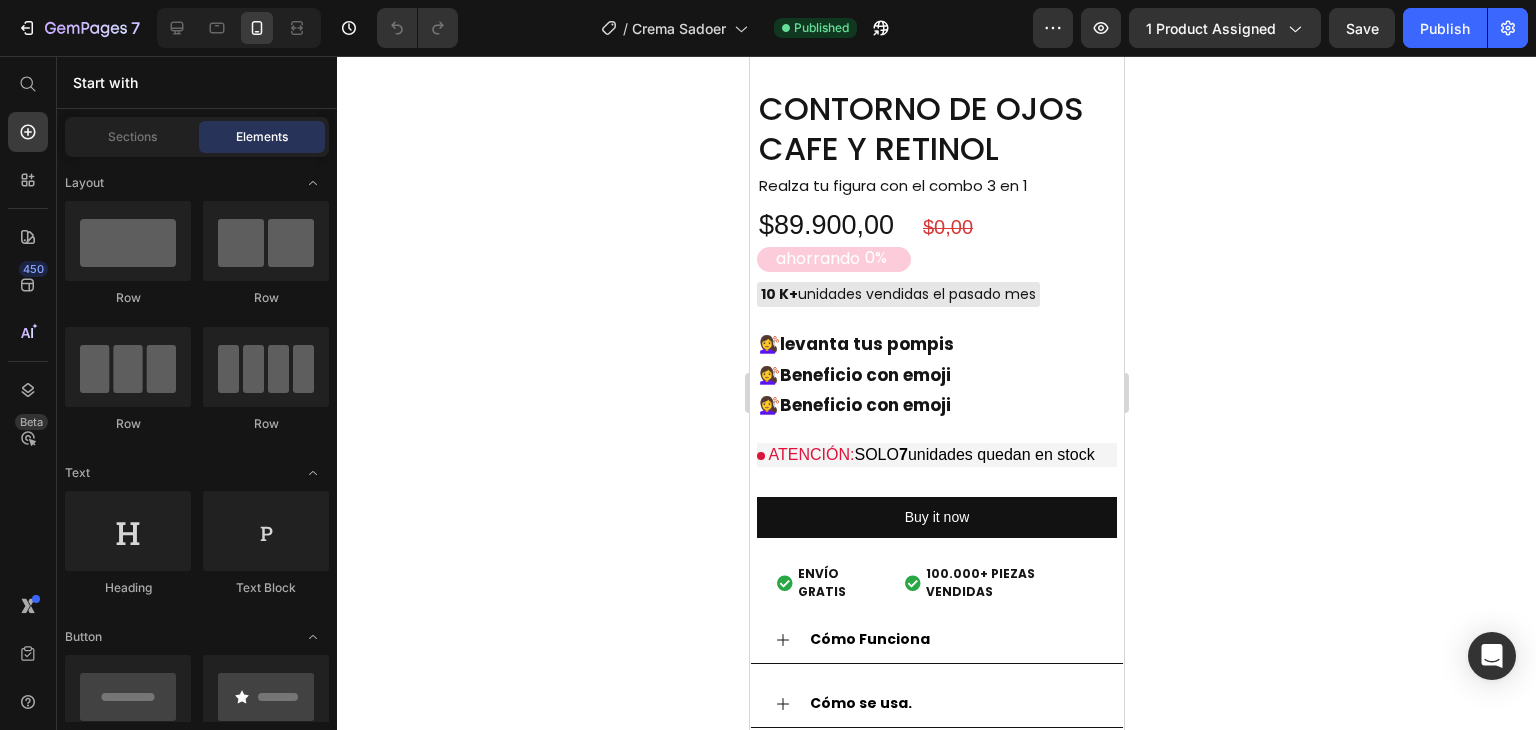 click 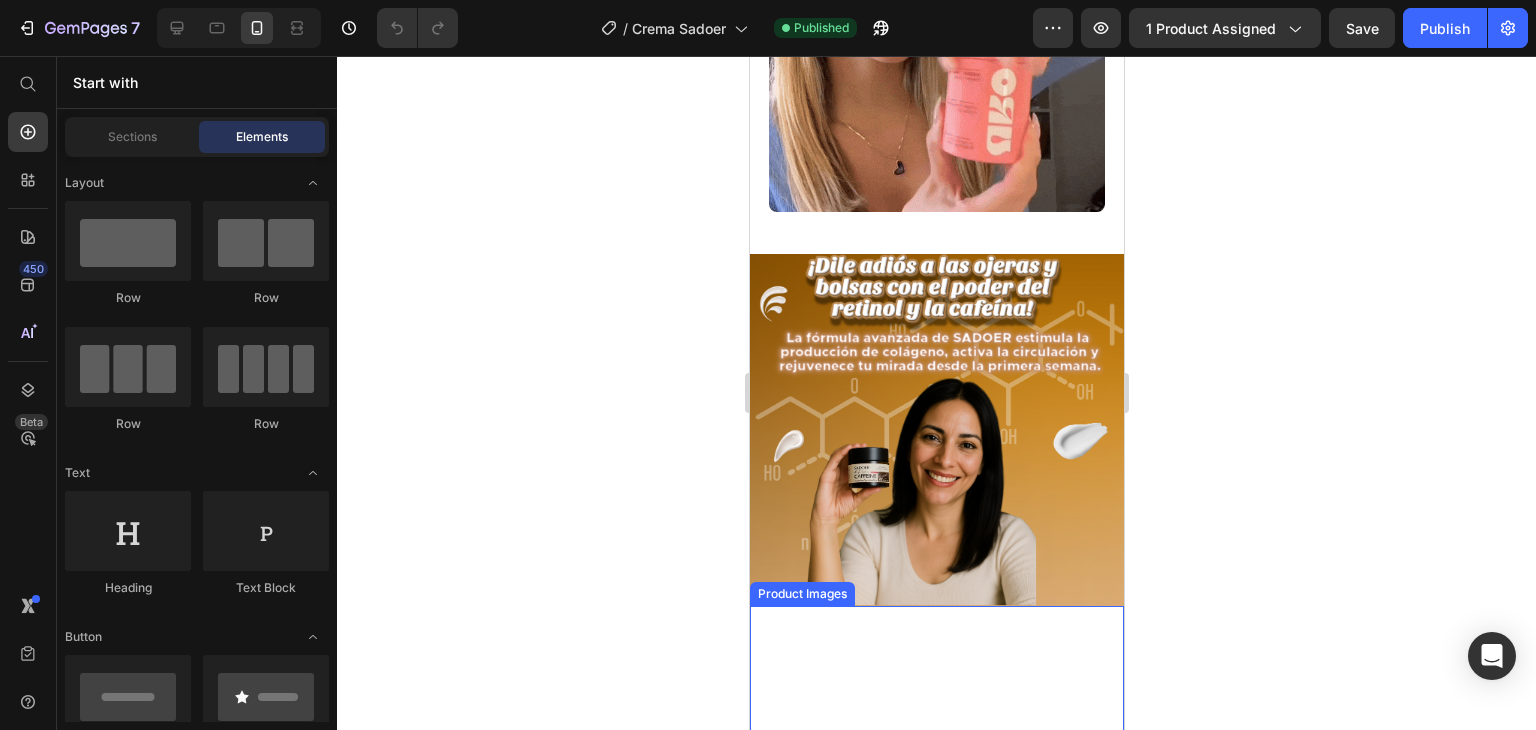 scroll, scrollTop: 900, scrollLeft: 0, axis: vertical 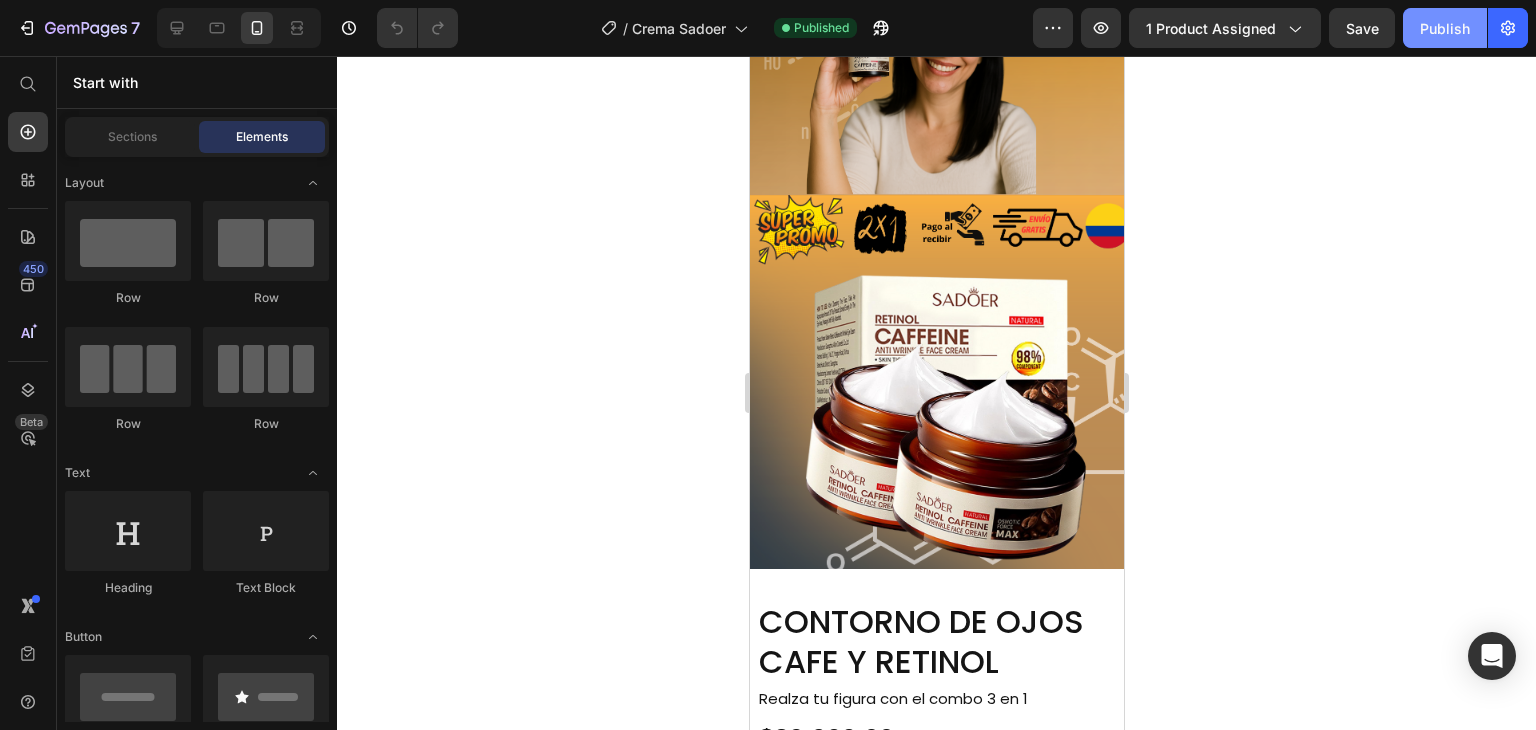 click on "Publish" at bounding box center [1445, 28] 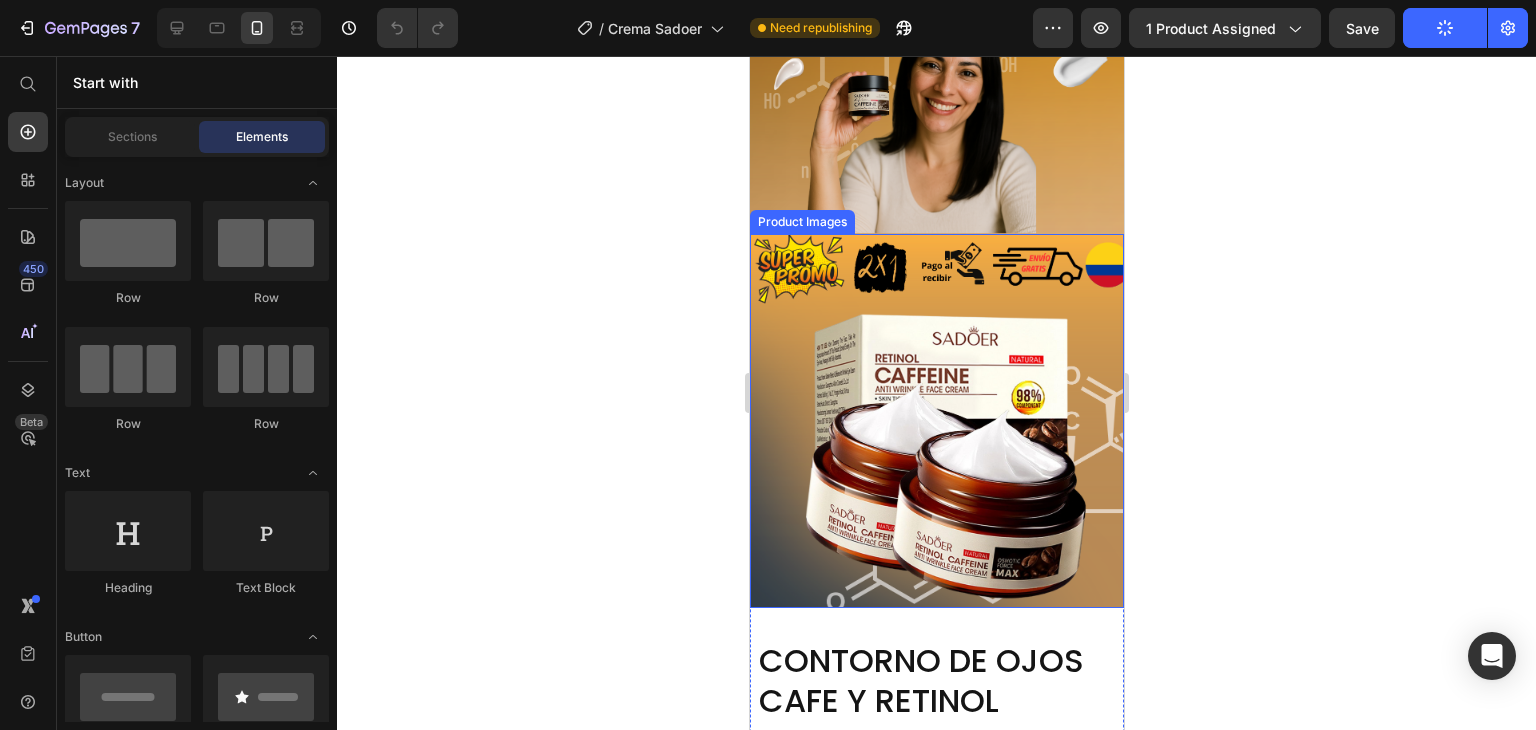 scroll, scrollTop: 1400, scrollLeft: 0, axis: vertical 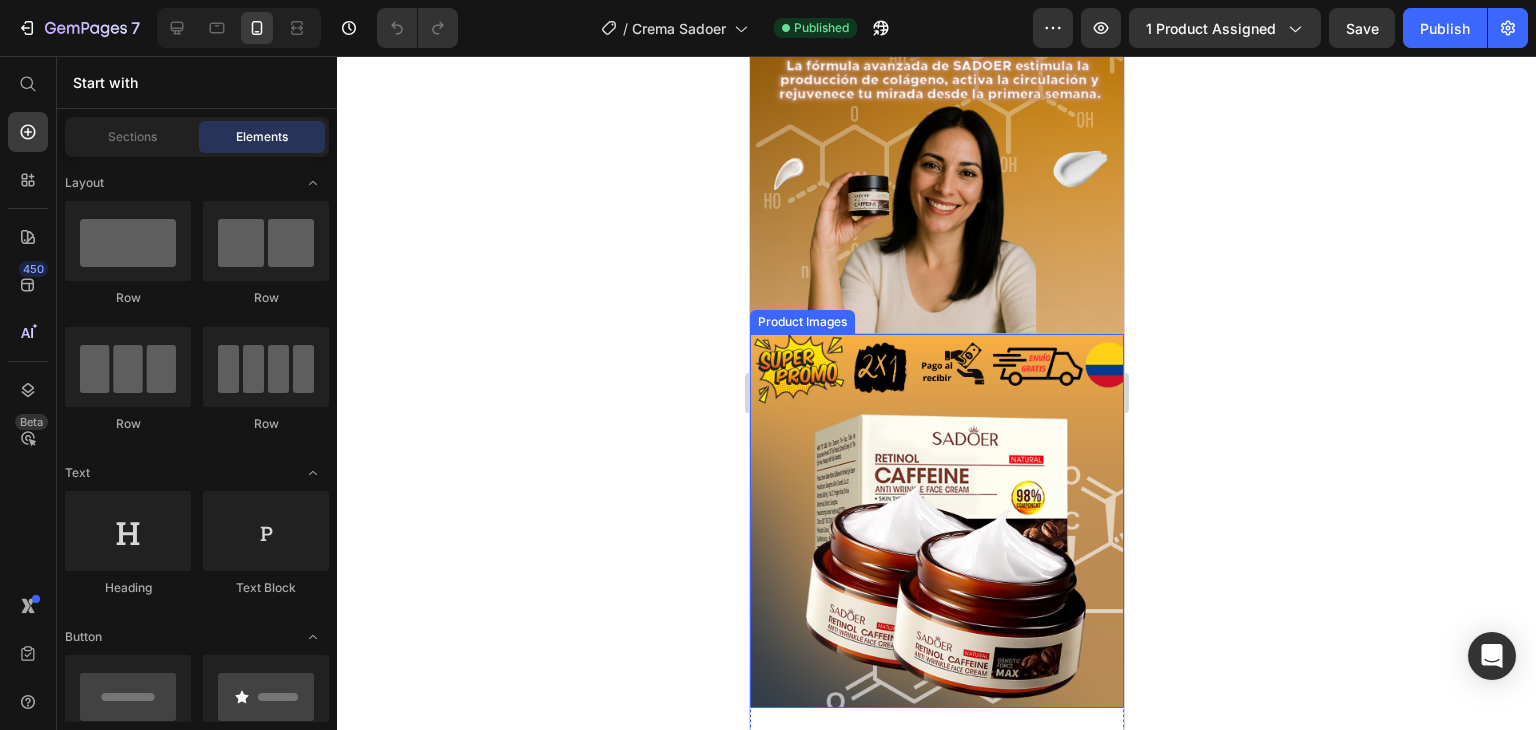 click 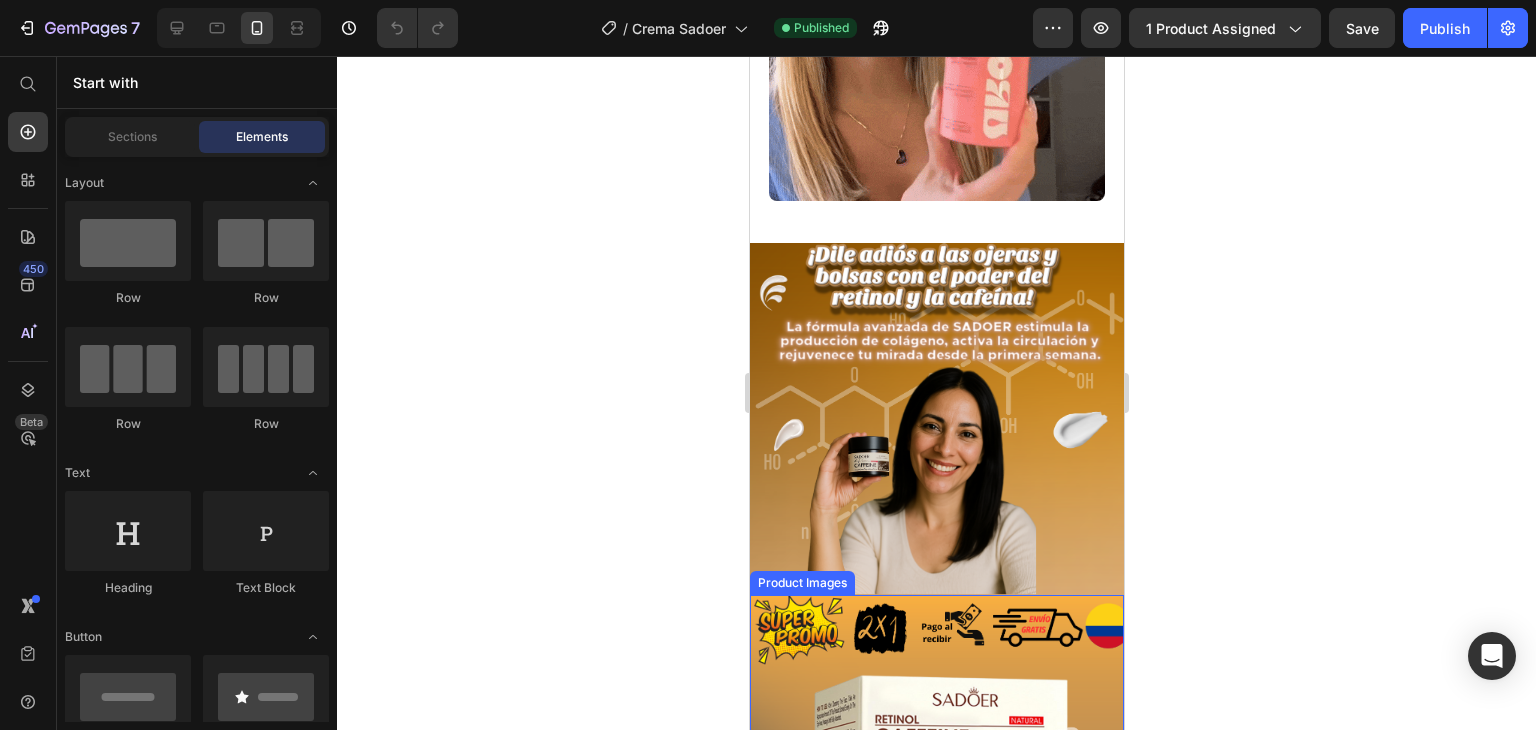 scroll, scrollTop: 1200, scrollLeft: 0, axis: vertical 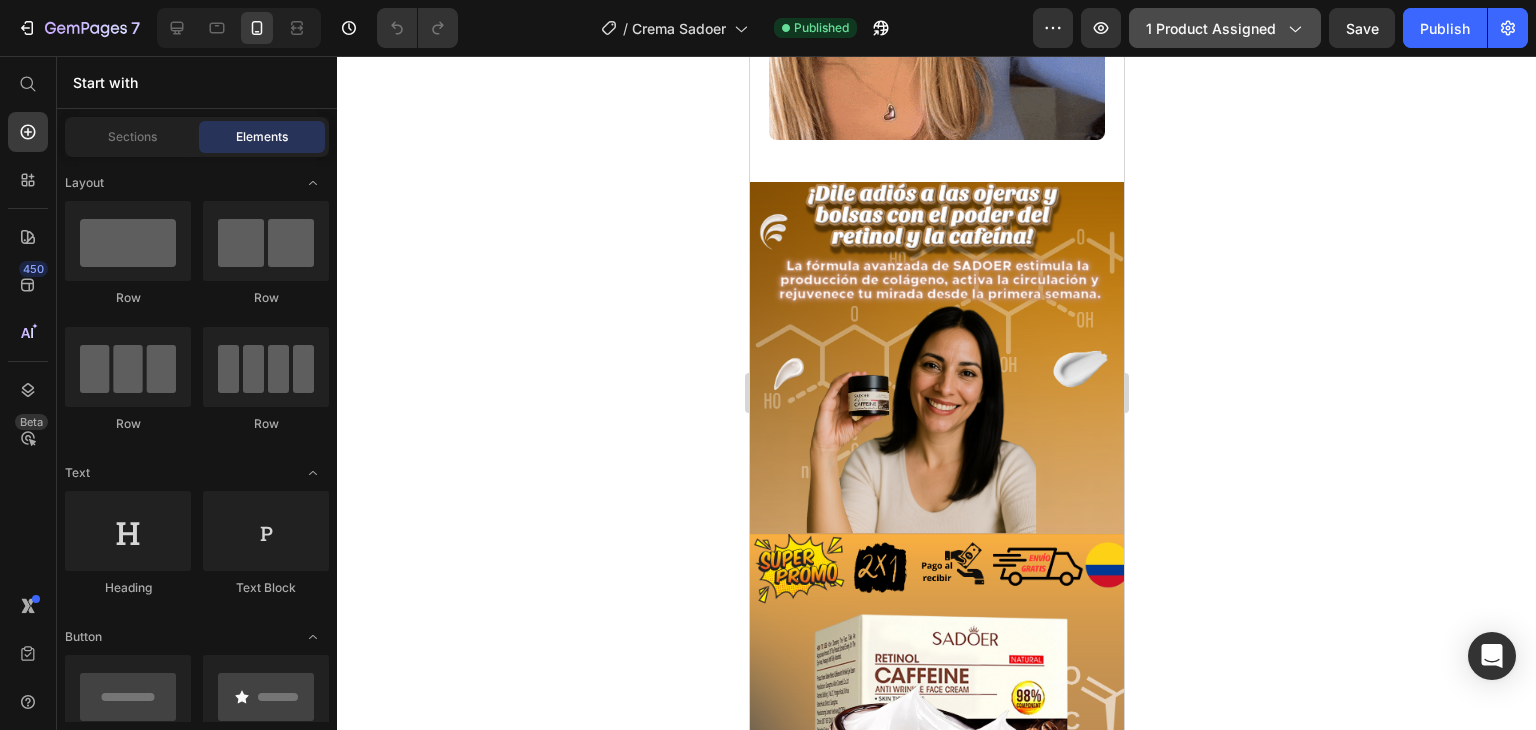 click on "1 product assigned" at bounding box center [1225, 28] 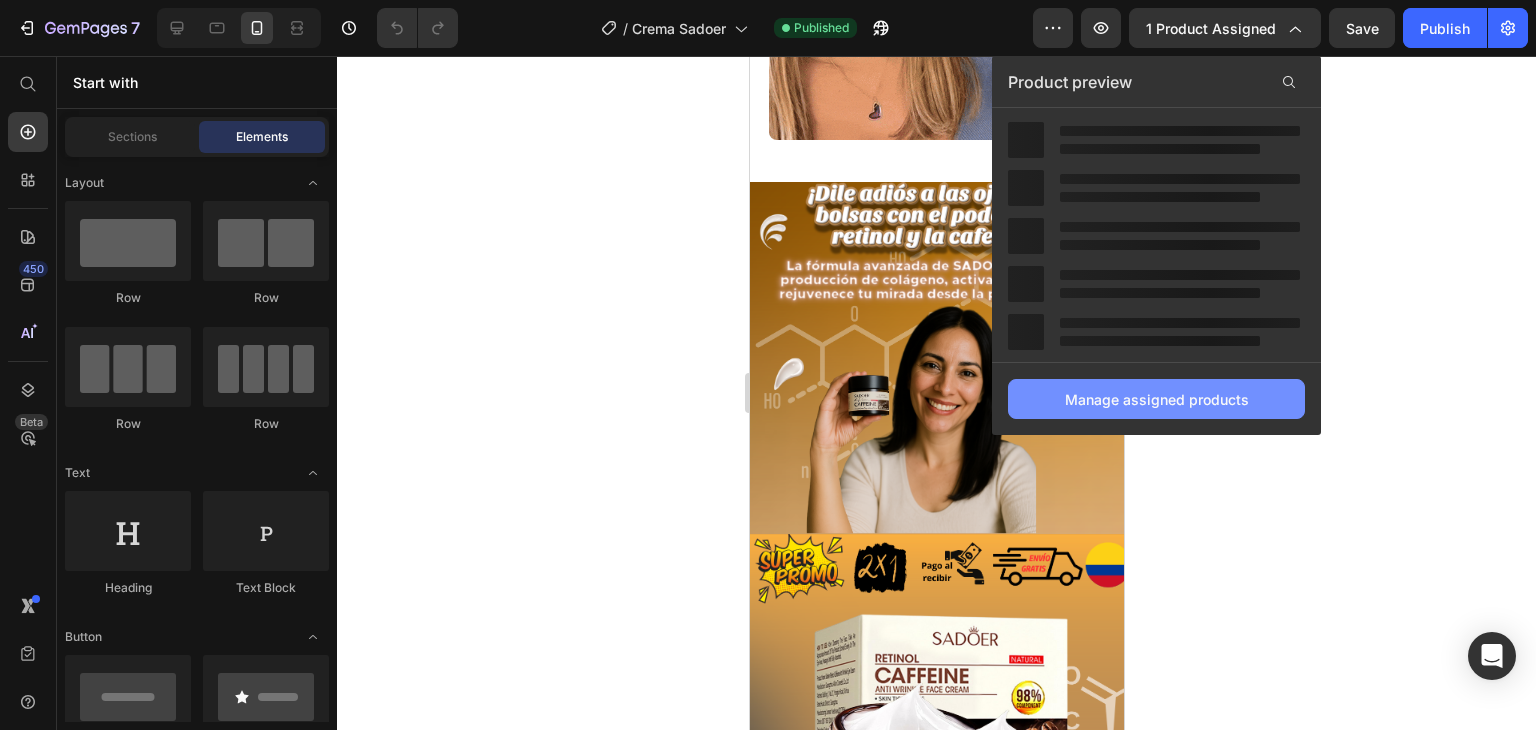 click on "Manage assigned products" at bounding box center (1157, 399) 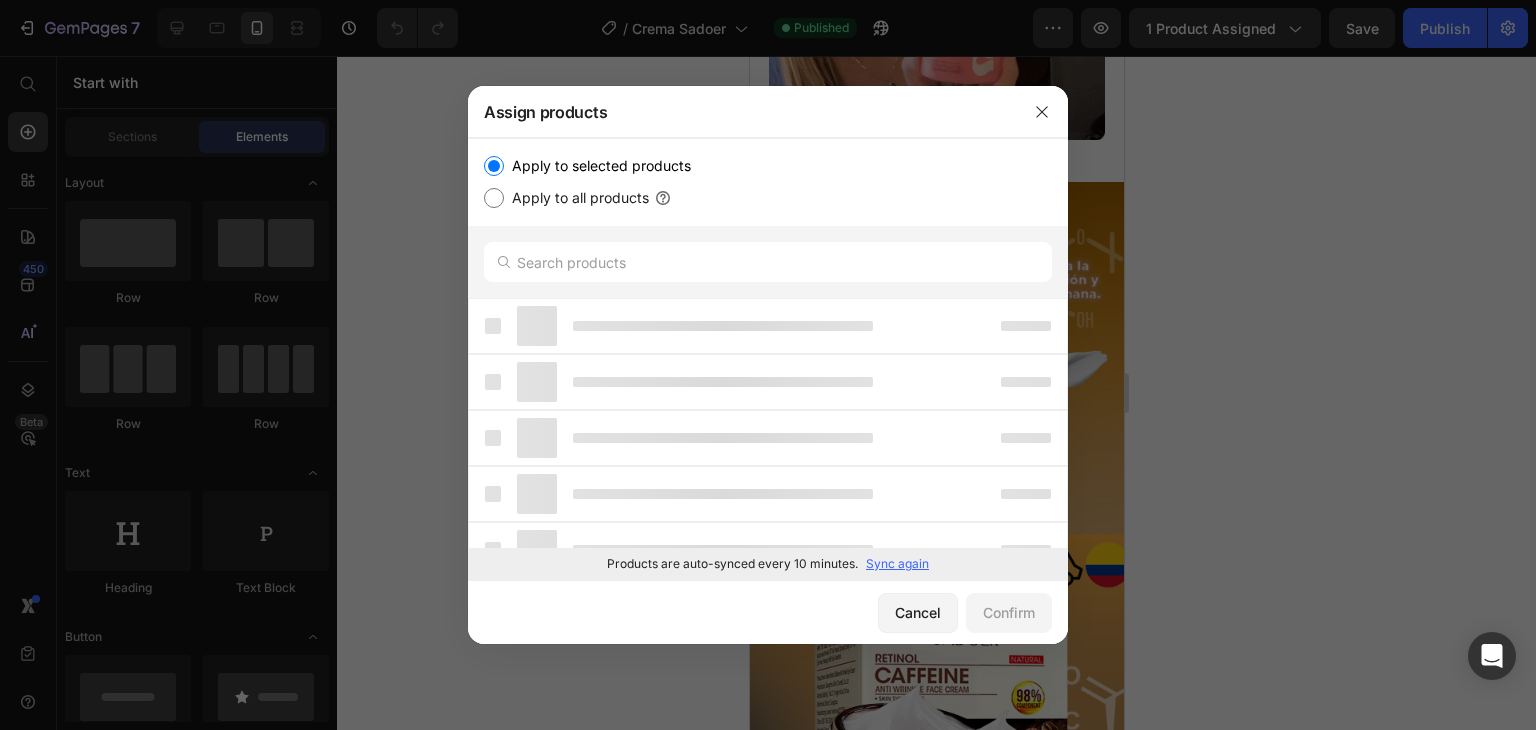 click on "Sync again" at bounding box center (897, 564) 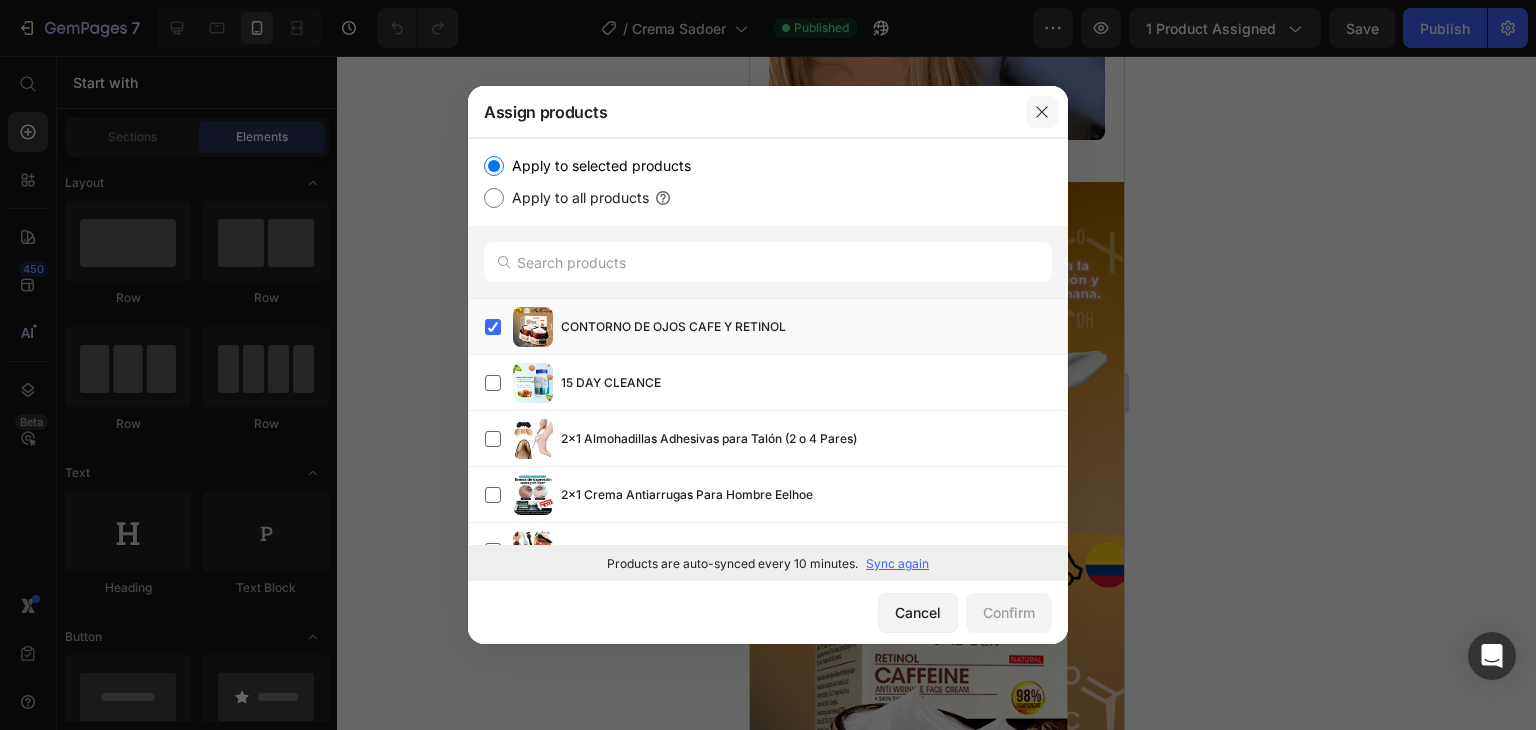 click 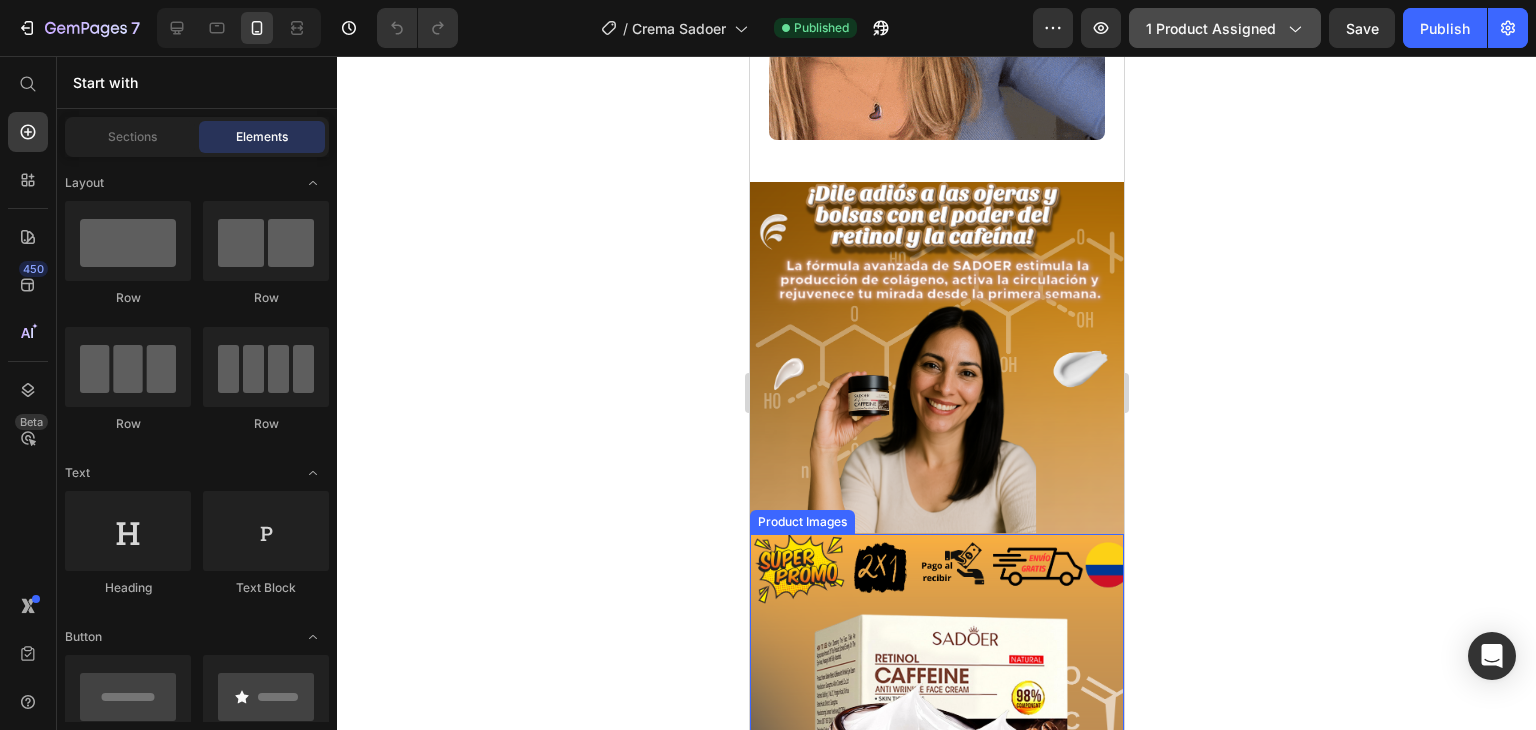 click 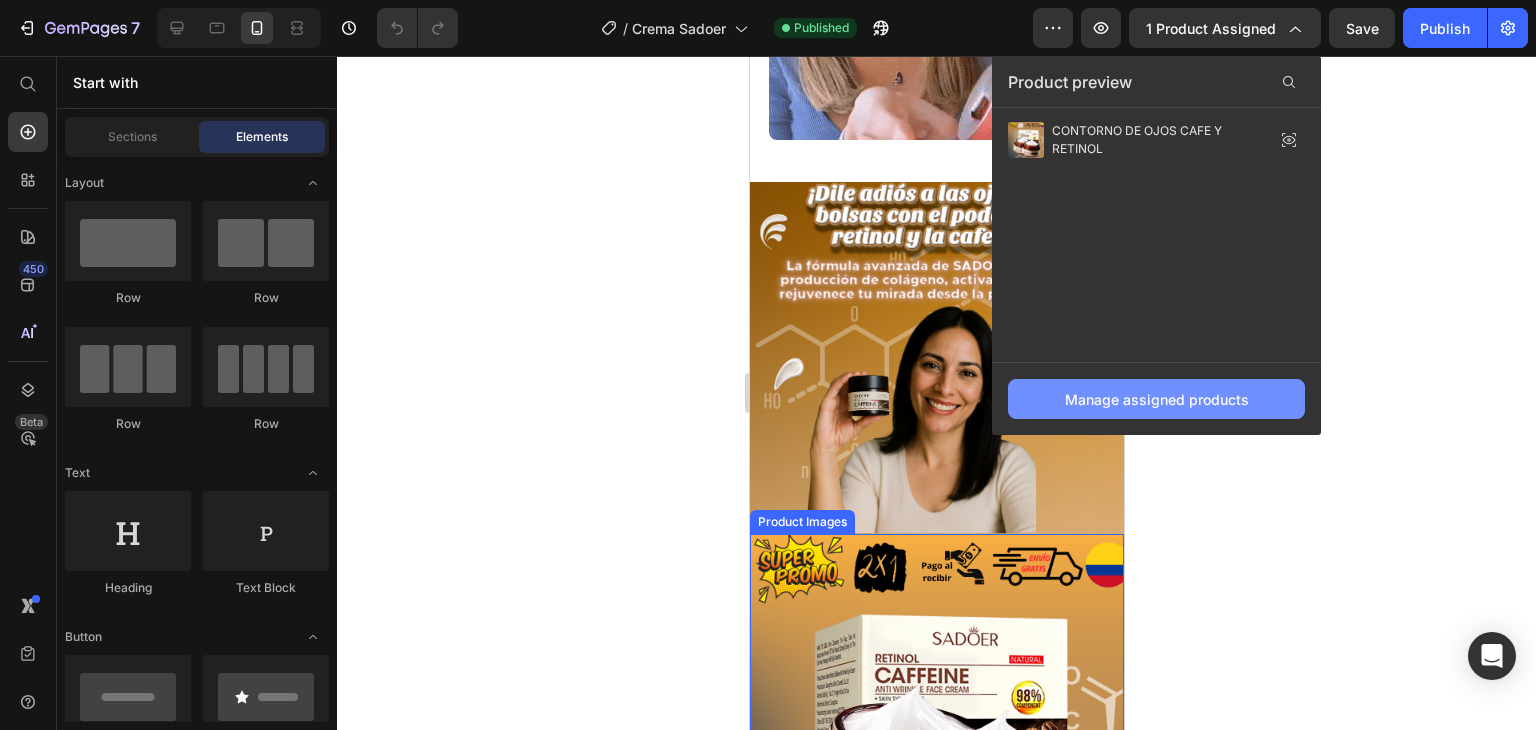 click on "Manage assigned products" at bounding box center [1157, 399] 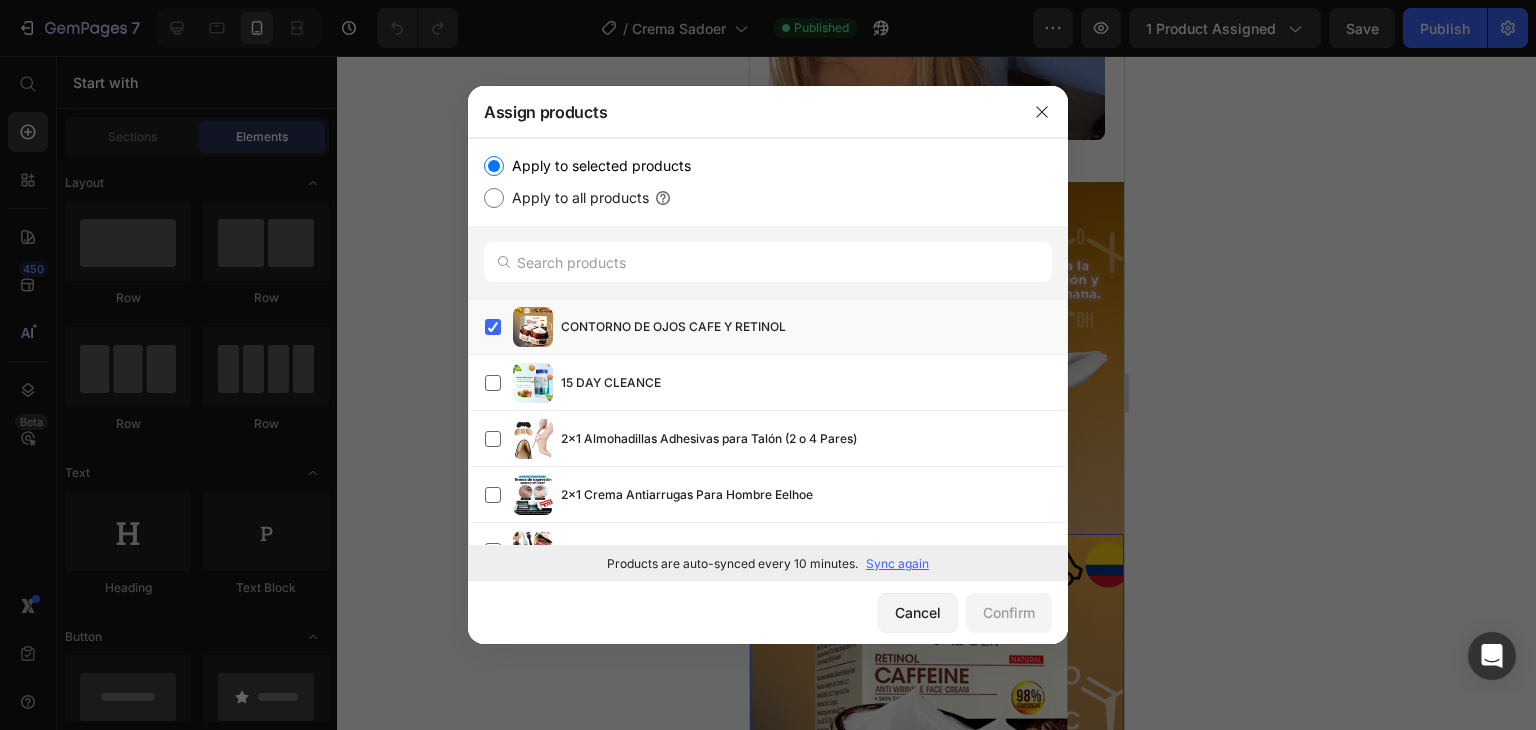 click on "Sync again" at bounding box center [897, 564] 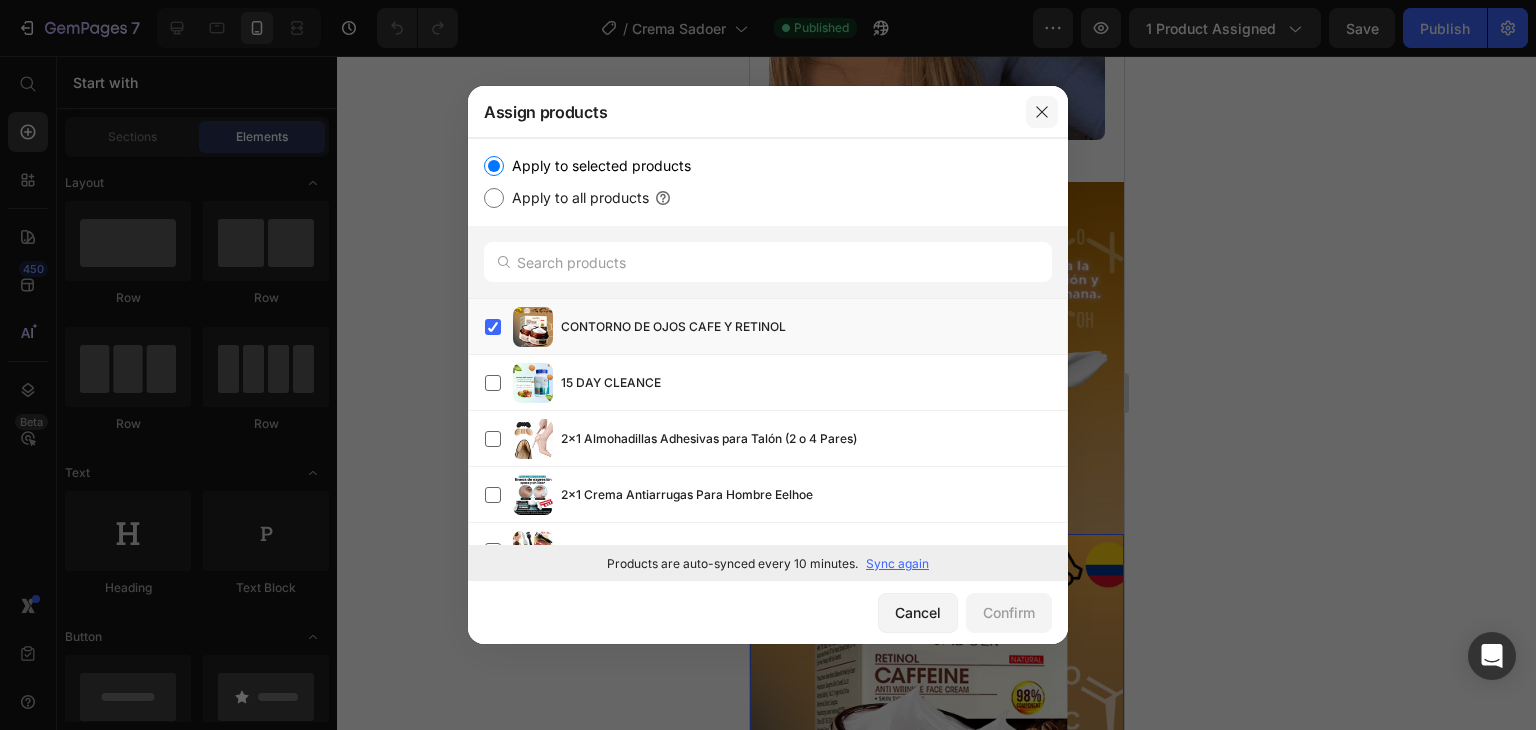 click 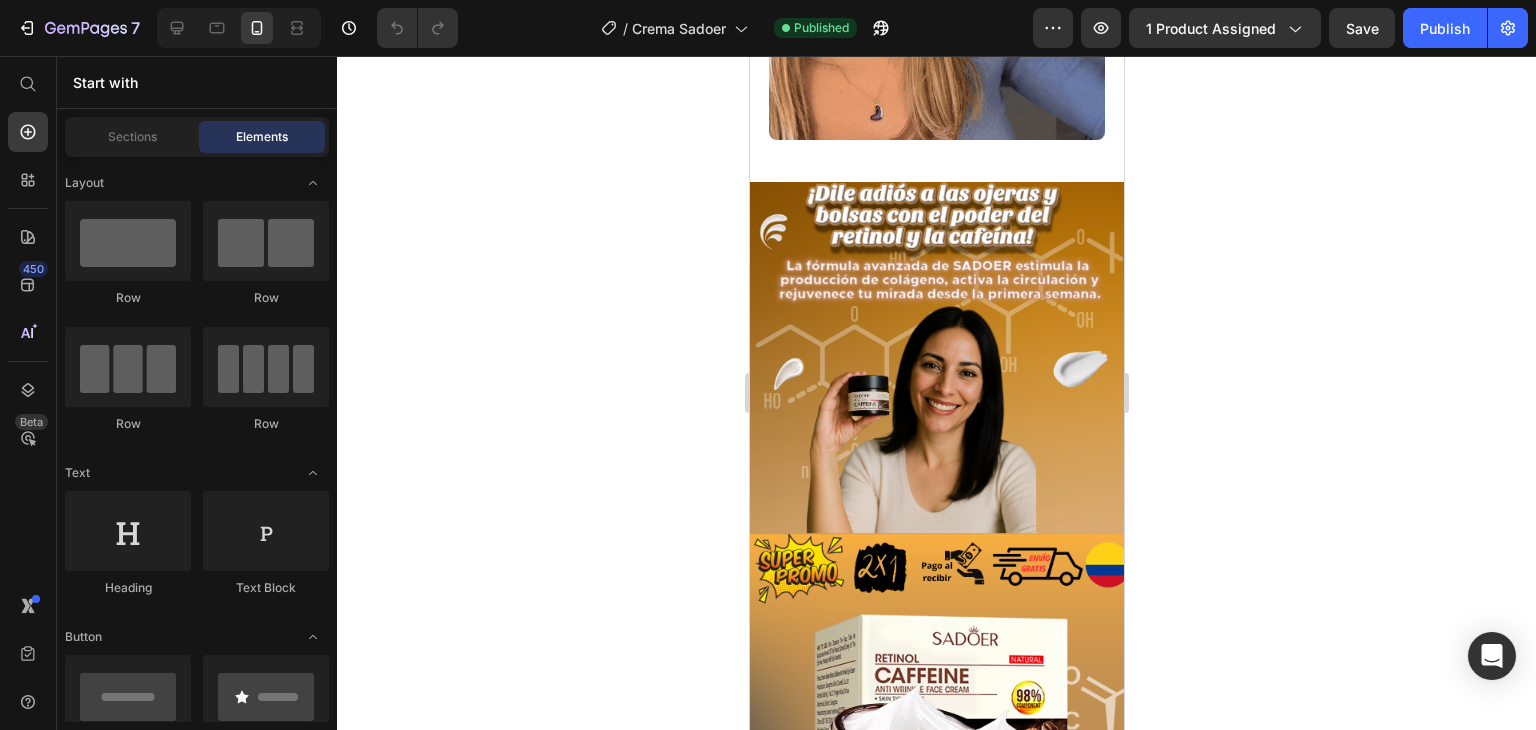 click 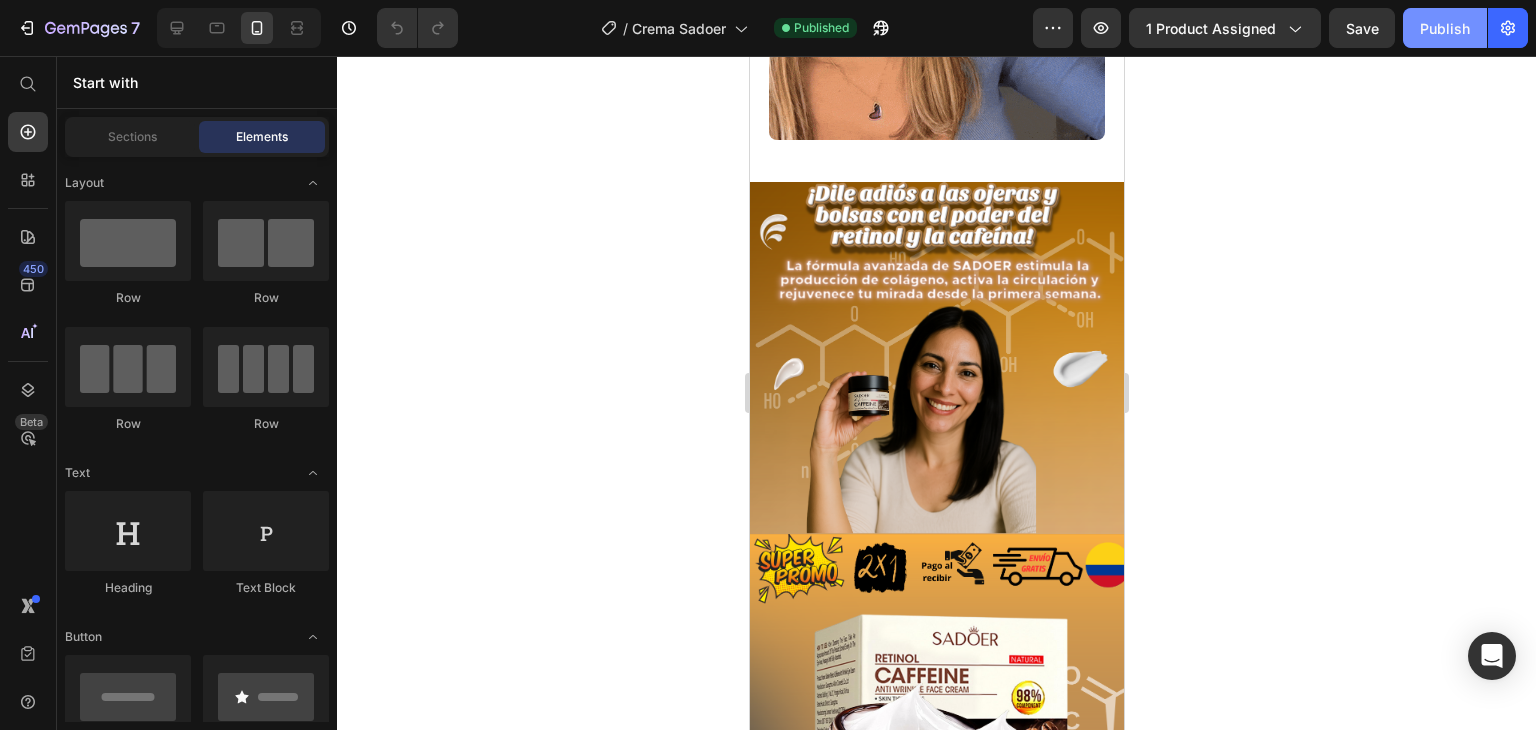 click on "Publish" at bounding box center (1445, 28) 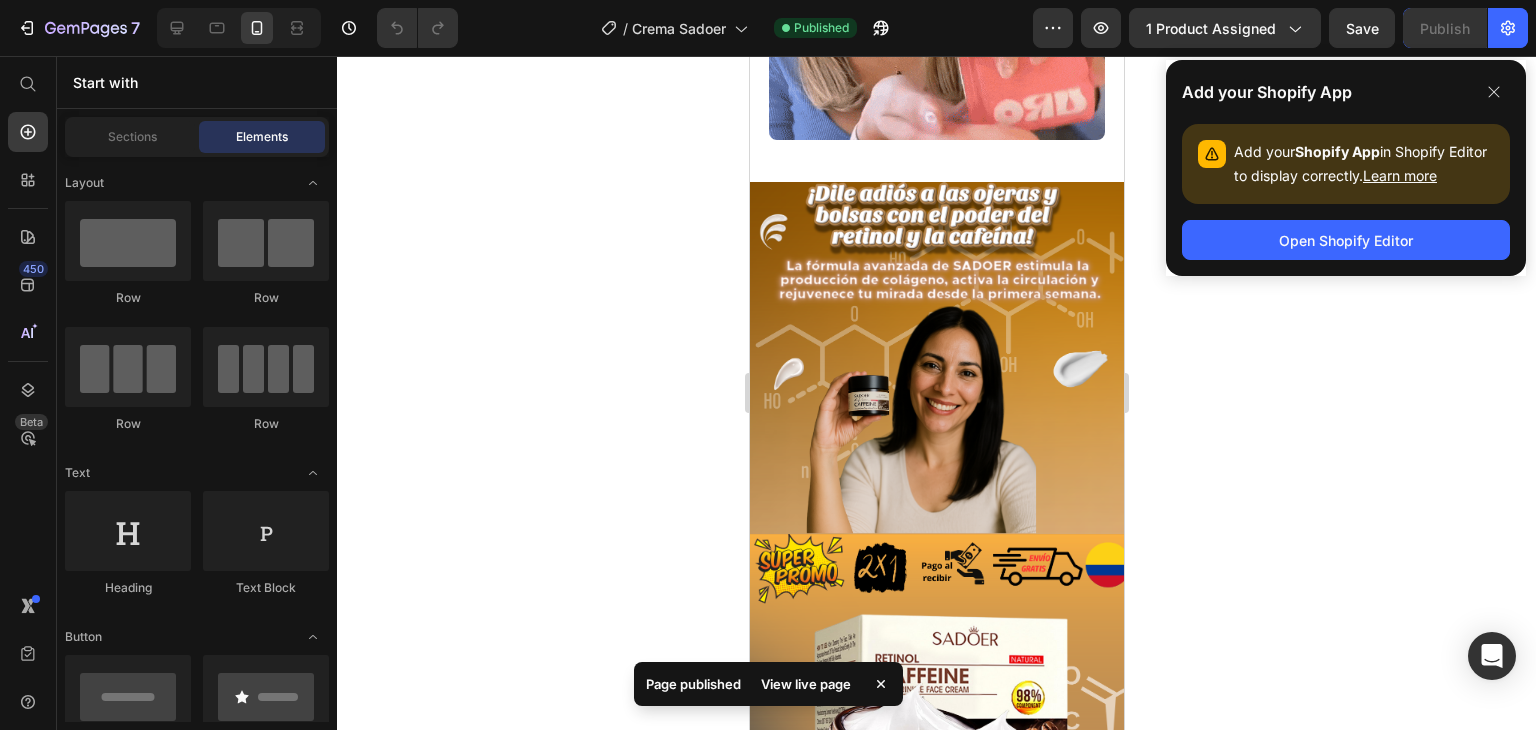 scroll, scrollTop: 1400, scrollLeft: 0, axis: vertical 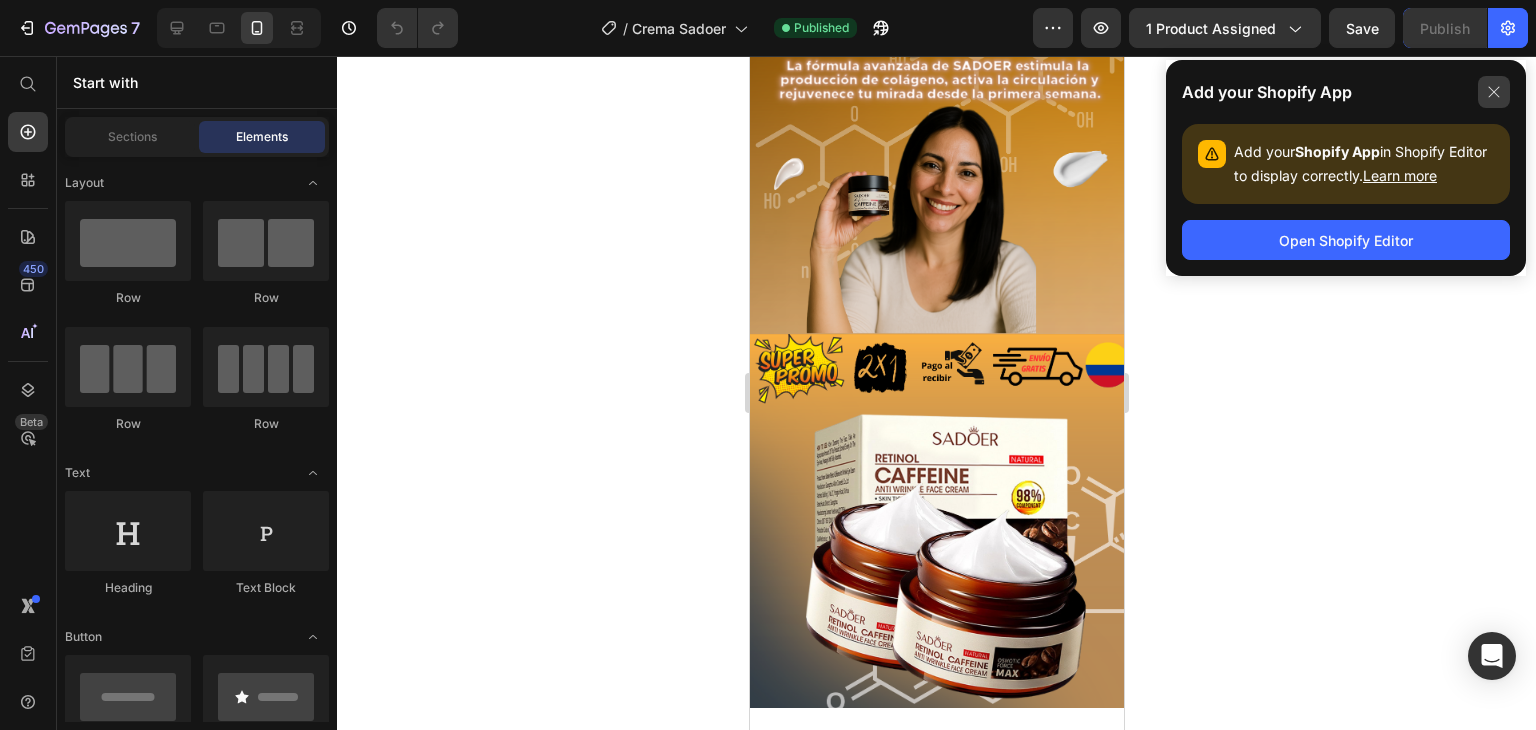click 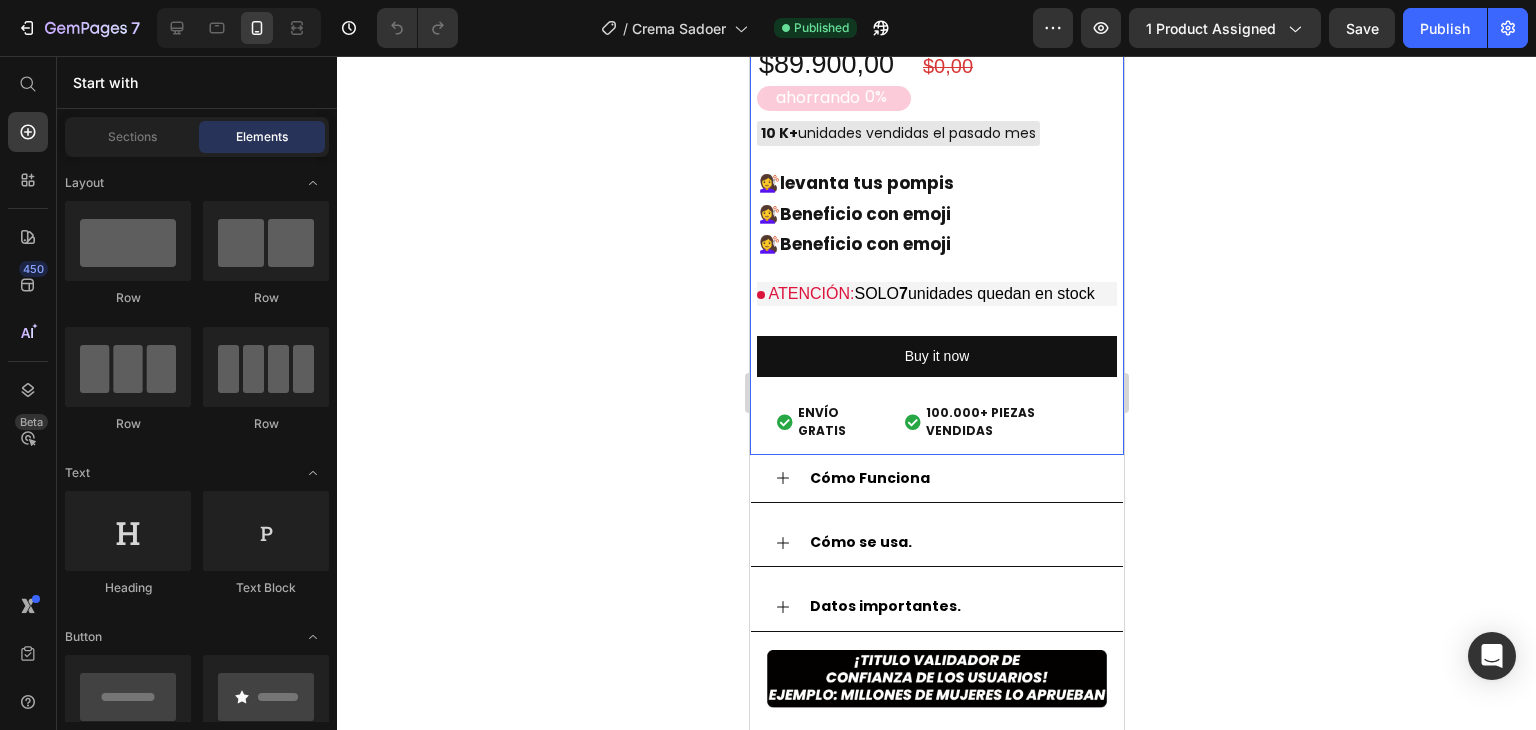 scroll, scrollTop: 2000, scrollLeft: 0, axis: vertical 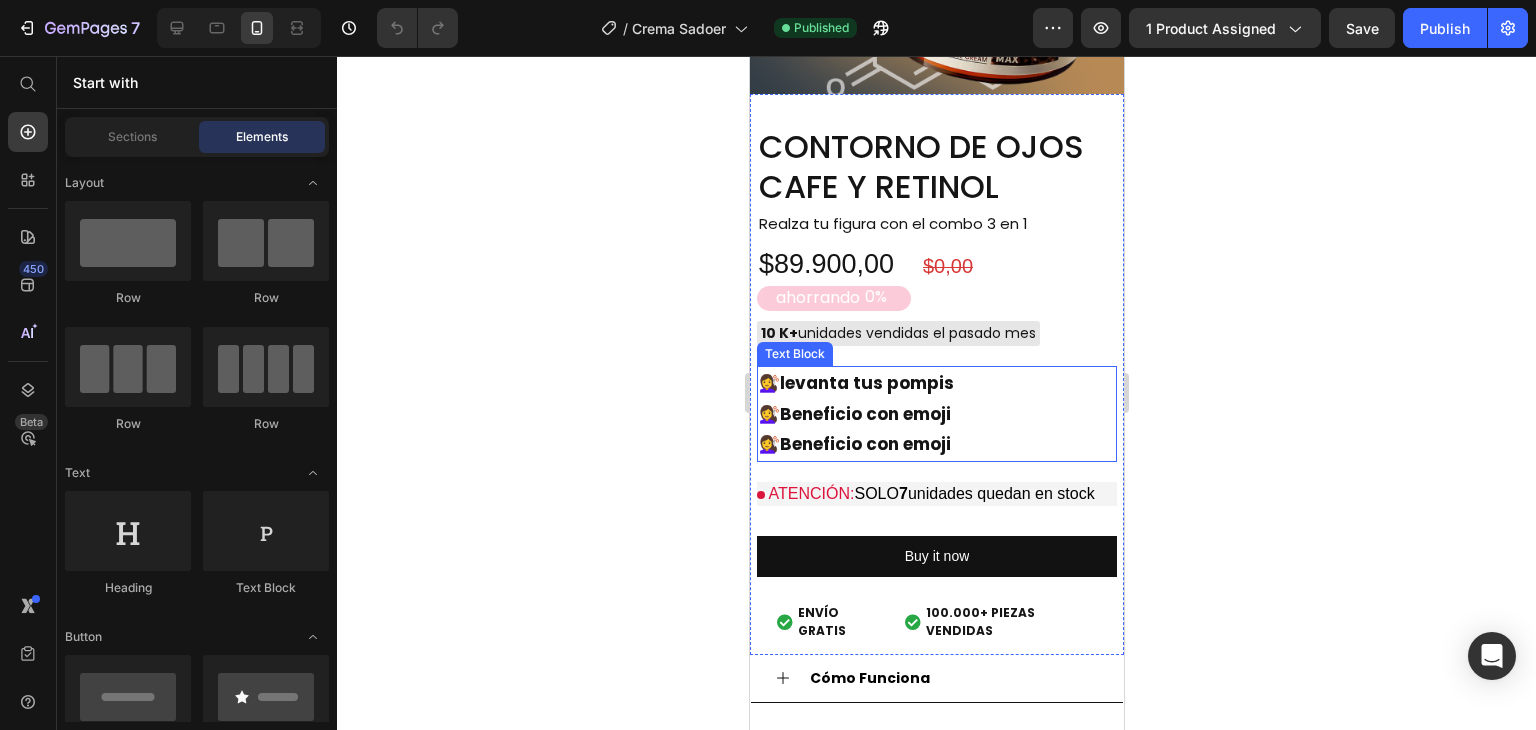 click on "💇‍♀️  Beneficio con emoji" at bounding box center [936, 444] 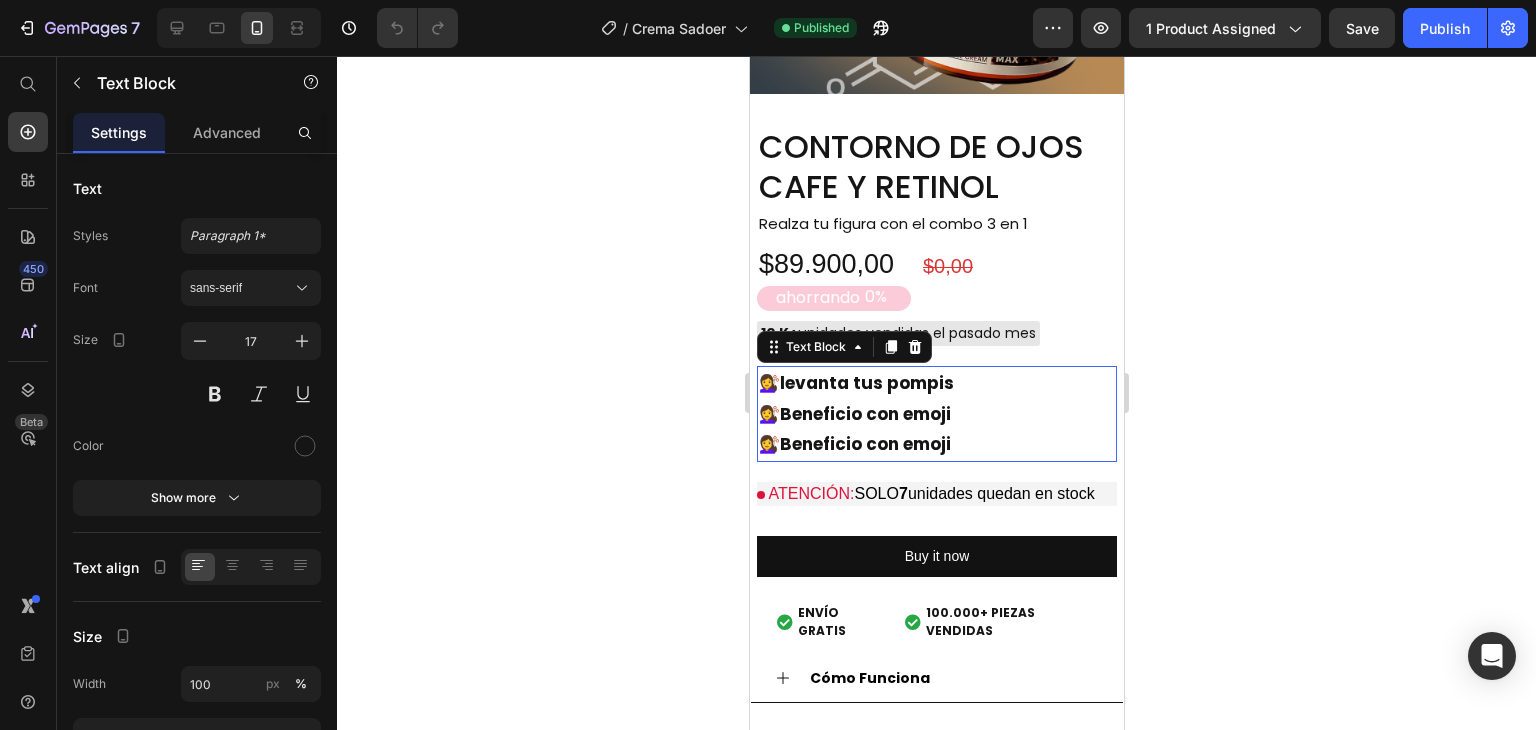 click on "💇‍♀️  Beneficio con emoji" at bounding box center [936, 444] 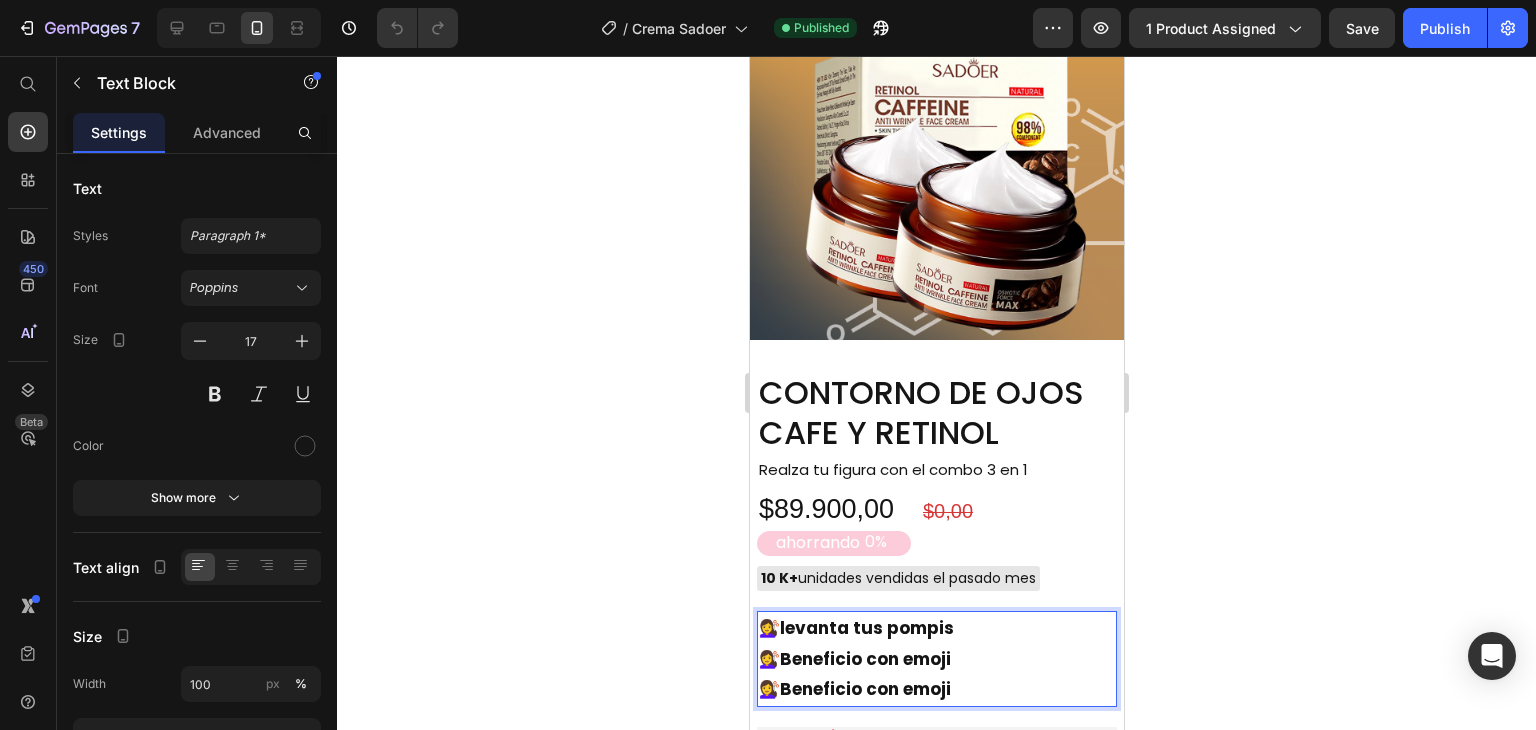 scroll, scrollTop: 1800, scrollLeft: 0, axis: vertical 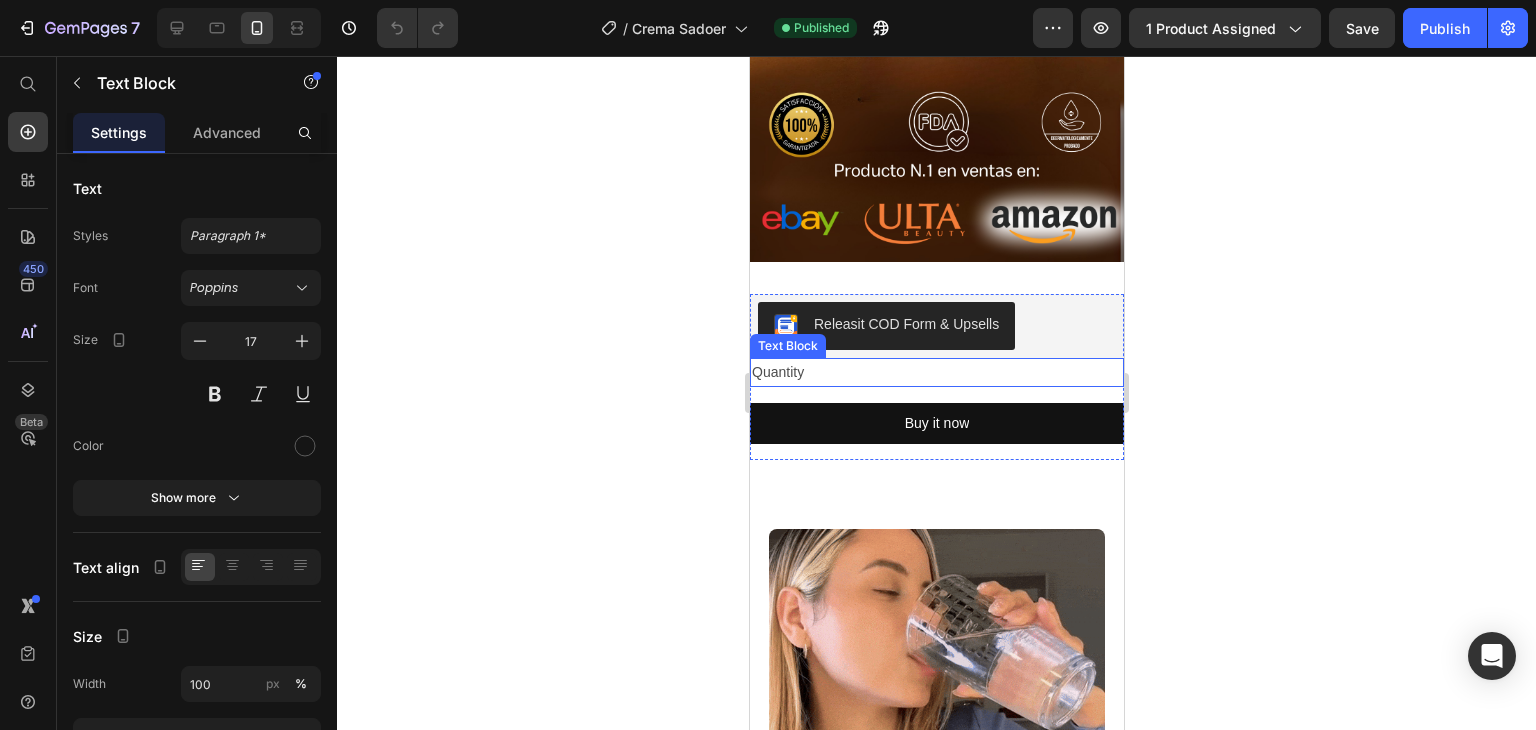 click on "Quantity" at bounding box center (936, 372) 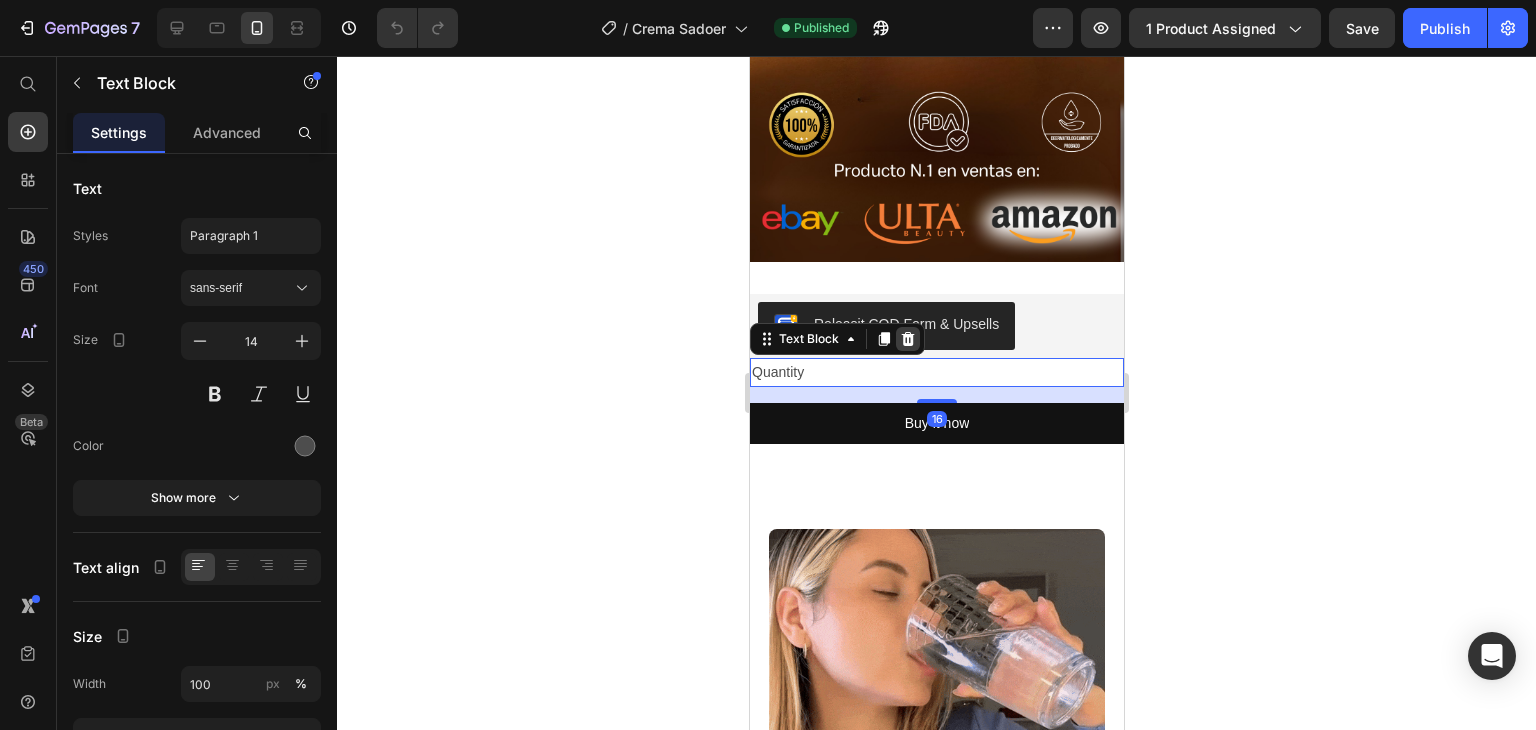 click 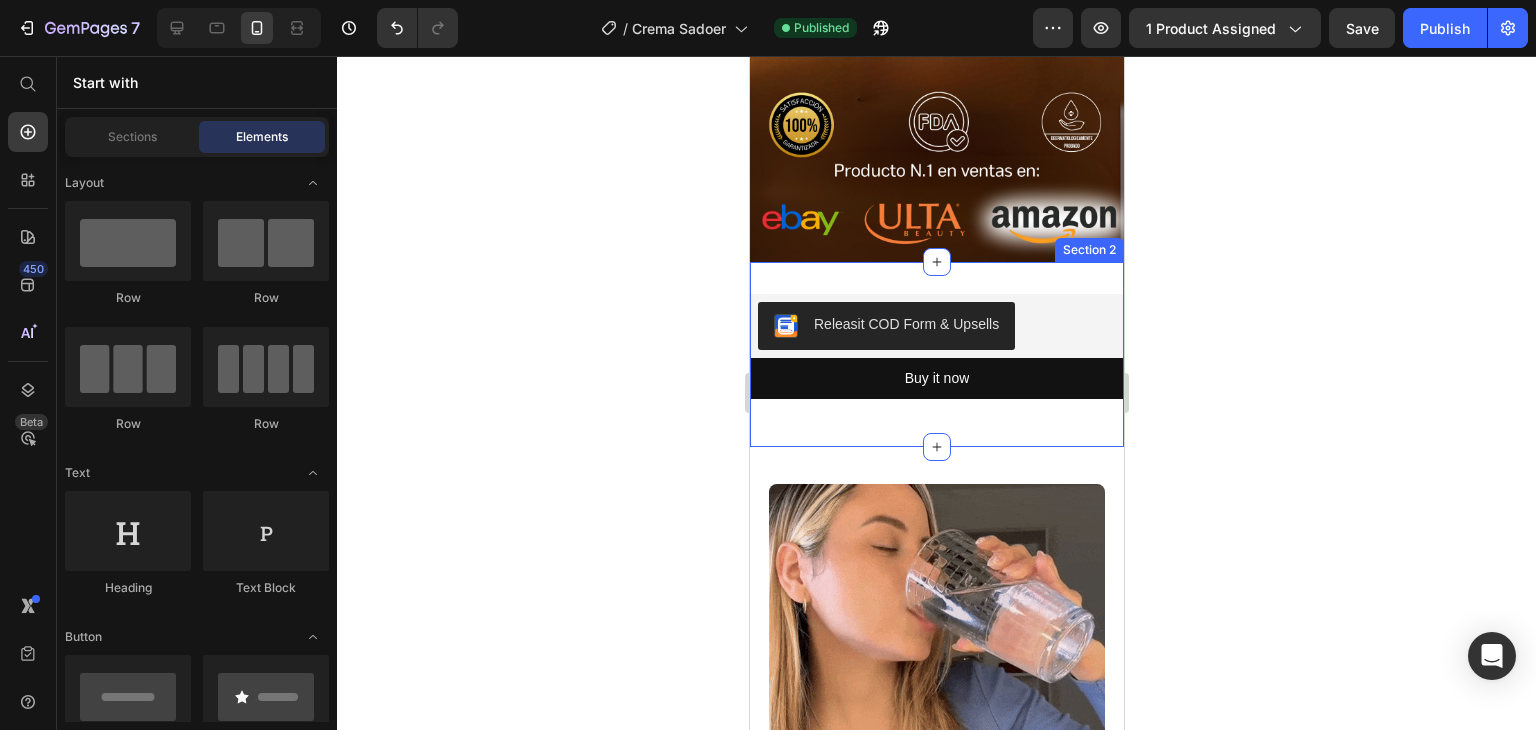 click on "Releasit COD Form & Upsells Releasit COD Form & Upsells Buy it now Dynamic Checkout Product Section 2" at bounding box center (936, 354) 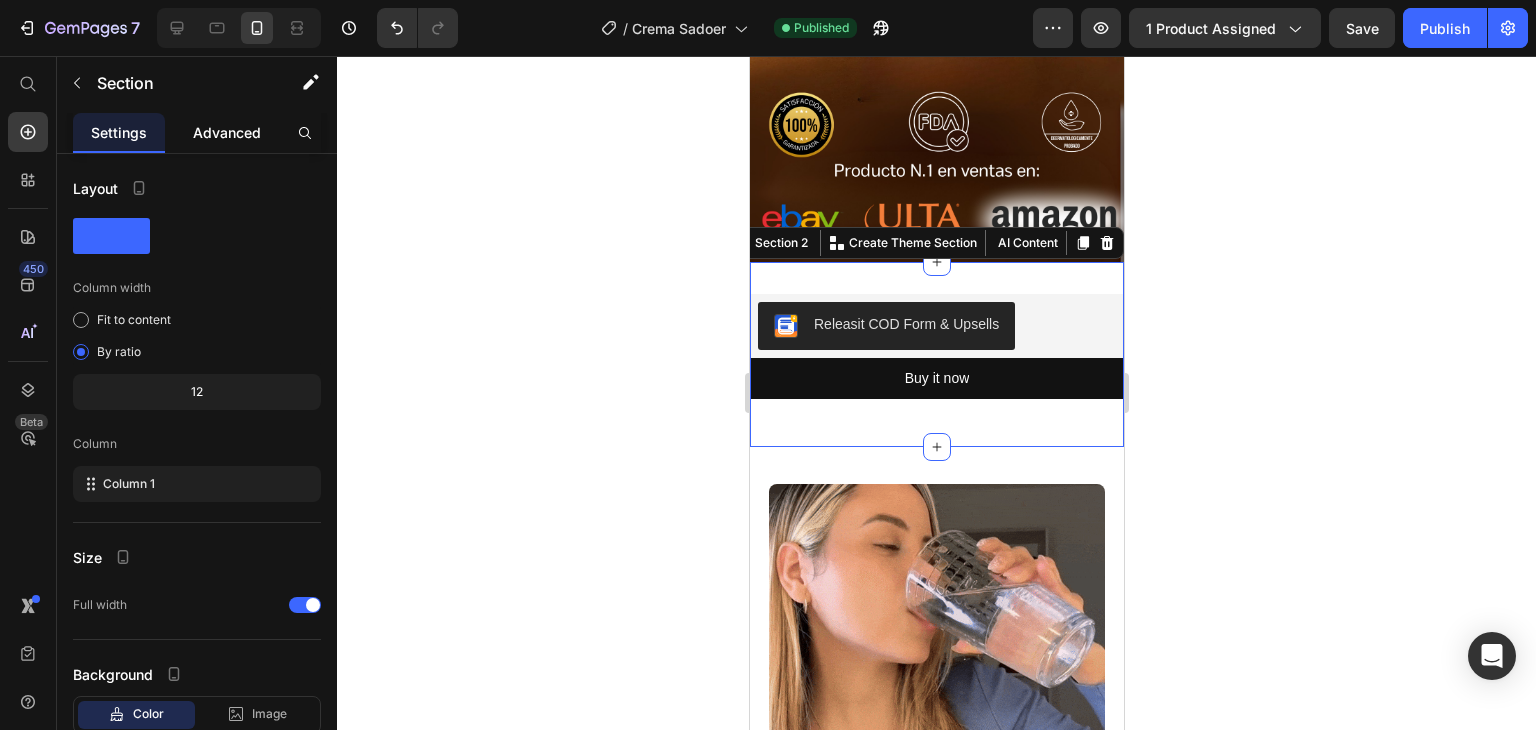 click on "Advanced" at bounding box center (227, 132) 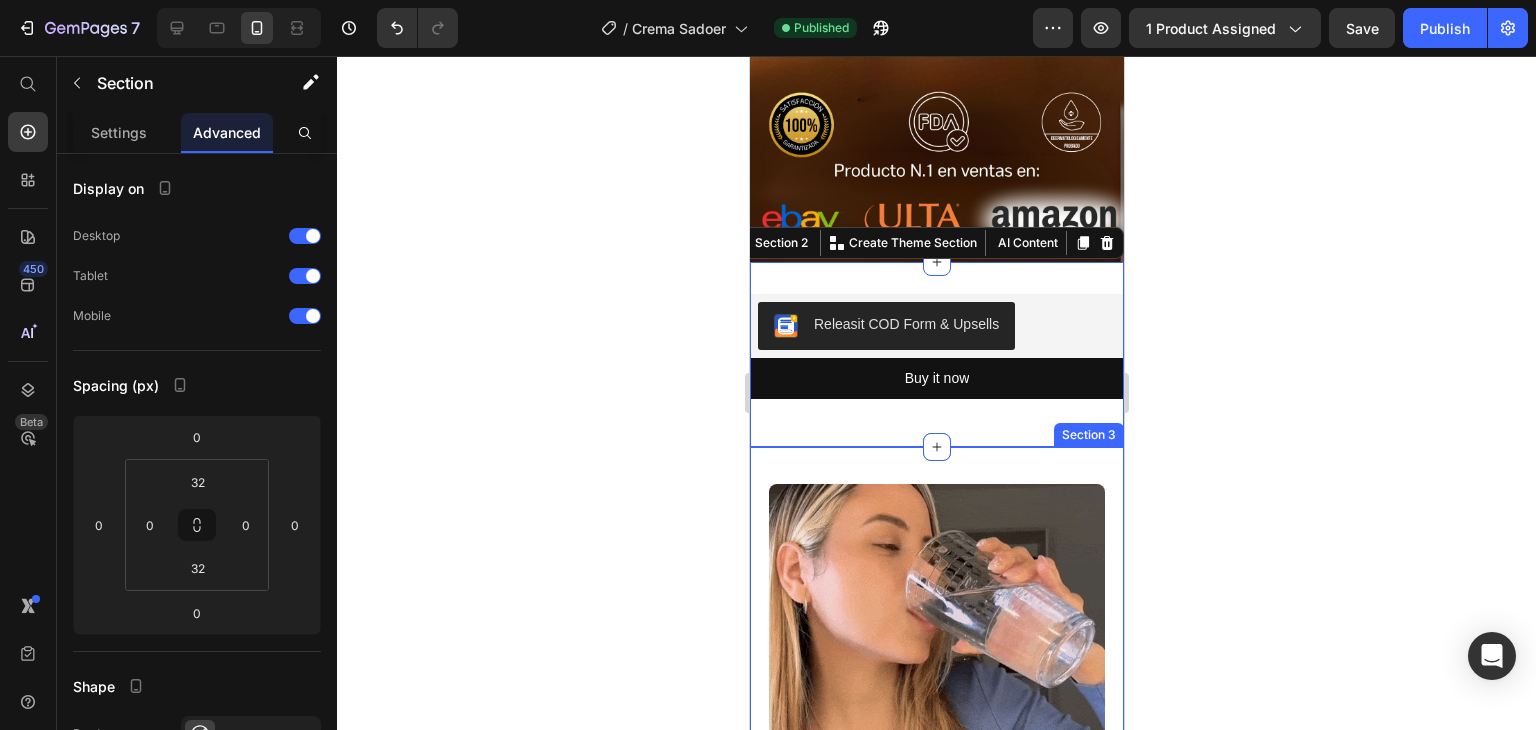 click on "Image Section 3" at bounding box center [936, 655] 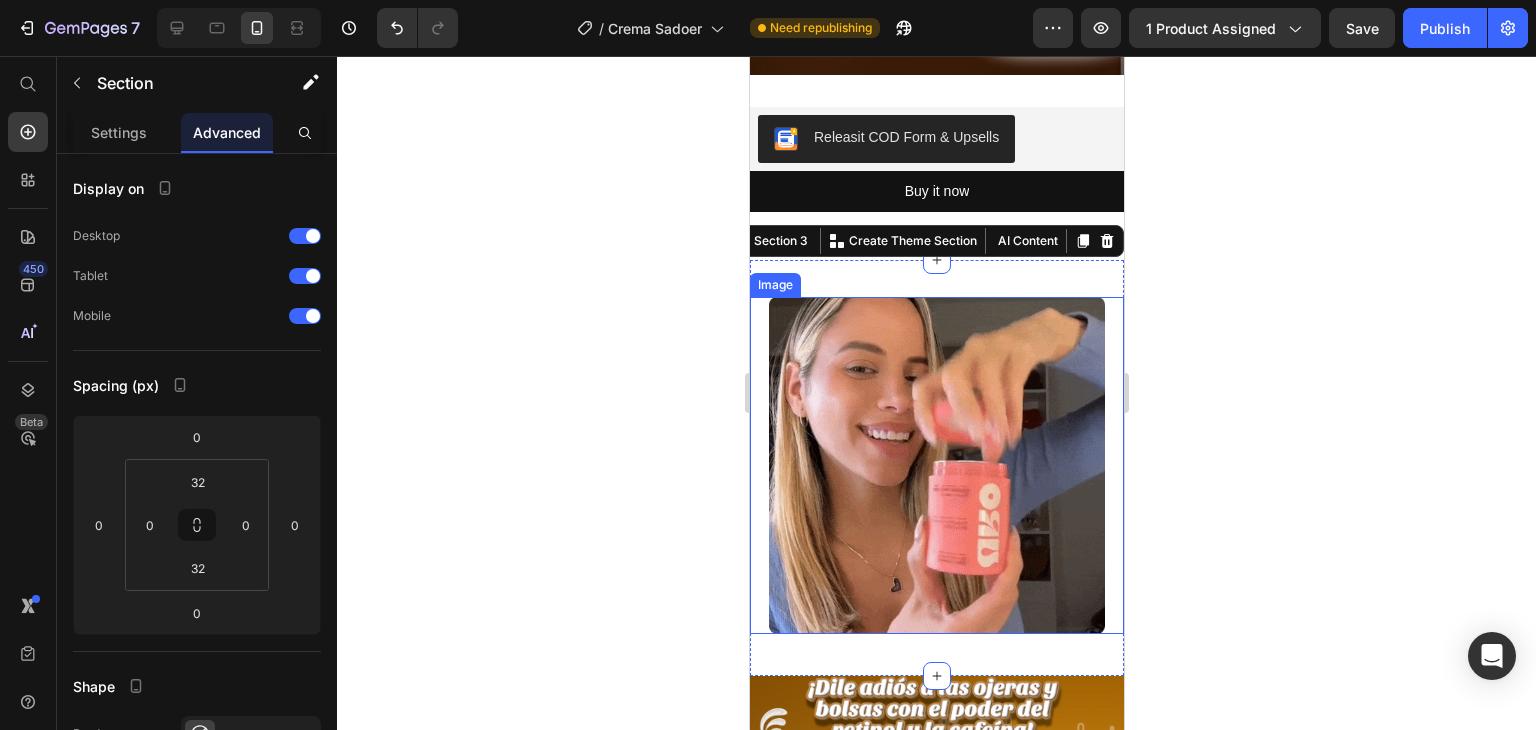 scroll, scrollTop: 600, scrollLeft: 0, axis: vertical 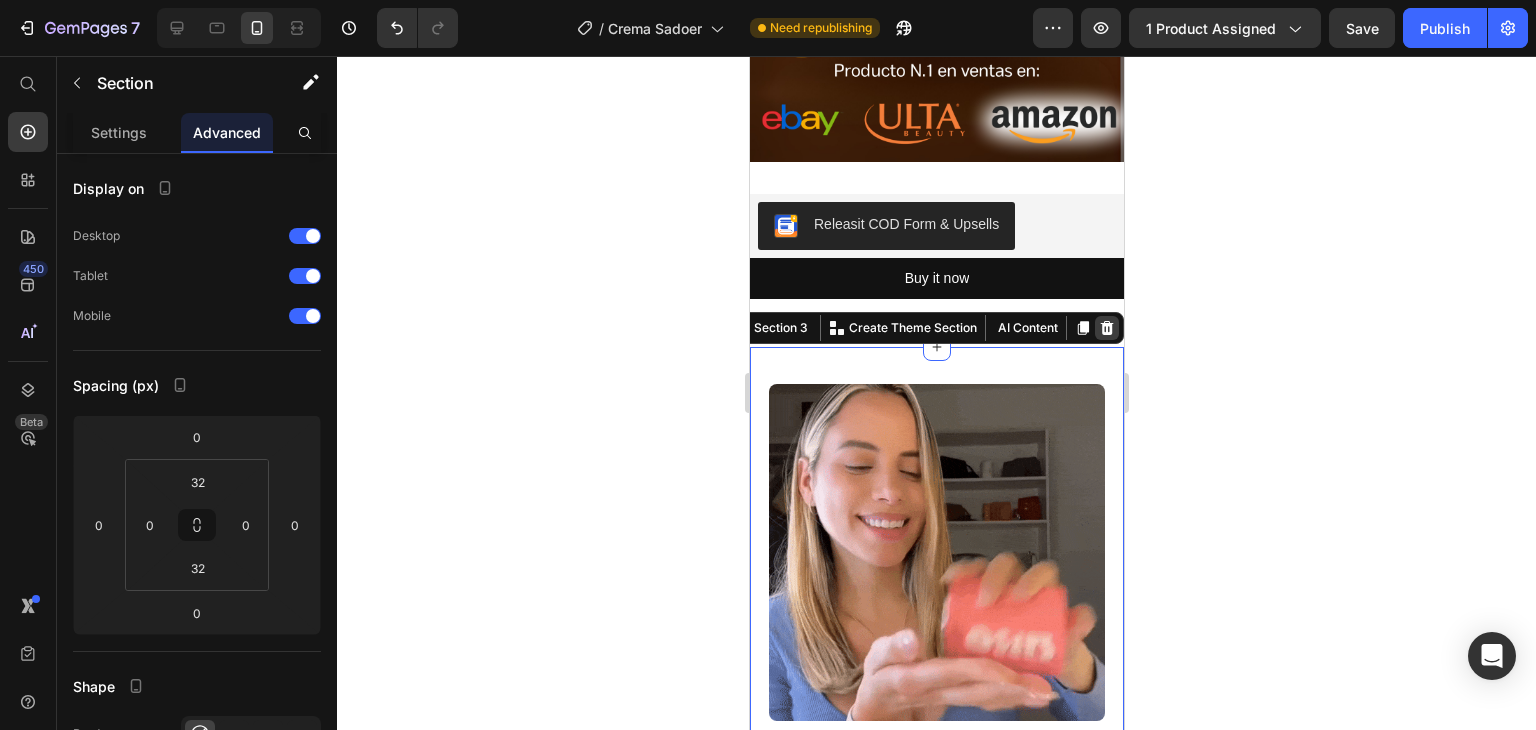 click 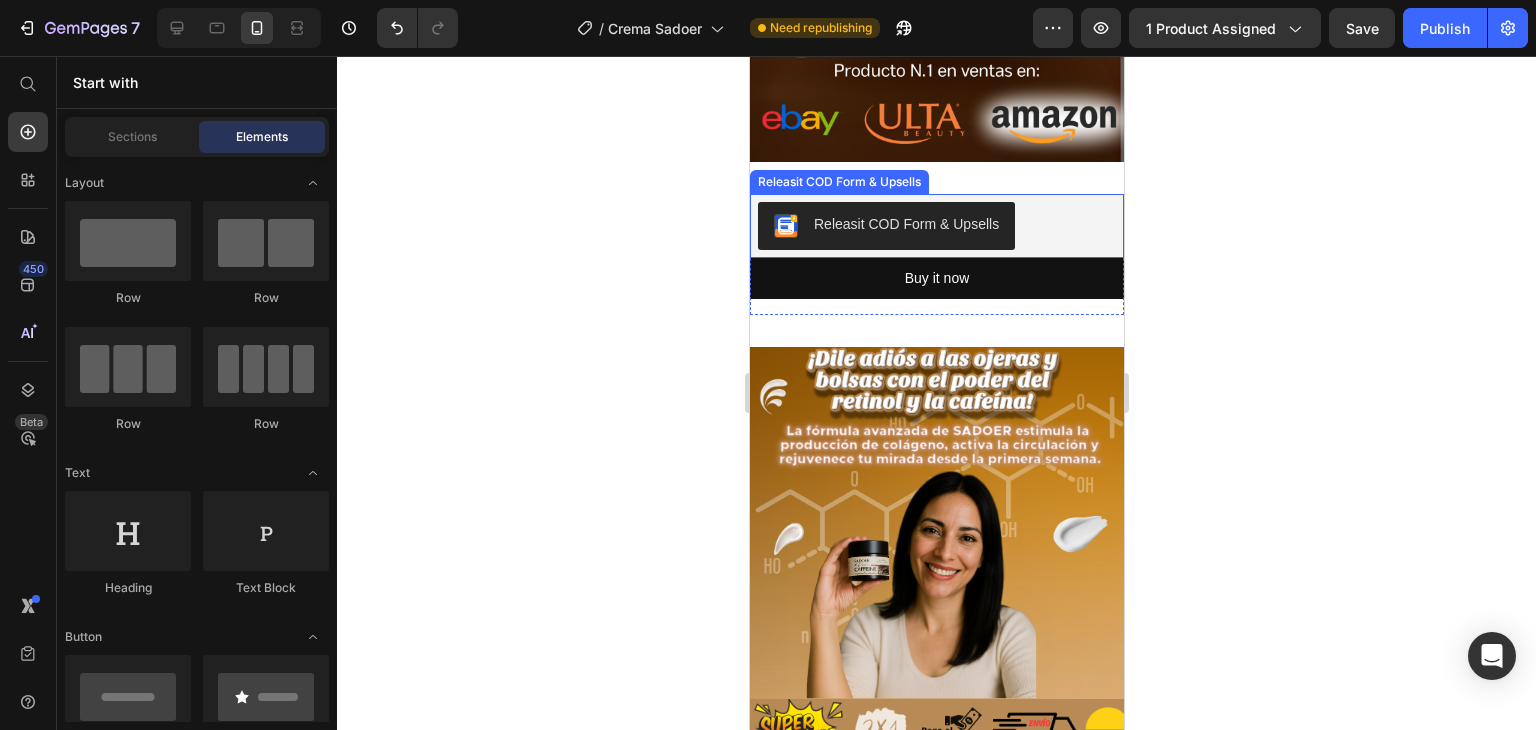 click on "Releasit COD Form & Upsells Releasit COD Form & Upsells Buy it now Dynamic Checkout Product Section 2" at bounding box center [936, 254] 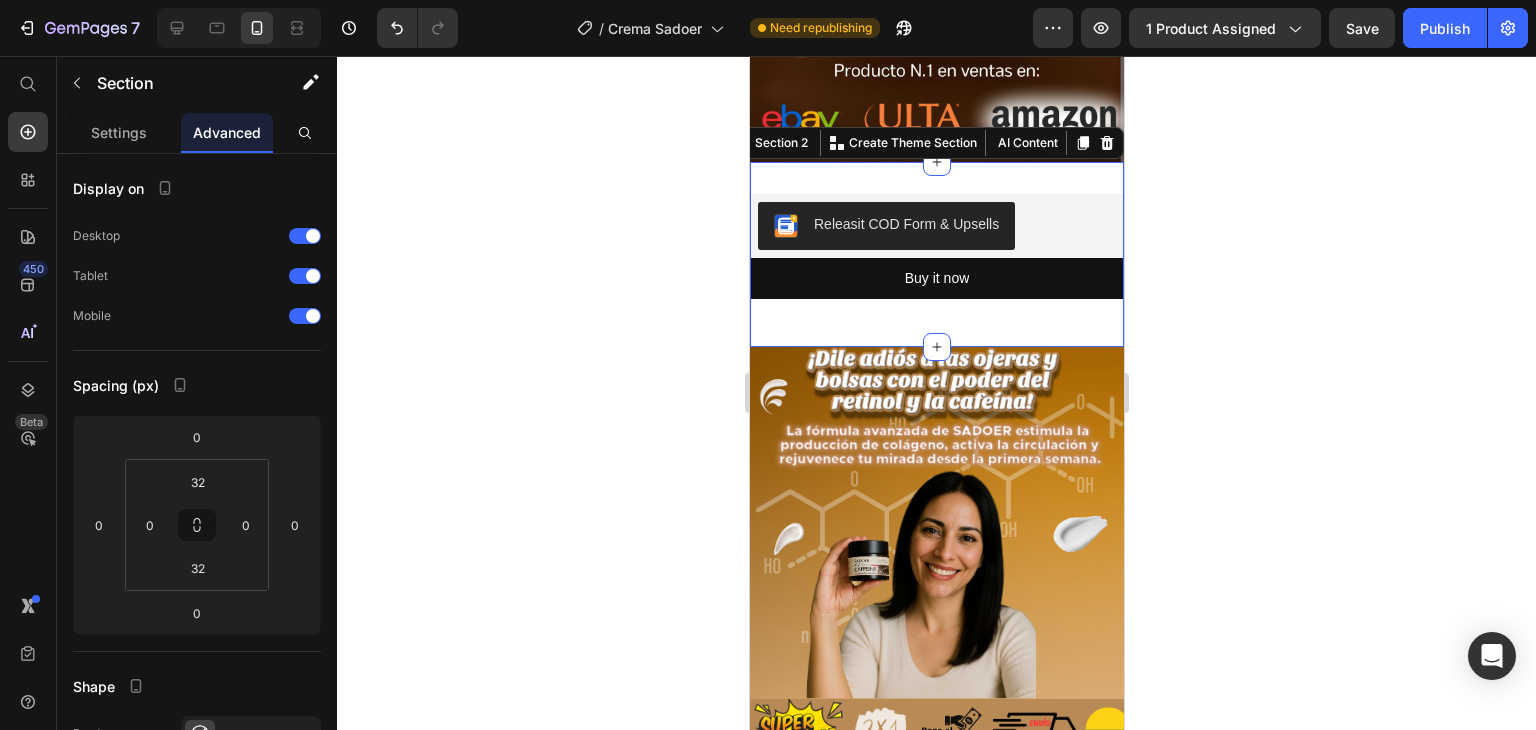 click on "Releasit COD Form & Upsells Releasit COD Form & Upsells Buy it now Dynamic Checkout Product Section 2   You can create reusable sections Create Theme Section AI Content Write with GemAI What would you like to describe here? Tone and Voice Persuasive Product CONTORNO DE OJOS CAFE Y RETINOL Show more Generate" at bounding box center [936, 254] 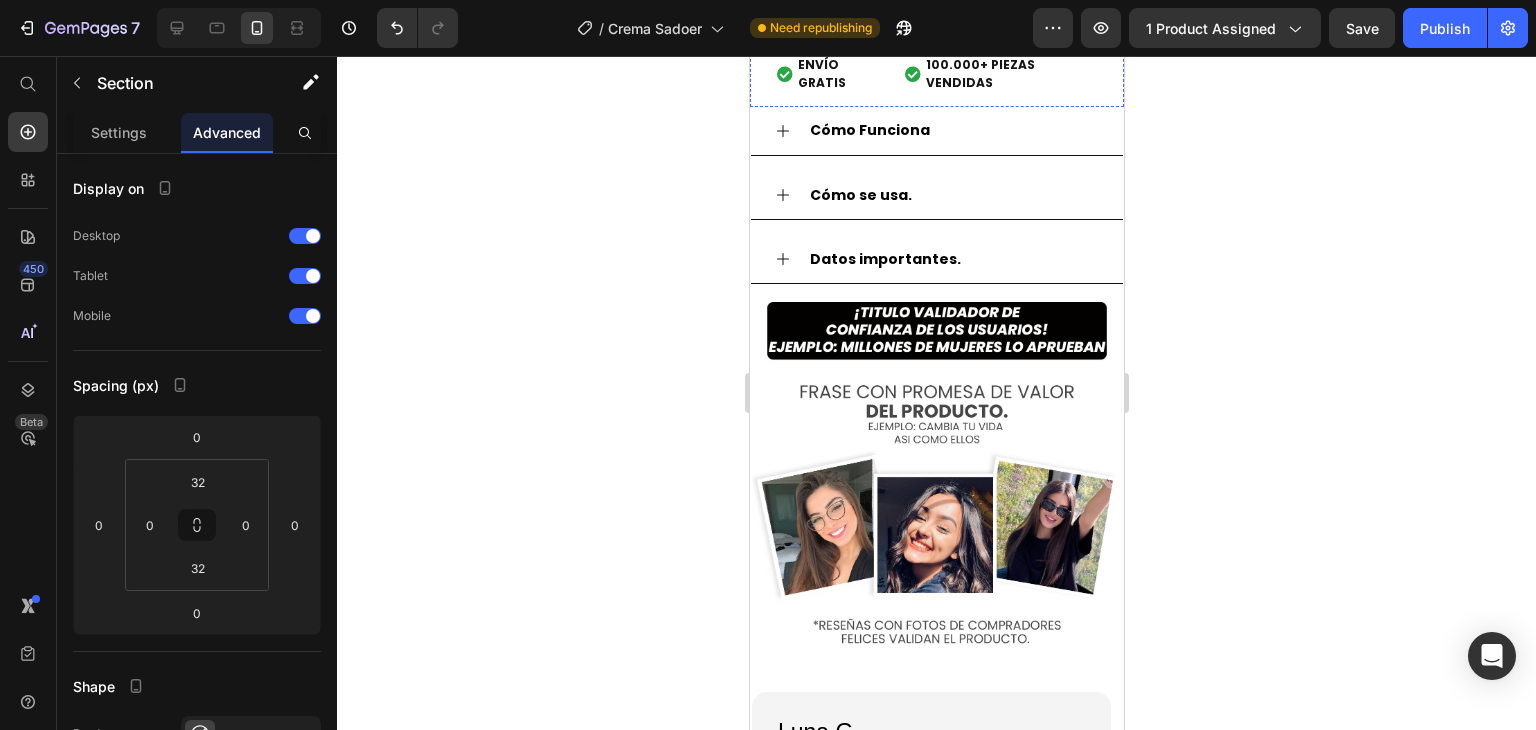 scroll, scrollTop: 2180, scrollLeft: 0, axis: vertical 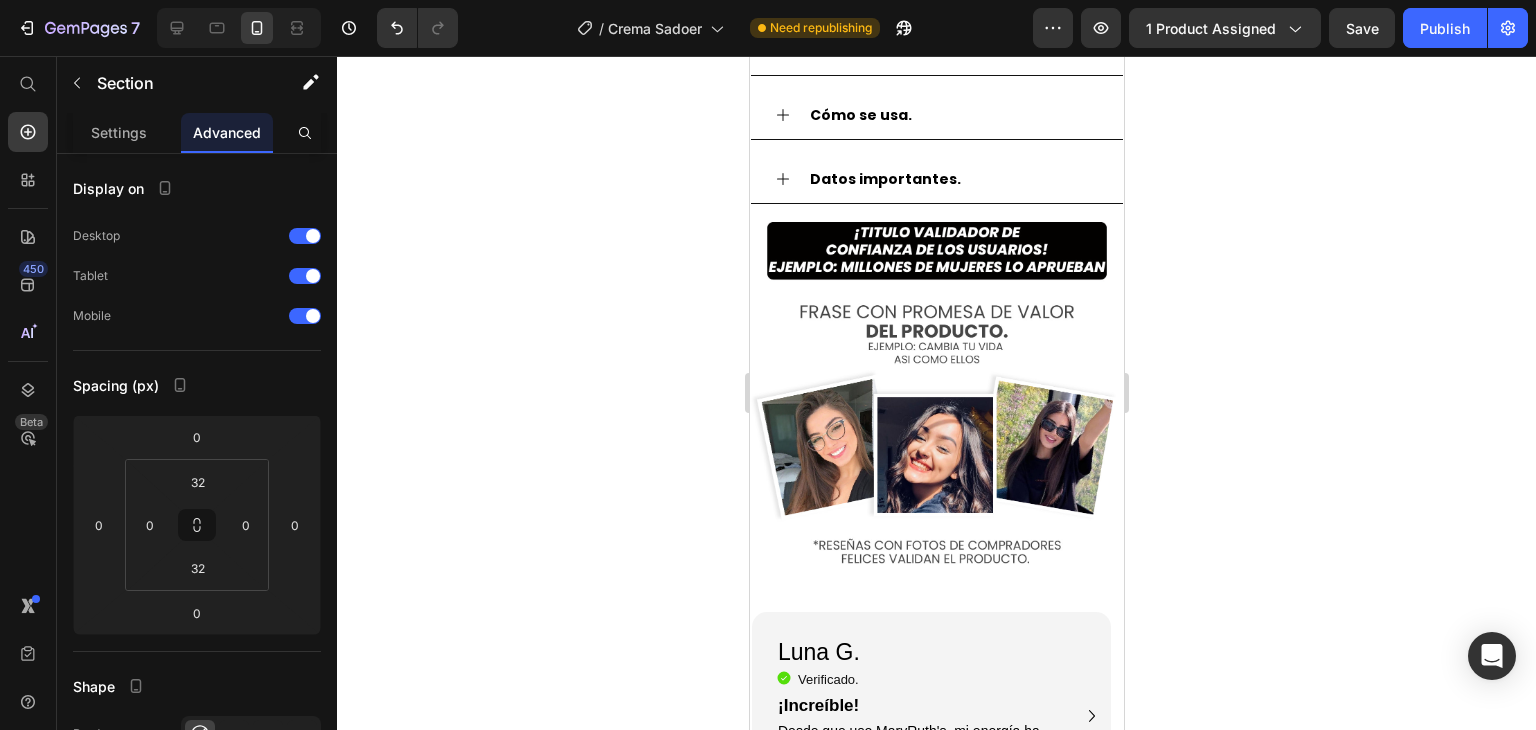 click at bounding box center [936, 400] 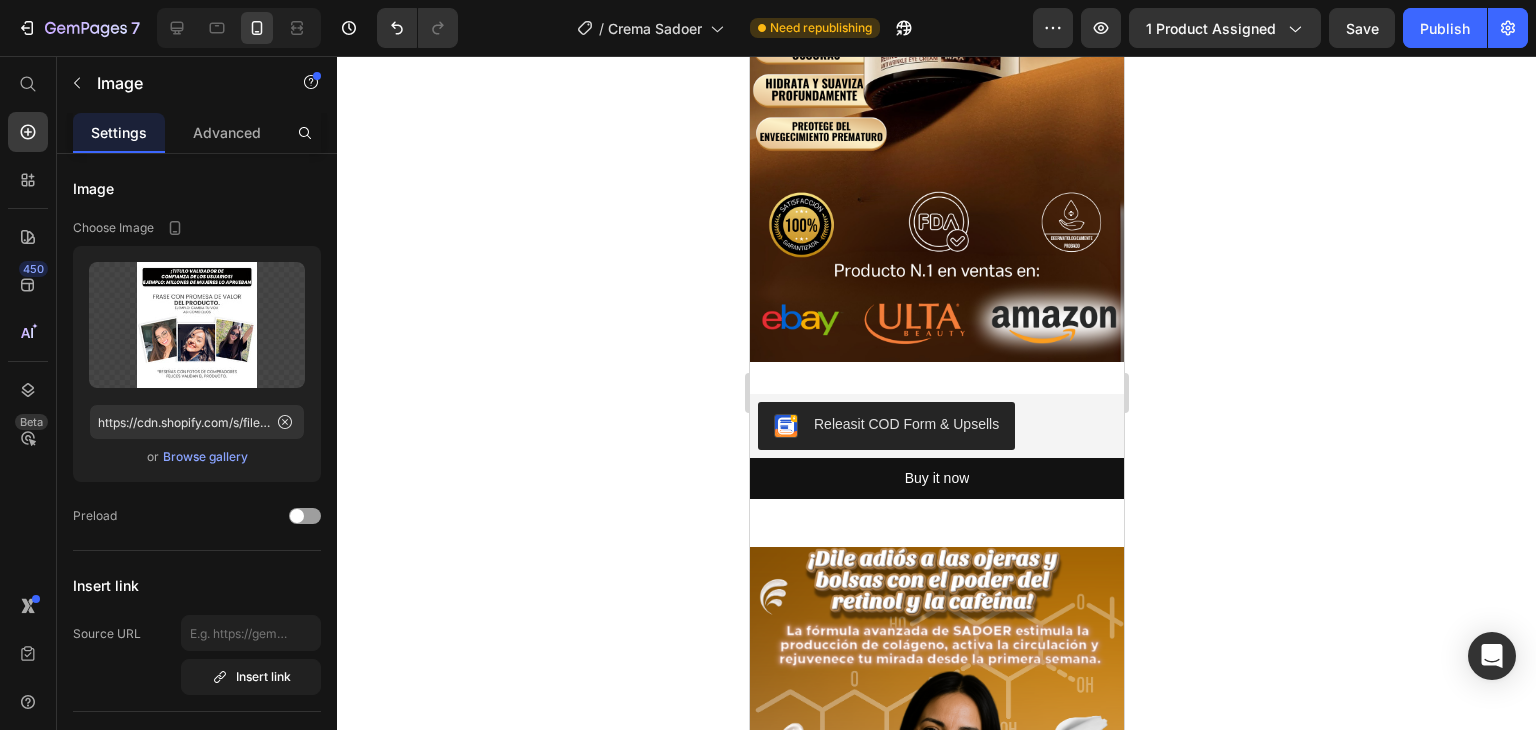 scroll, scrollTop: 500, scrollLeft: 0, axis: vertical 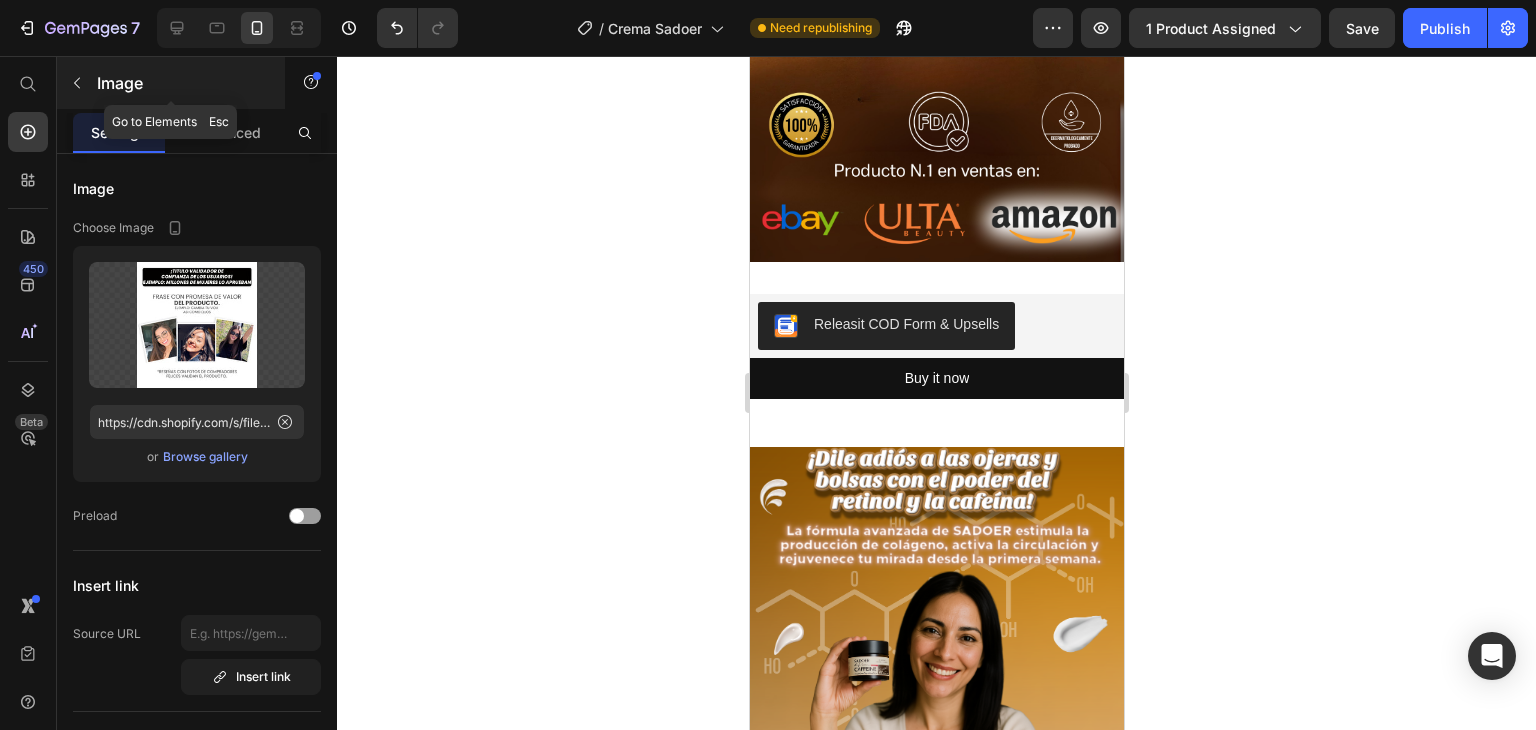 click on "Image" at bounding box center (182, 83) 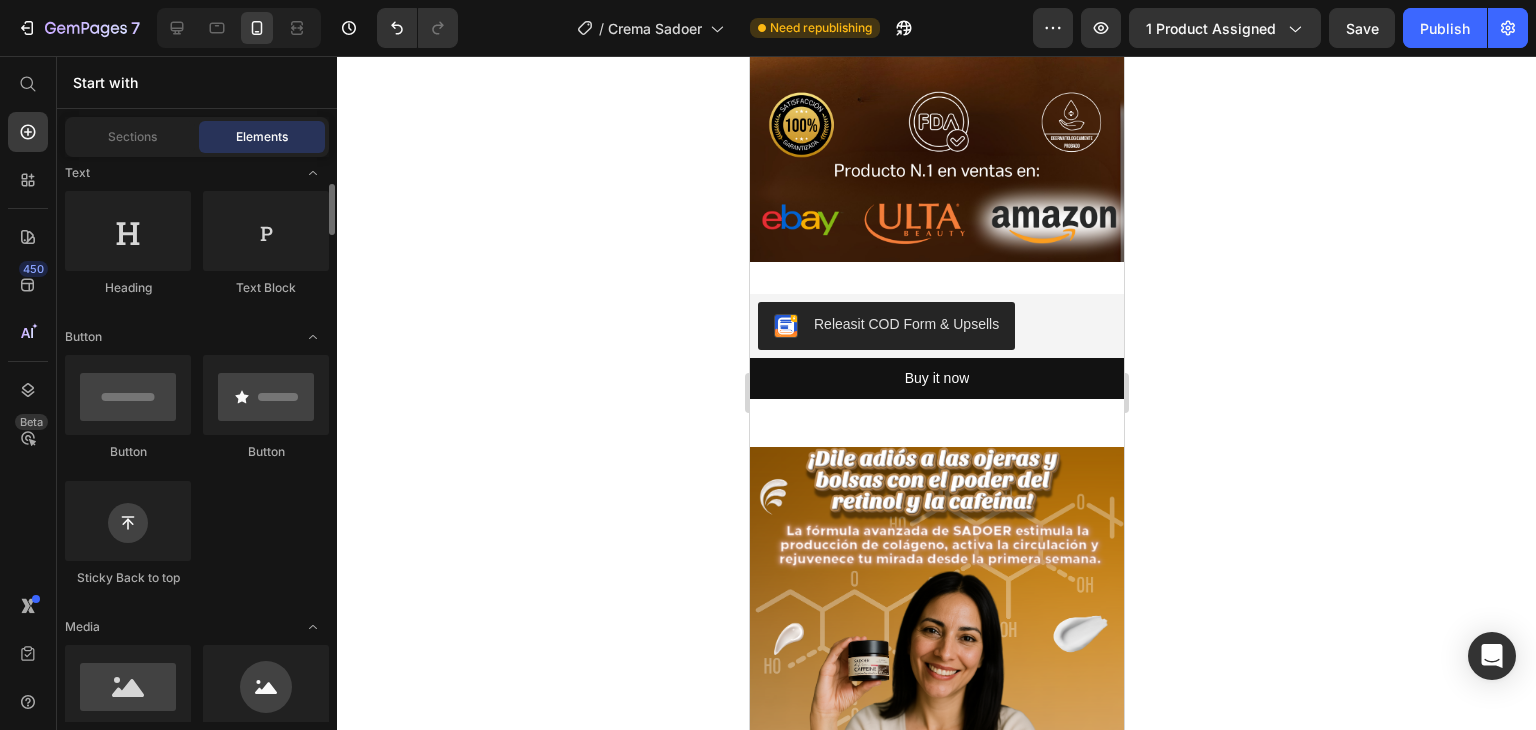 scroll, scrollTop: 400, scrollLeft: 0, axis: vertical 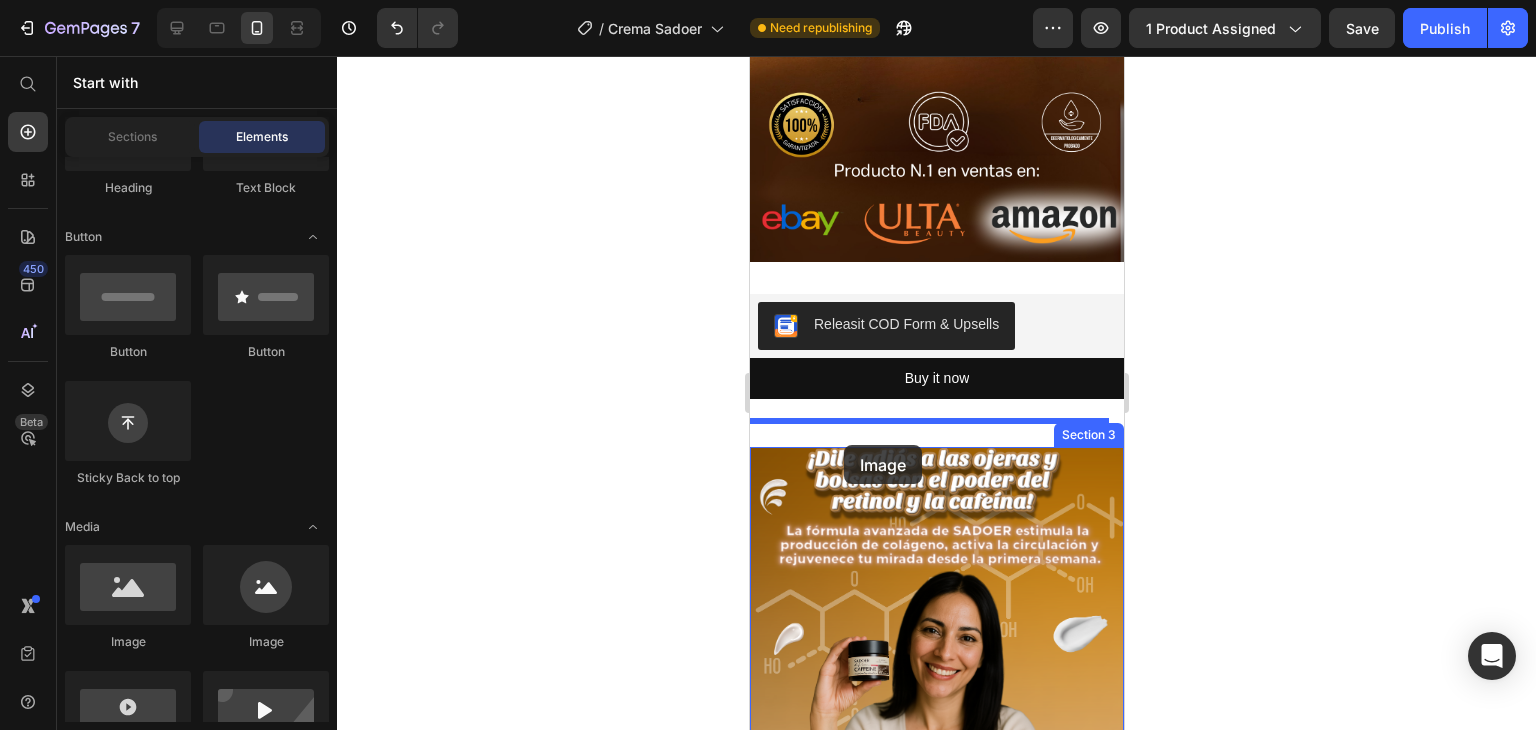 drag, startPoint x: 885, startPoint y: 661, endPoint x: 843, endPoint y: 445, distance: 220.04546 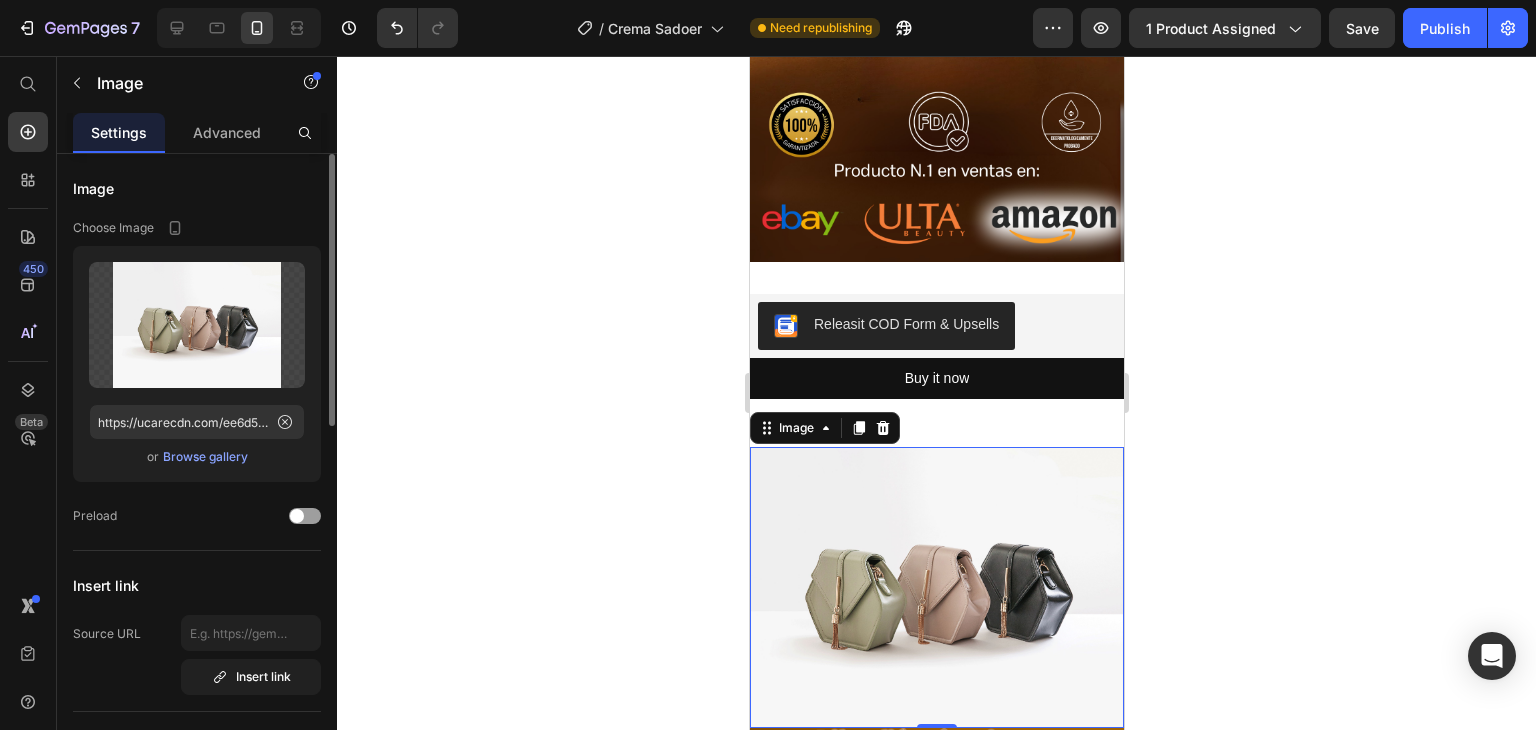 click on "Browse gallery" at bounding box center [205, 457] 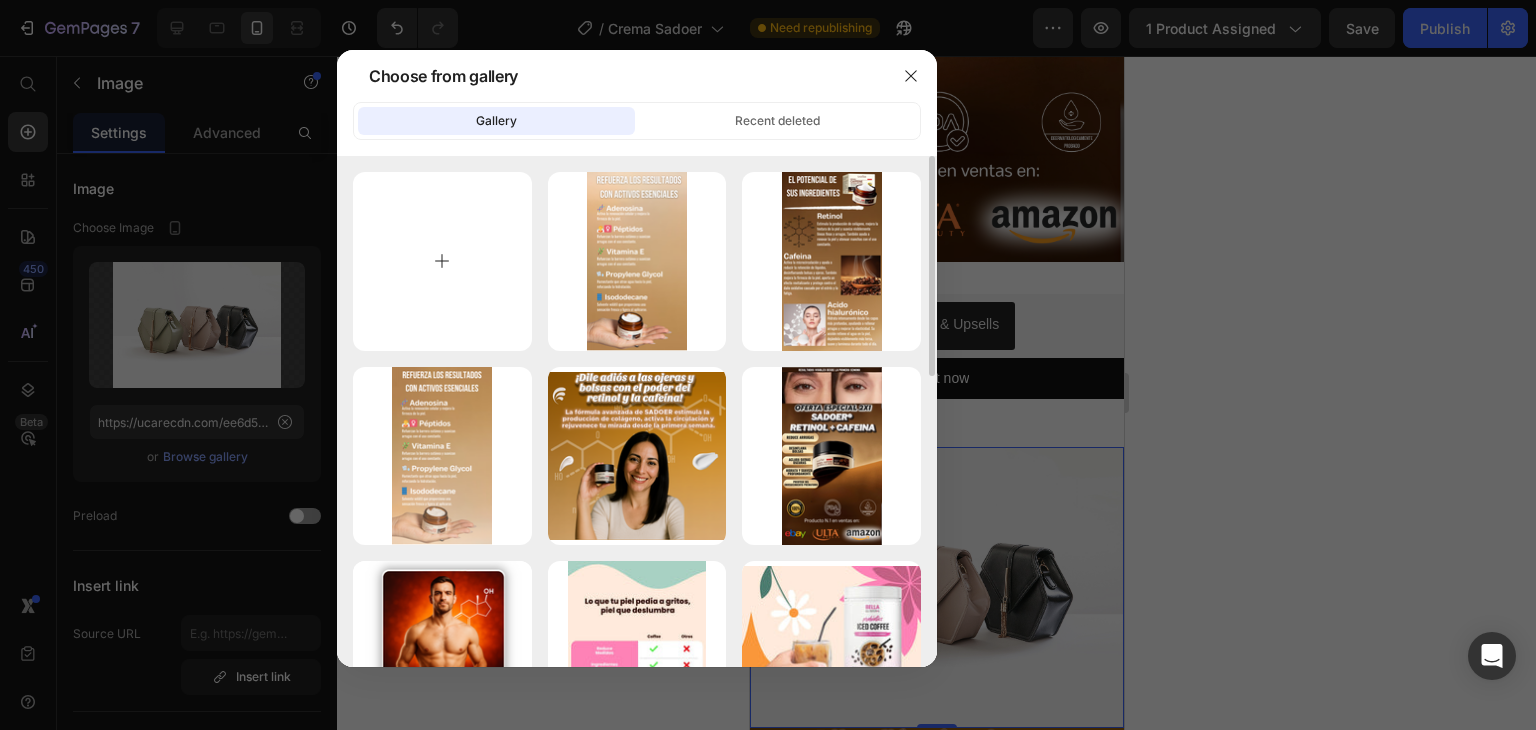 click at bounding box center (442, 261) 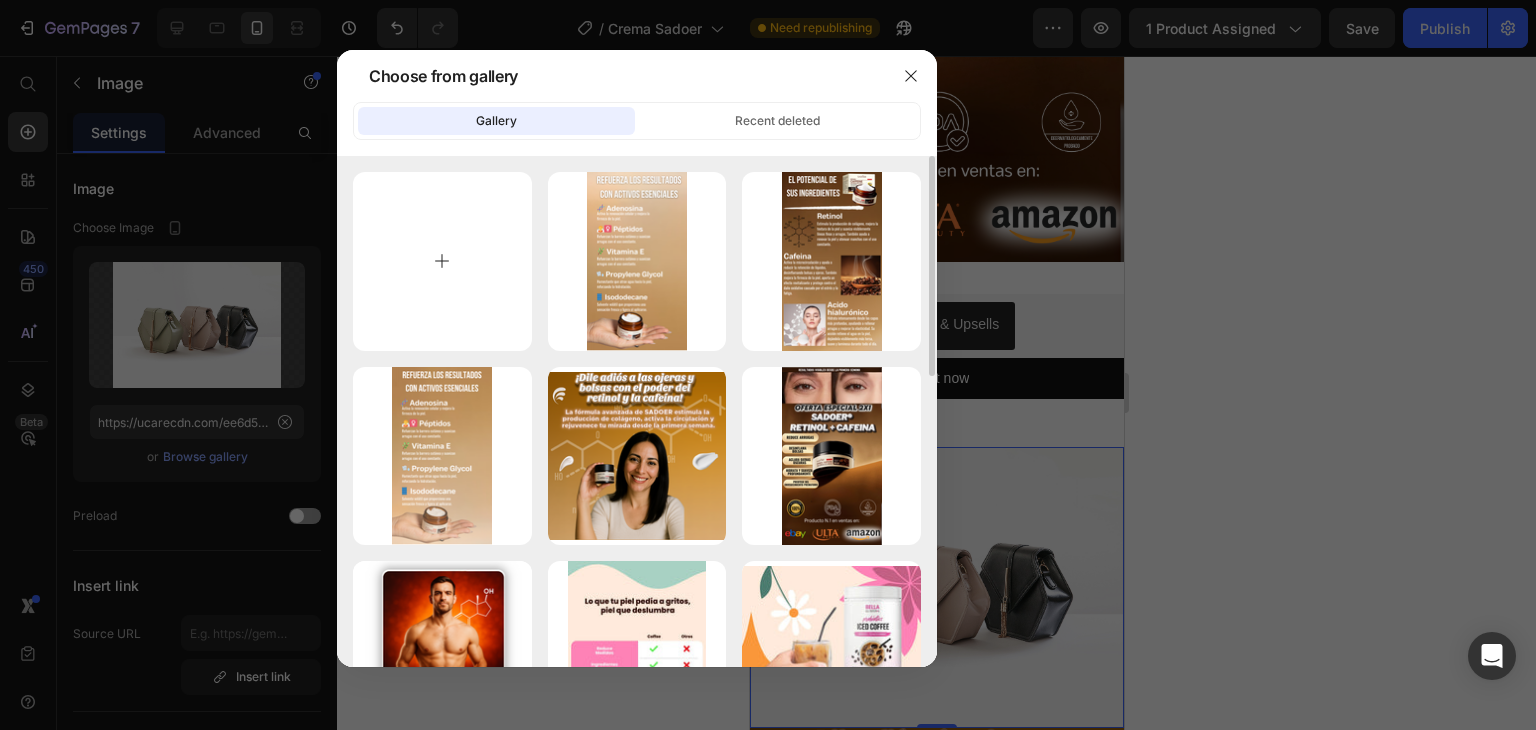 type on "C:\fakepath\[FILENAME].gif" 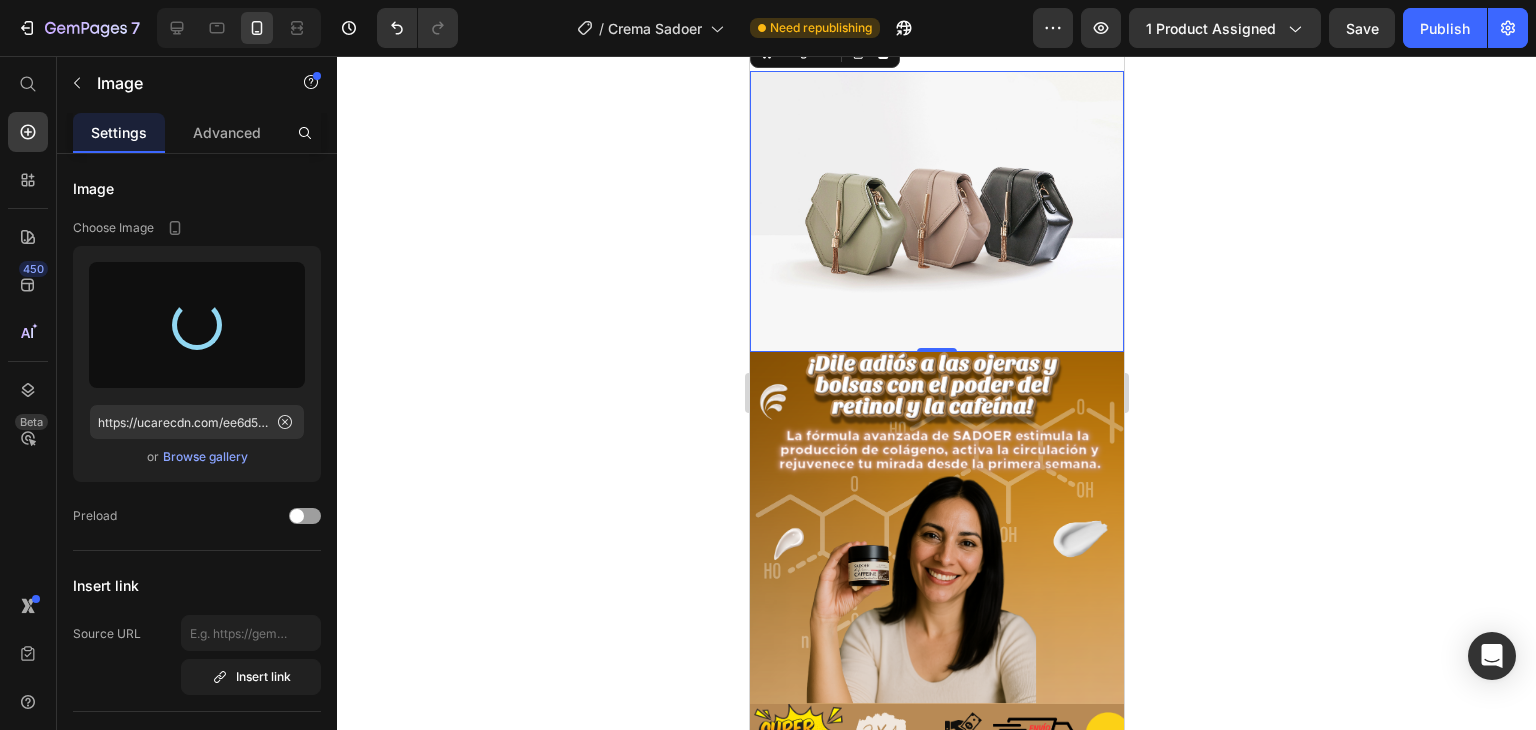 scroll, scrollTop: 700, scrollLeft: 0, axis: vertical 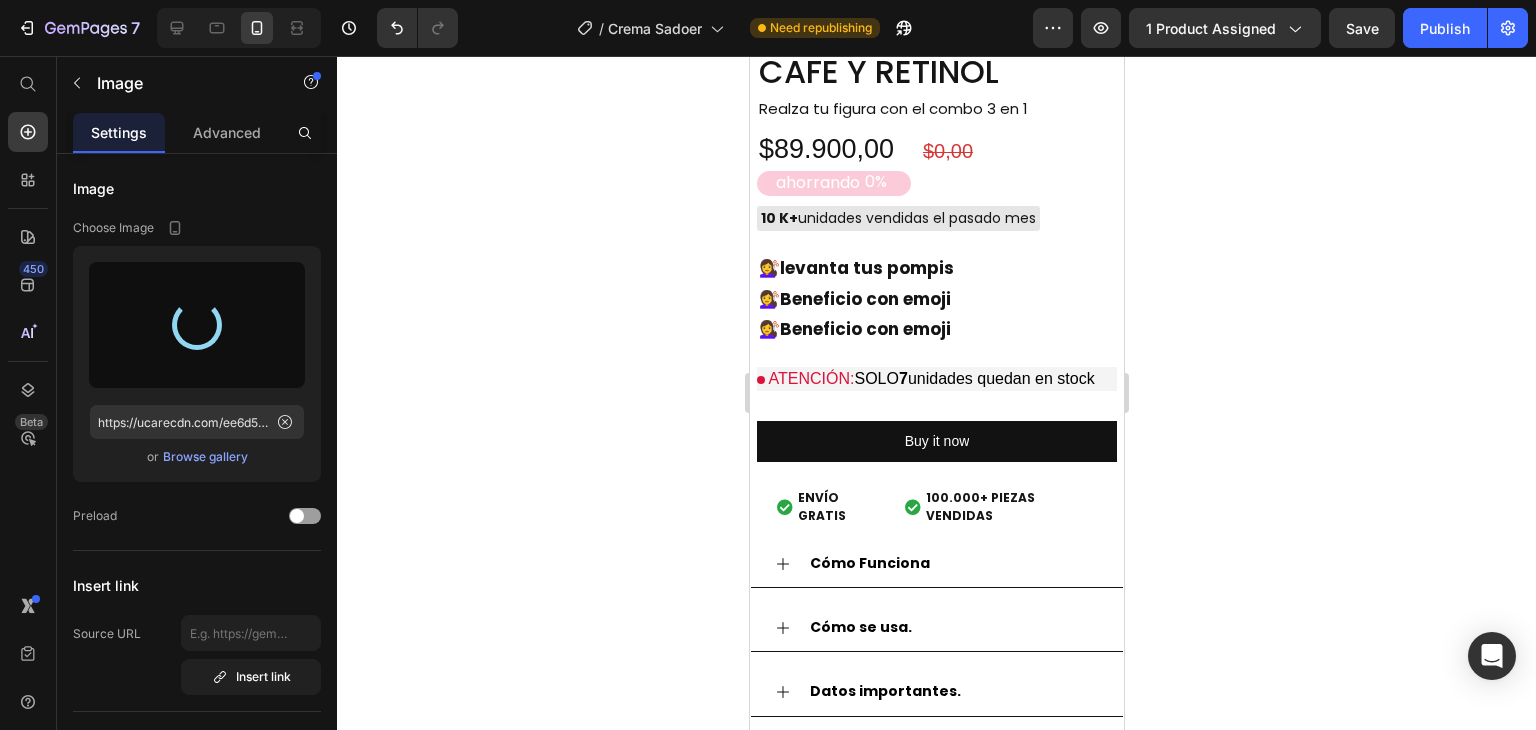 type on "https://cdn.shopify.com/s/files/1/0910/8740/5342/files/gempages_564407716122985483-99fbc744-8914-49b2-9998-8bdbe5572b20.gif" 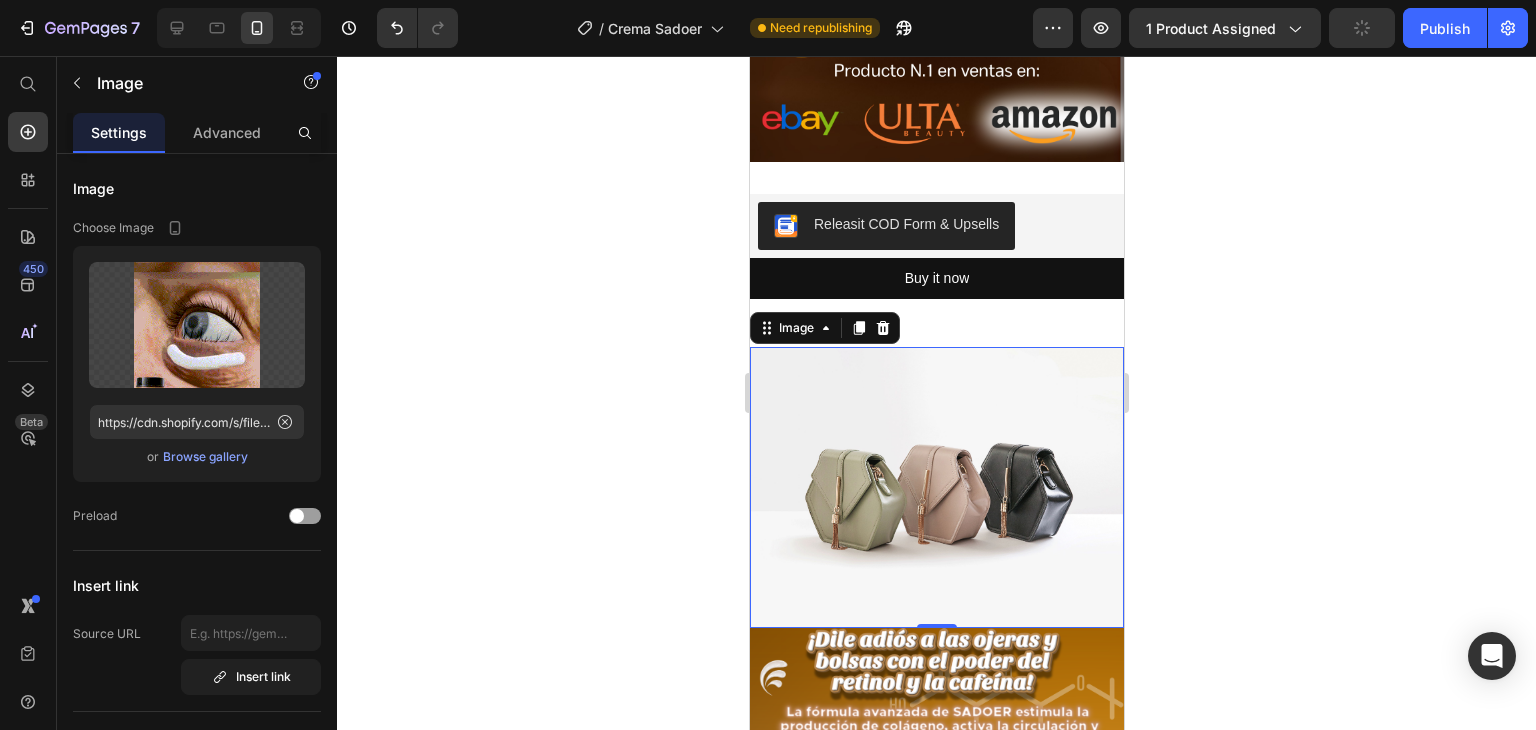 scroll, scrollTop: 500, scrollLeft: 0, axis: vertical 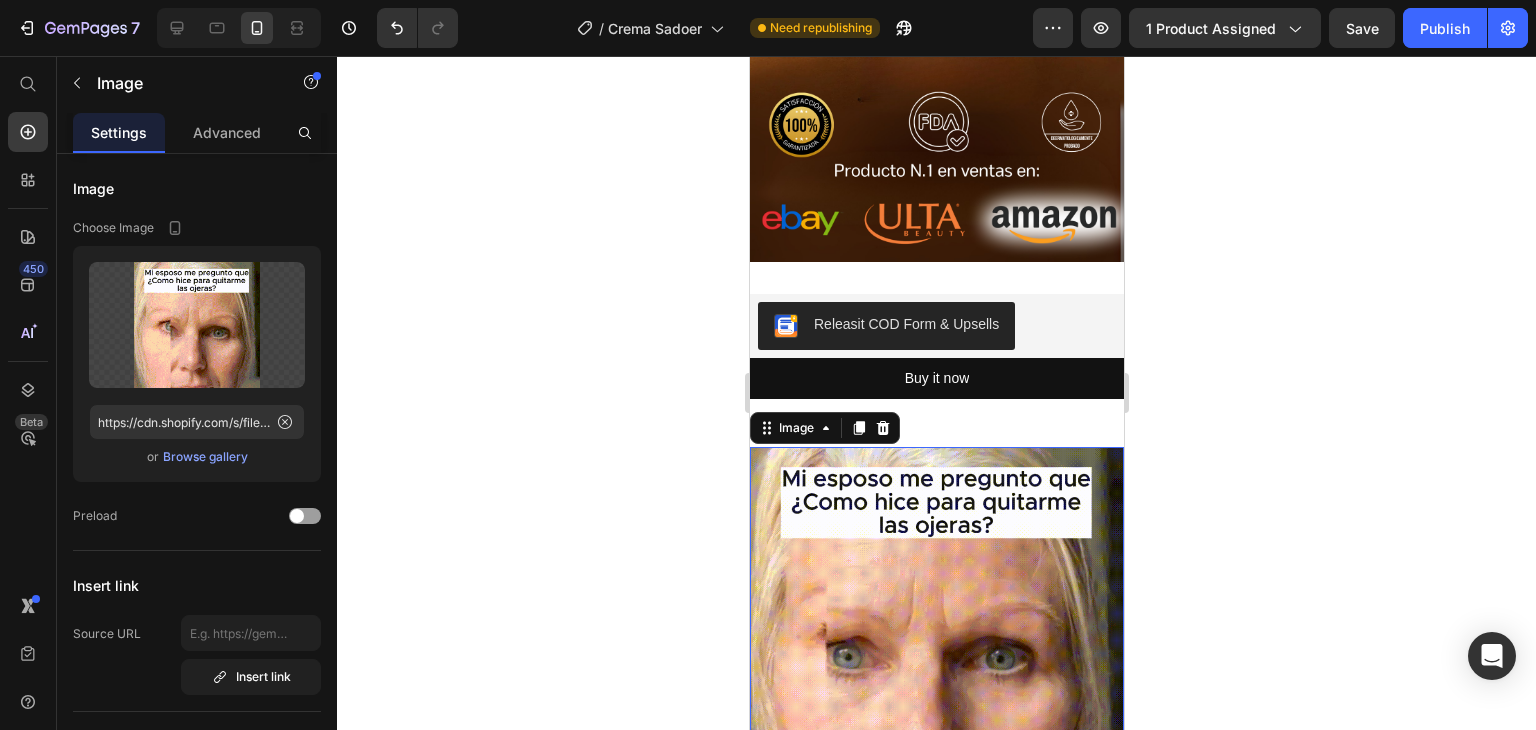 click 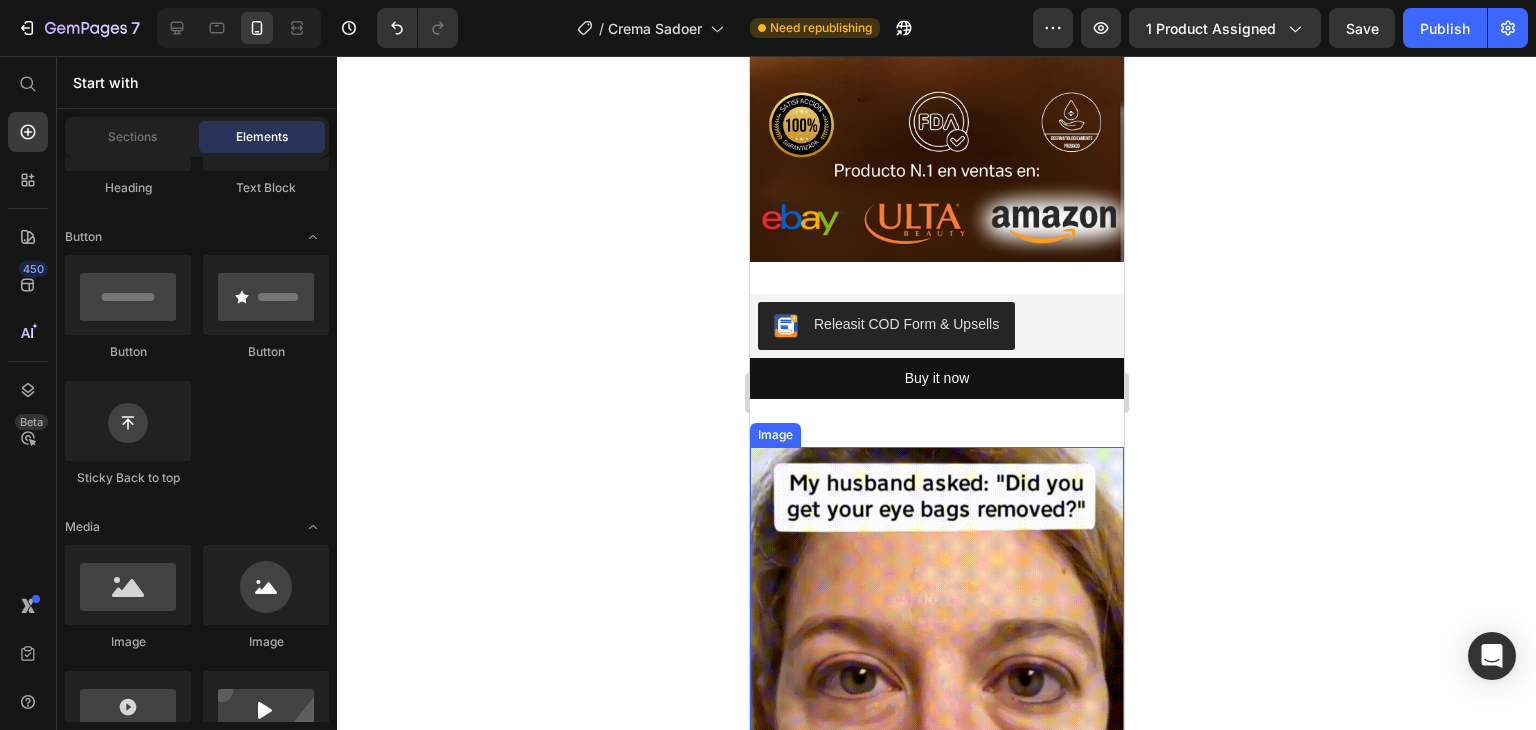click at bounding box center (936, 634) 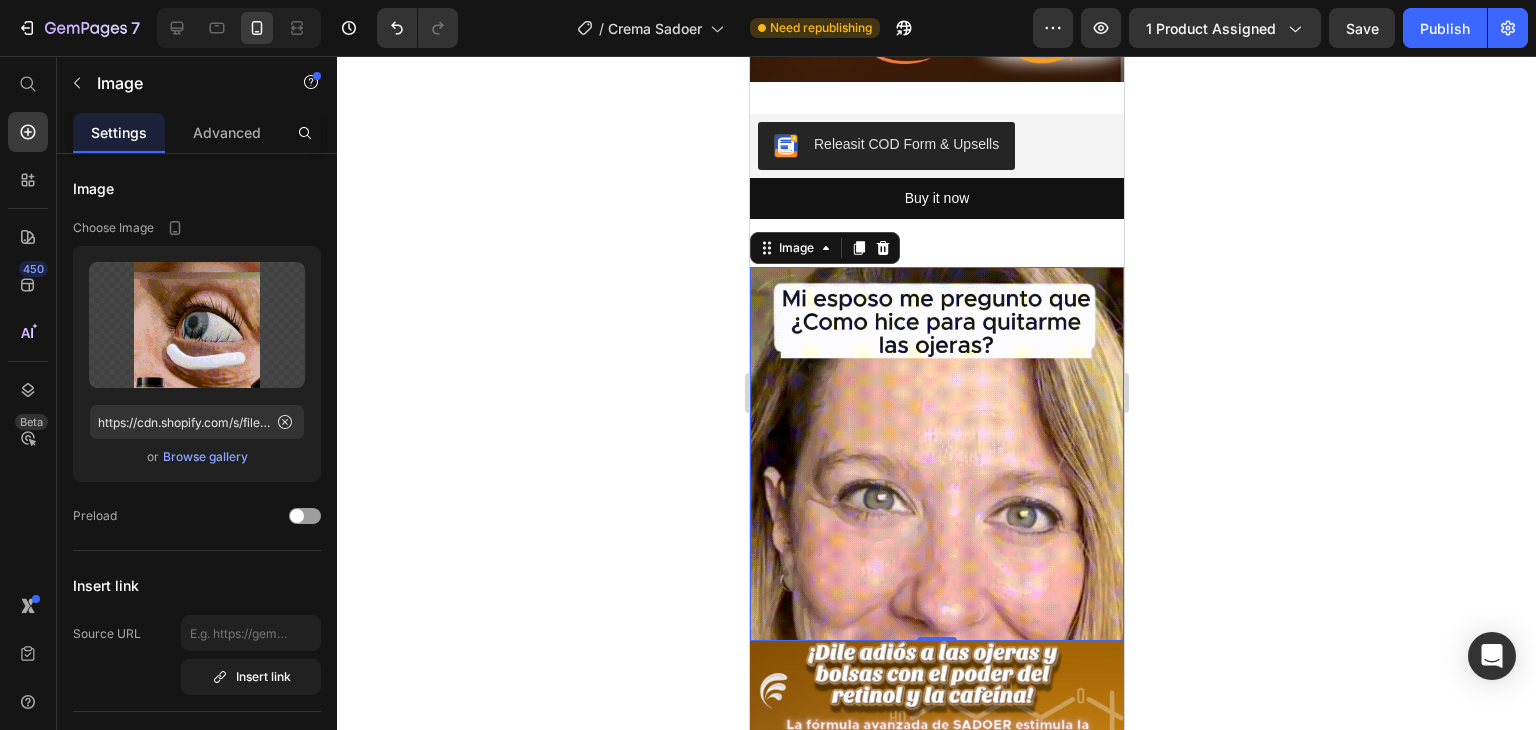 scroll, scrollTop: 700, scrollLeft: 0, axis: vertical 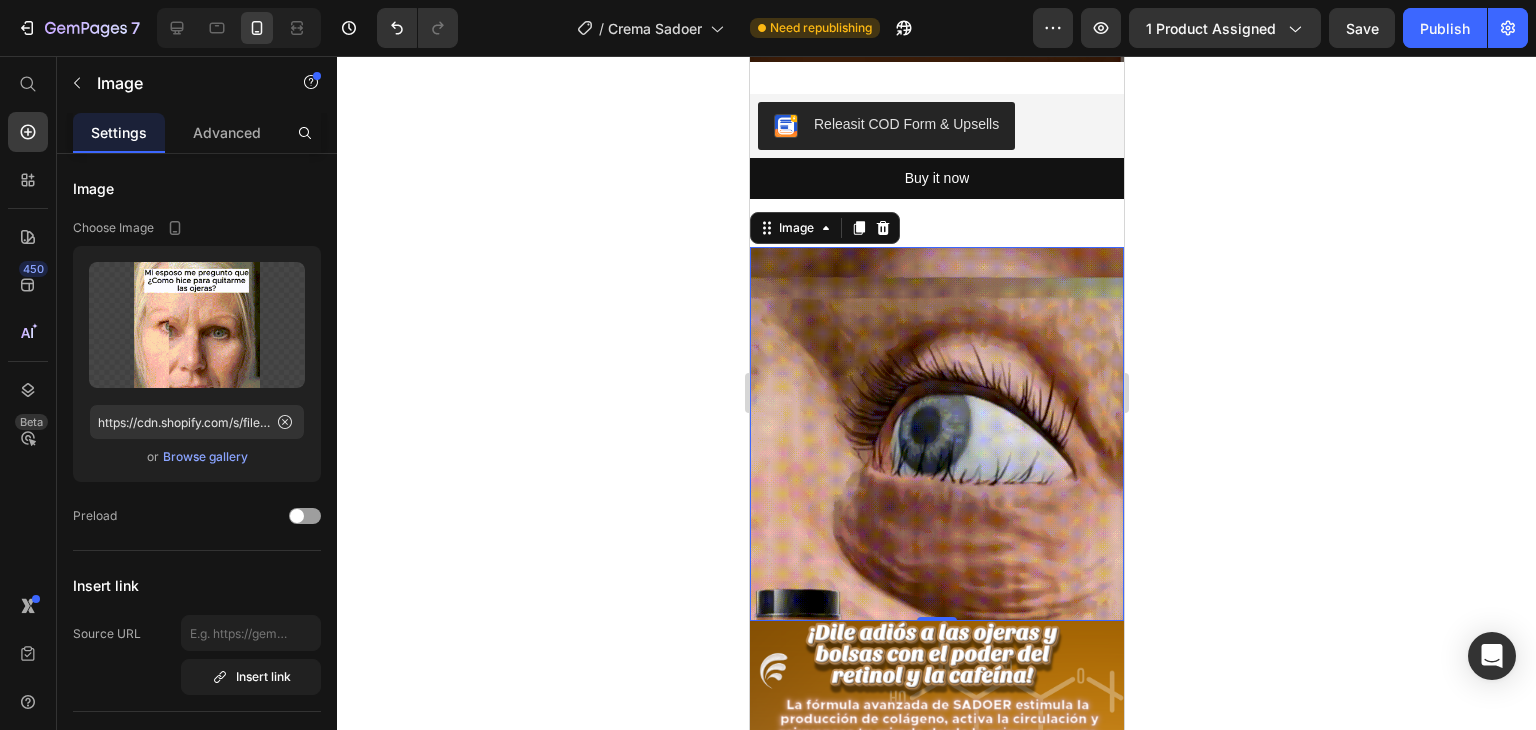 click at bounding box center (936, 434) 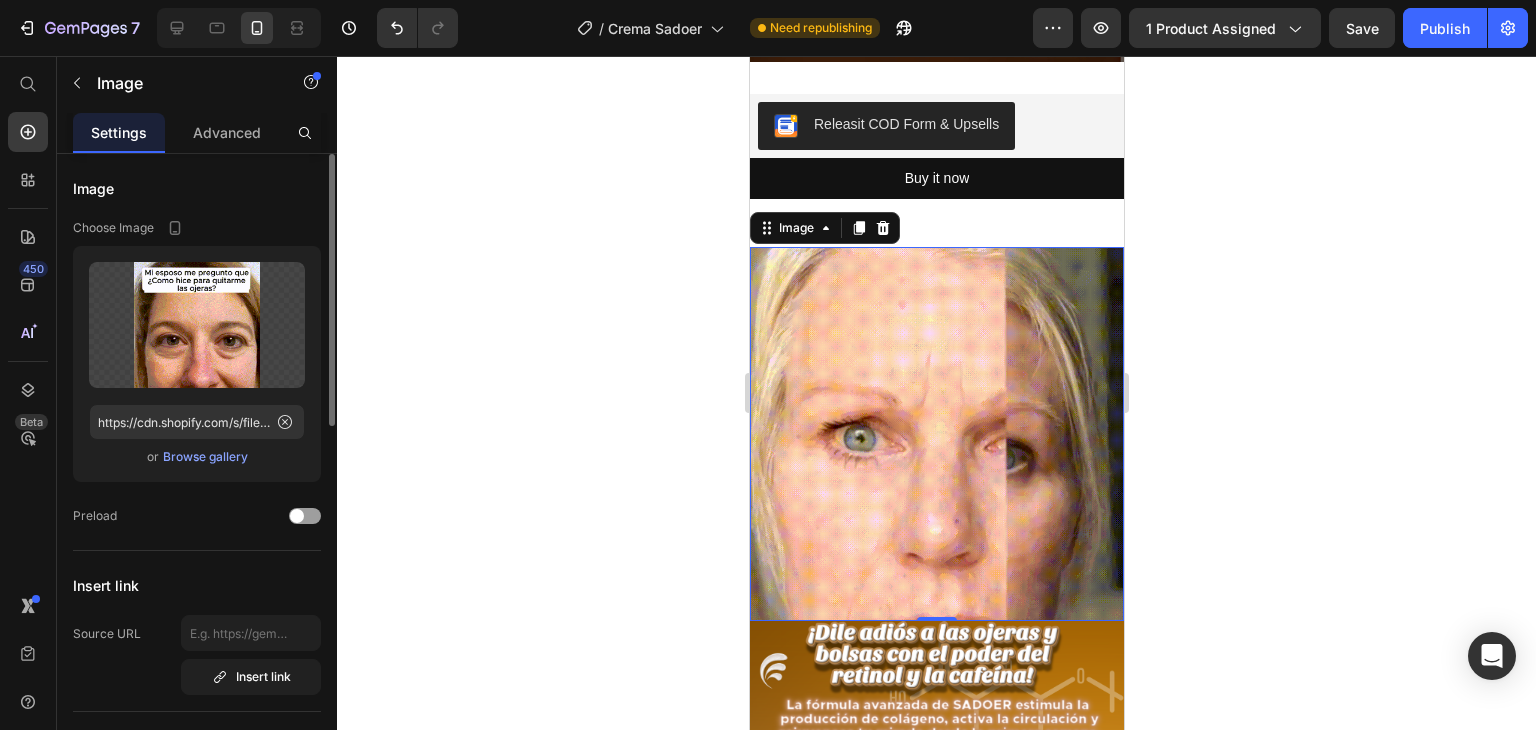 click on "Browse gallery" at bounding box center (205, 457) 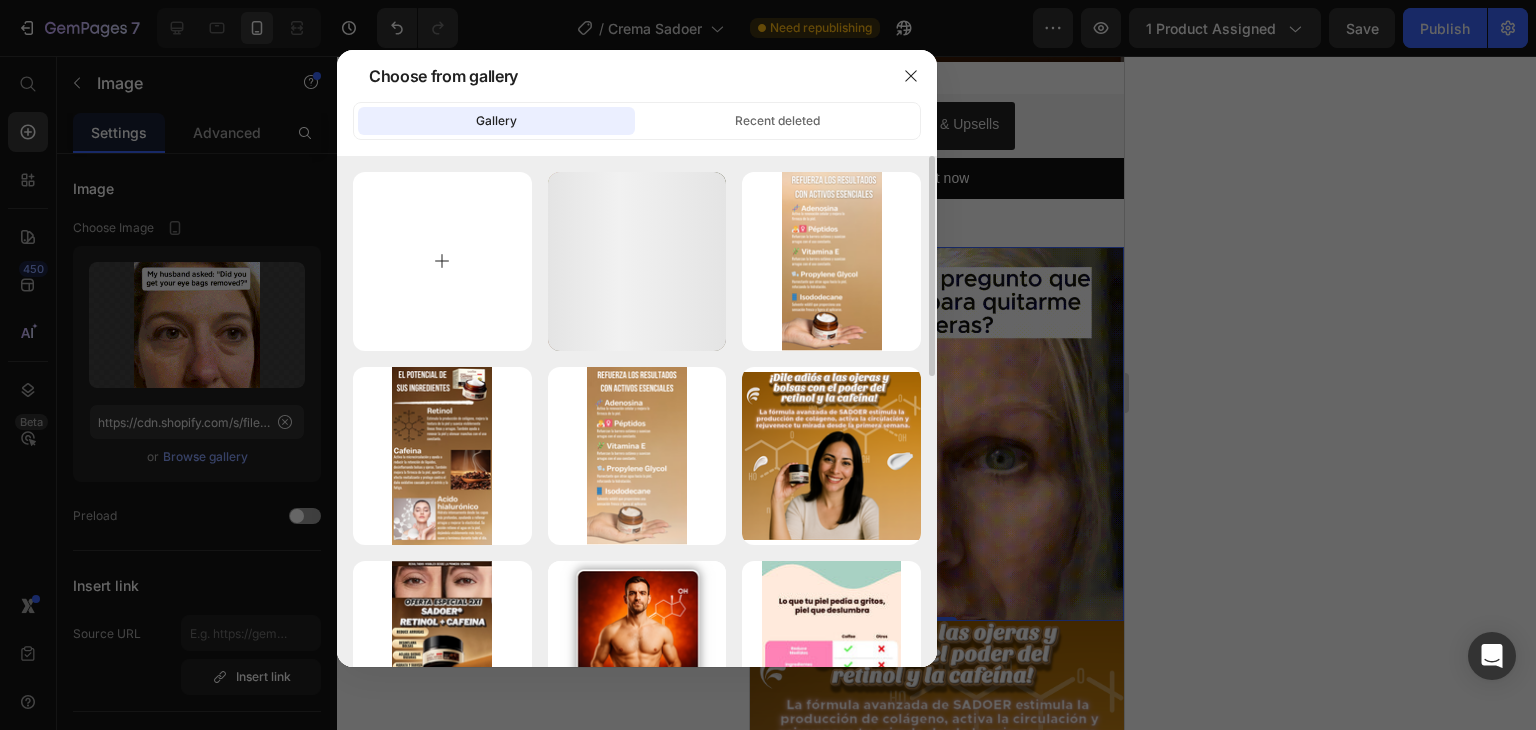 click at bounding box center (442, 261) 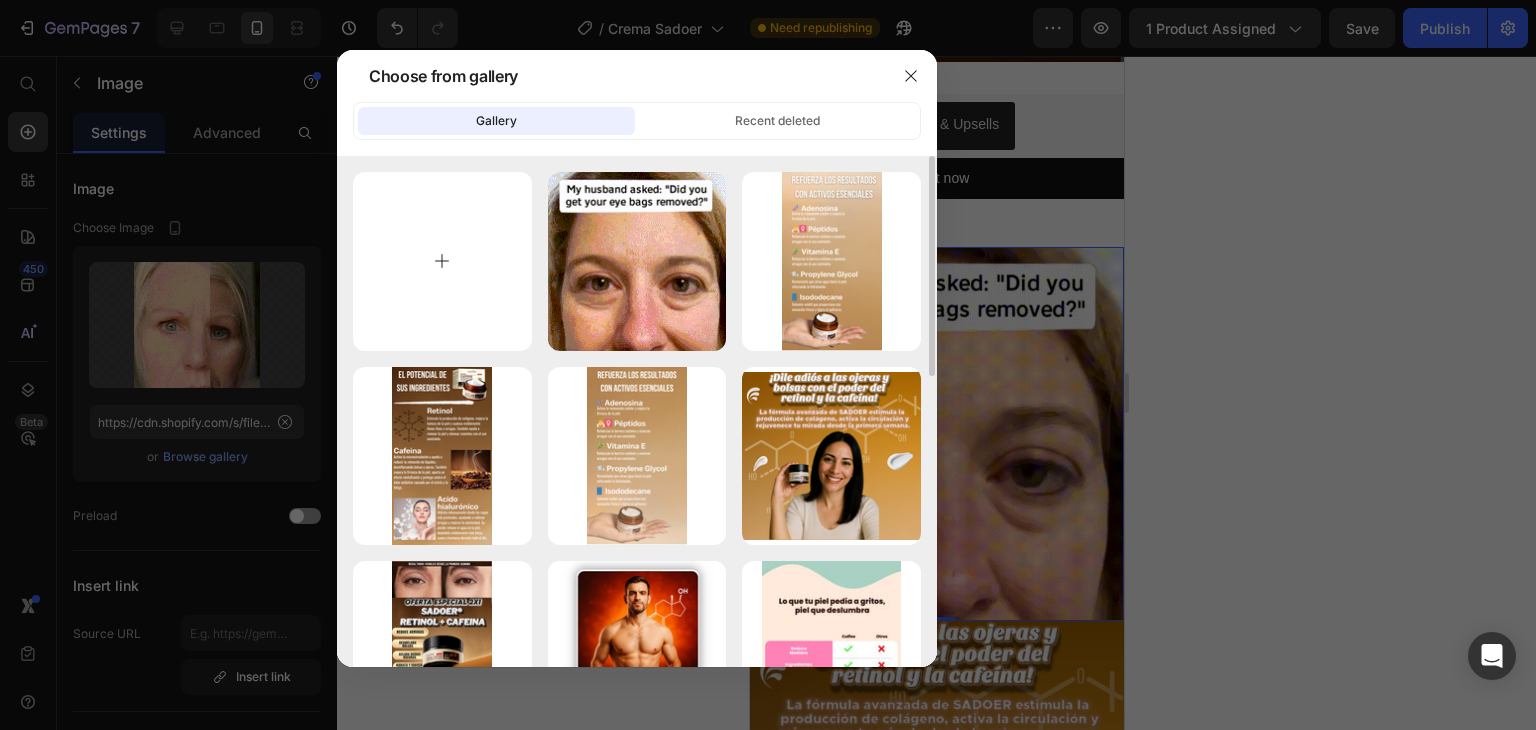 type on "C:\fakepath\[FILENAME].gif" 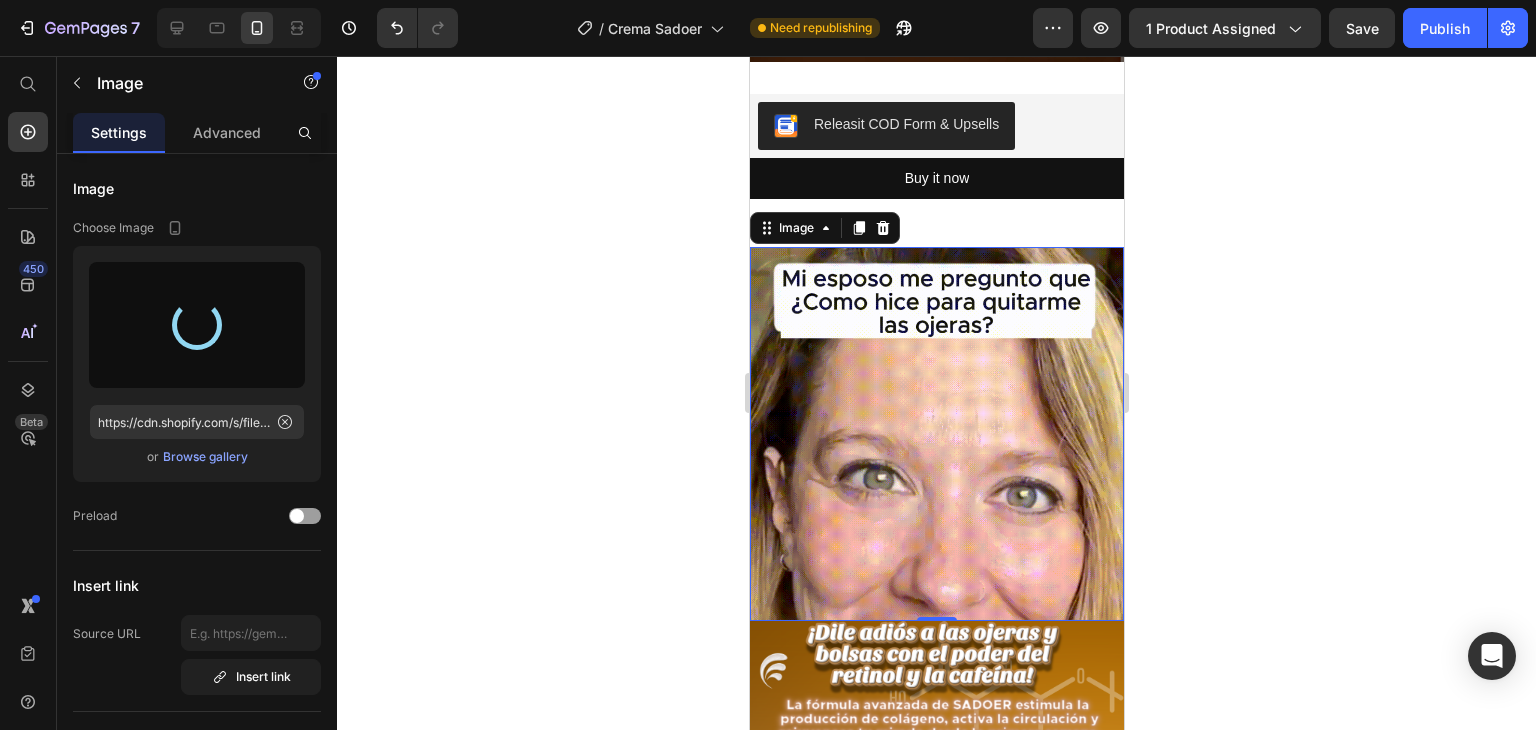type on "https://cdn.shopify.com/s/files/1/0910/8740/5342/files/gempages_564407716122985483-2a3cf6e4-e4e8-430c-851d-c9a046656815.gif" 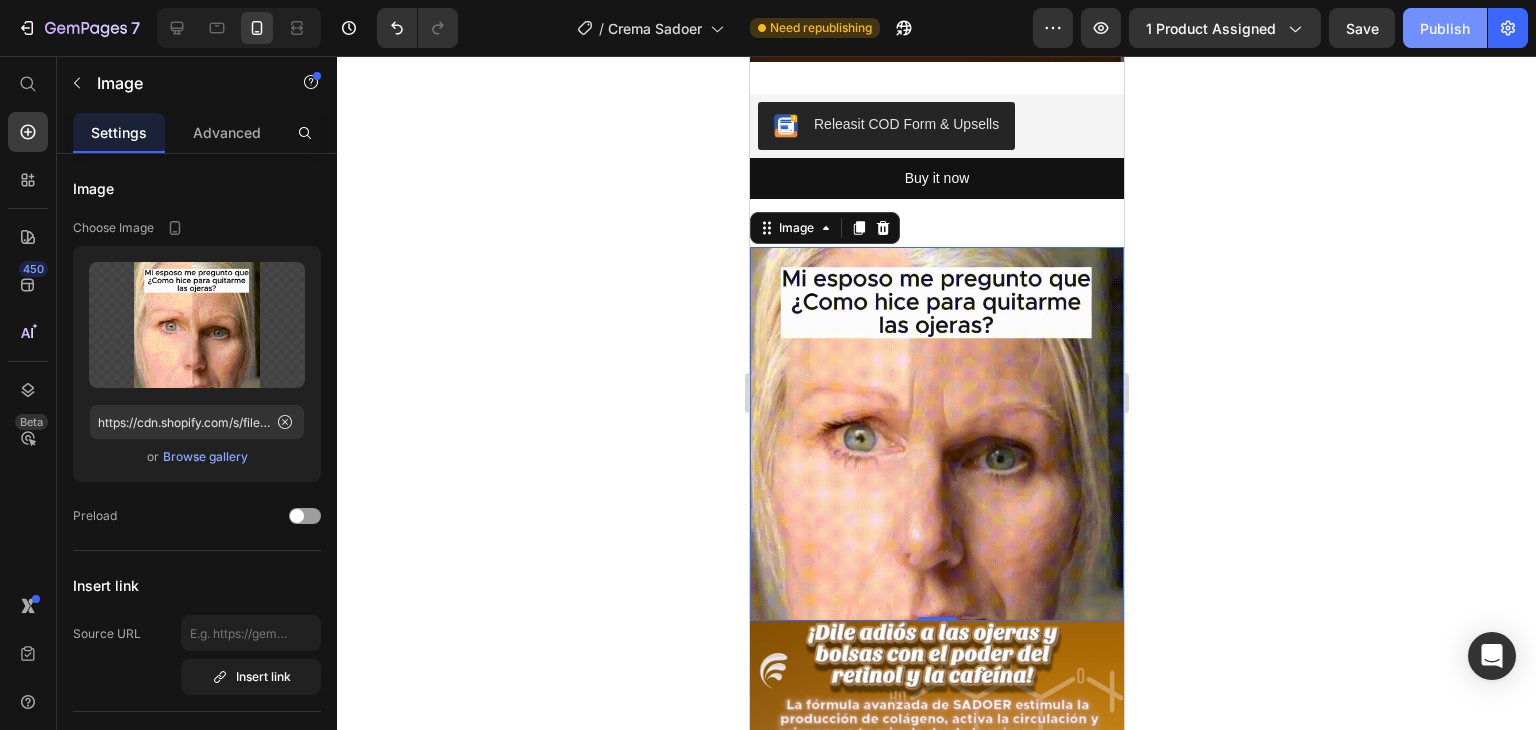 click on "Publish" at bounding box center [1445, 28] 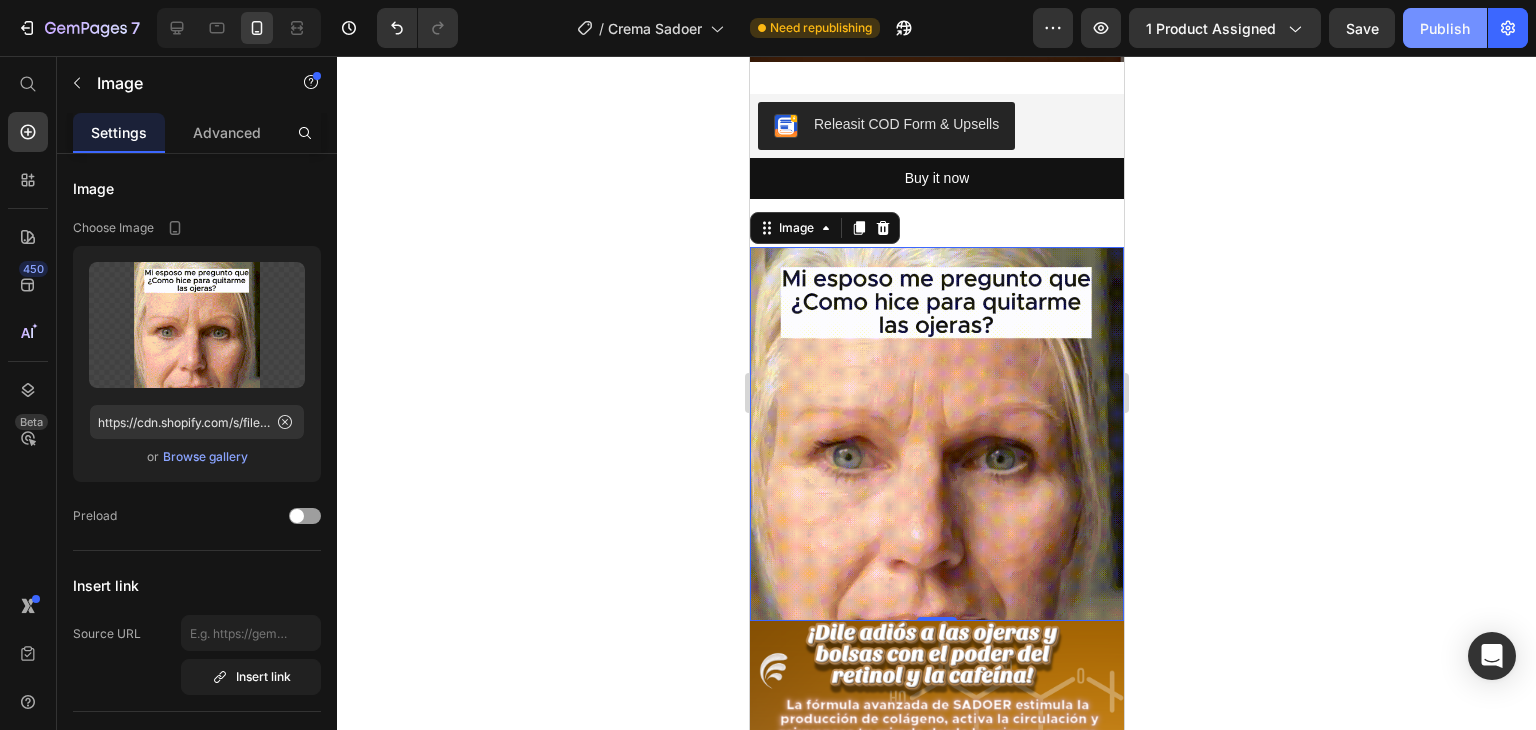 click on "Publish" 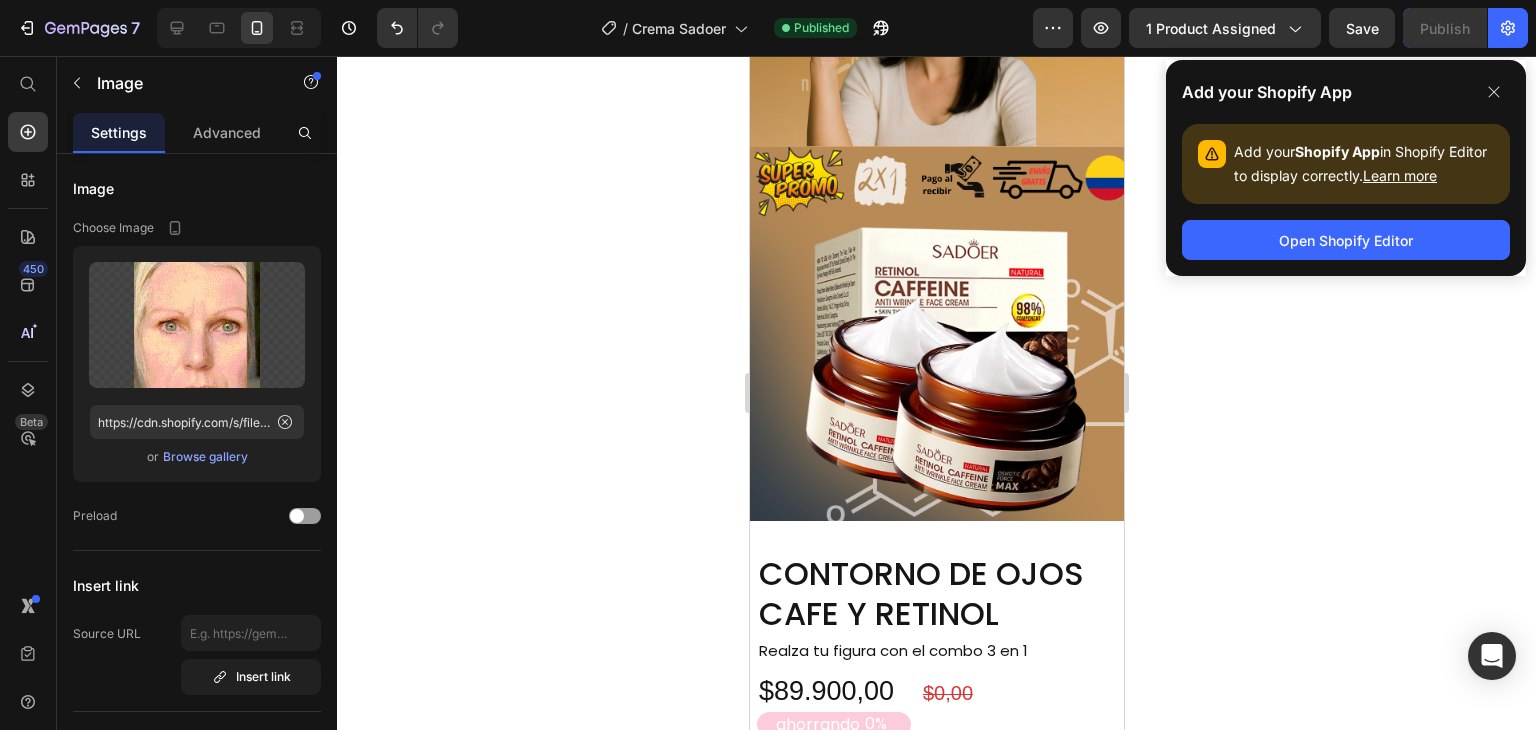 scroll, scrollTop: 1700, scrollLeft: 0, axis: vertical 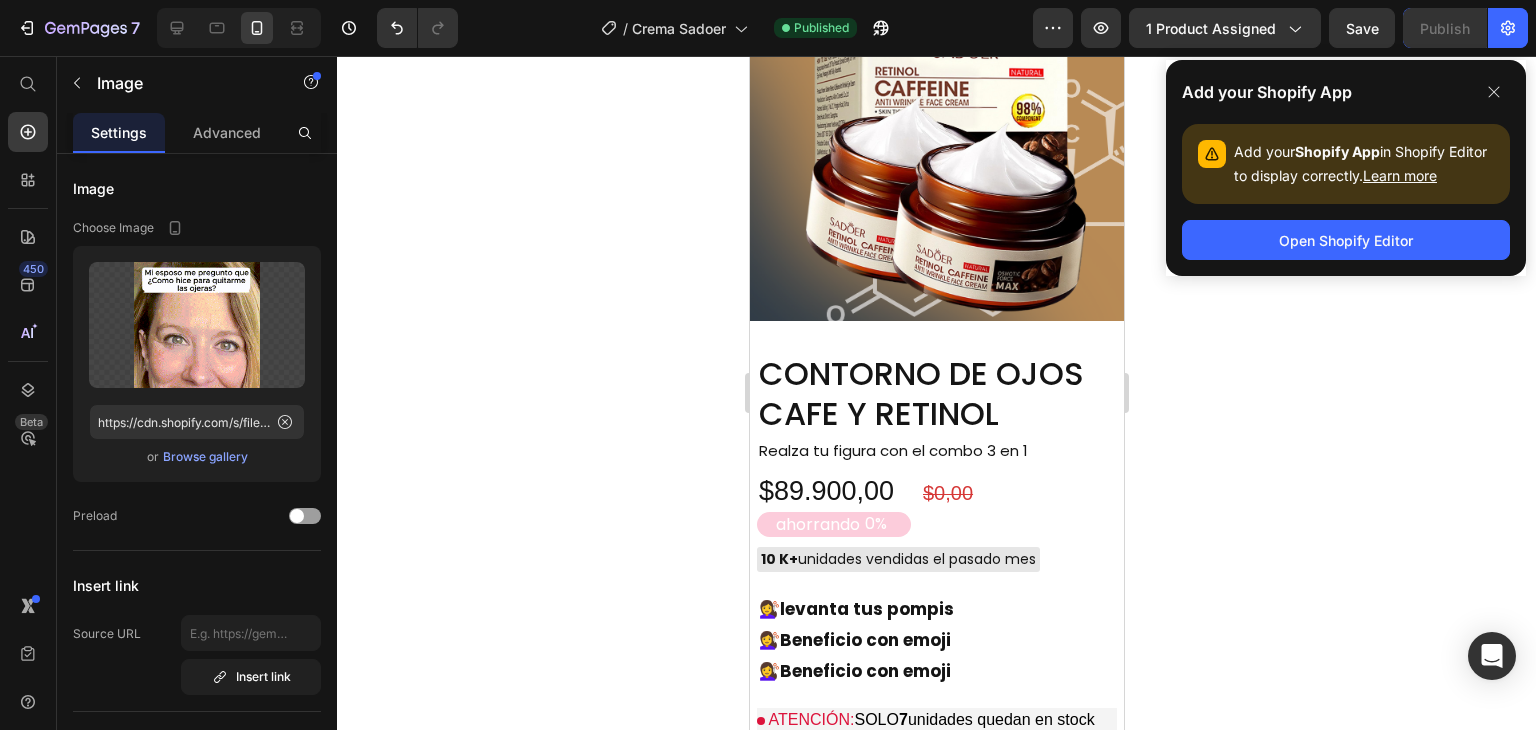 click on "CONTORNO DE OJOS CAFE Y RETINOL" at bounding box center [936, 394] 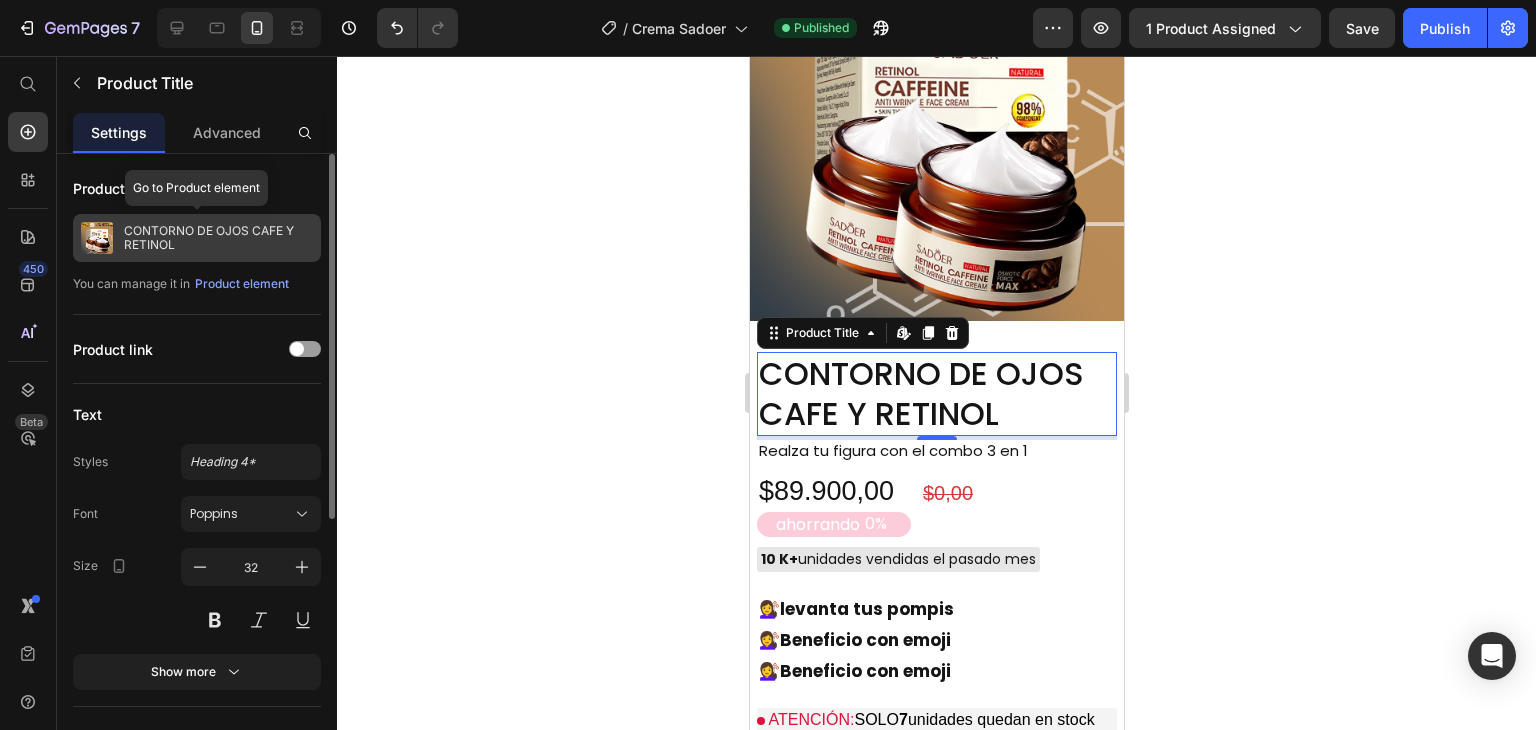 click on "CONTORNO DE OJOS CAFE Y RETINOL" at bounding box center (218, 238) 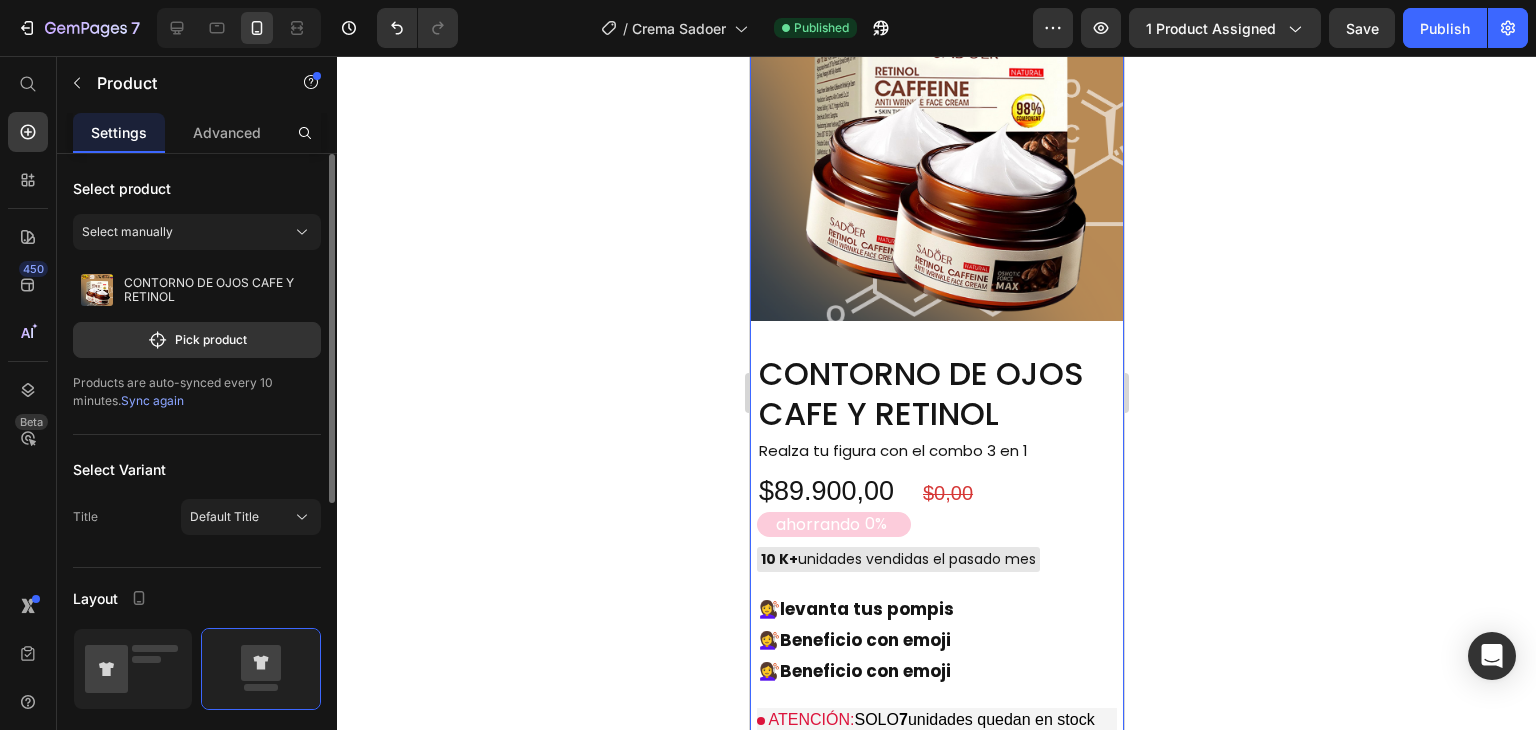 click 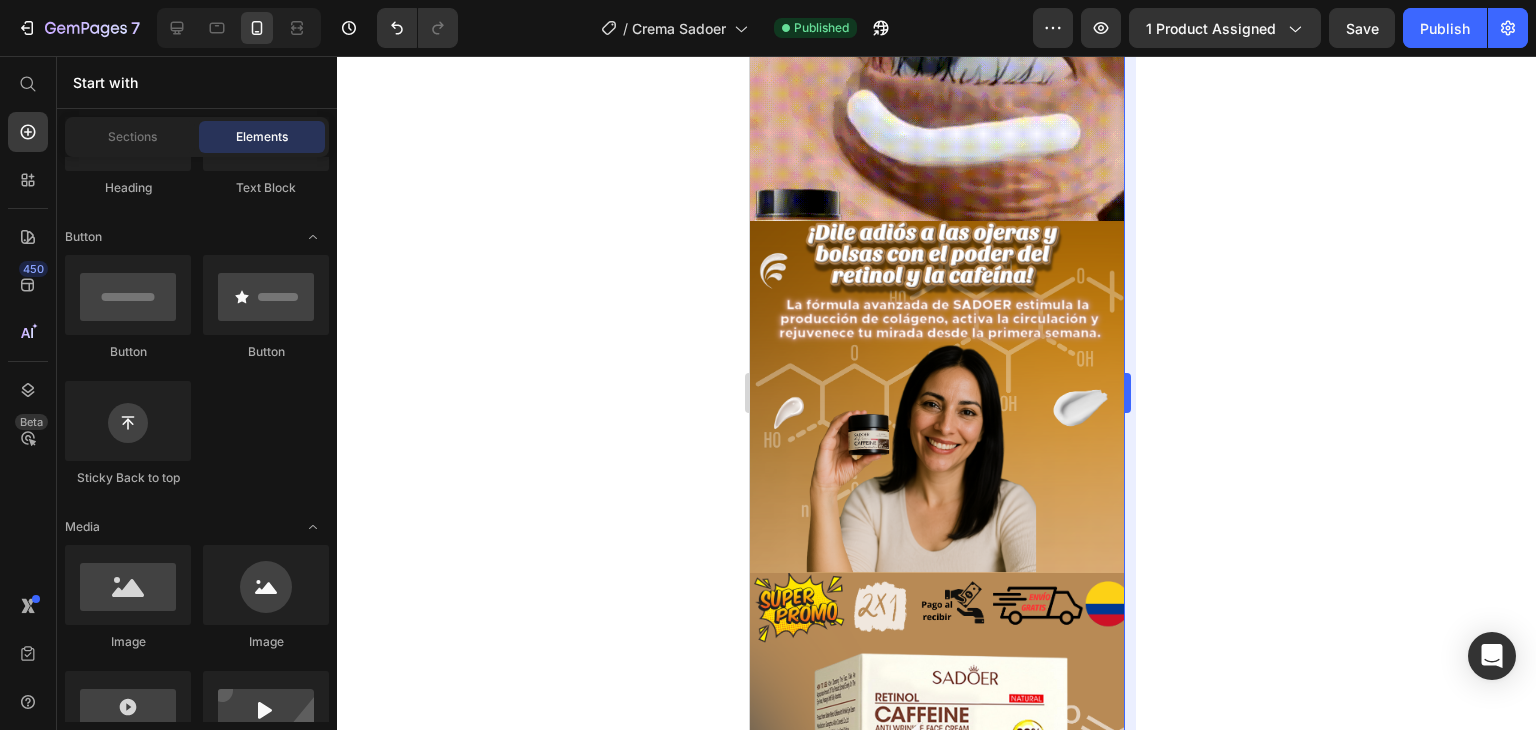 scroll, scrollTop: 700, scrollLeft: 0, axis: vertical 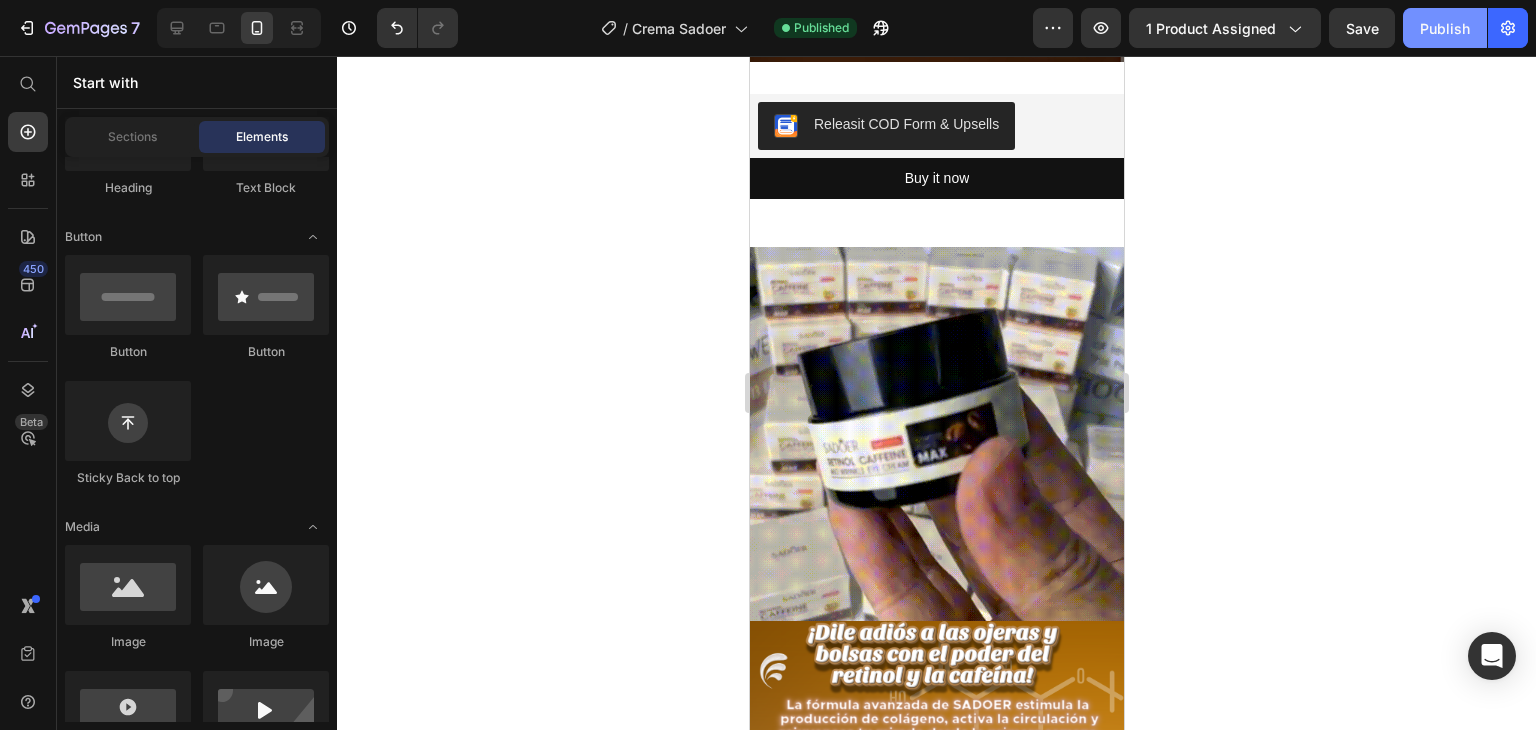click on "Publish" at bounding box center (1445, 28) 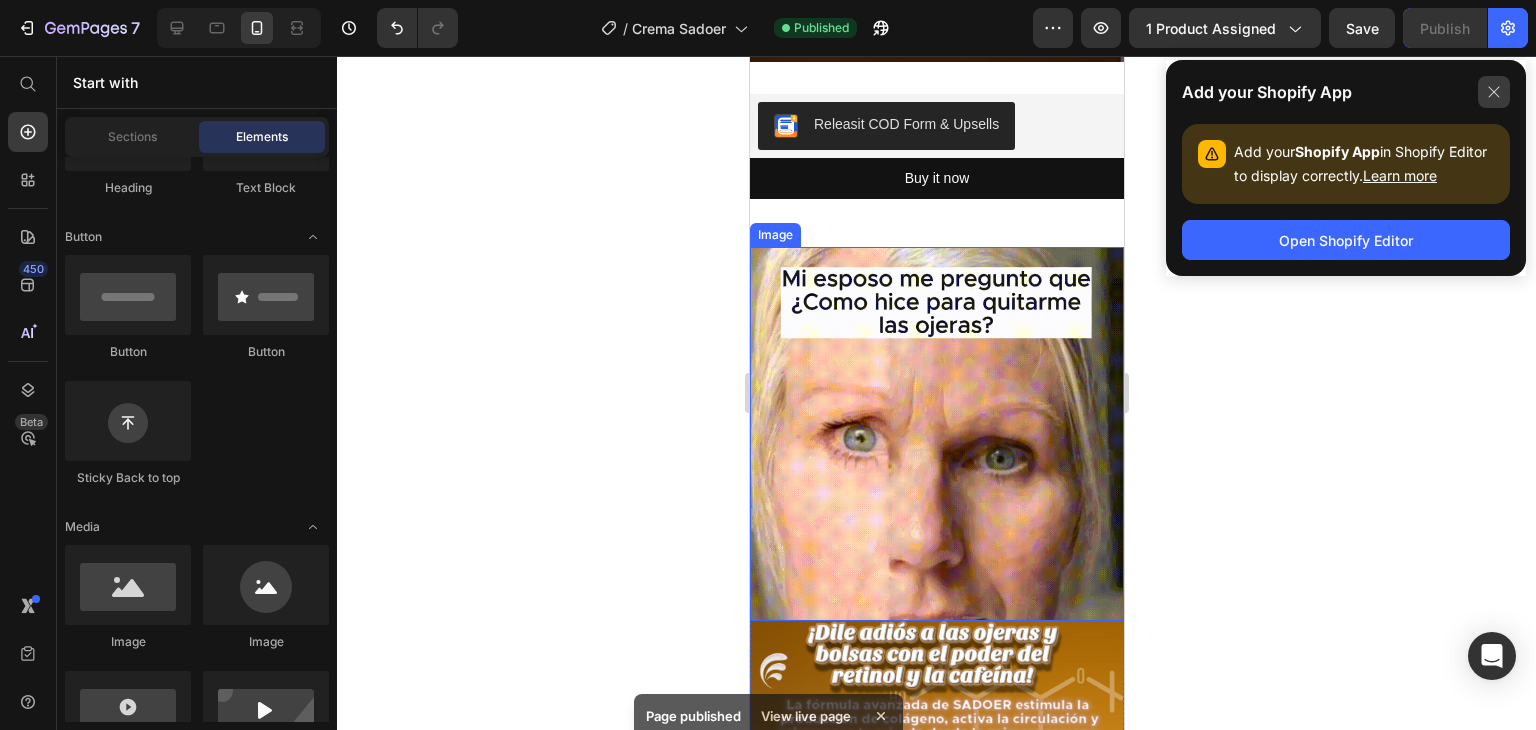 click 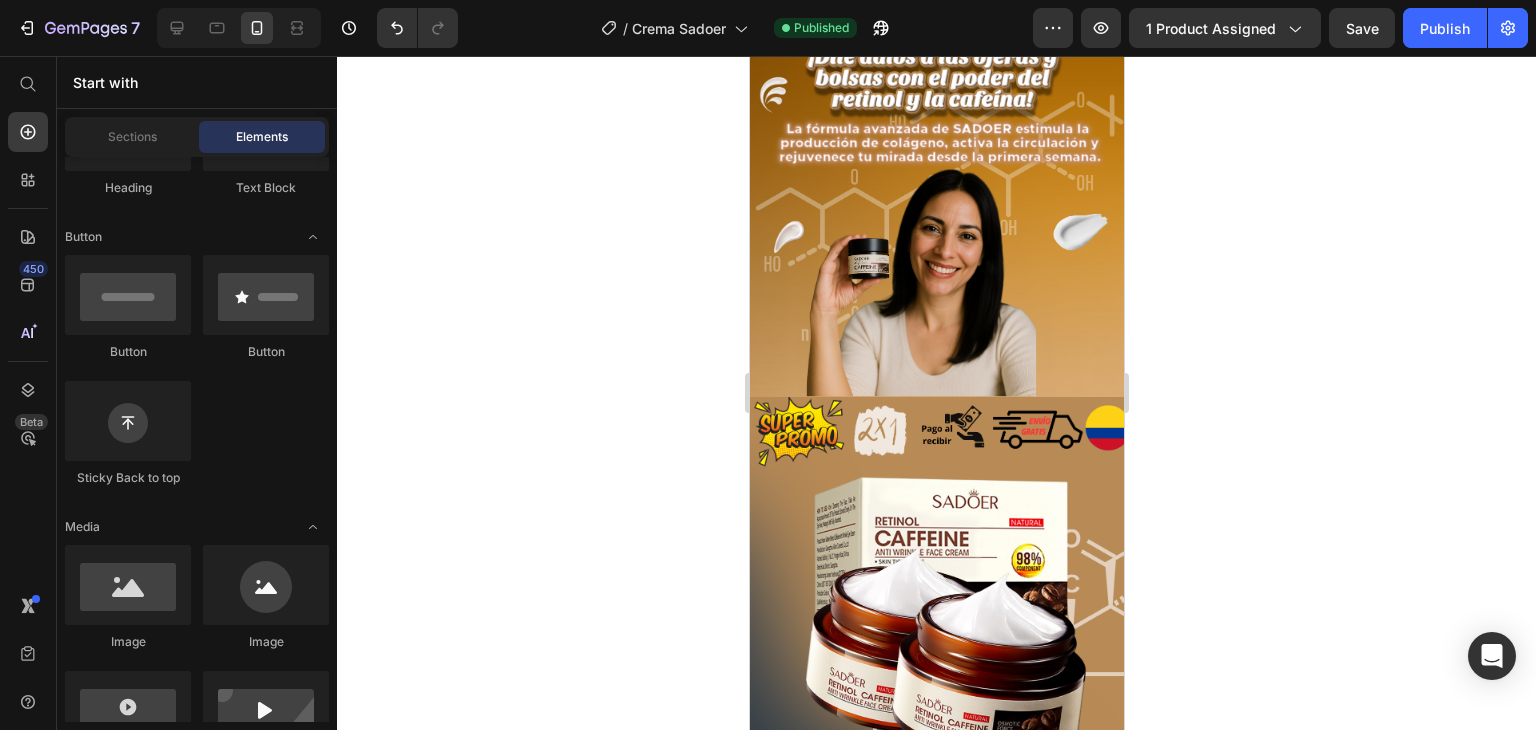 scroll, scrollTop: 1100, scrollLeft: 0, axis: vertical 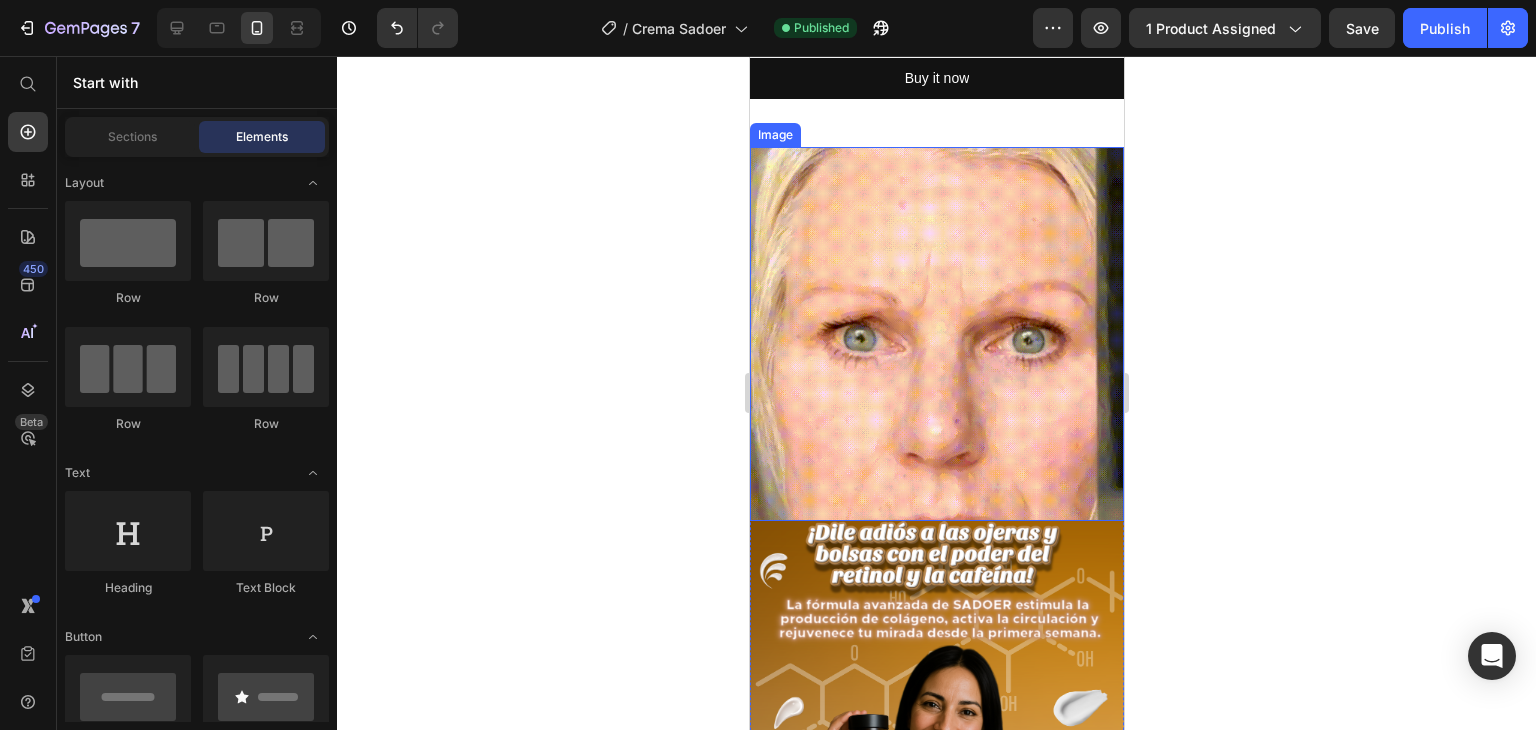 click at bounding box center (936, 334) 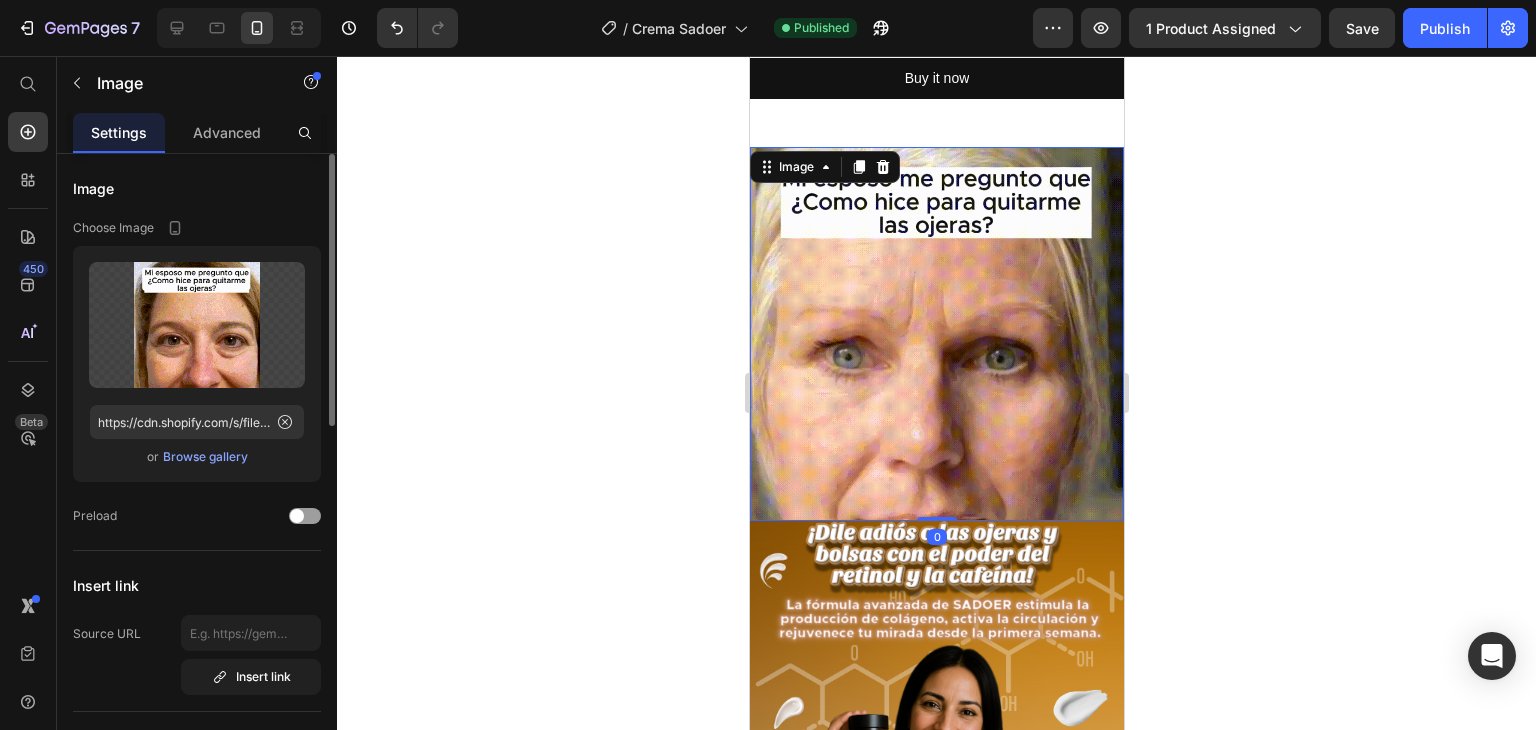 click on "Browse gallery" at bounding box center [205, 457] 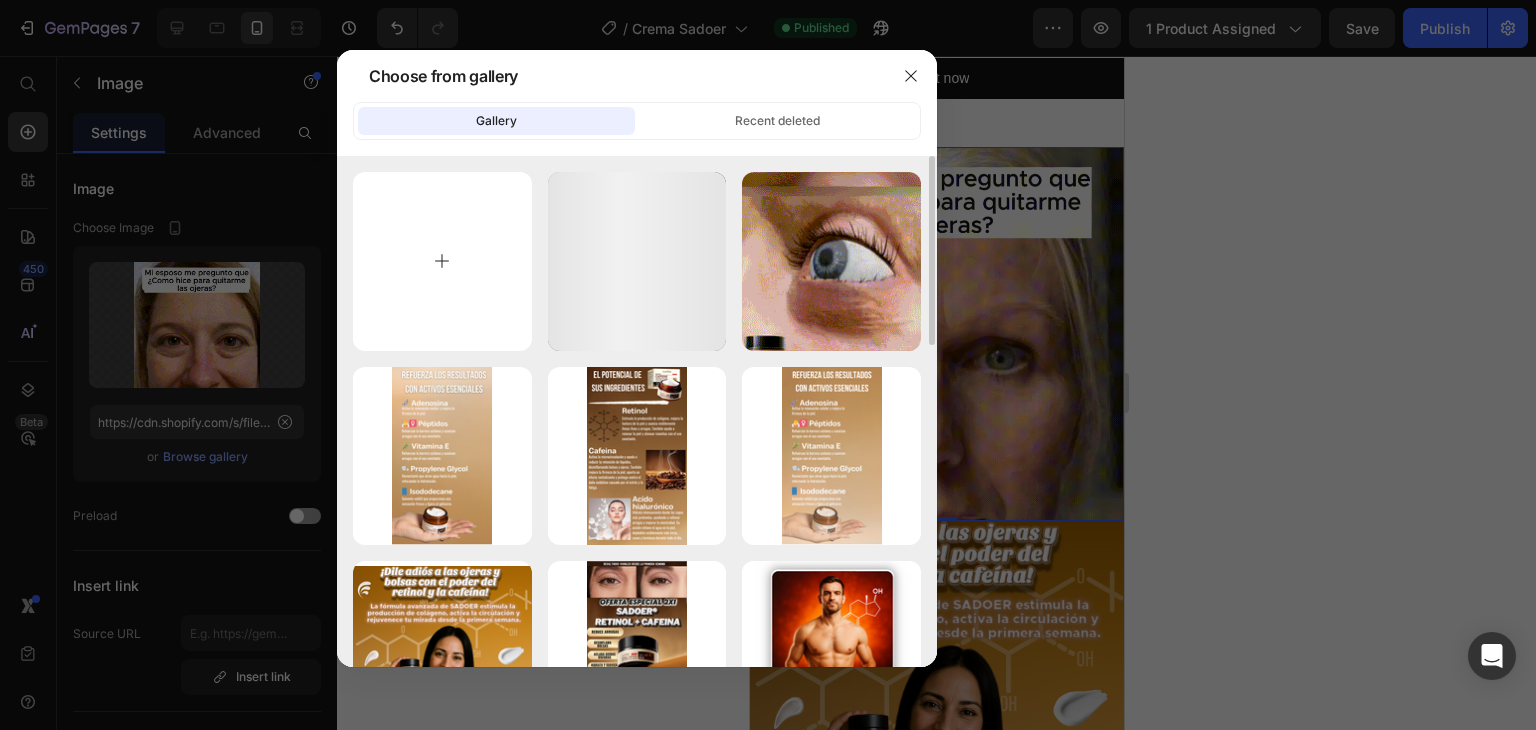 click at bounding box center [442, 261] 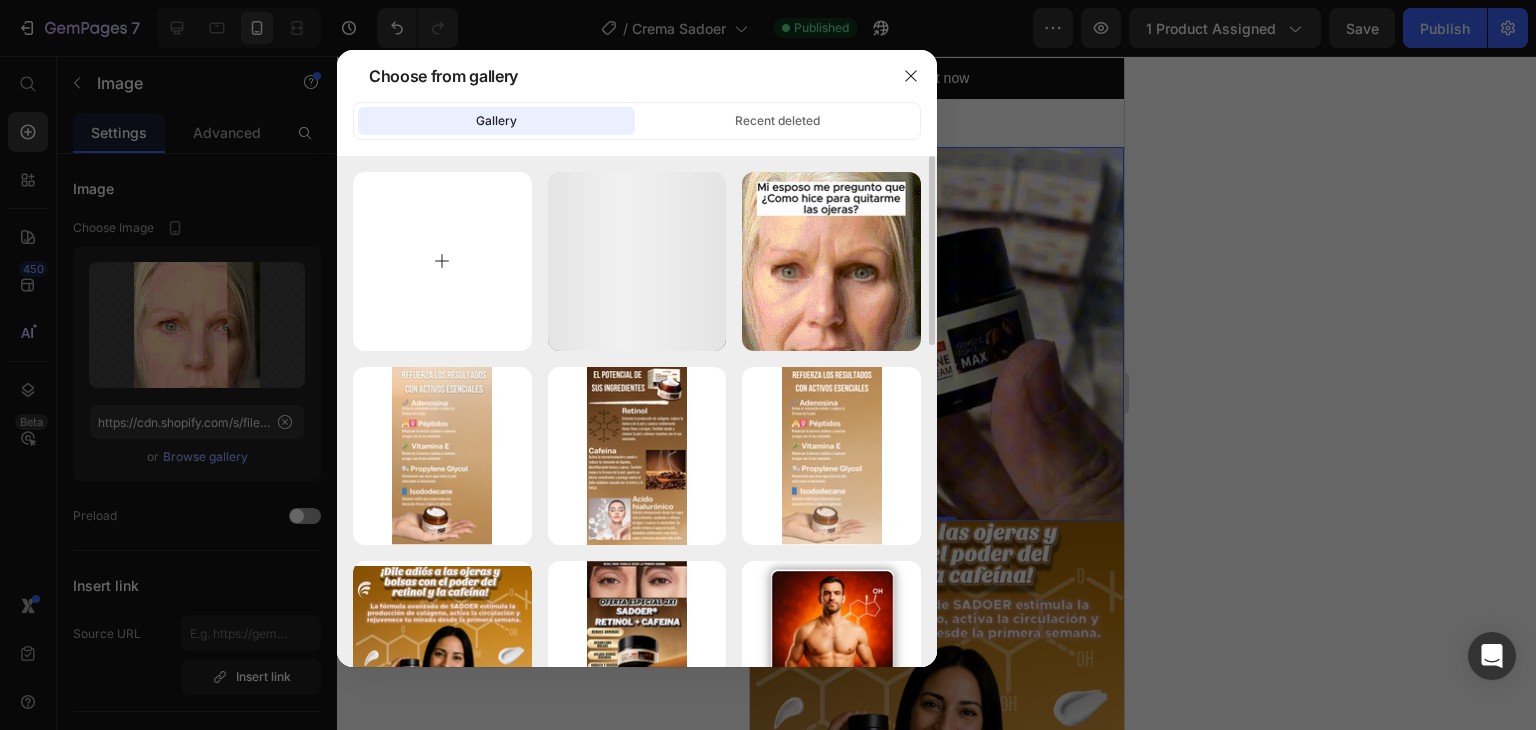type on "C:\fakepath\[FILENAME].gif" 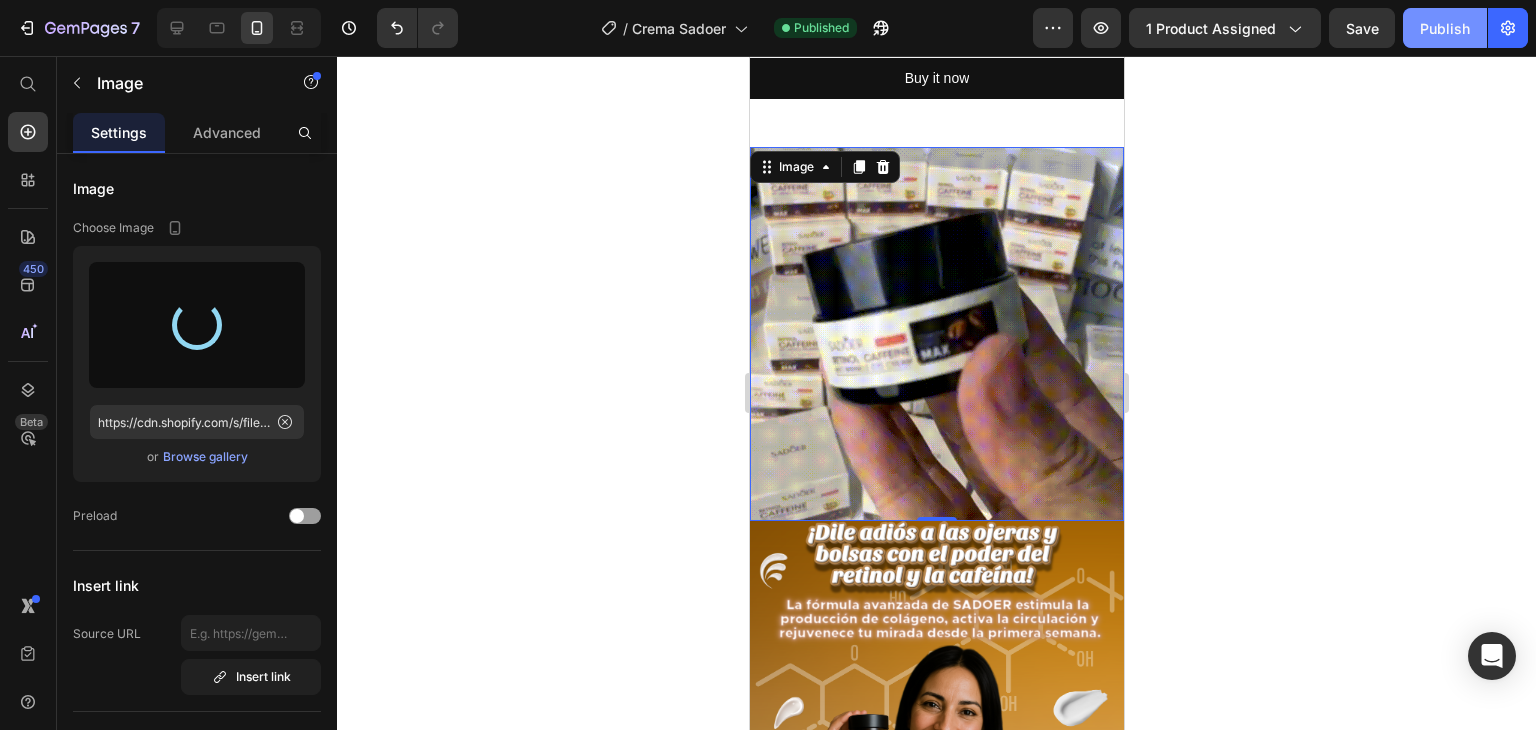 click on "Publish" at bounding box center [1445, 28] 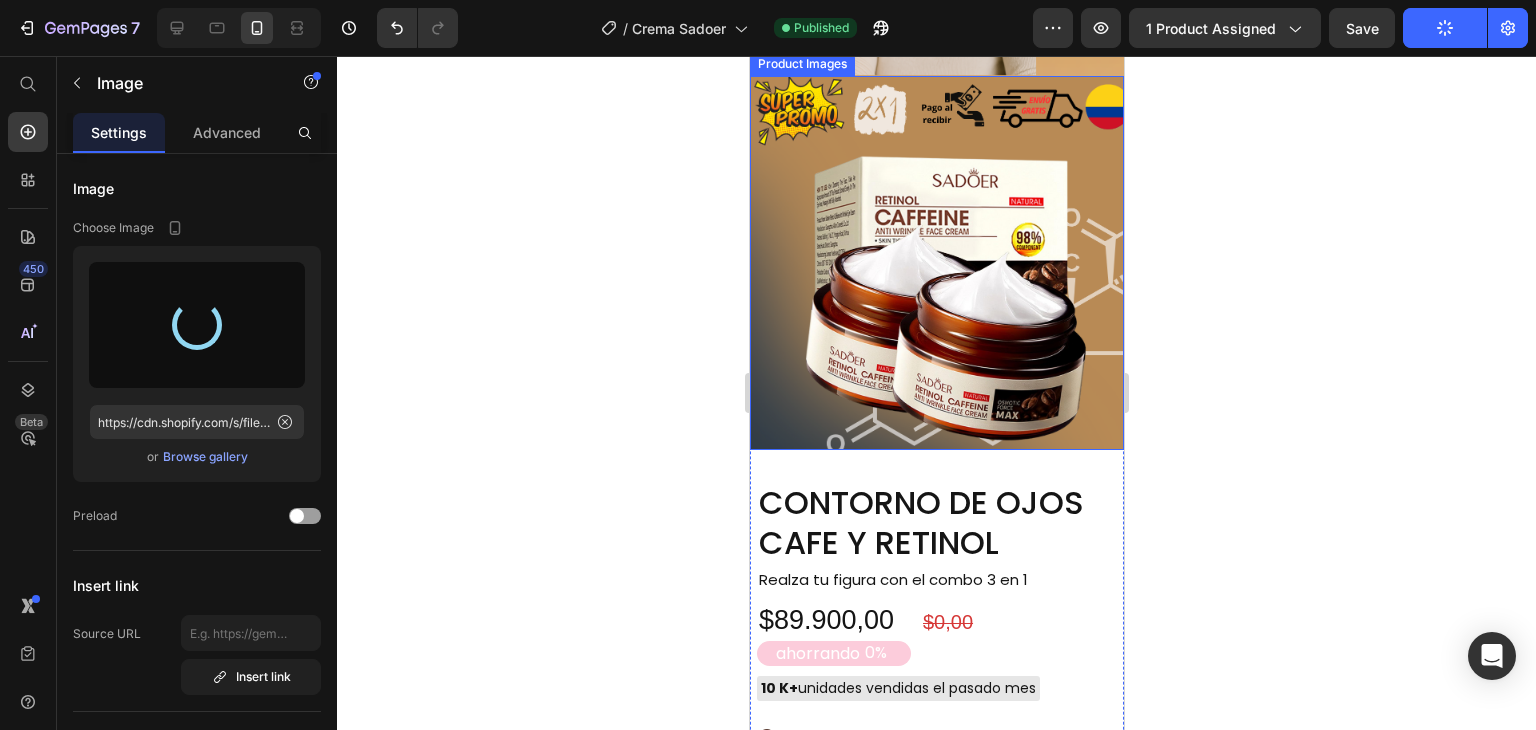 scroll, scrollTop: 1700, scrollLeft: 0, axis: vertical 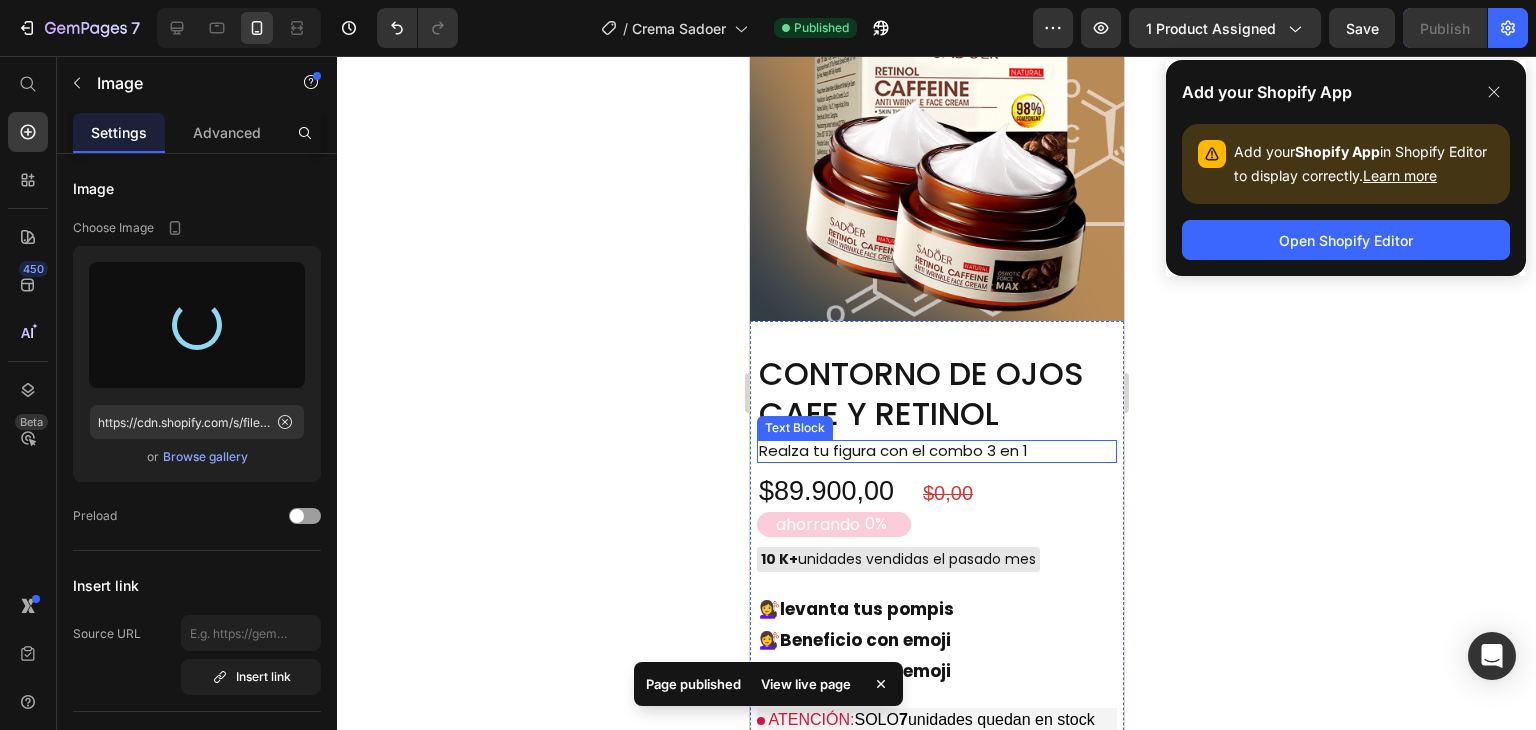 click on "Realza tu figura con el combo 3 en 1" at bounding box center (909, 451) 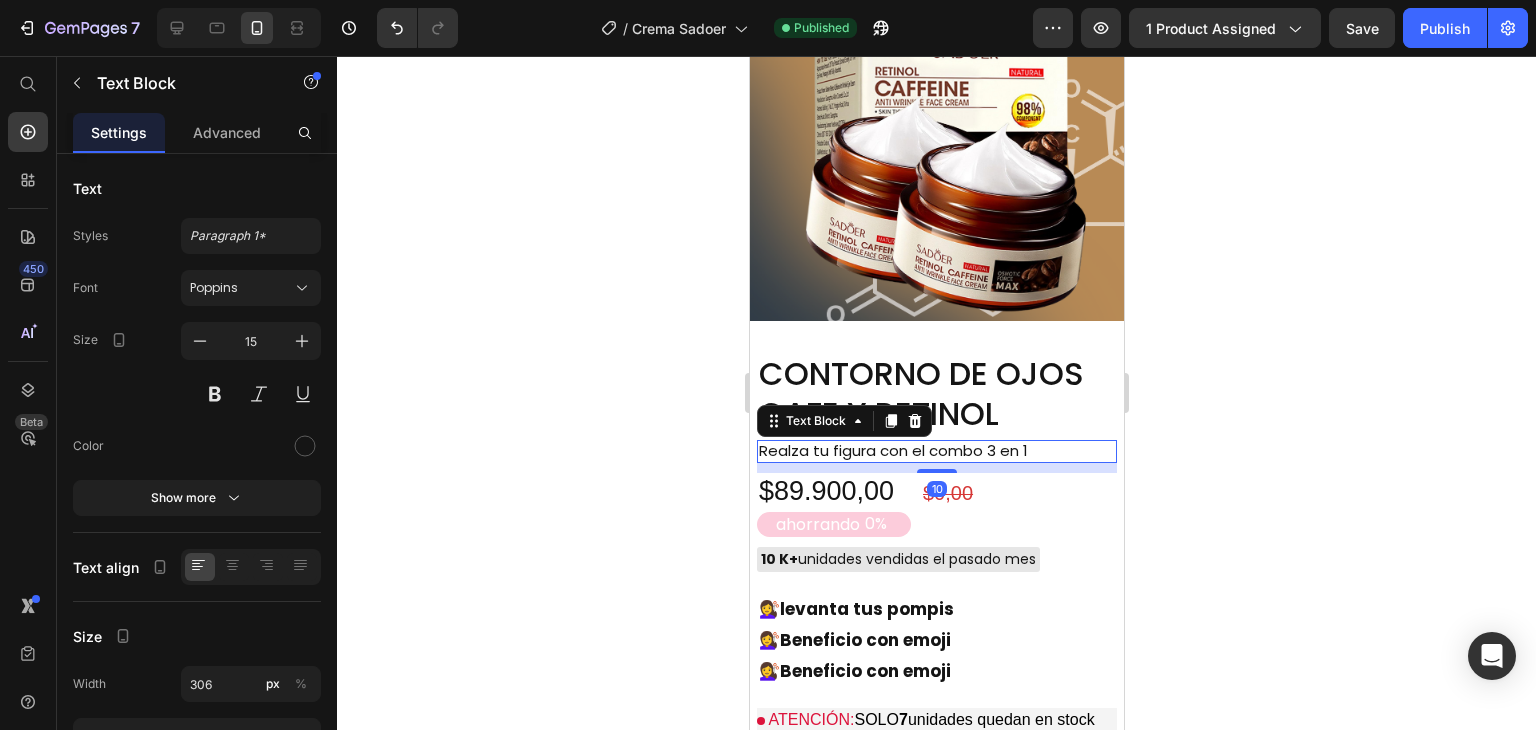 click on "Realza tu figura con el combo 3 en 1" at bounding box center (909, 451) 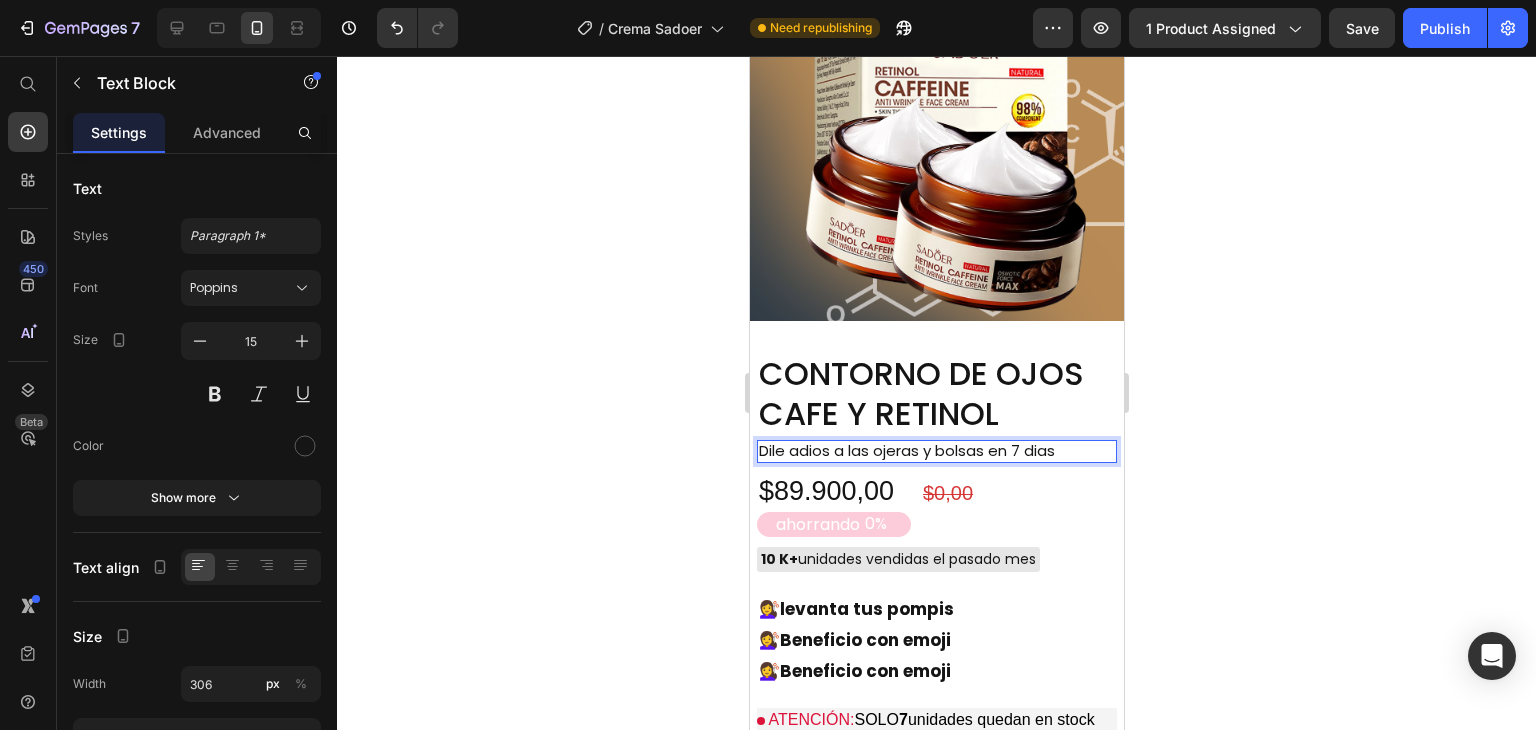 click 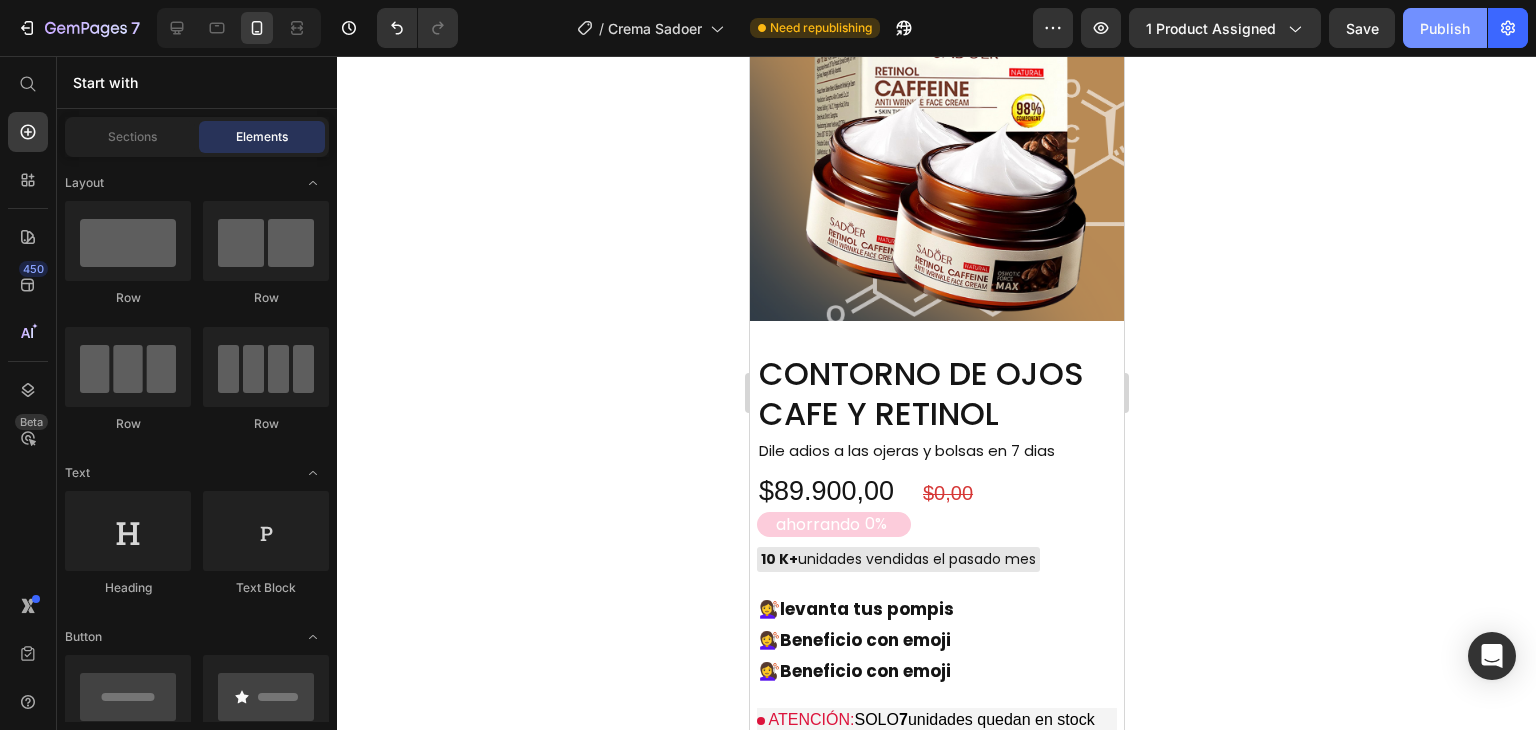 click on "Publish" at bounding box center [1445, 28] 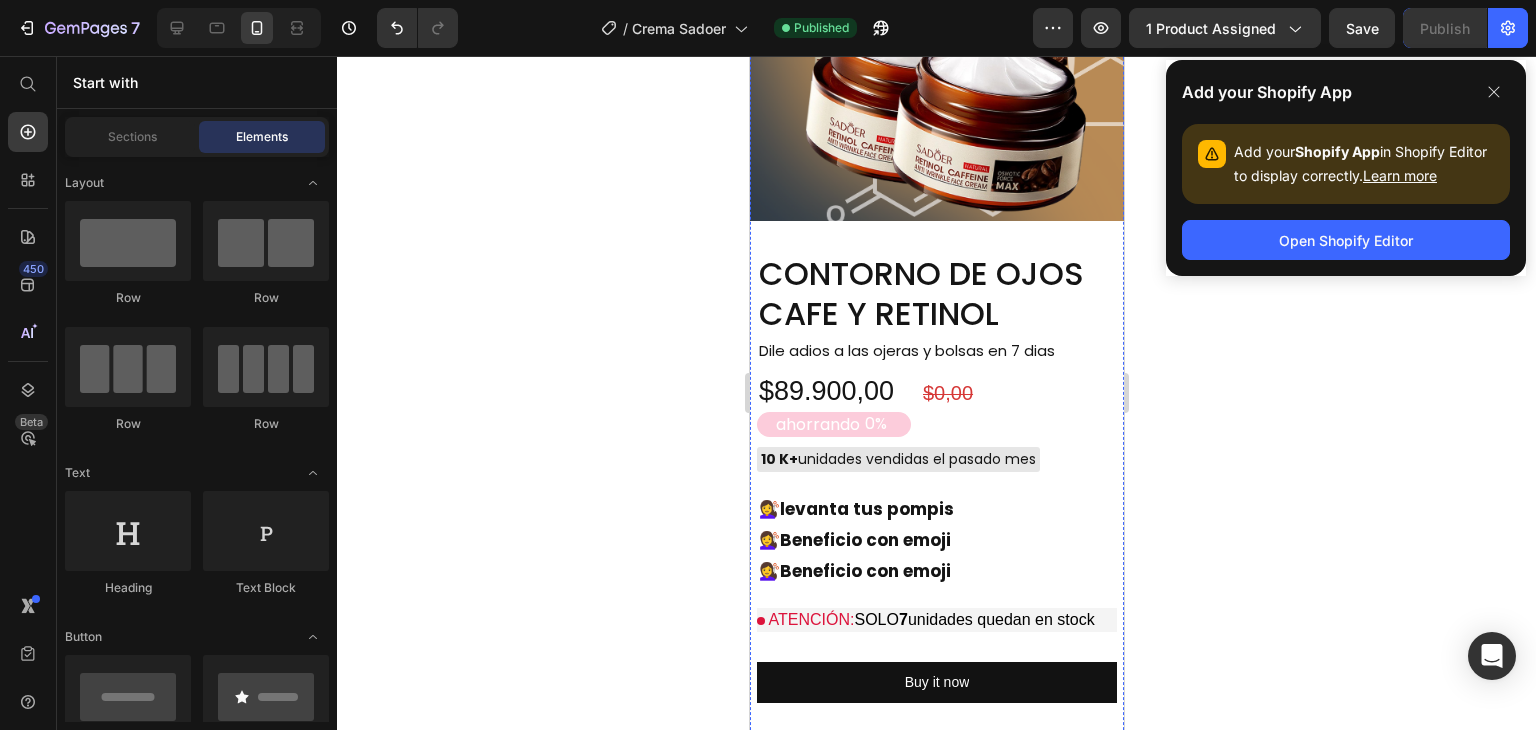 scroll, scrollTop: 1900, scrollLeft: 0, axis: vertical 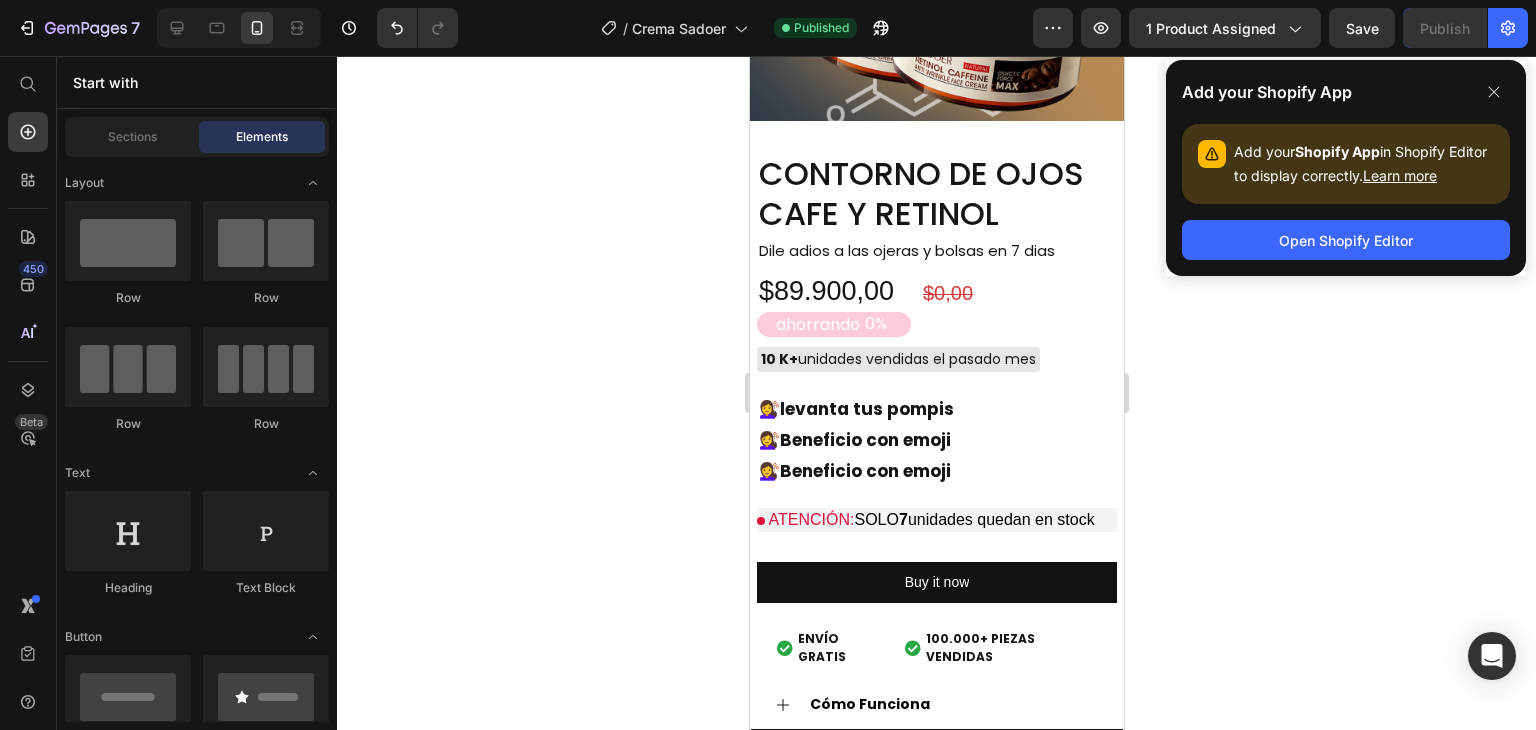 click 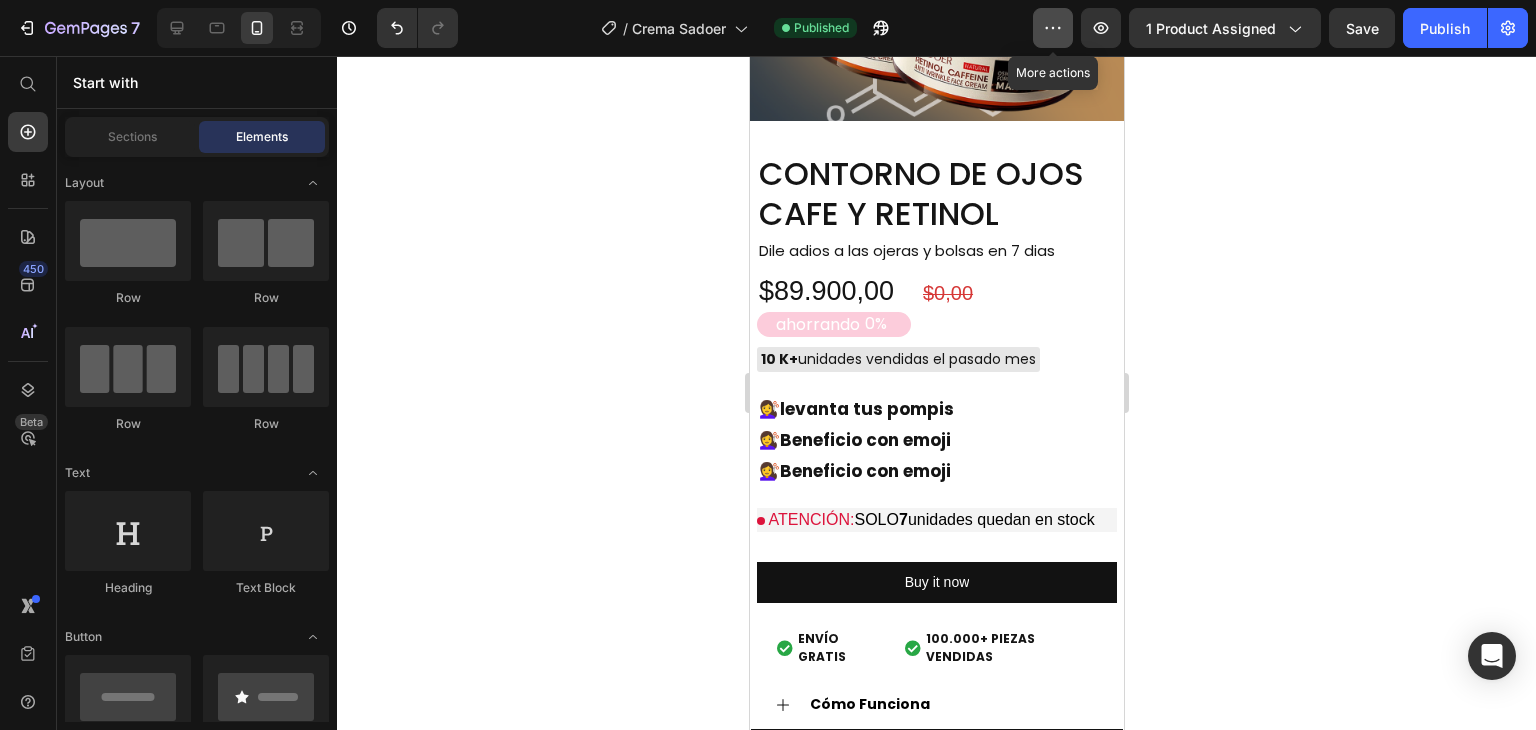 click 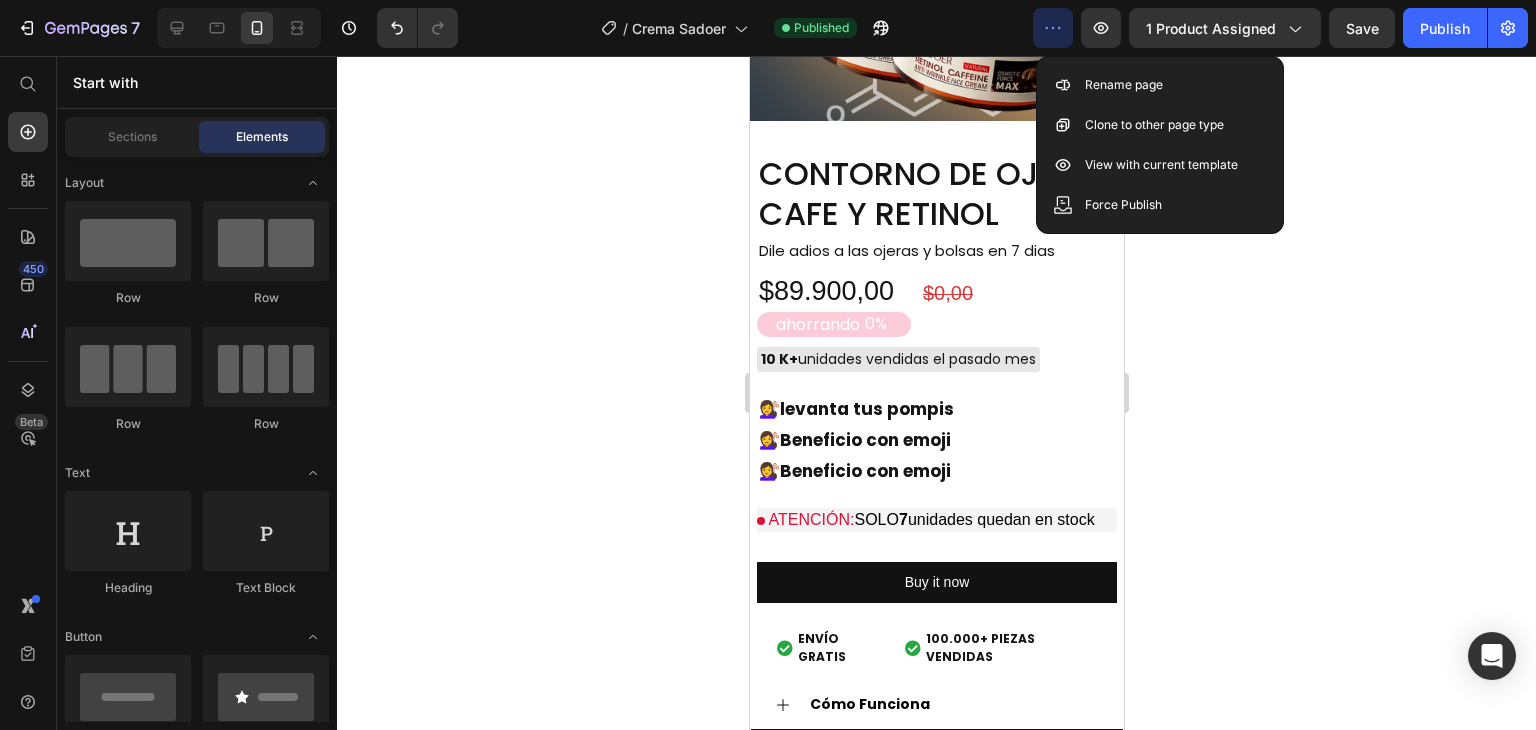 click 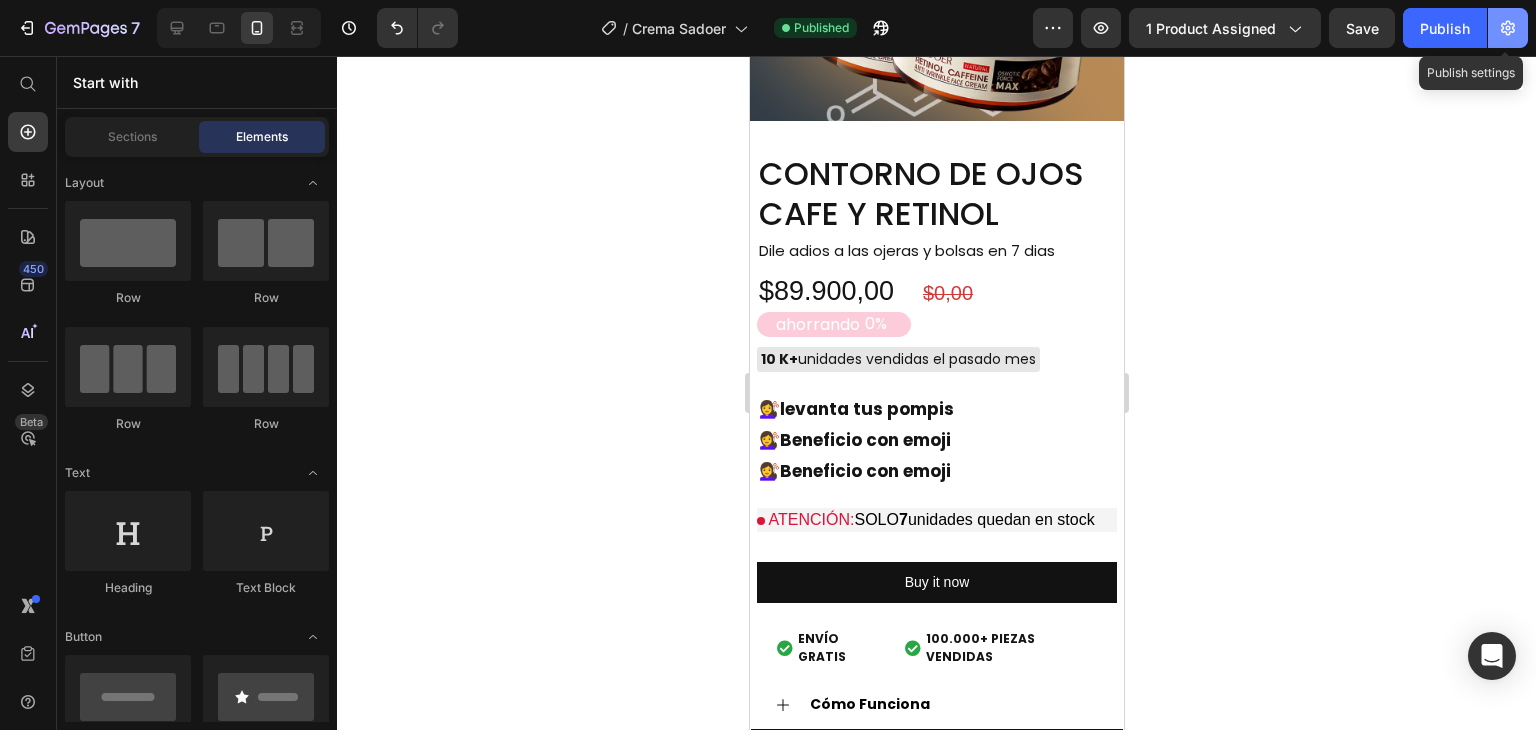 click 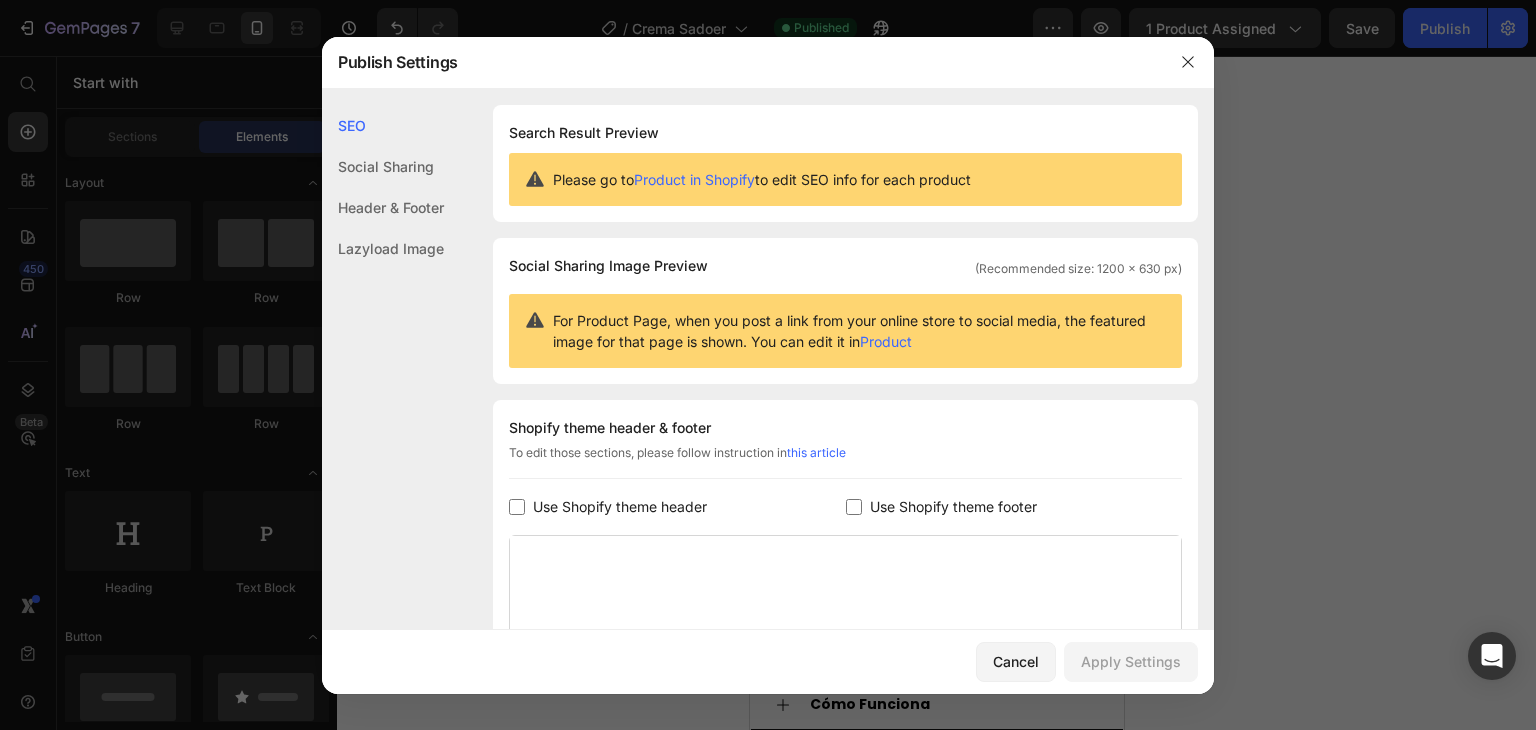 click at bounding box center (517, 507) 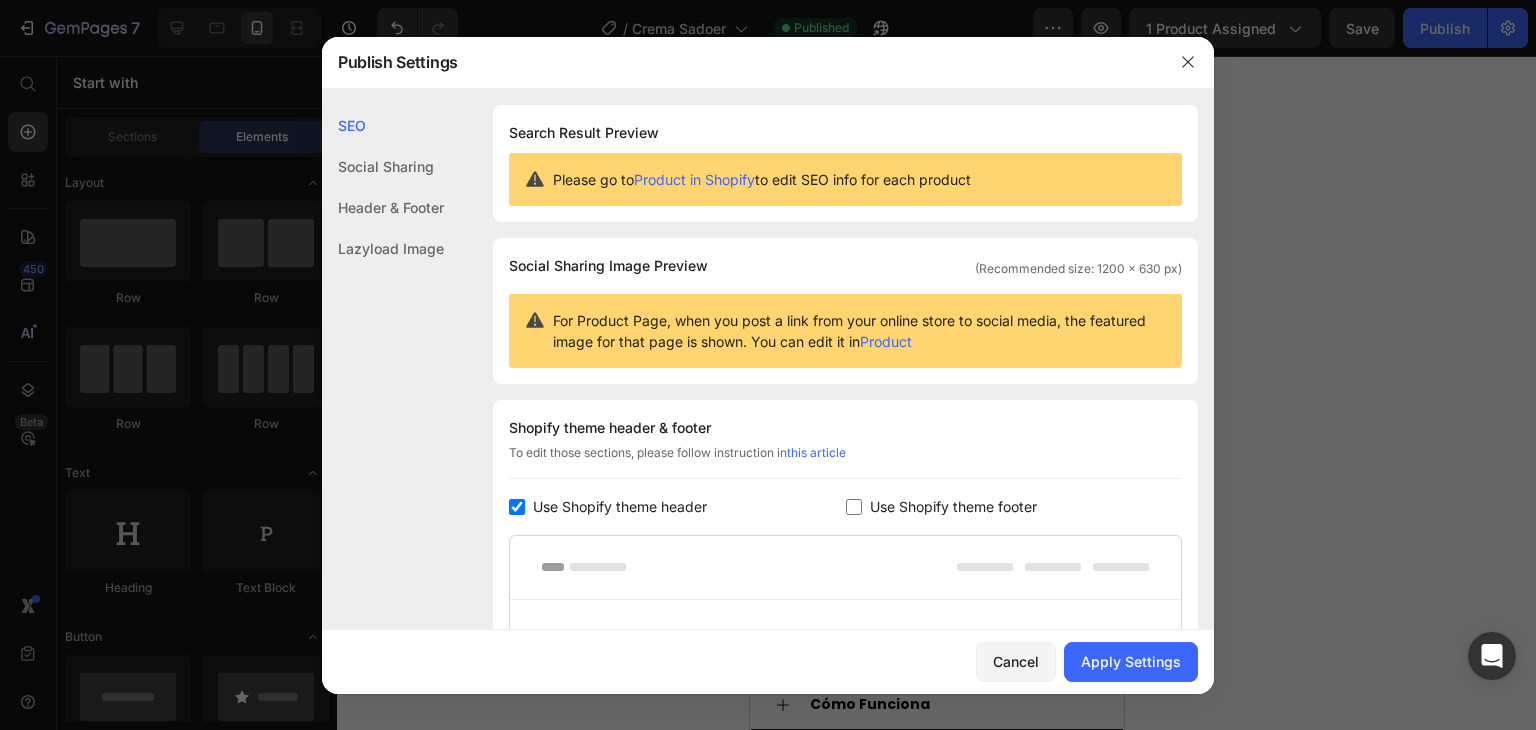 click at bounding box center [517, 507] 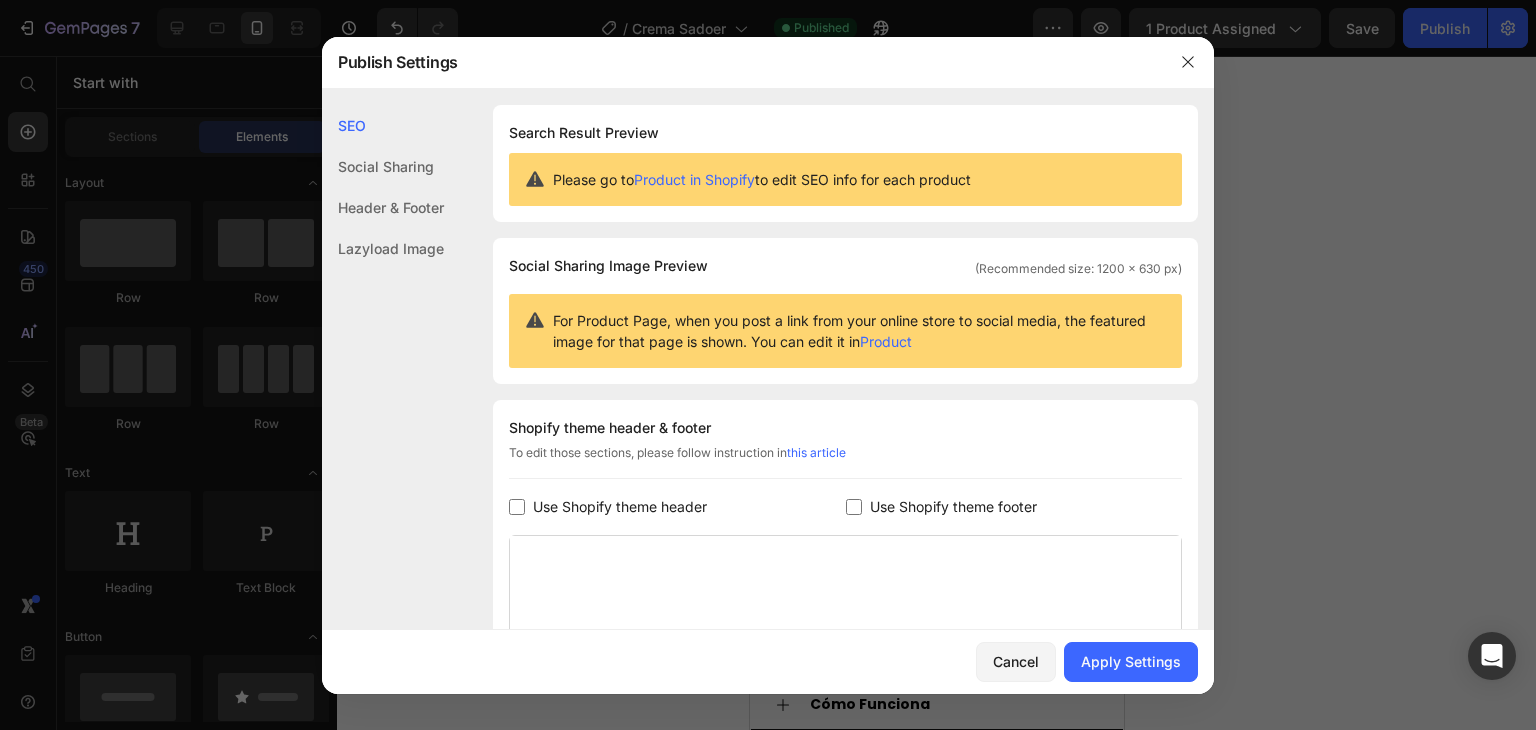 click on "Use Shopify theme header" at bounding box center [677, 507] 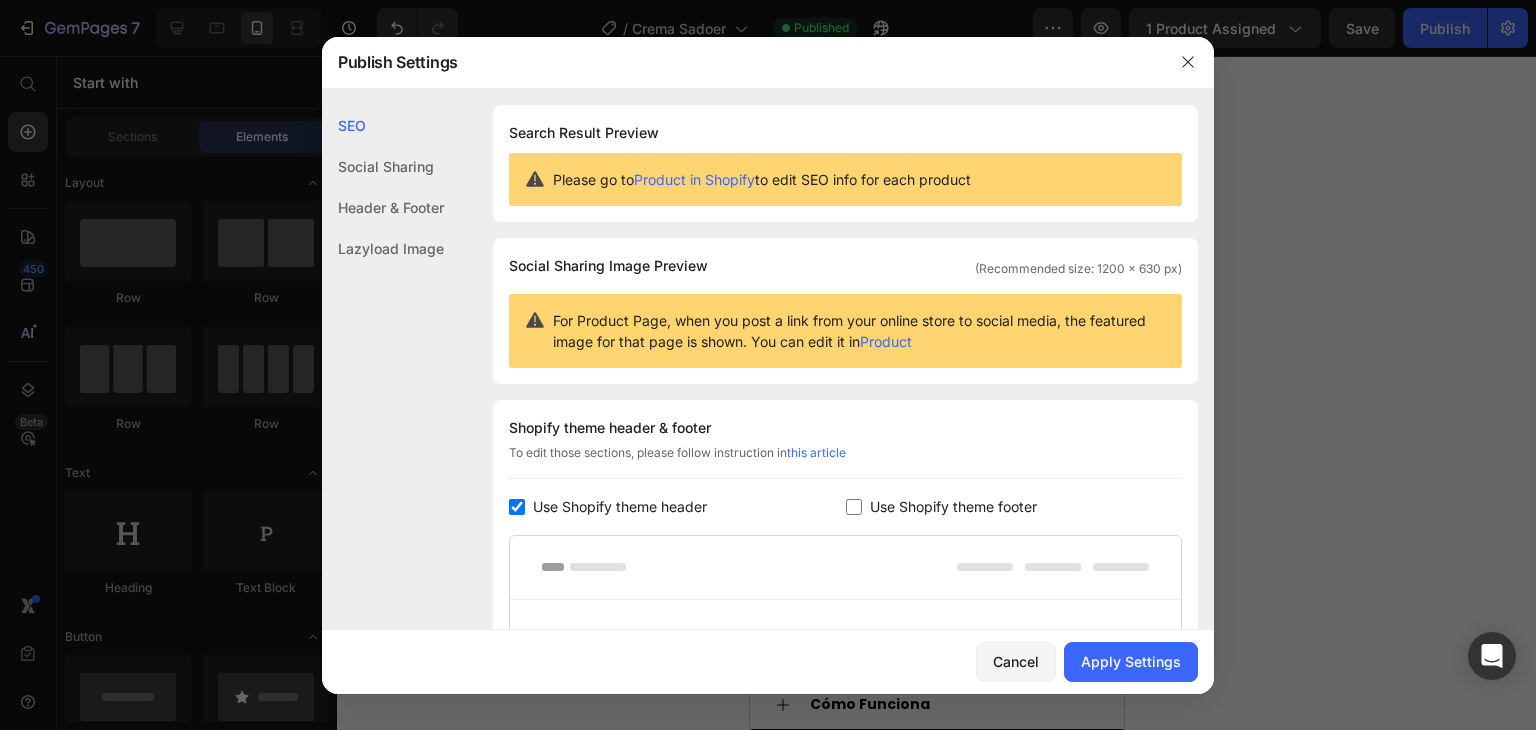 click at bounding box center (517, 507) 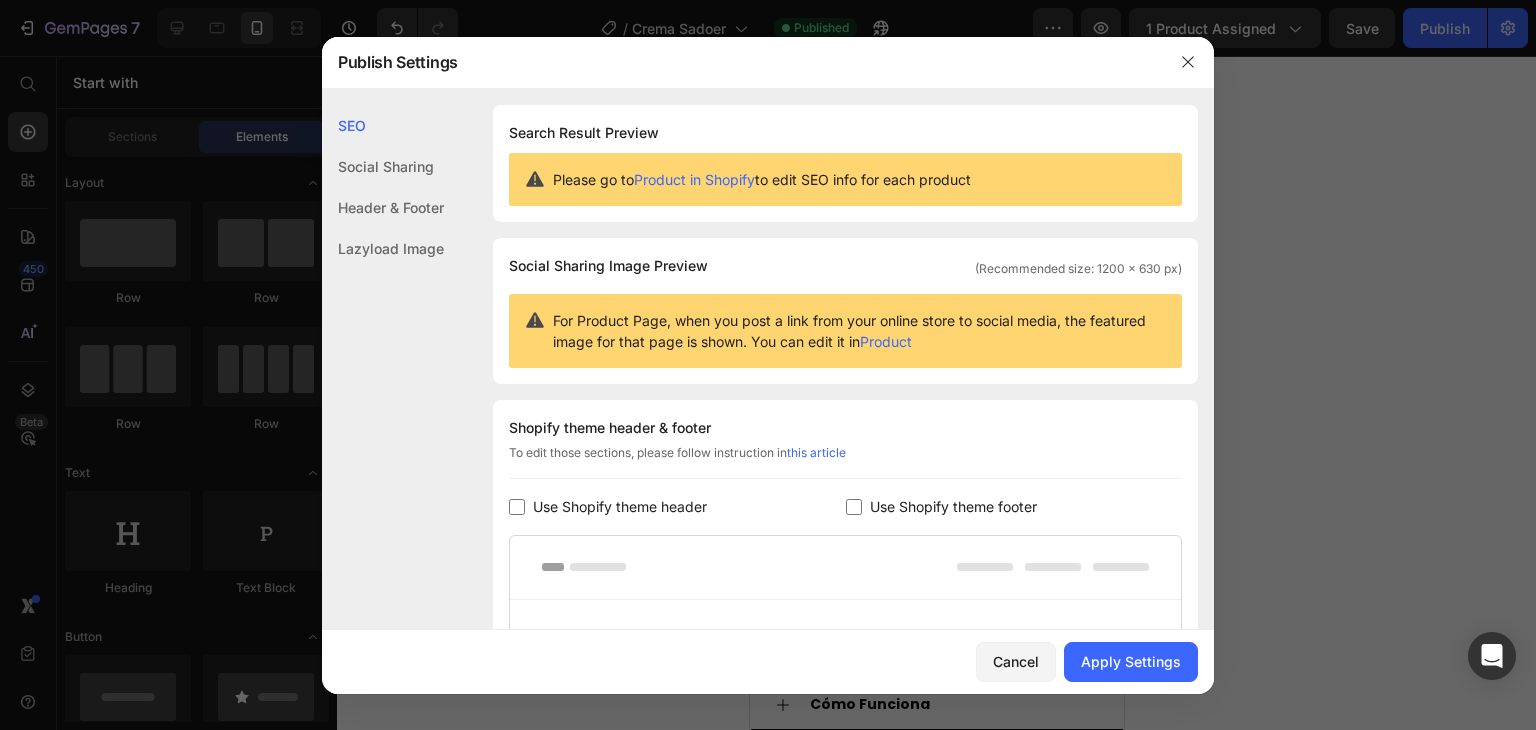 checkbox on "false" 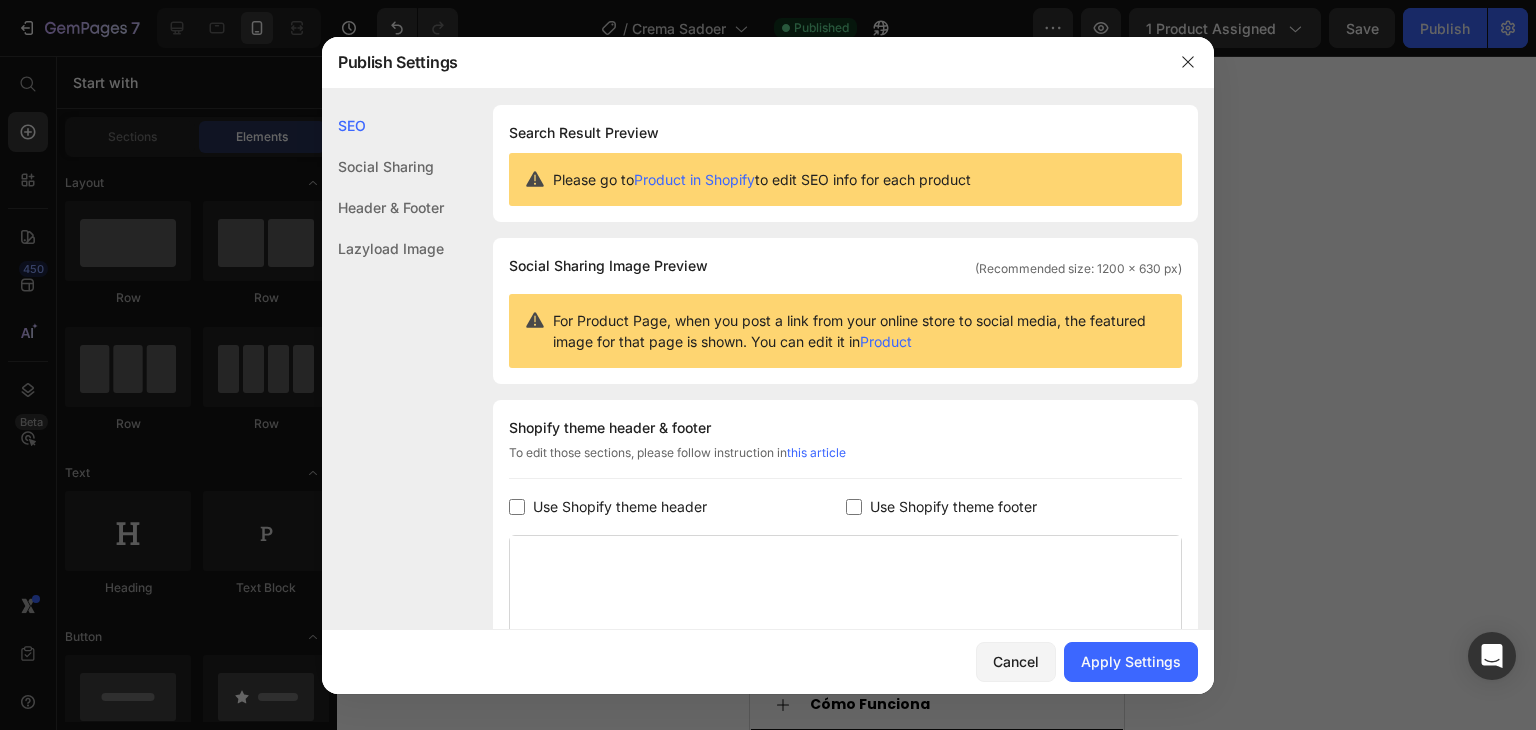 click at bounding box center [854, 507] 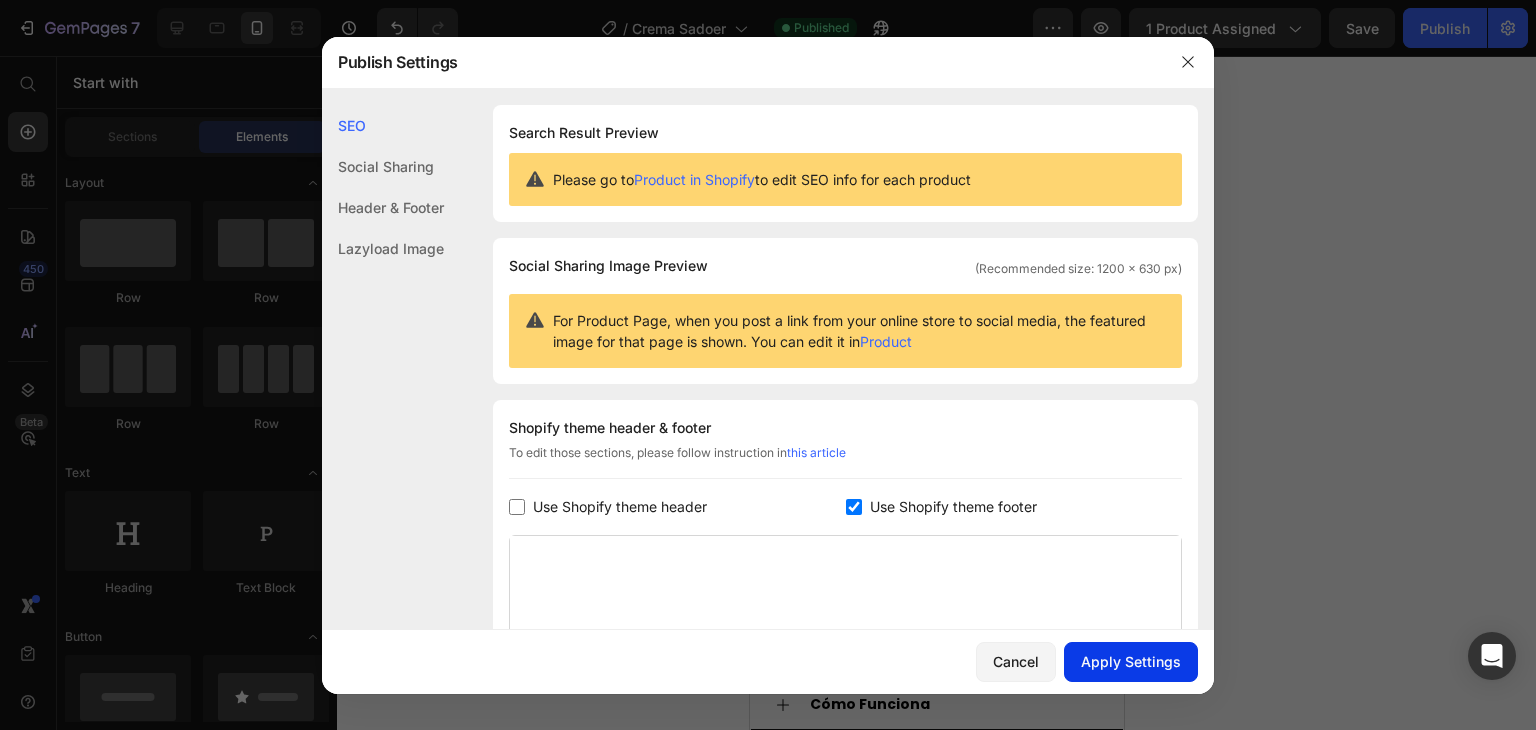 click on "Apply Settings" at bounding box center (1131, 661) 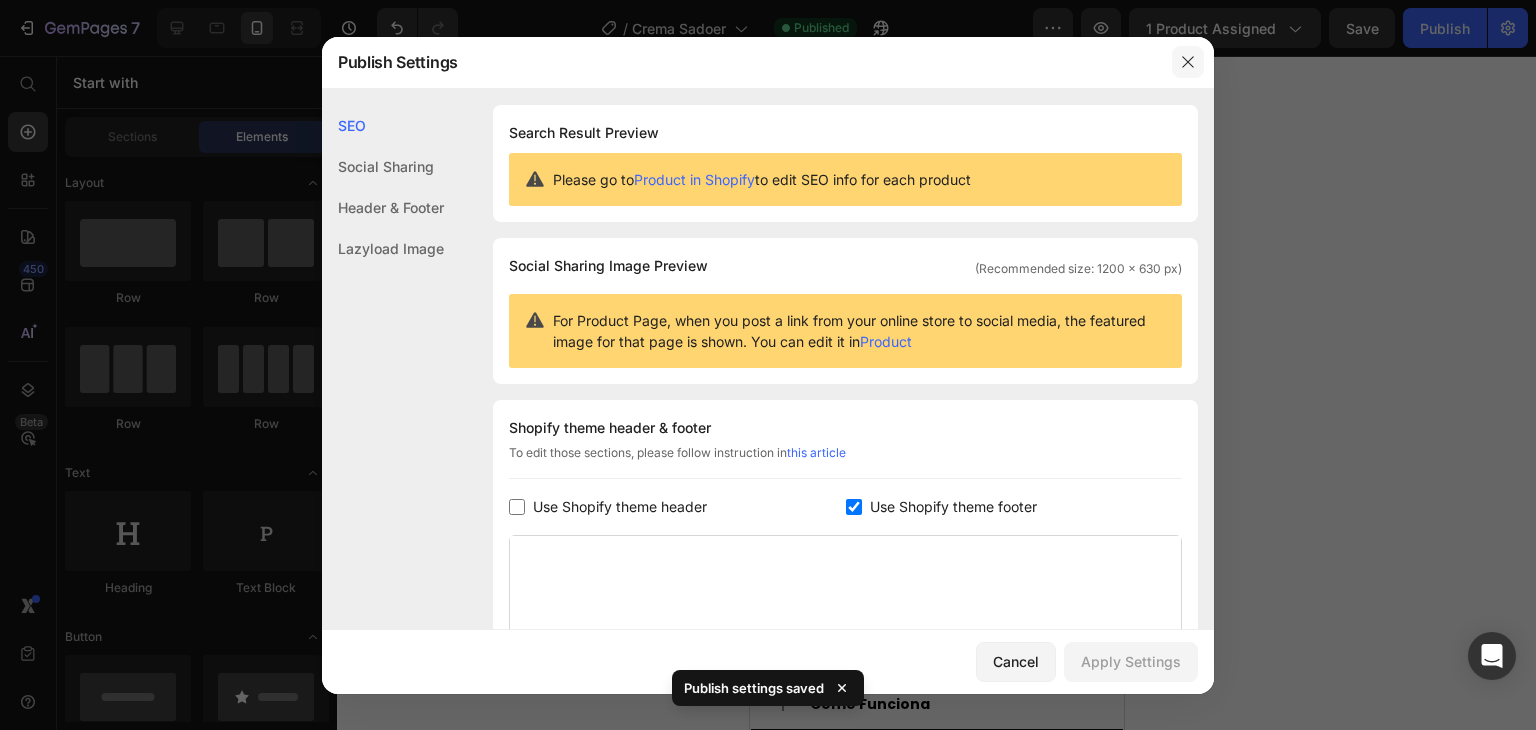 click 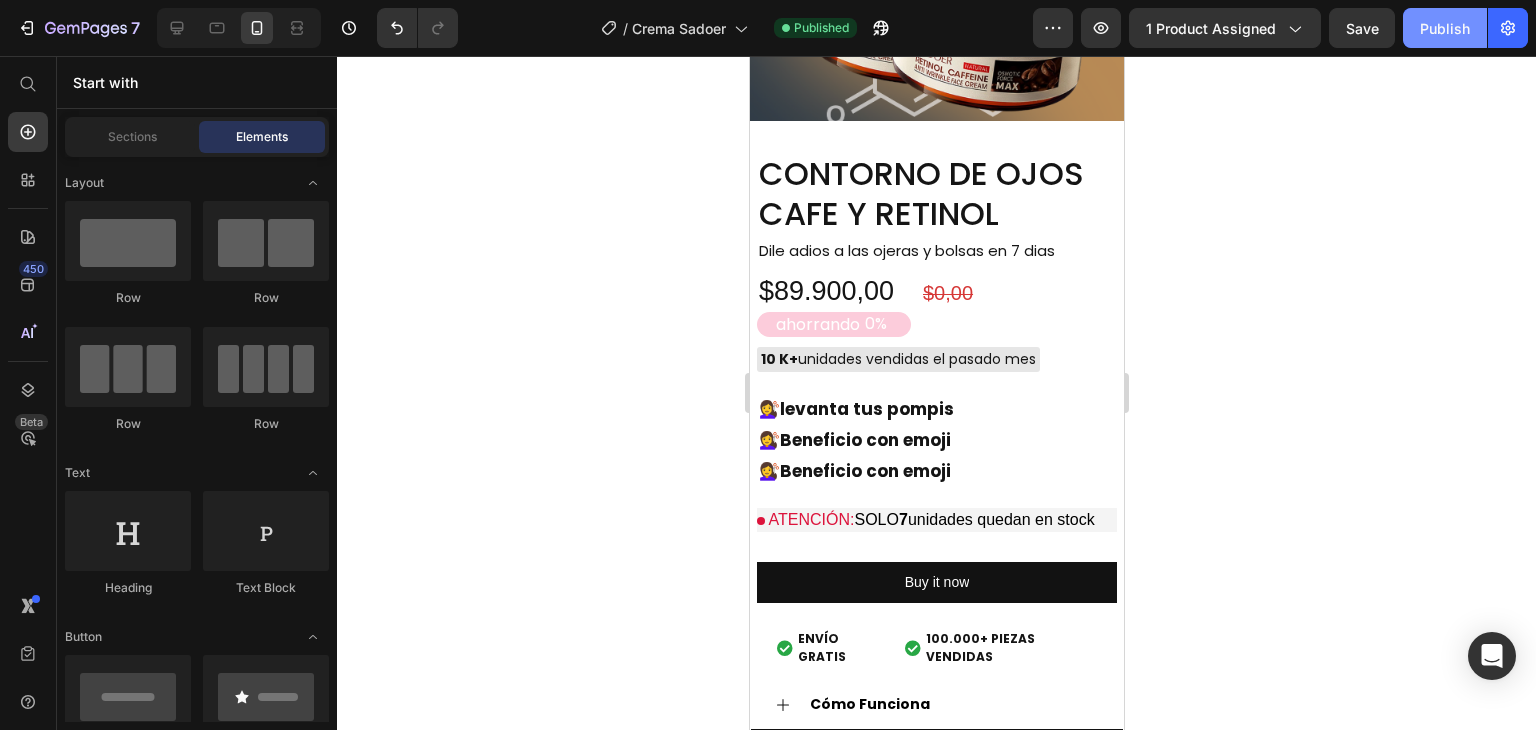 click on "Publish" at bounding box center (1445, 28) 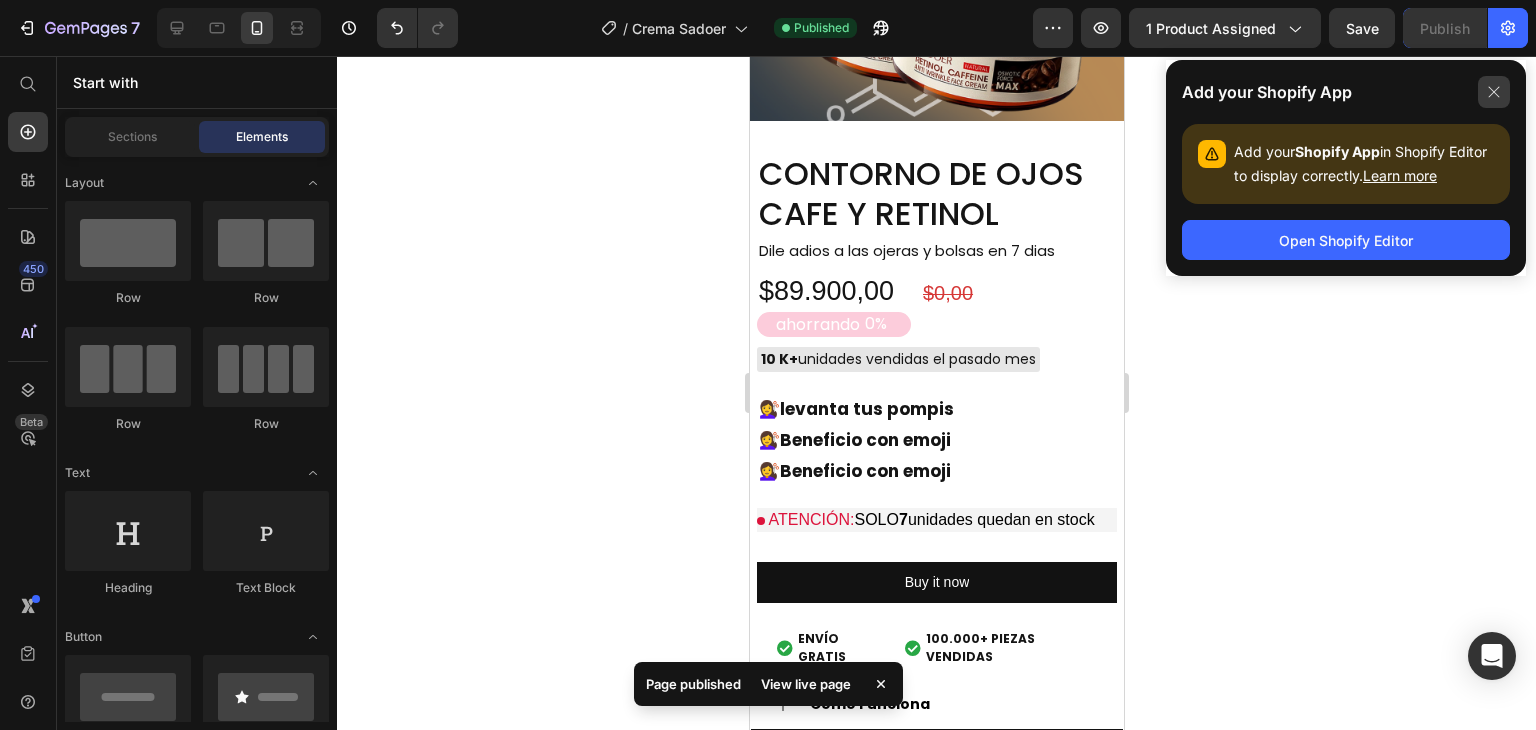 click 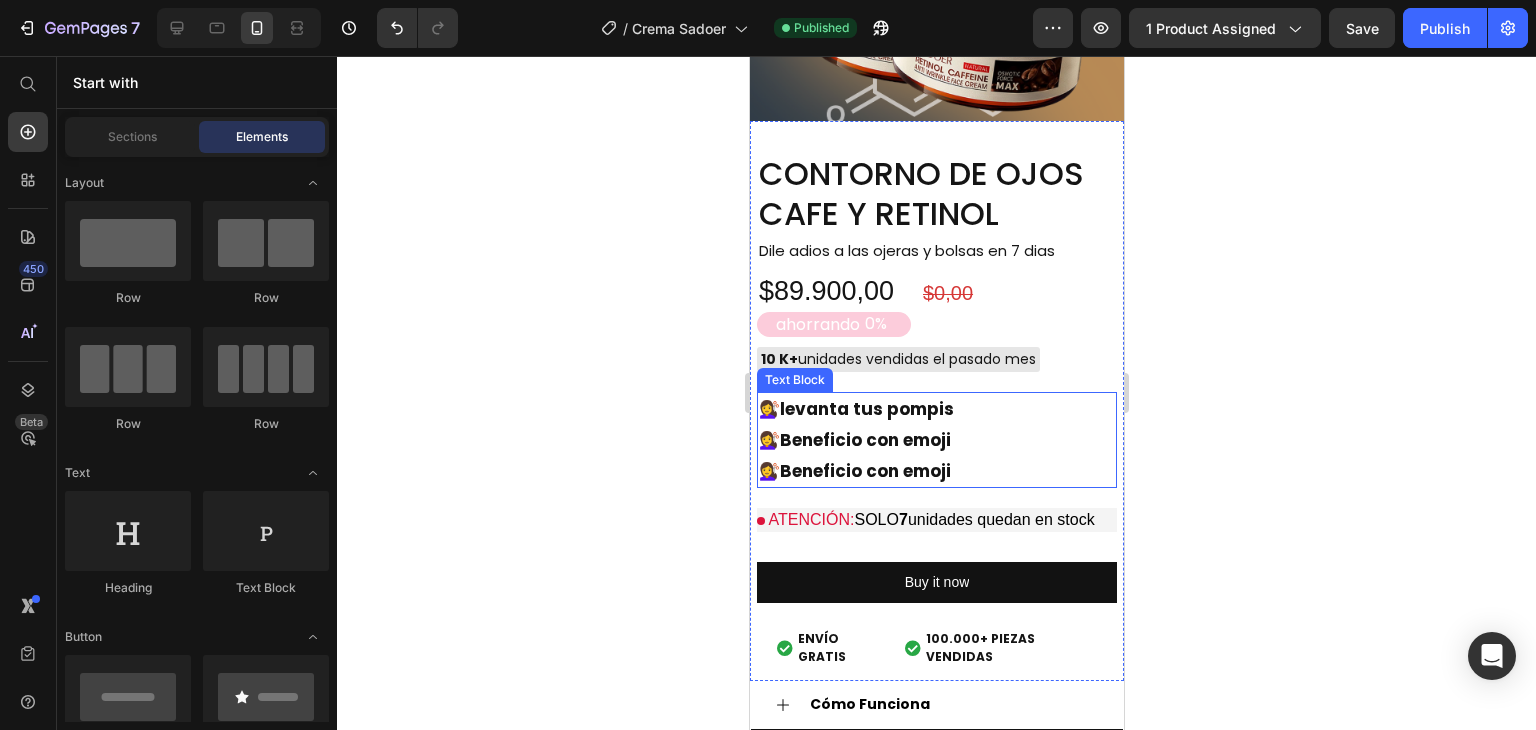 click on "Beneficio con emoji" at bounding box center (864, 440) 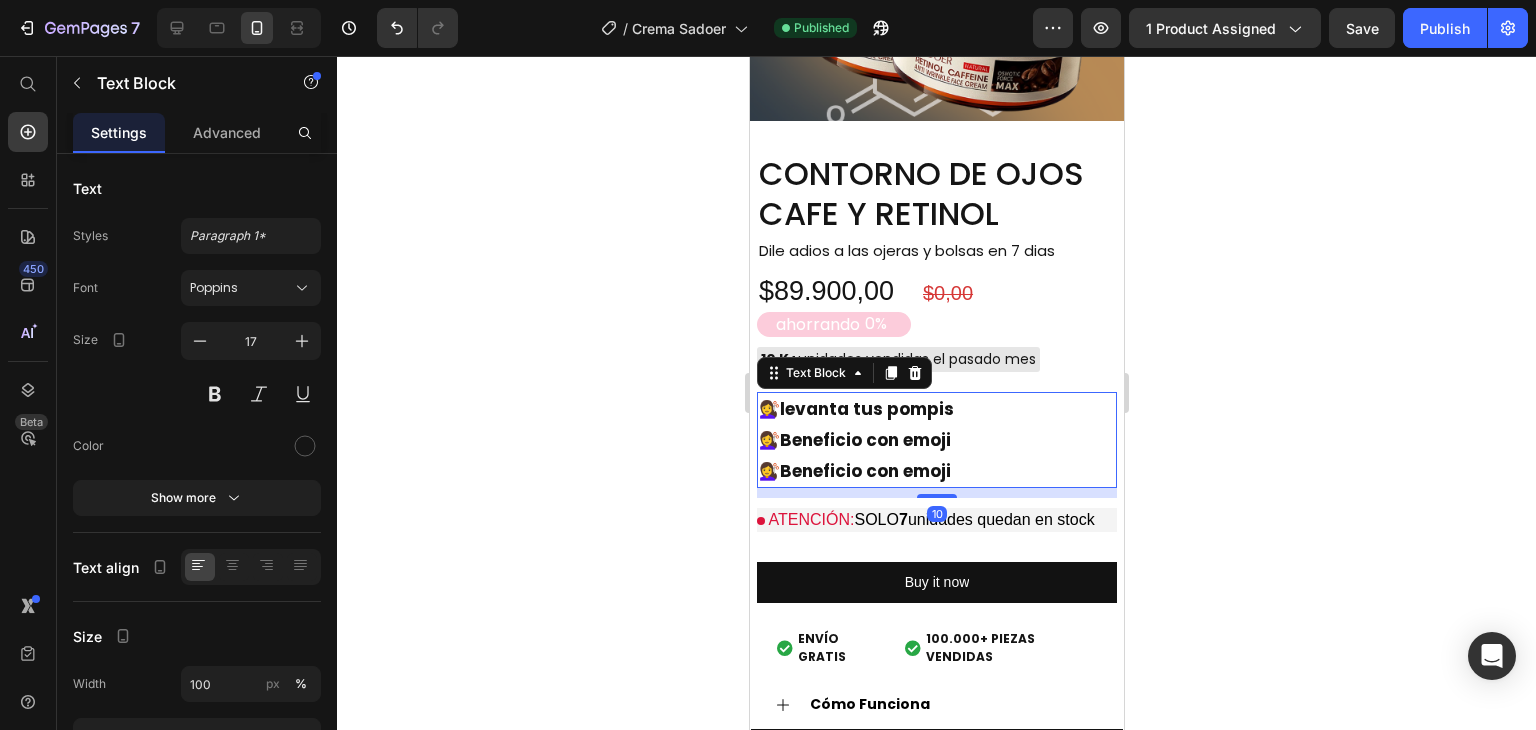 click on "Beneficio con emoji" at bounding box center [864, 471] 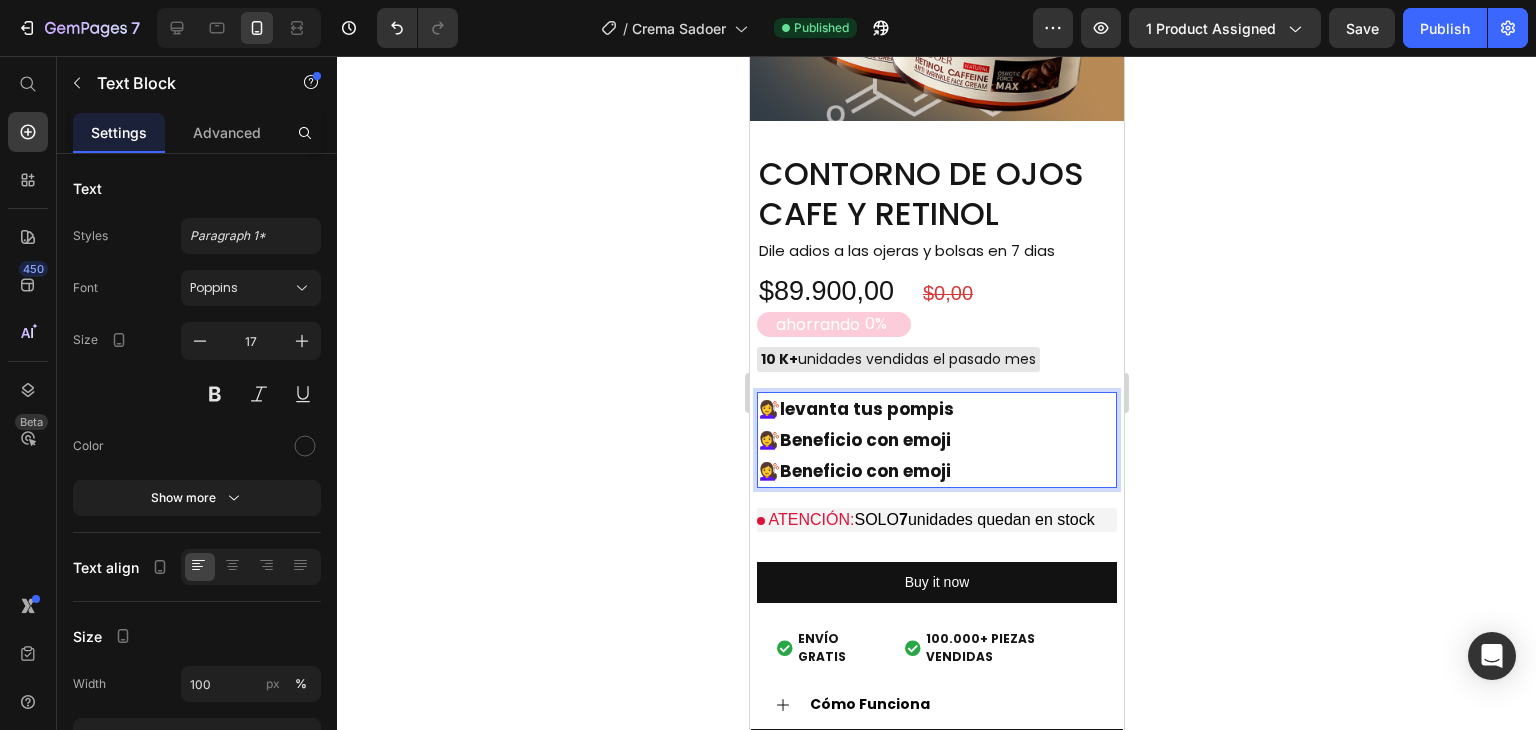 click on "💇‍♀️  Beneficio con emoji" at bounding box center (936, 471) 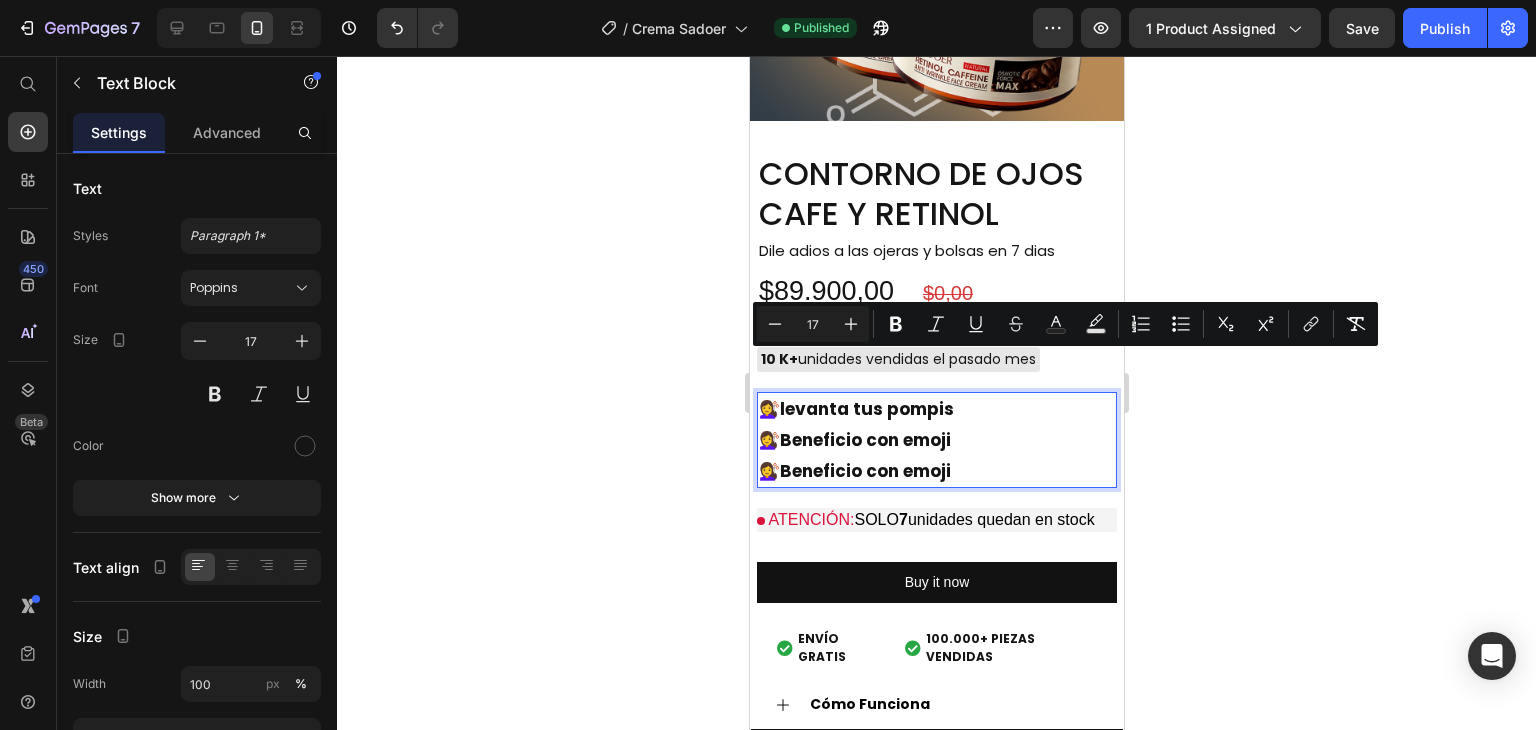 drag, startPoint x: 964, startPoint y: 429, endPoint x: 762, endPoint y: 370, distance: 210.44002 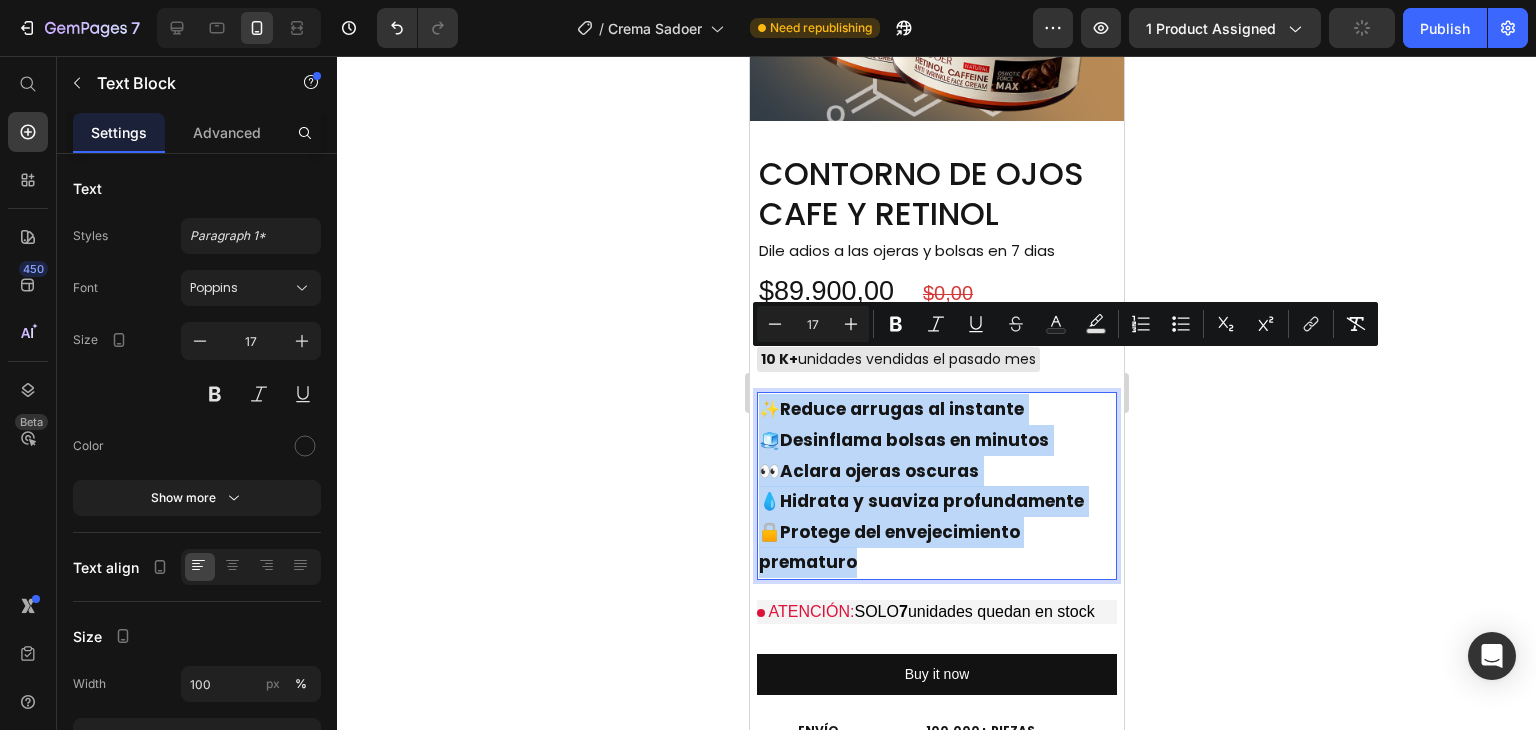 drag, startPoint x: 873, startPoint y: 517, endPoint x: 763, endPoint y: 363, distance: 189.25116 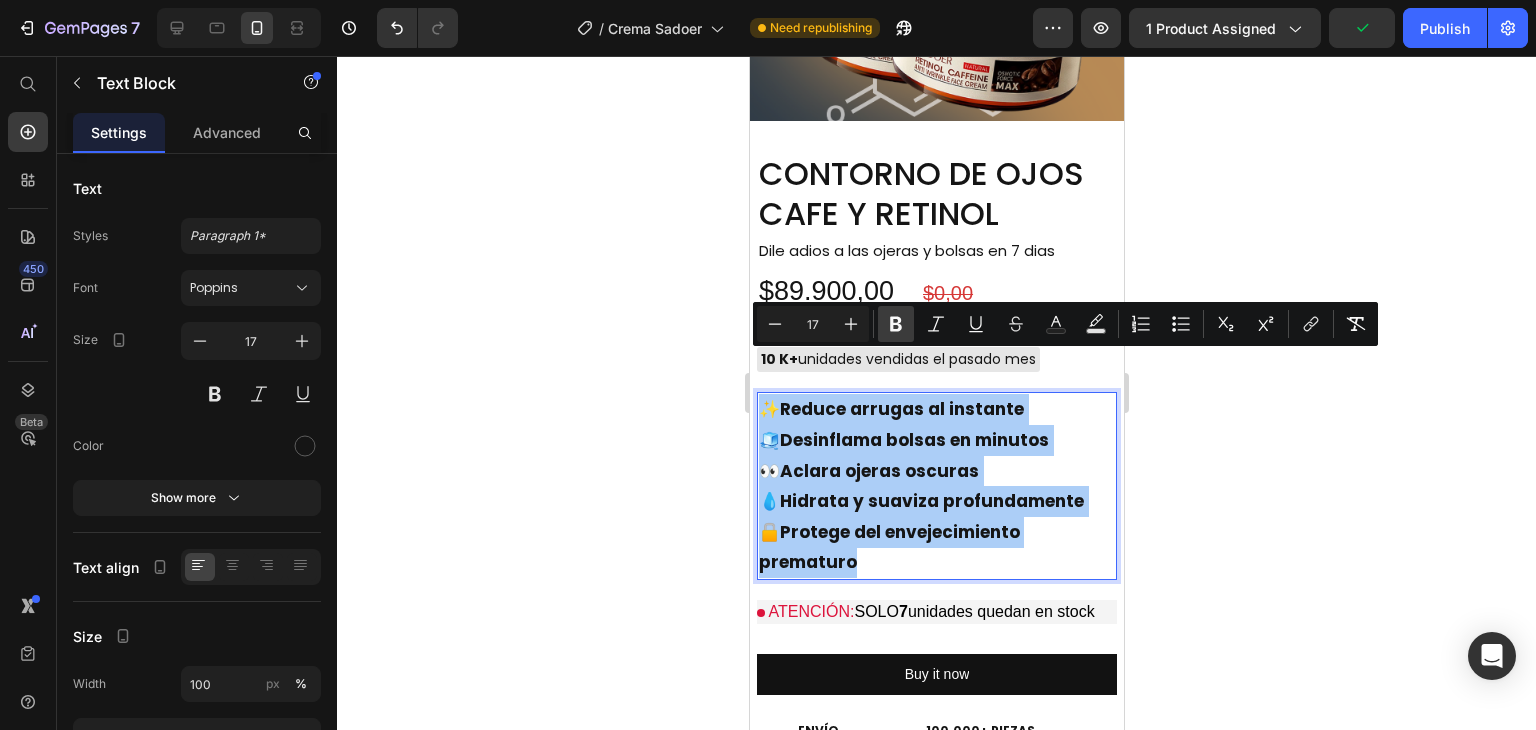 click 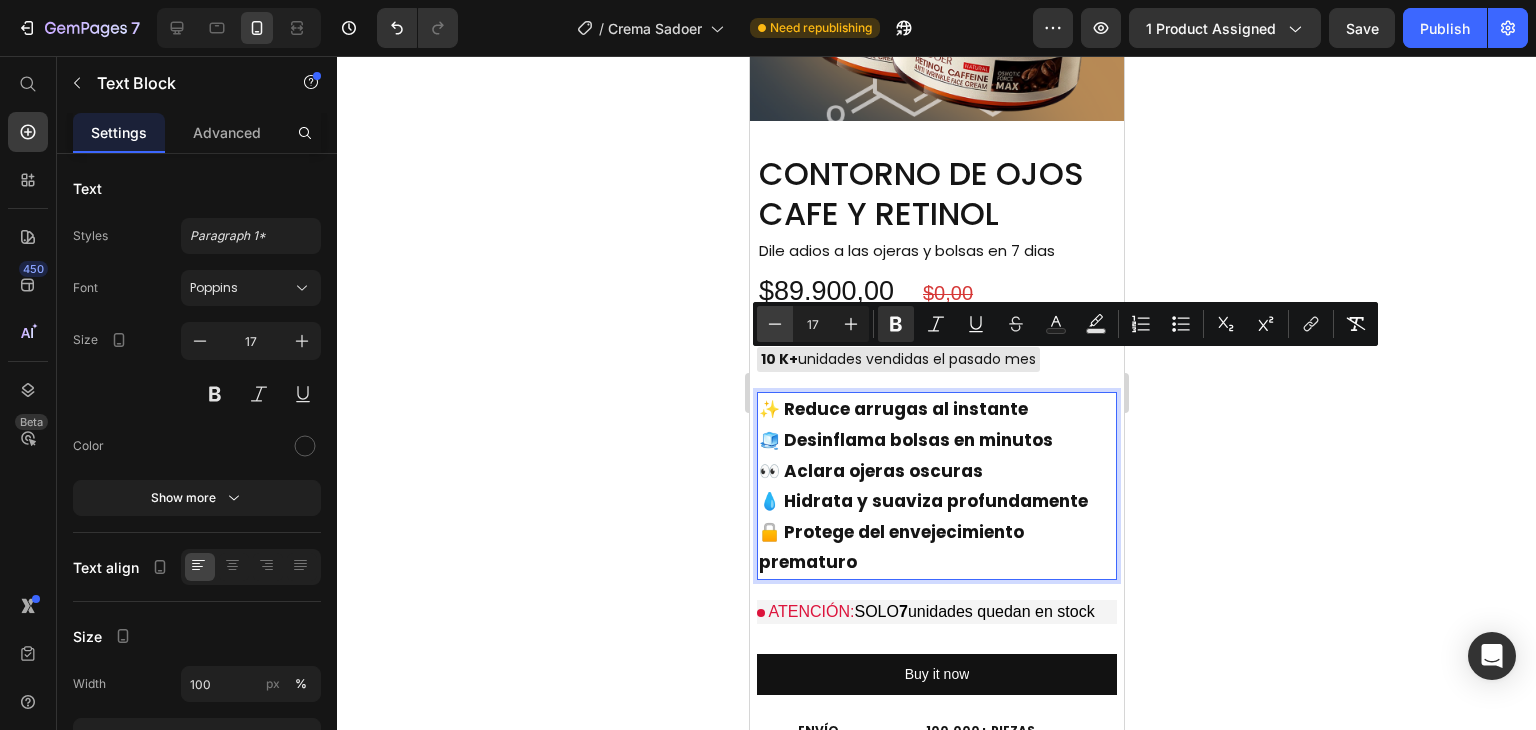 click 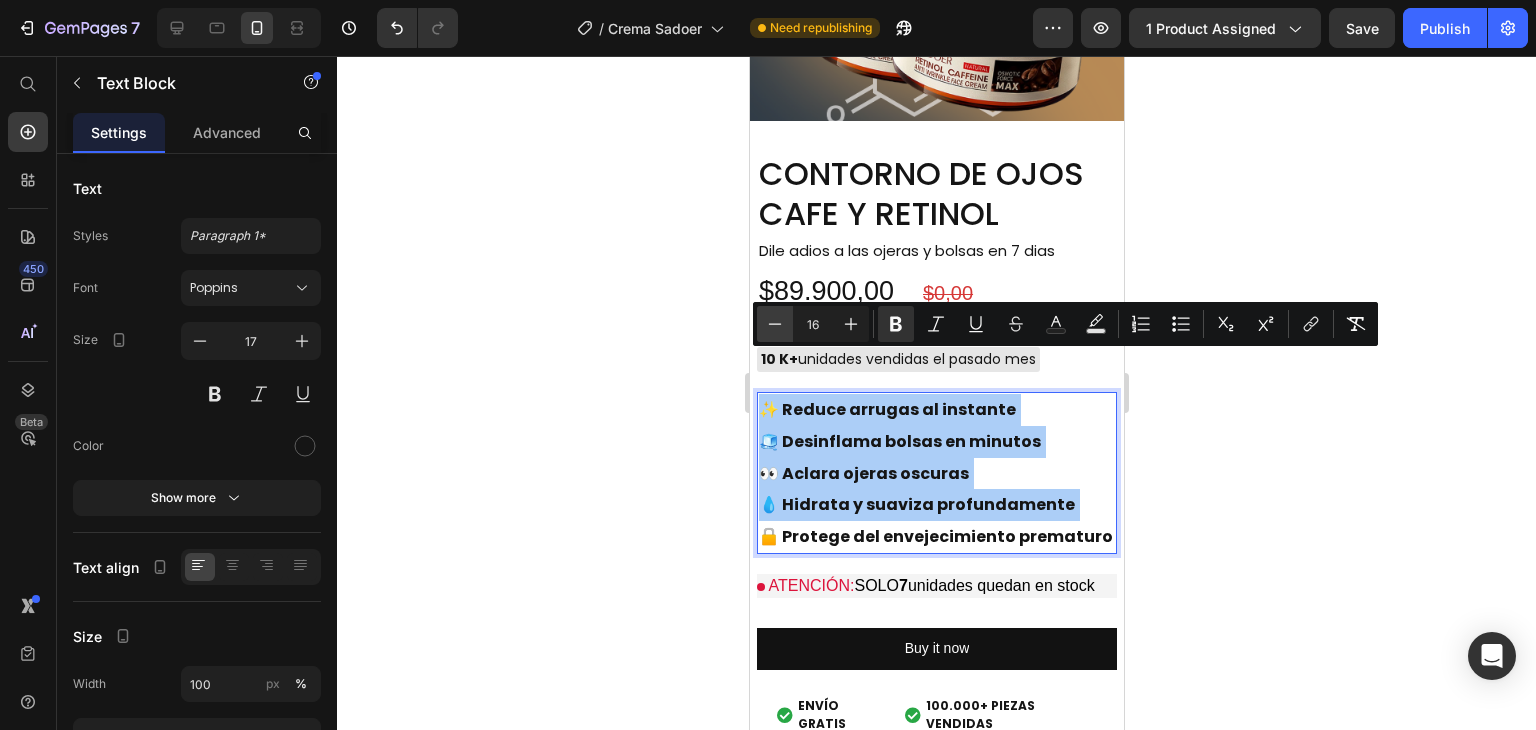 click 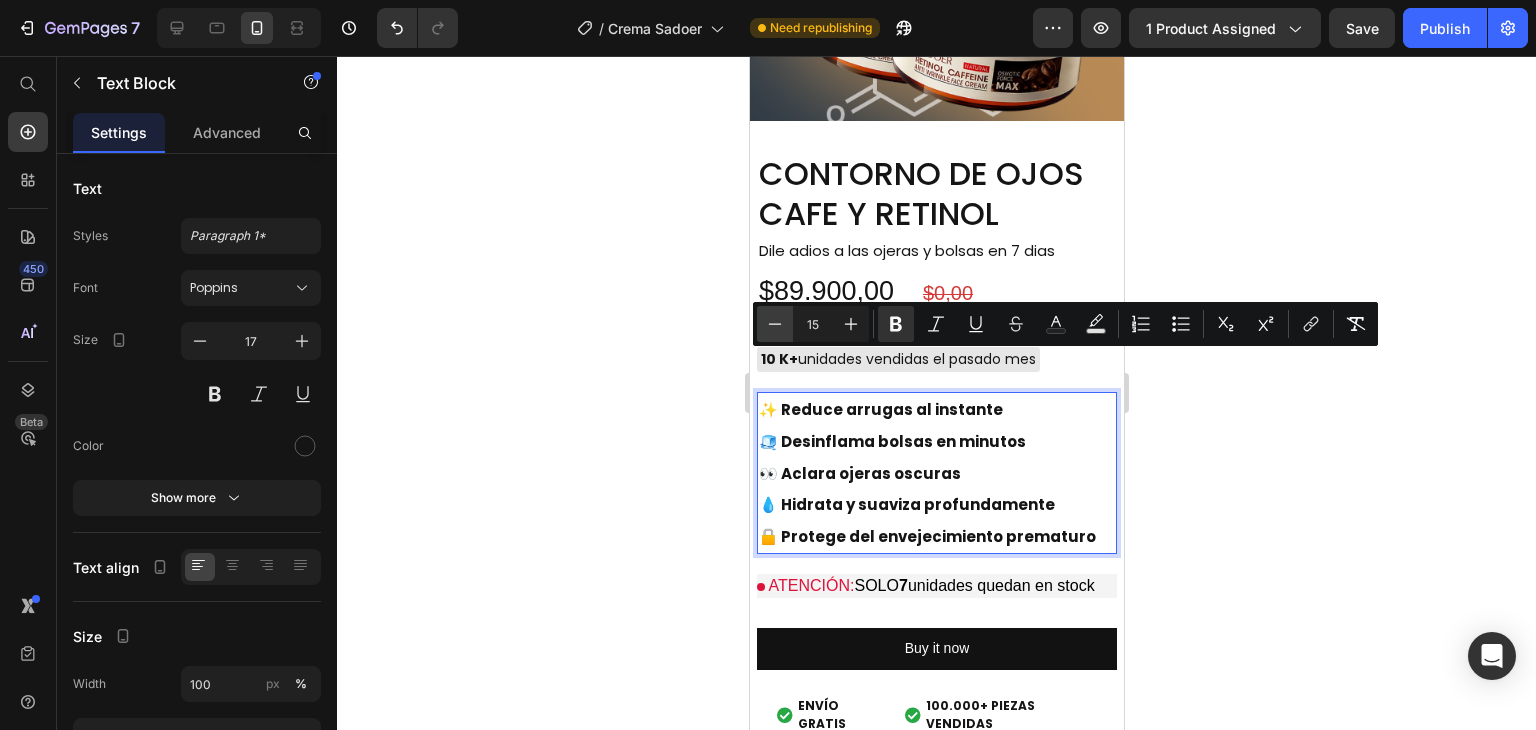 click 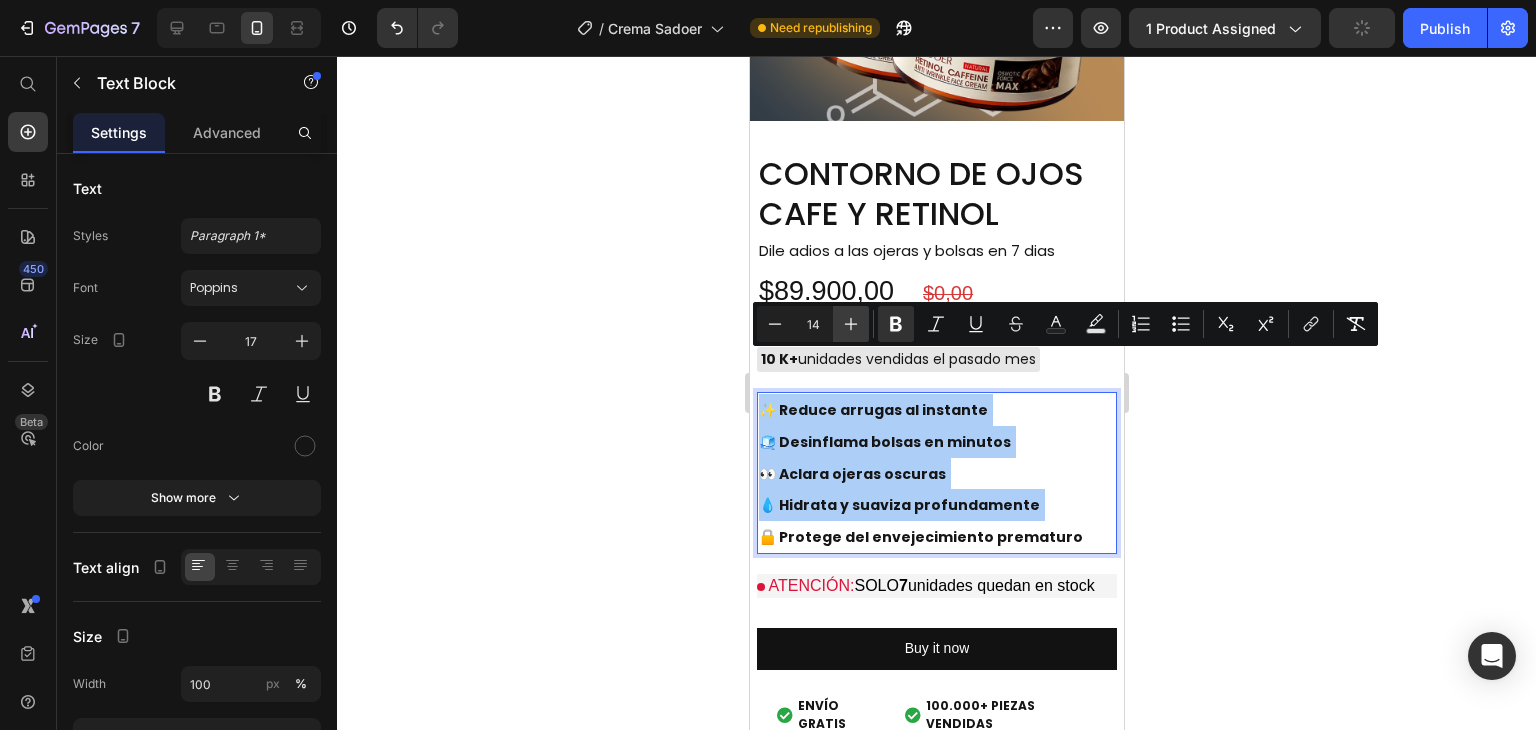 click on "Plus" at bounding box center (851, 324) 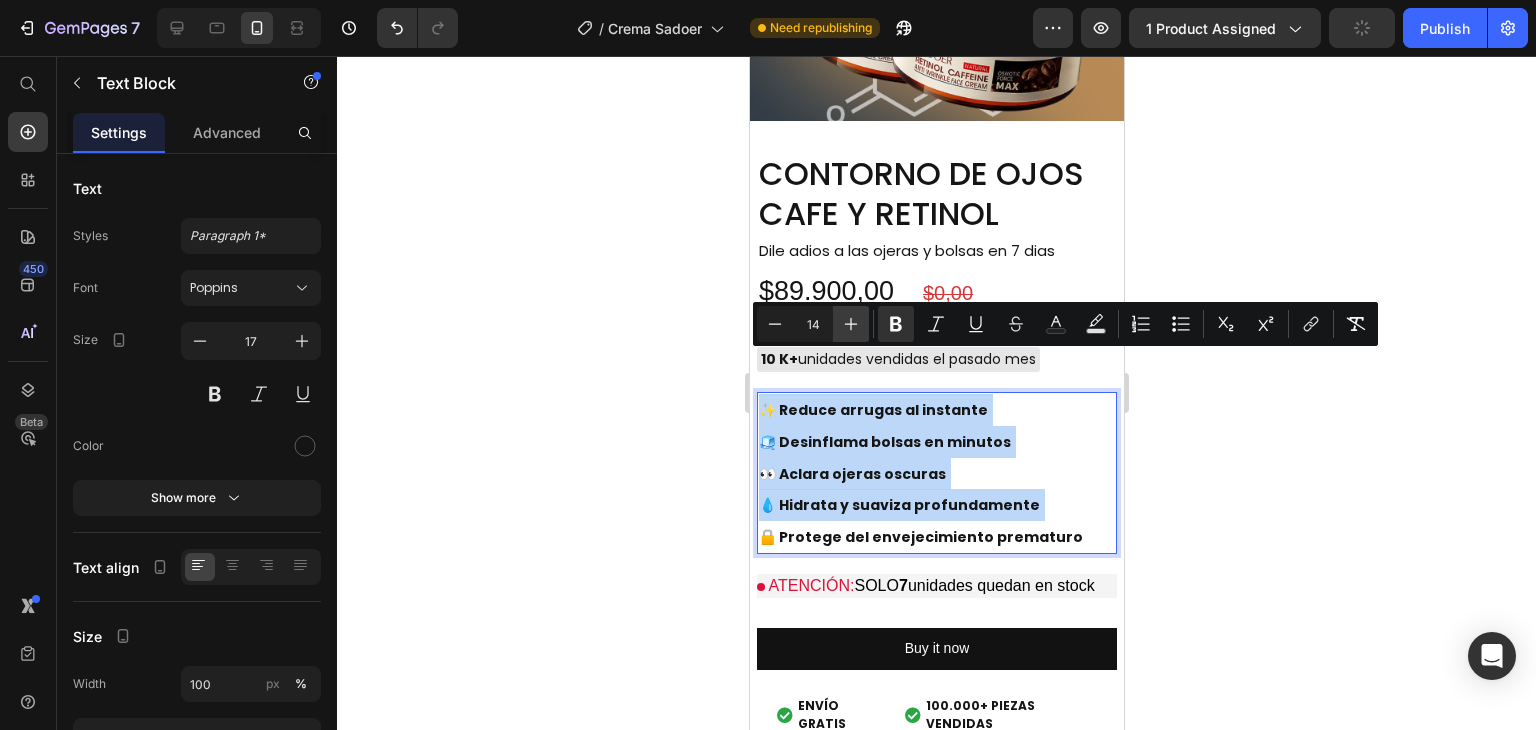type on "15" 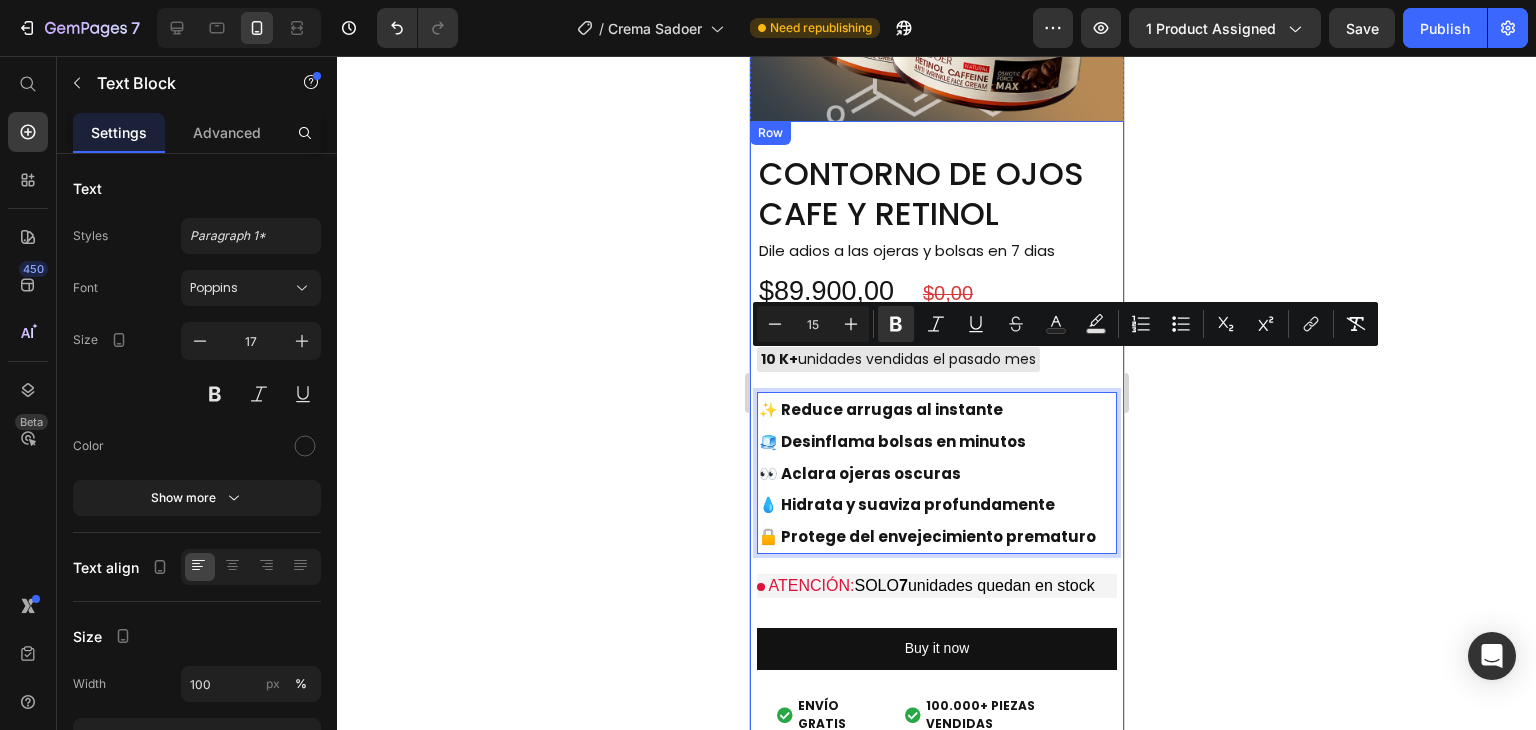 click 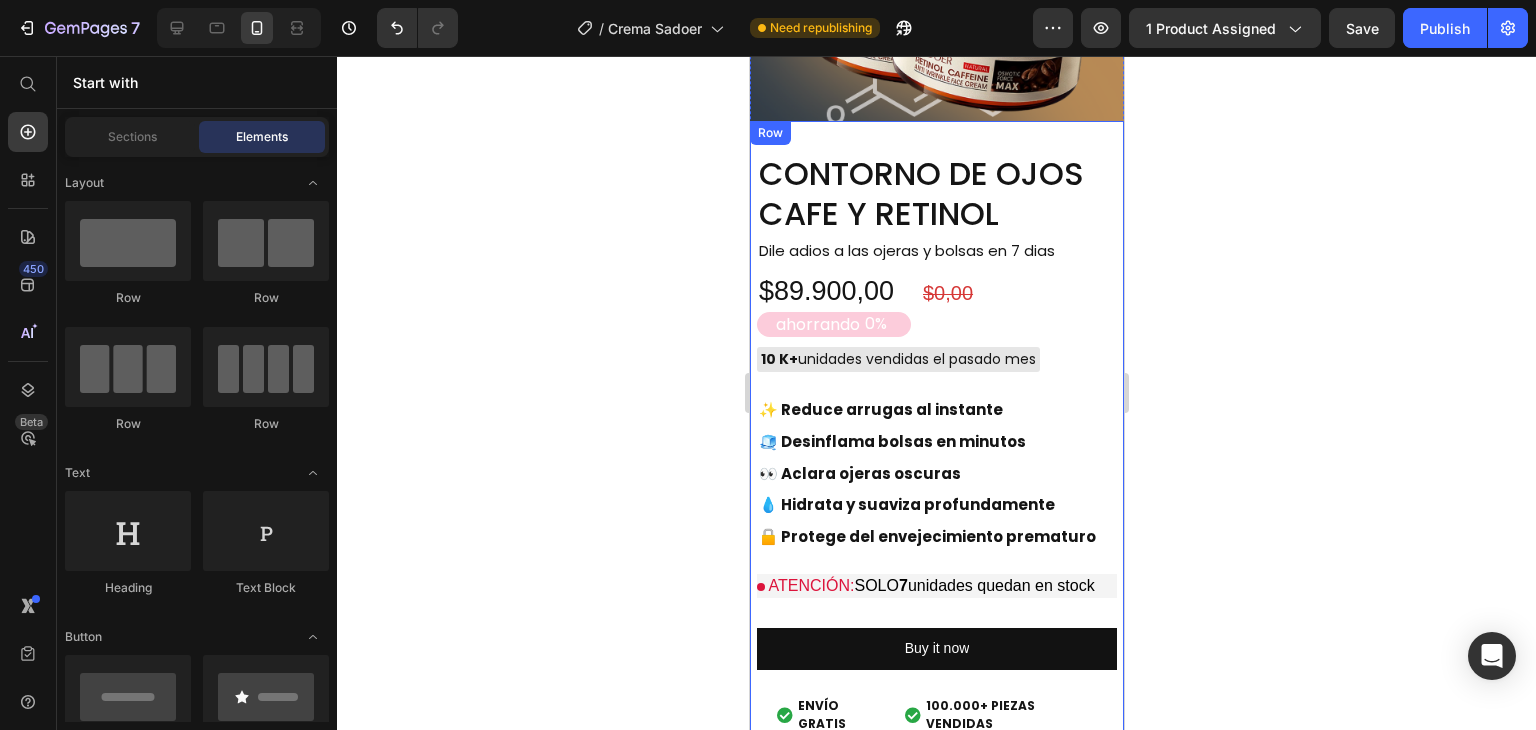 click on "CONTORNO DE OJOS CAFE Y RETINOL Product Title Dile adios a las ojeras y bolsas en [AGE] dias Text Block $[PRICE] Discount Tag $[PRICE] Product Price Row ATENCIÓN: SOLO [NUMBER] unidades quedan en stock Custom Code ✨ Reduce arrugas al instante 🧊 Desinflama bolsas en minutos 👀 Aclara ojeras oscuras 💧 Hidrata y suaviza profundamente 🔒 Protege del envejecimiento prematuro Text Block Custom Code Buy it now Dynamic Checkout Envio Gratis y Piezas Vendidas ENVÍO GRATIS [NUMBER] PIEZAS VENDIDAS Custom Code" at bounding box center [936, 450] 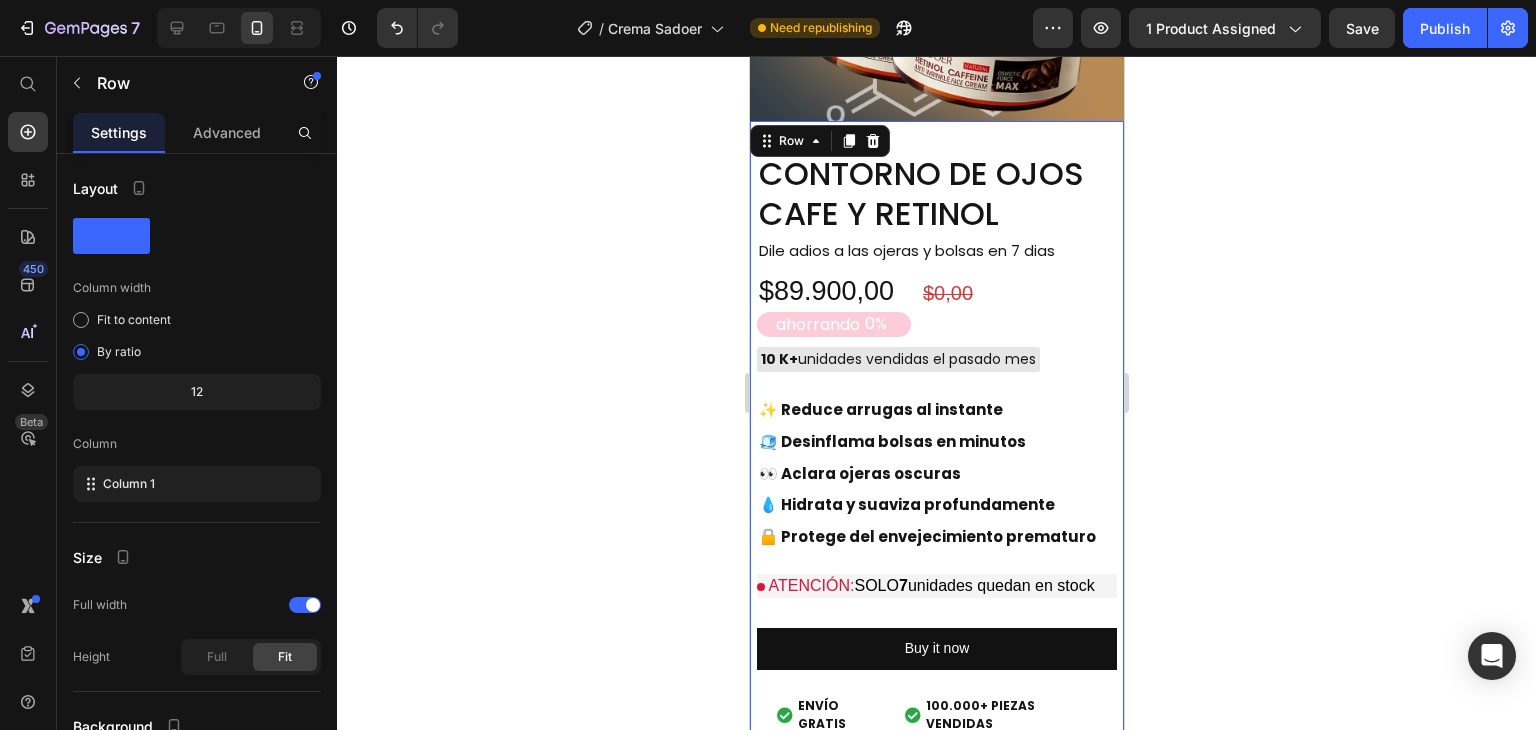 click on "CONTORNO DE OJOS CAFE Y RETINOL Product Title Dile adios a las ojeras y bolsas en [AGE] dias Text Block $[PRICE] Discount Tag $[PRICE] Product Price Row ATENCIÓN: SOLO [NUMBER] unidades quedan en stock Custom Code ✨ Reduce arrugas al instante 🧊 Desinflama bolsas en minutos 👀 Aclara ojeras oscuras 💧 Hidrata y suaviza profundamente 🔒 Protege del envejecimiento prematuro Text Block Custom Code Buy it now Dynamic Checkout Envio Gratis y Piezas Vendidas ENVÍO GRATIS [NUMBER] PIEZAS VENDIDAS Custom Code" at bounding box center [936, 450] 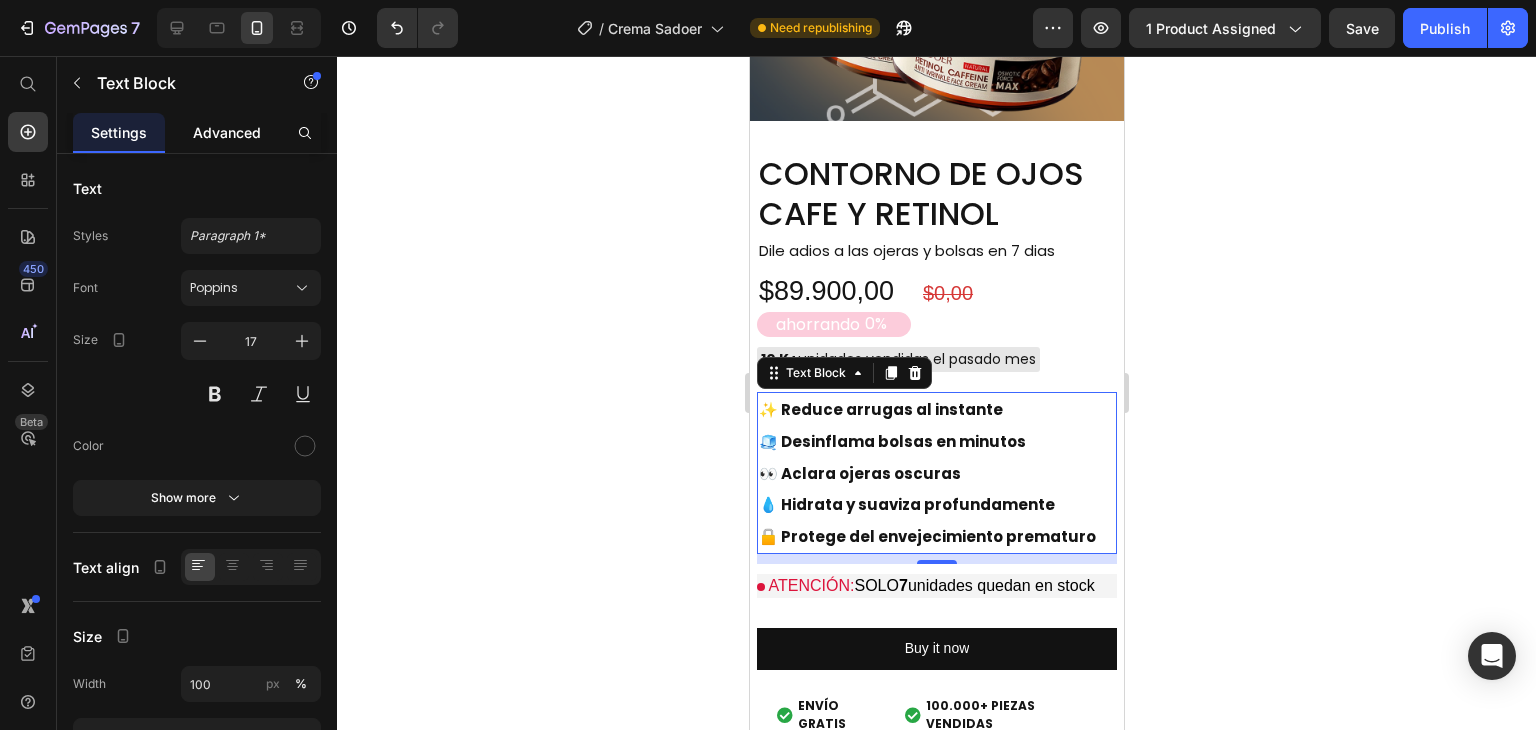 click on "Advanced" at bounding box center (227, 132) 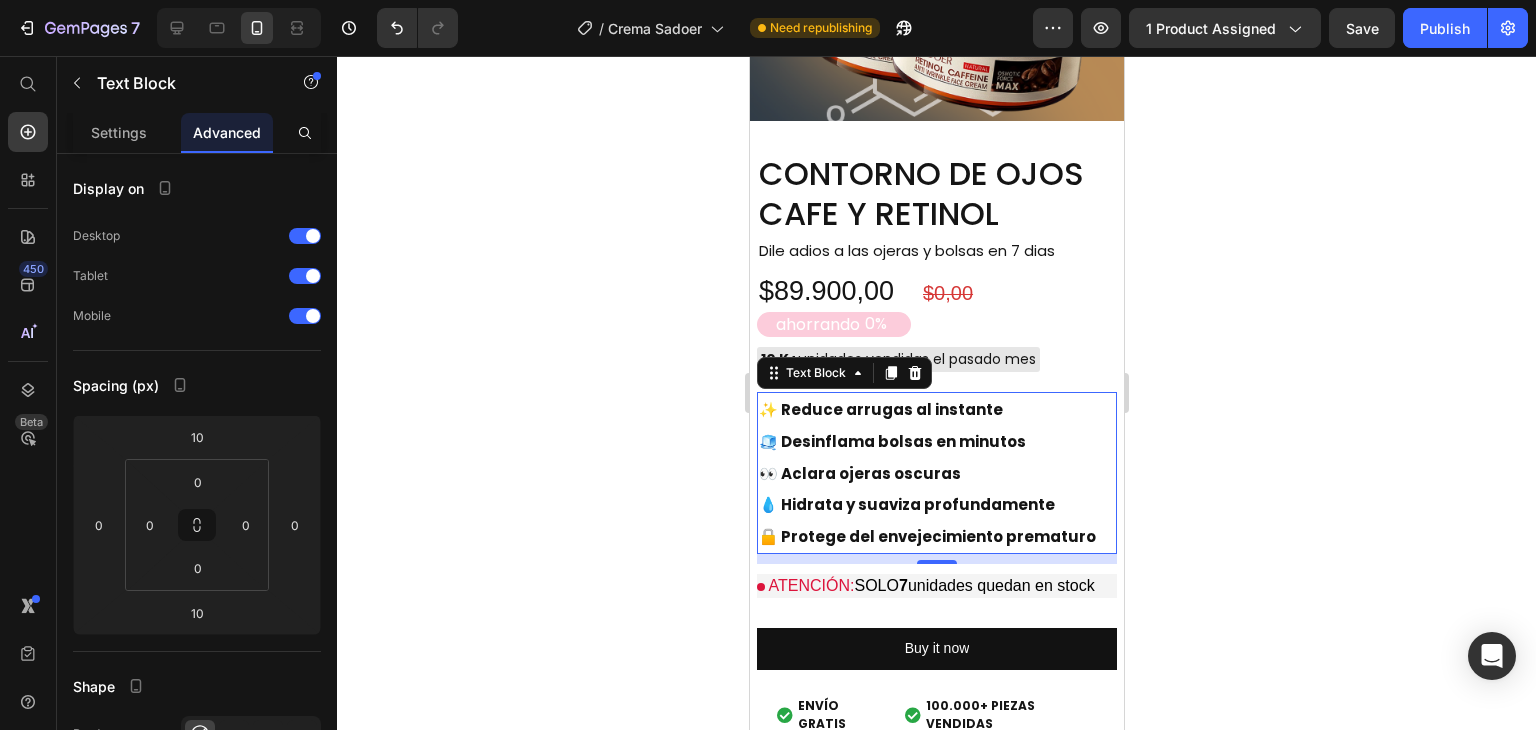 click on "Advanced" at bounding box center [227, 132] 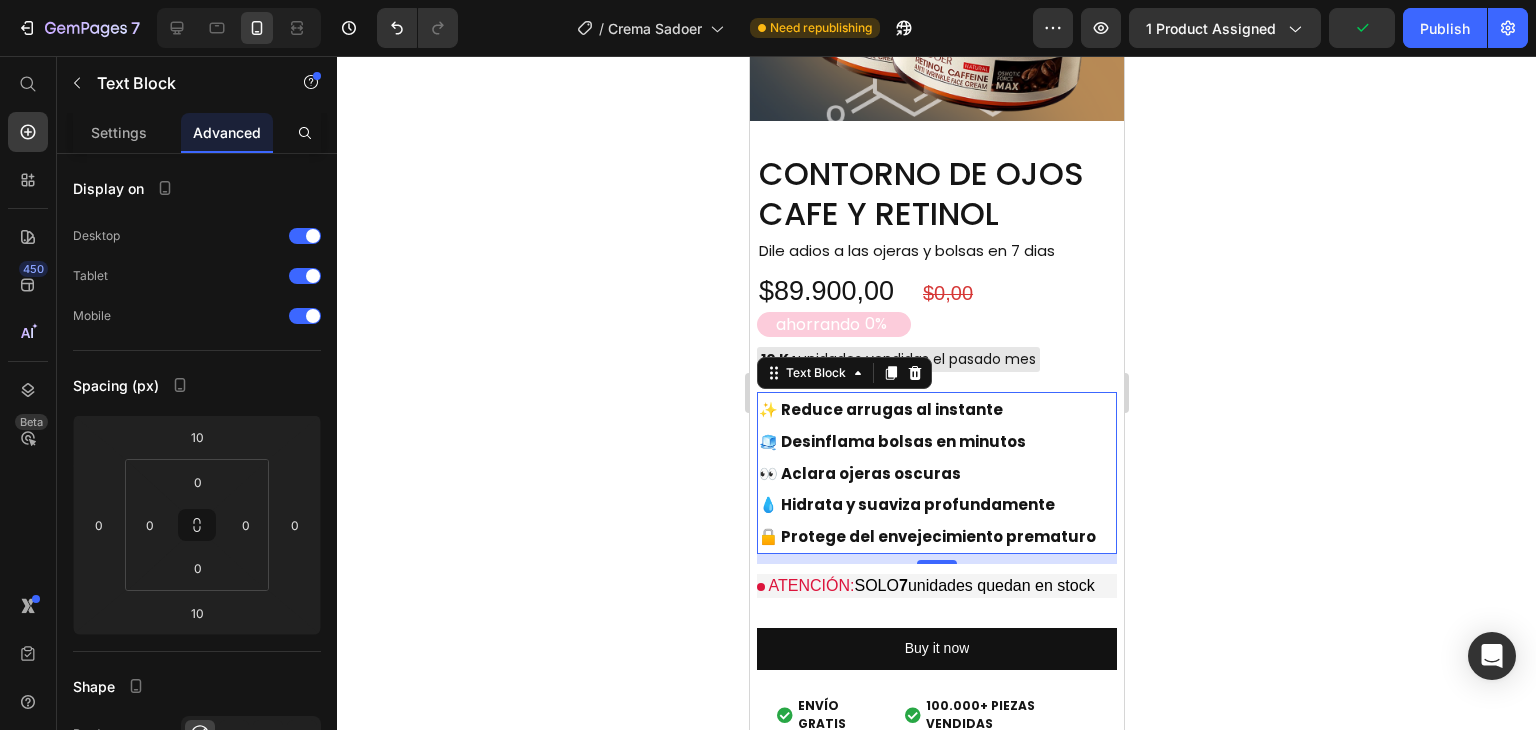 click on "Advanced" at bounding box center (227, 132) 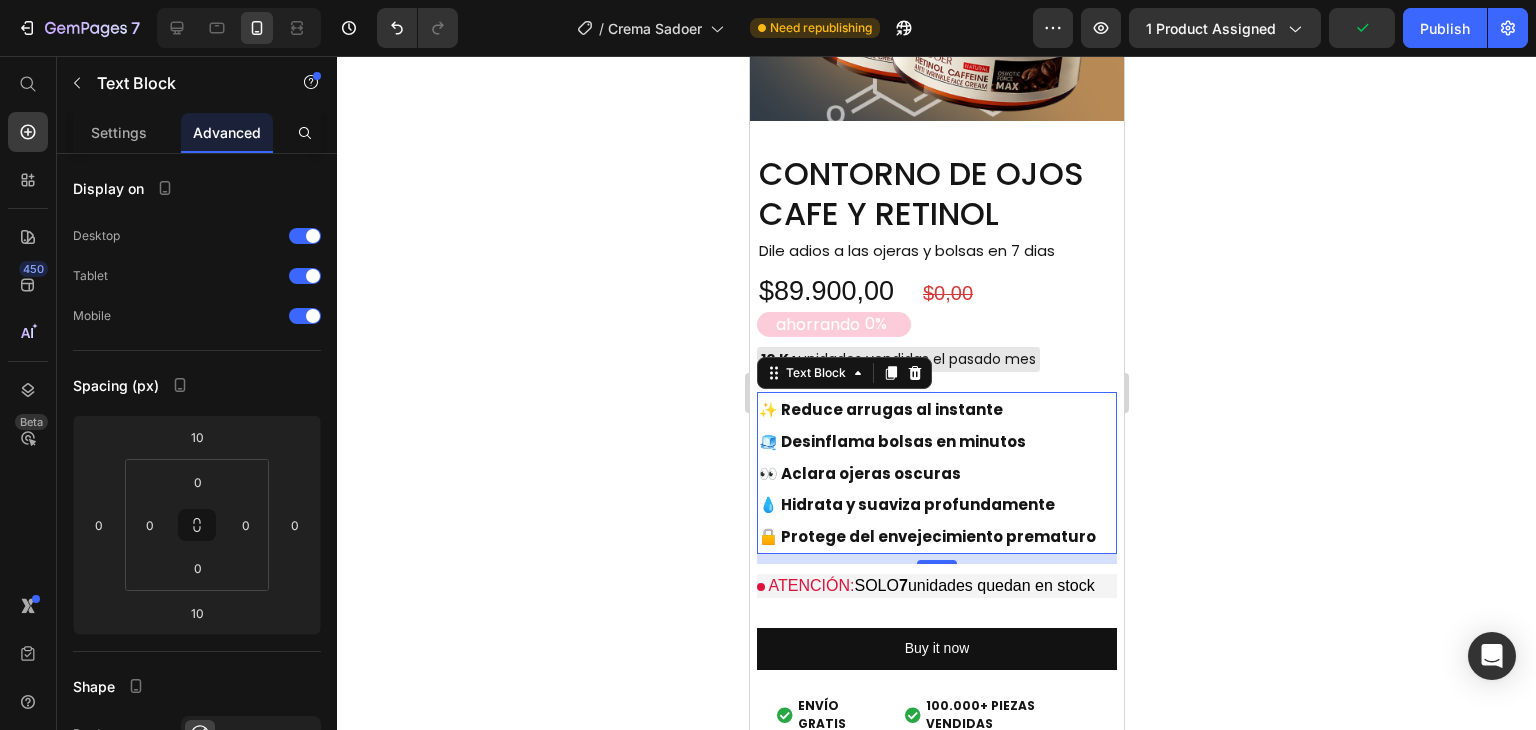 click on "Advanced" at bounding box center [227, 132] 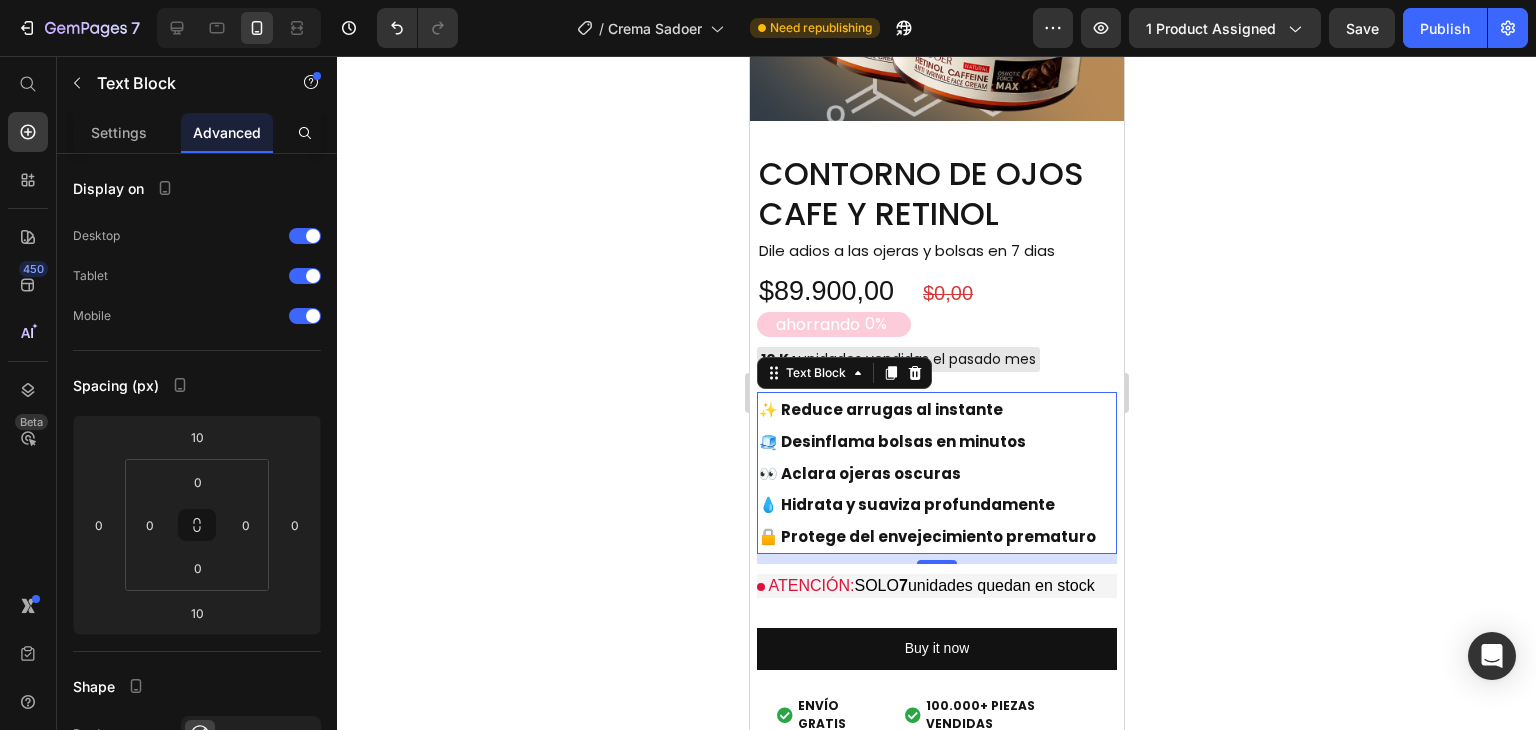 click on "Advanced" at bounding box center [227, 132] 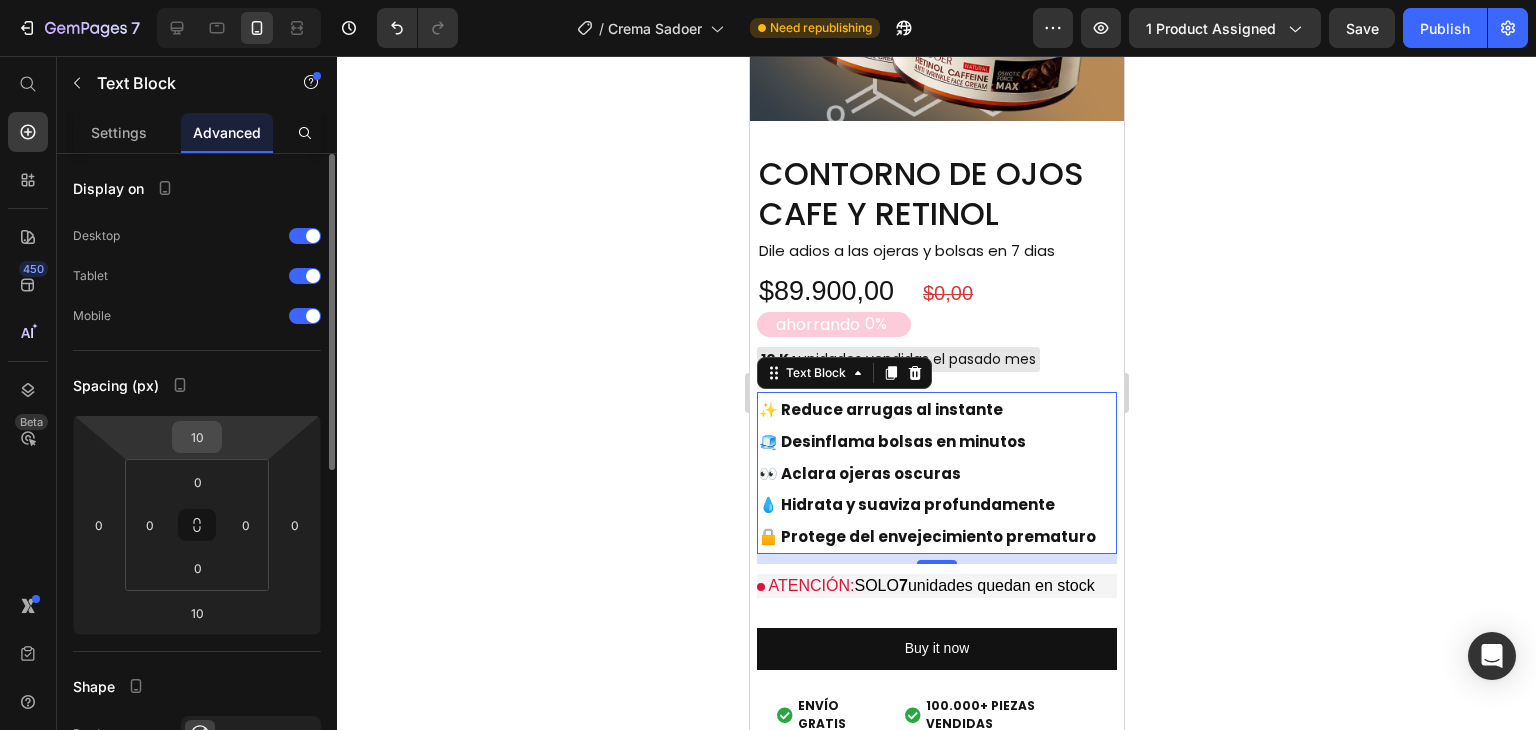 click on "10" at bounding box center (197, 437) 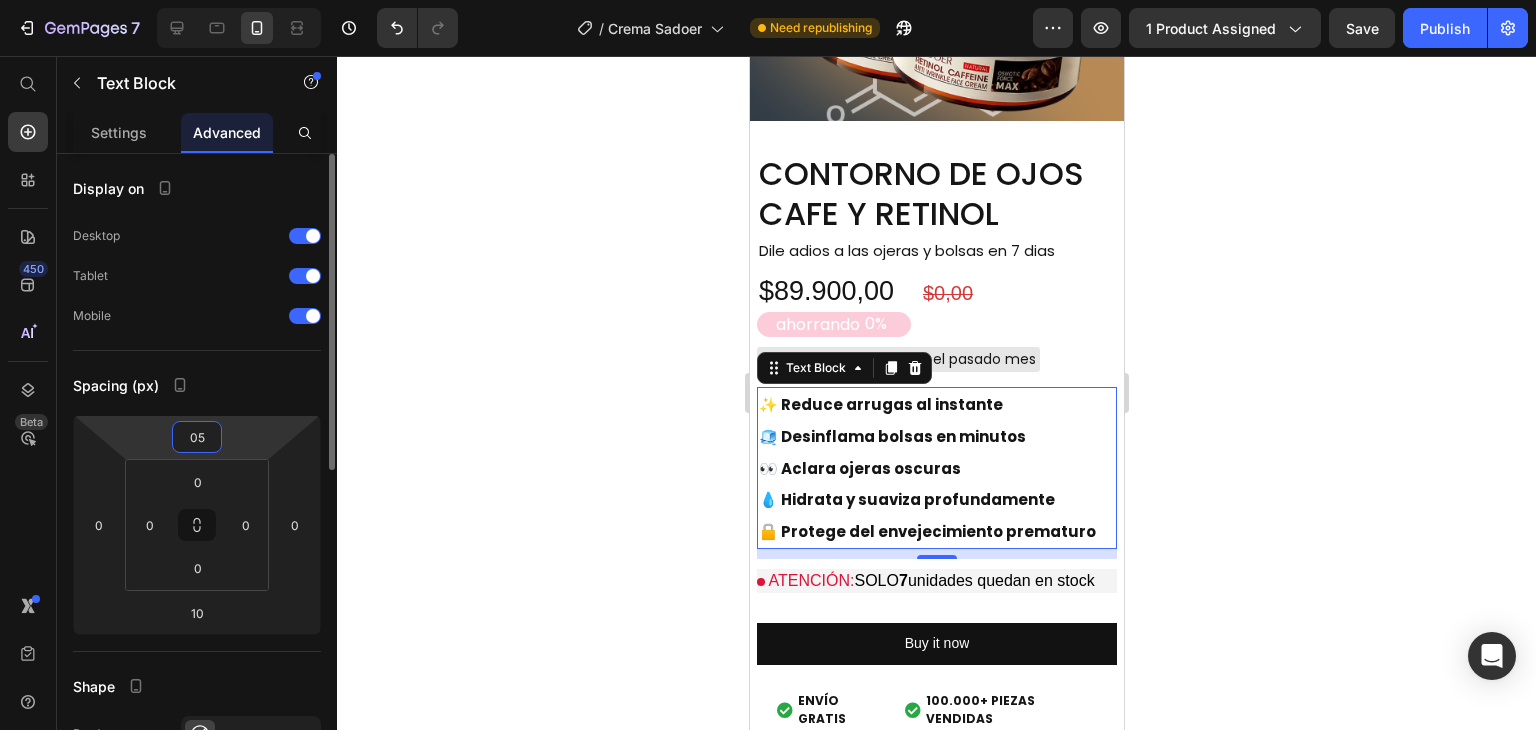 type on "0" 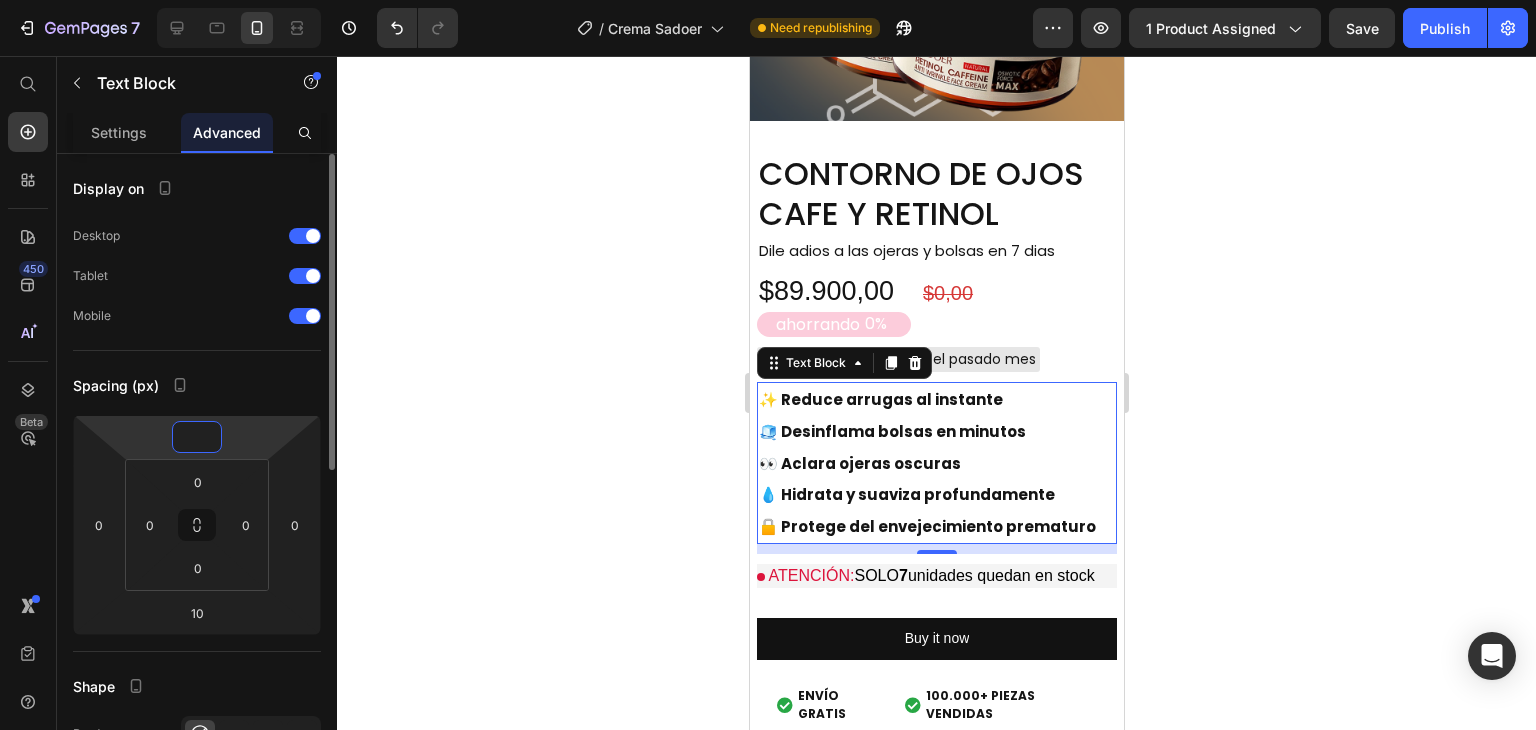 type on "0" 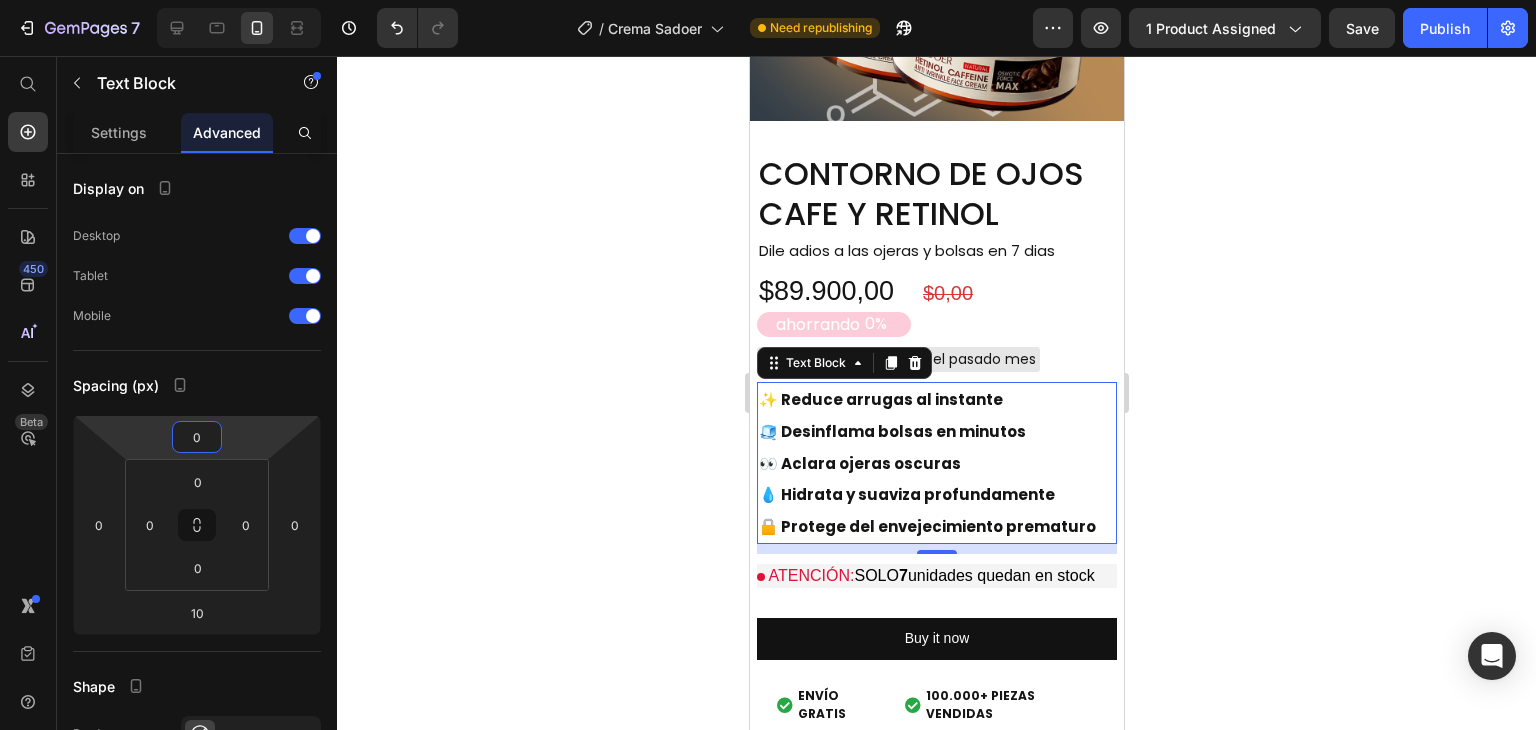 click 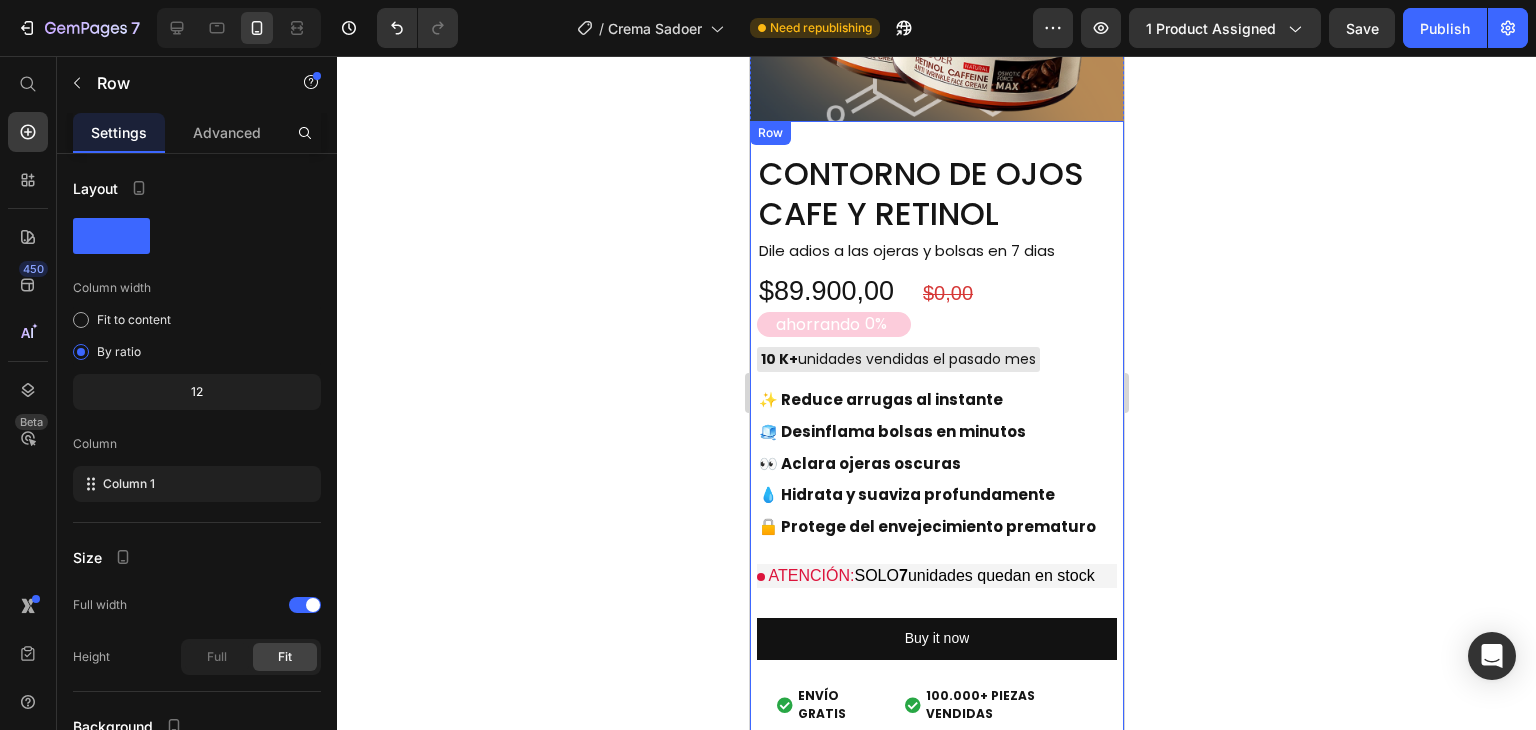 click on "CONTORNO DE OJOS CAFE Y RETINOL Product Title Dile adios a las ojeras y bolsas en [AGE] dias Text Block $[PRICE] Discount Tag $[PRICE] Product Price Row ATENCIÓN: SOLO [NUMBER] unidades quedan en stock Custom Code ✨ Reduce arrugas al instante 🧊 Desinflama bolsas en minutos 👀 Aclara ojeras oscuras 💧 Hidrata y suaviza profundamente 🔒 Protege del envejecimiento prematuro Text Block Custom Code Buy it now Dynamic Checkout Envio Gratis y Piezas Vendidas ENVÍO GRATIS [NUMBER] PIEZAS VENDIDAS Custom Code" at bounding box center [936, 445] 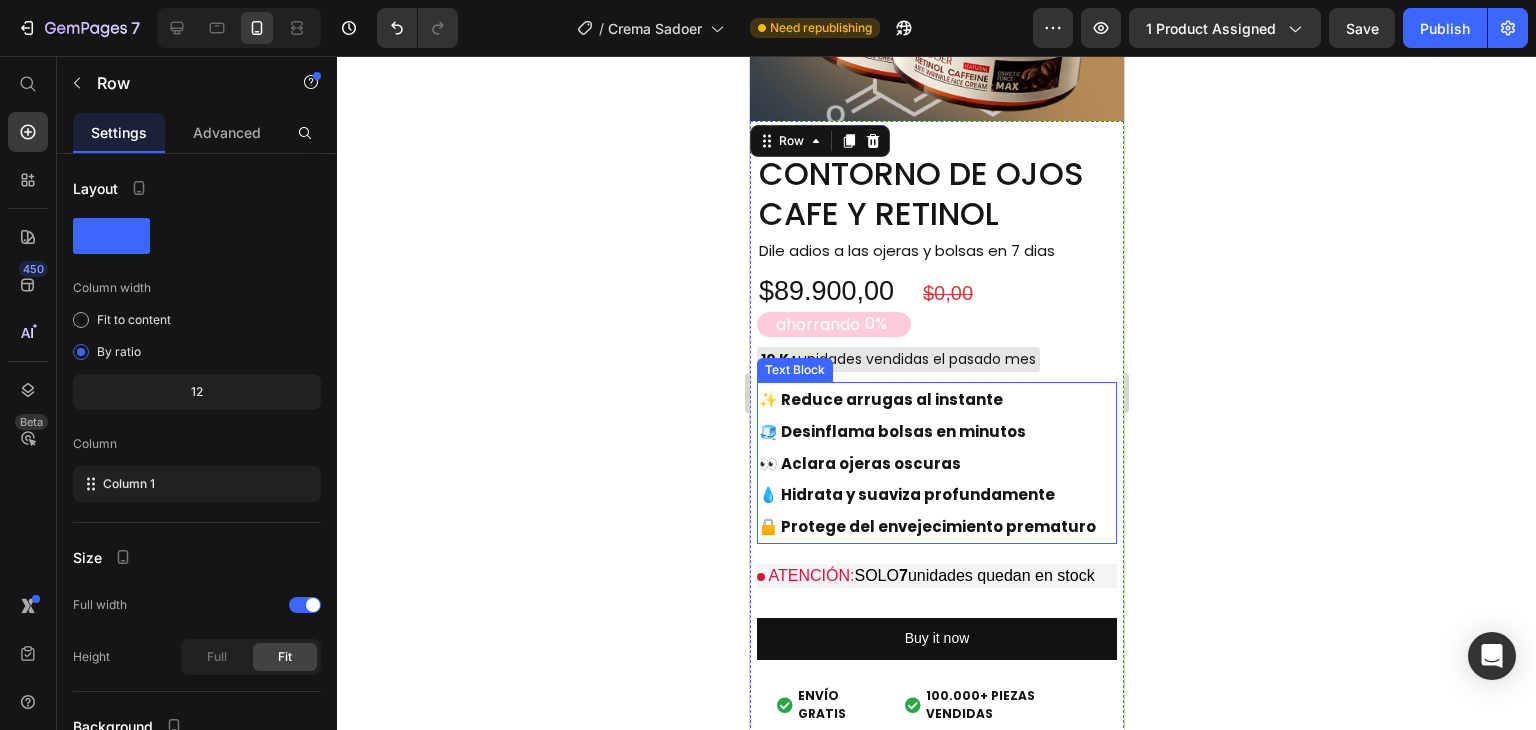 click on "✨ Reduce arrugas al instante 🧊 Desinflama bolsas en minutos 👀 Aclara ojeras oscuras 💧 Hidrata y suaviza profundamente 🔒 Protege del envejecimiento prematuro" at bounding box center (936, 463) 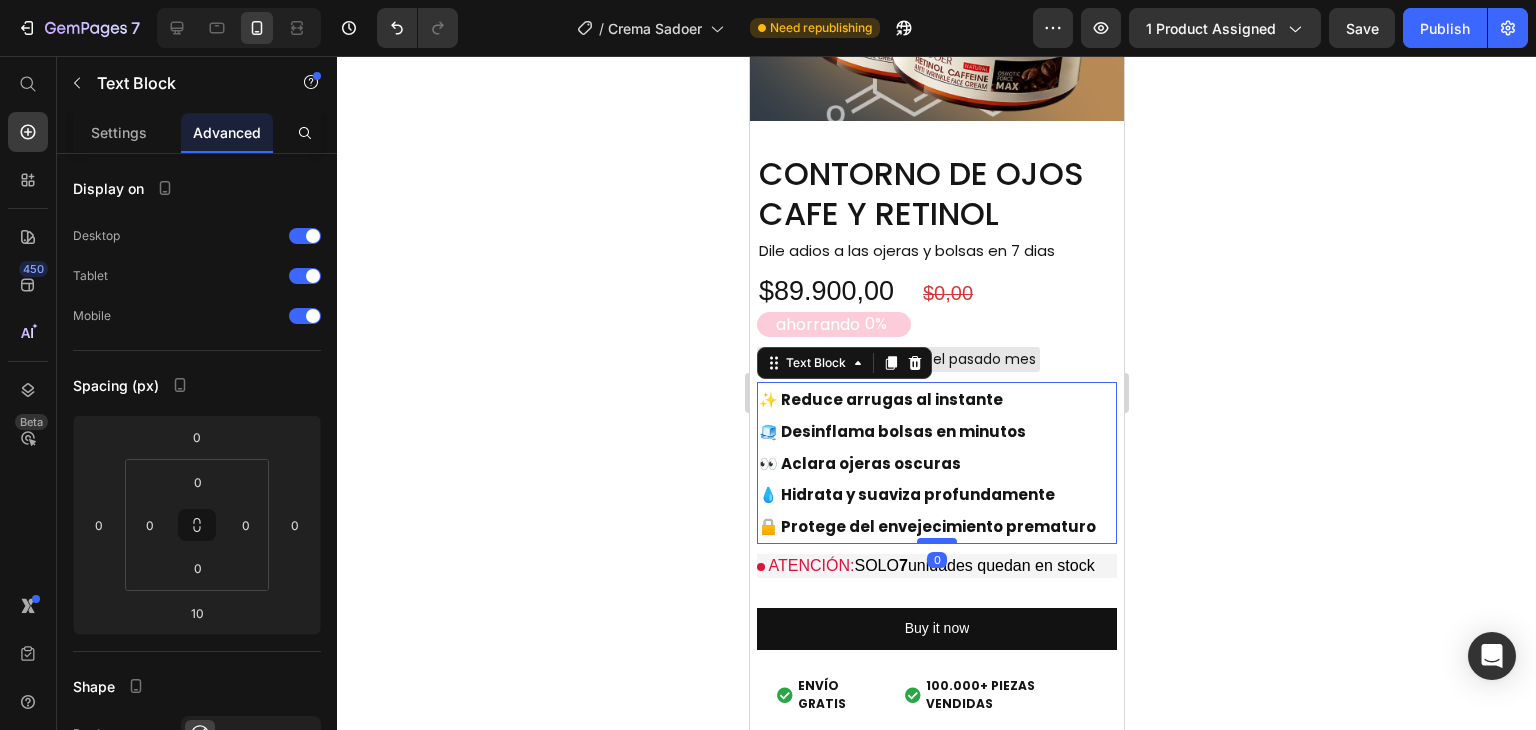 drag, startPoint x: 928, startPoint y: 506, endPoint x: 930, endPoint y: 494, distance: 12.165525 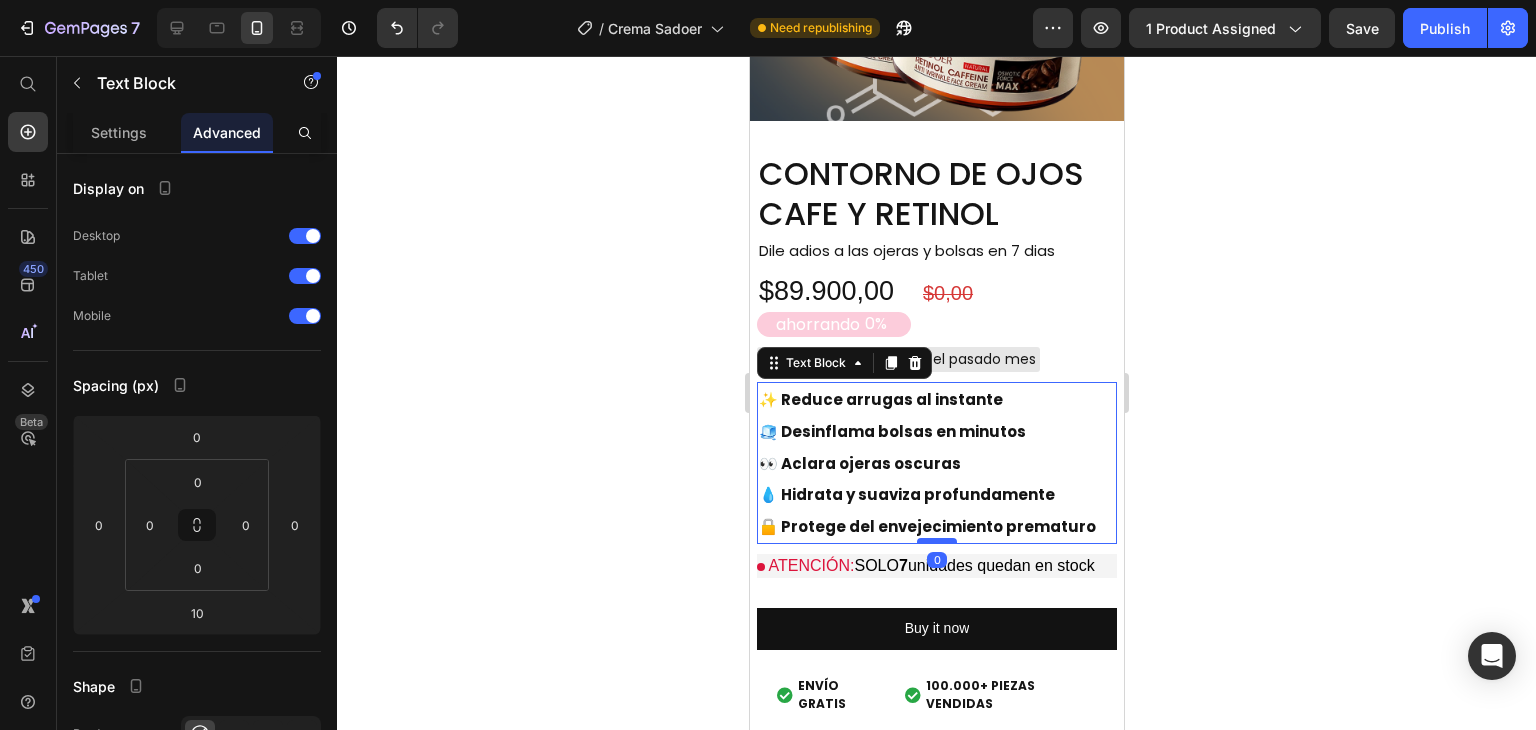 click at bounding box center [936, 541] 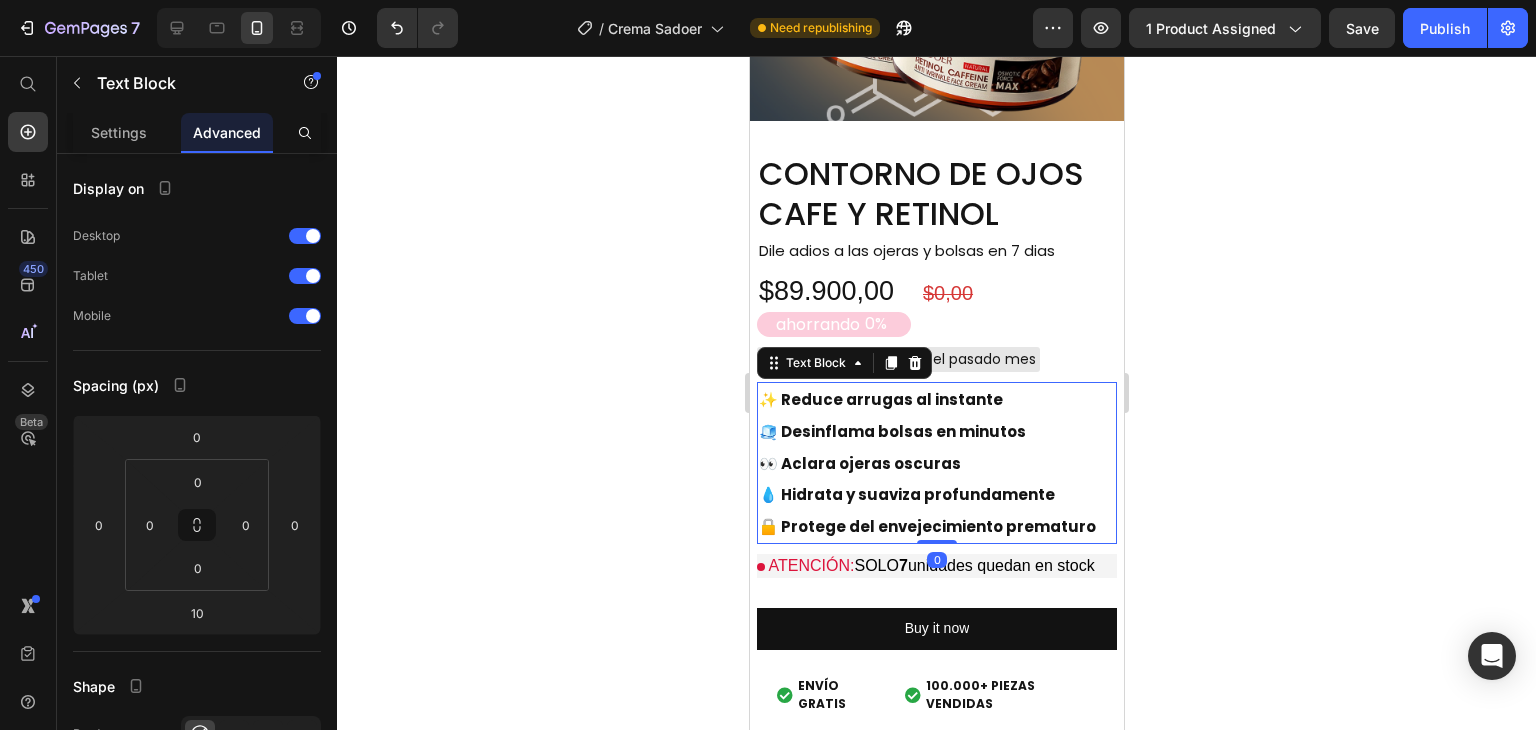 type on "0" 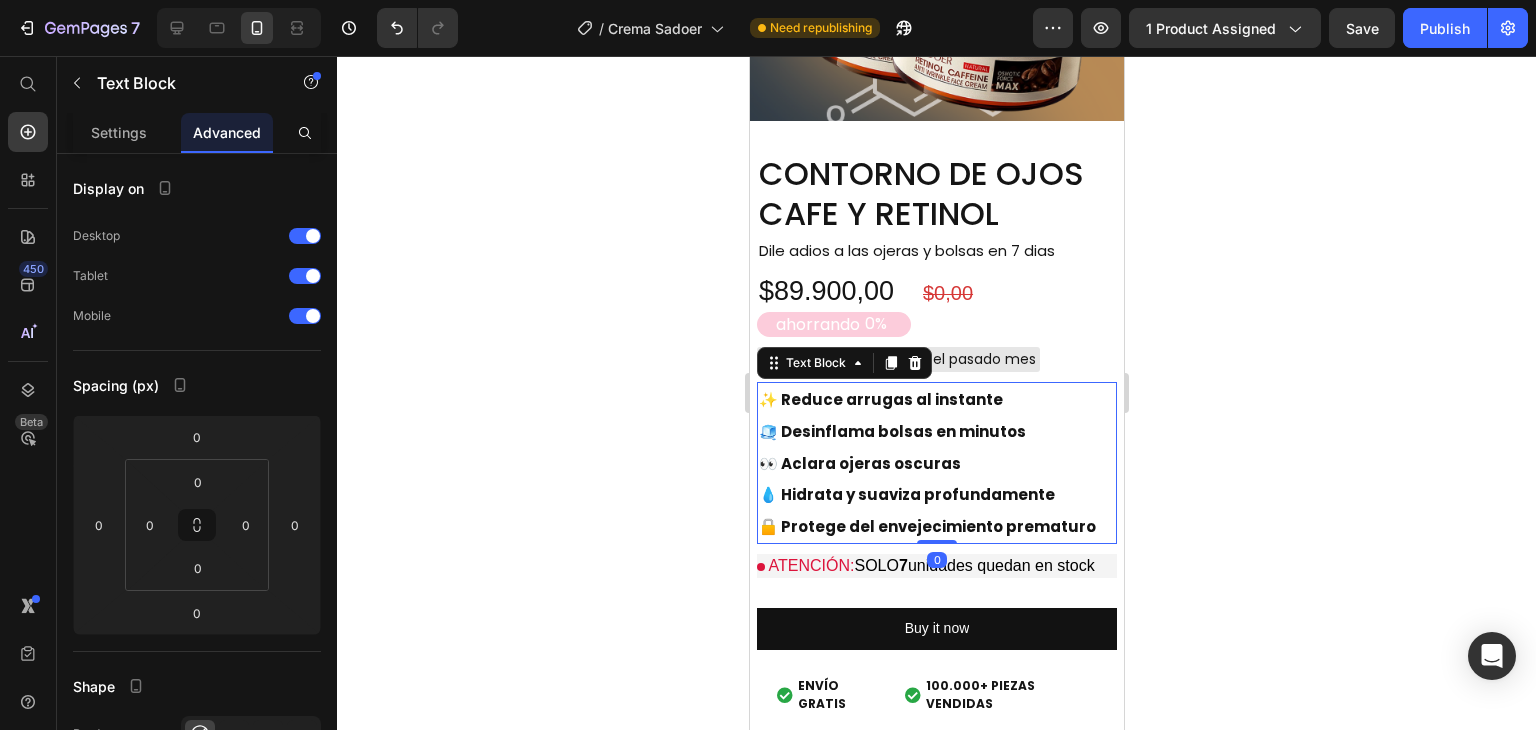 click 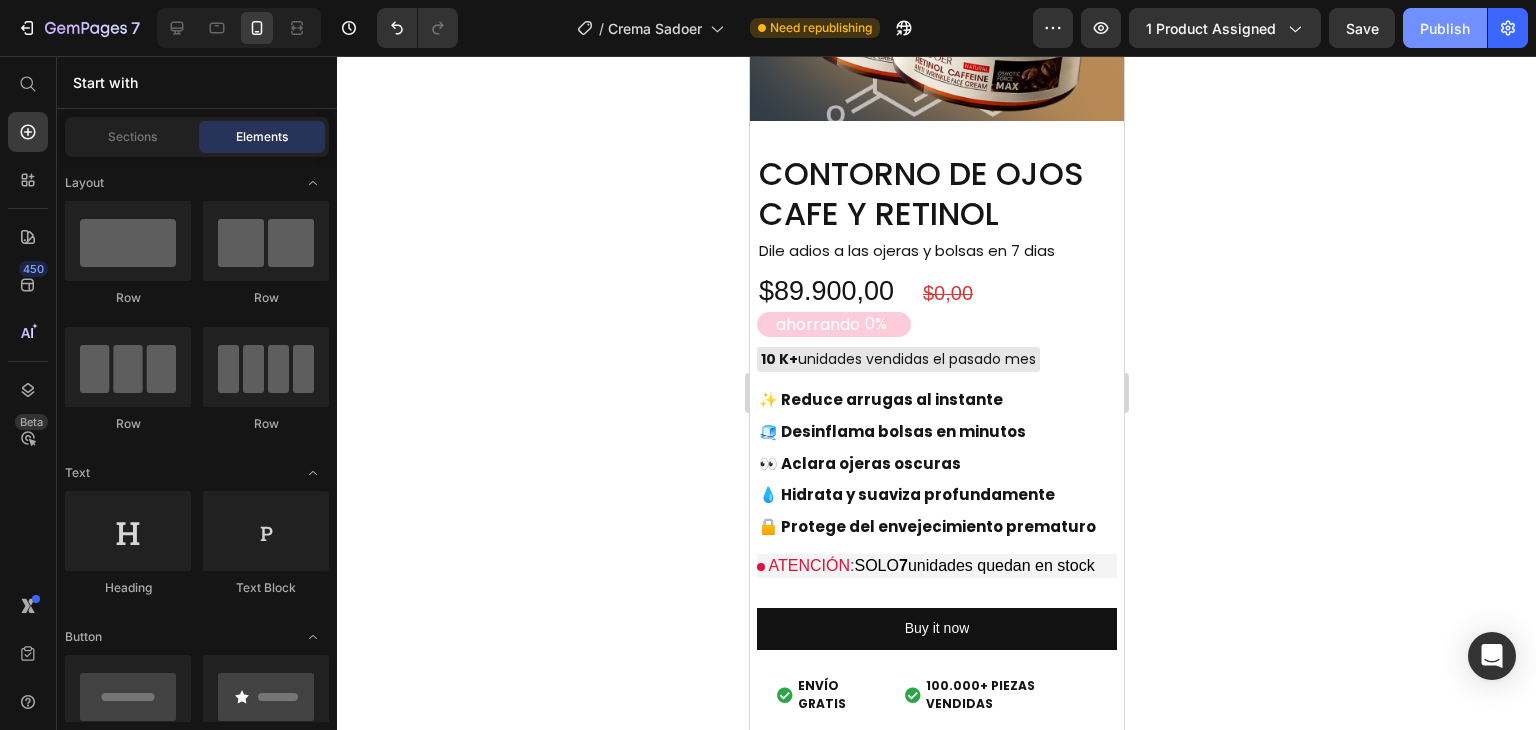 click on "Publish" at bounding box center [1445, 28] 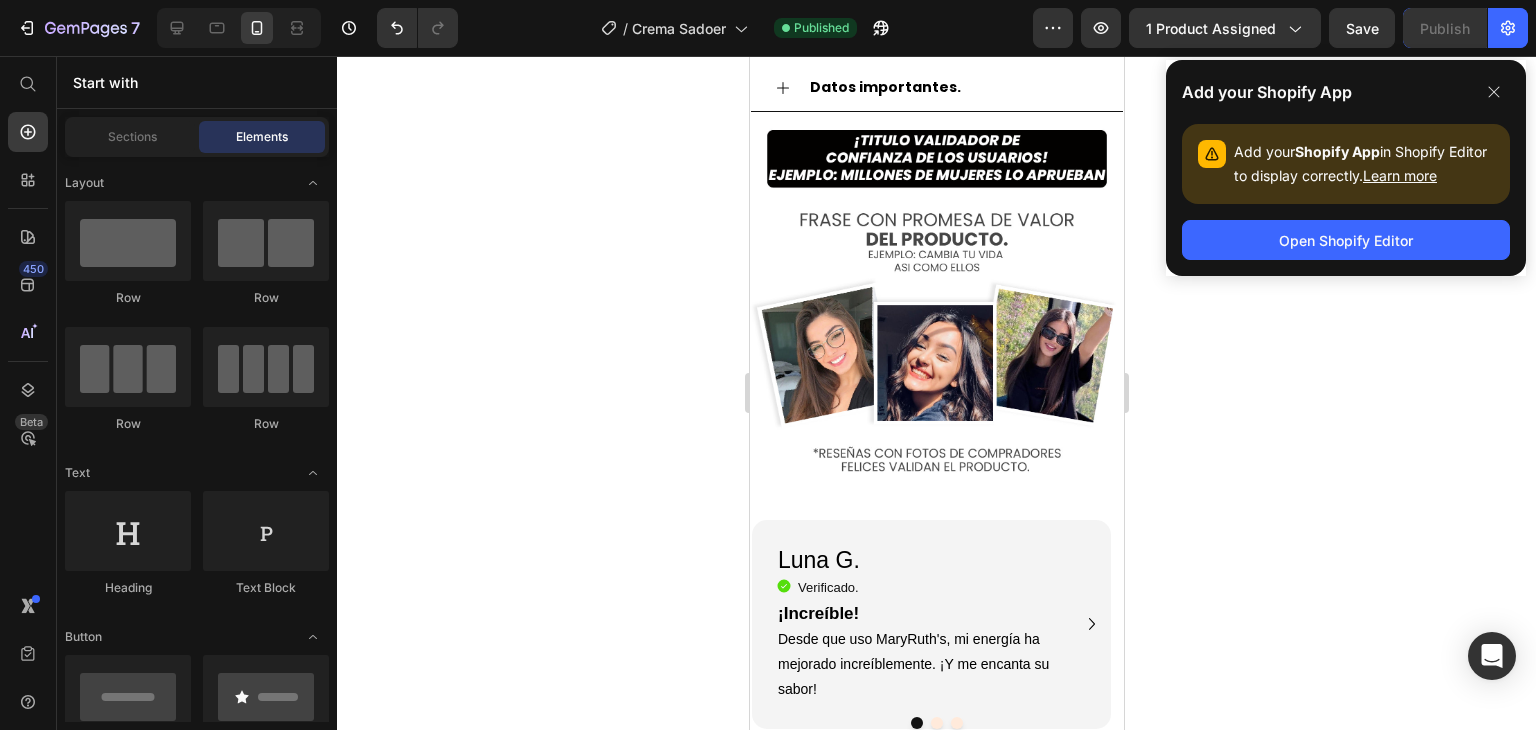 scroll, scrollTop: 2600, scrollLeft: 0, axis: vertical 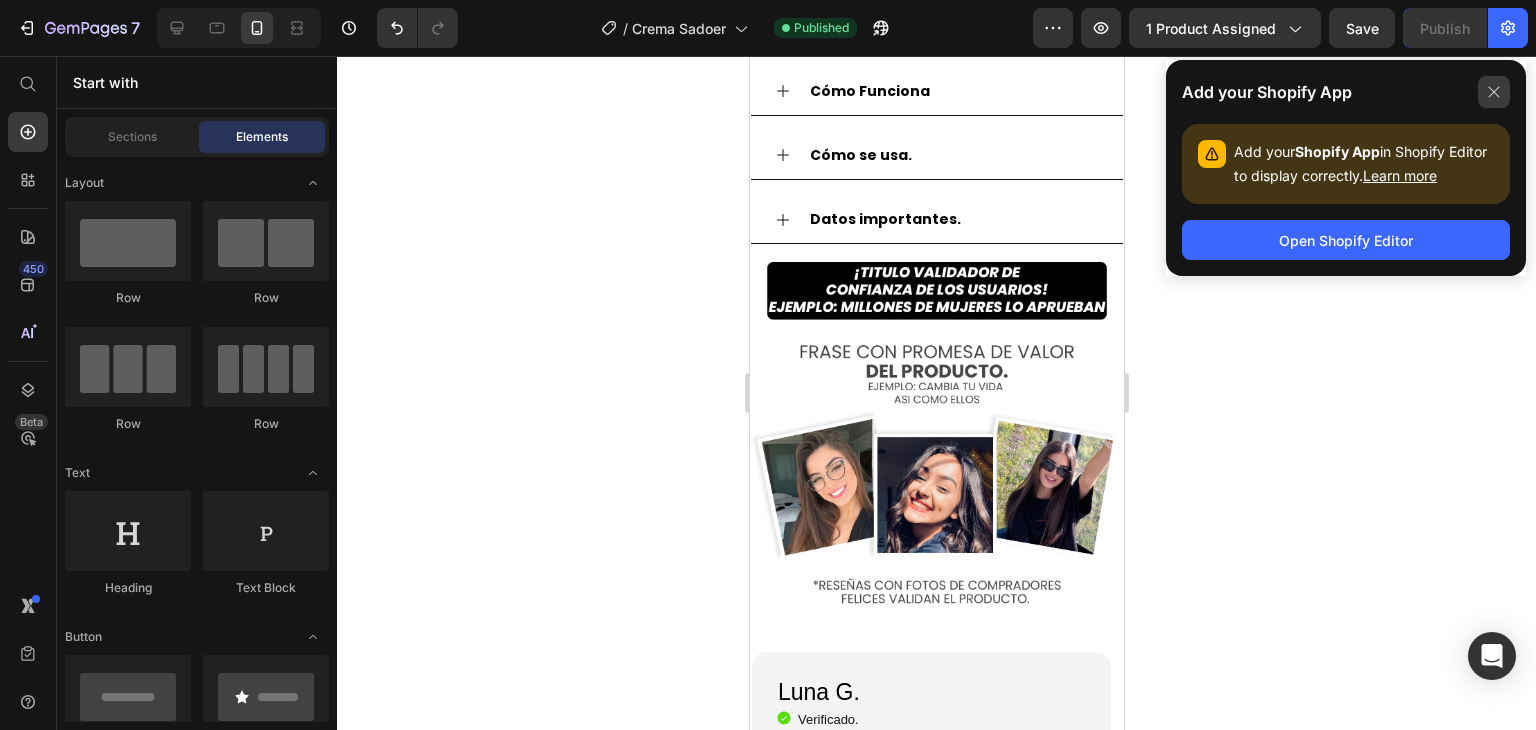 click 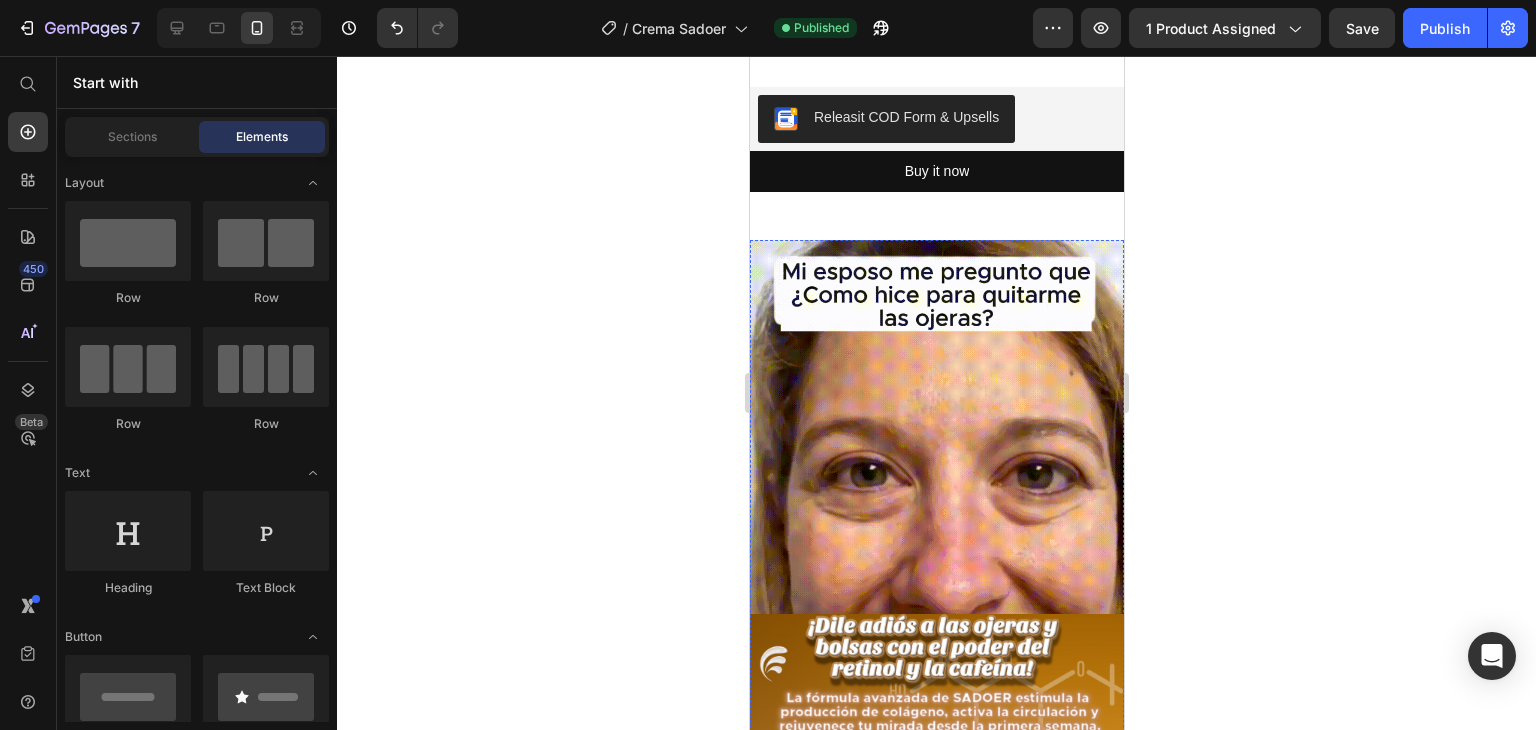 scroll, scrollTop: 700, scrollLeft: 0, axis: vertical 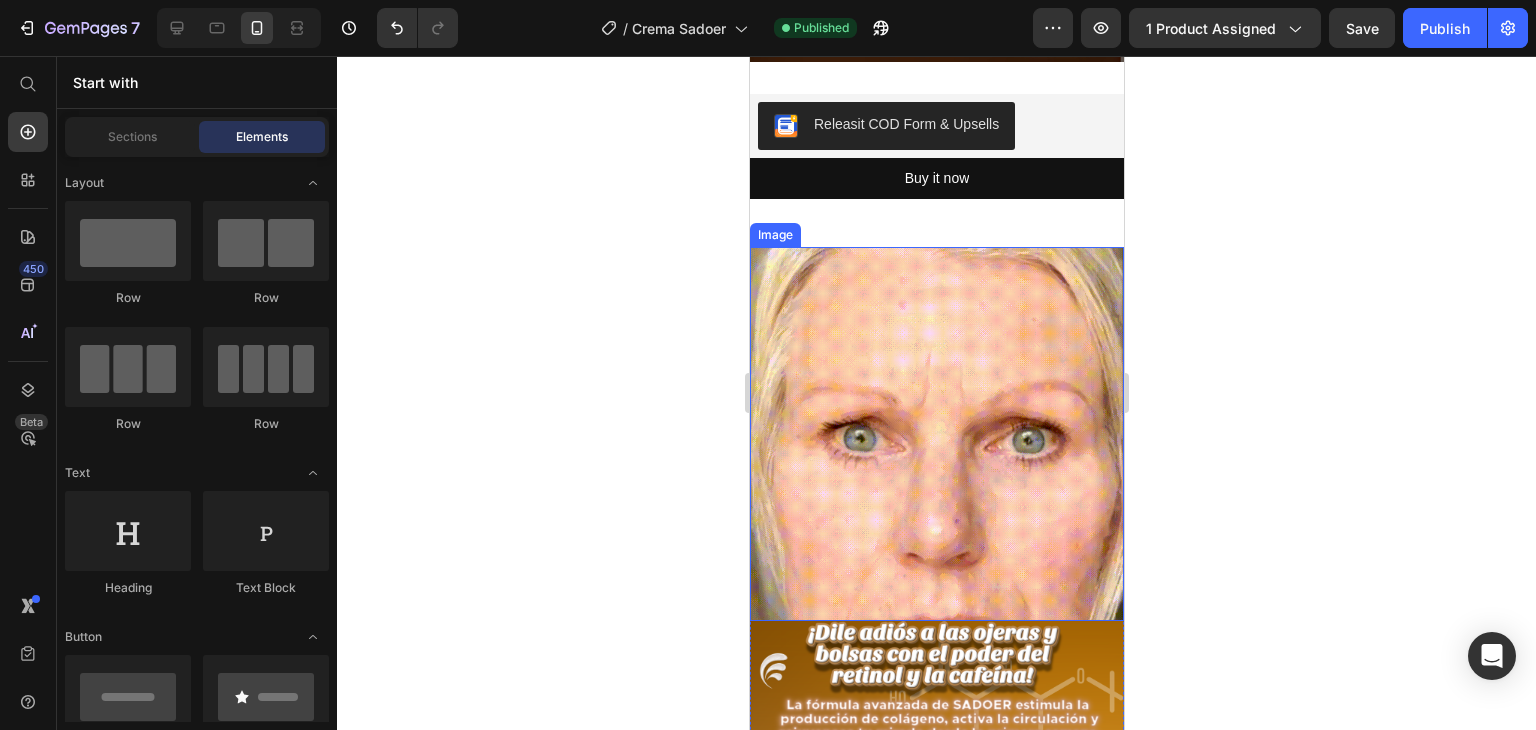 click at bounding box center (936, 434) 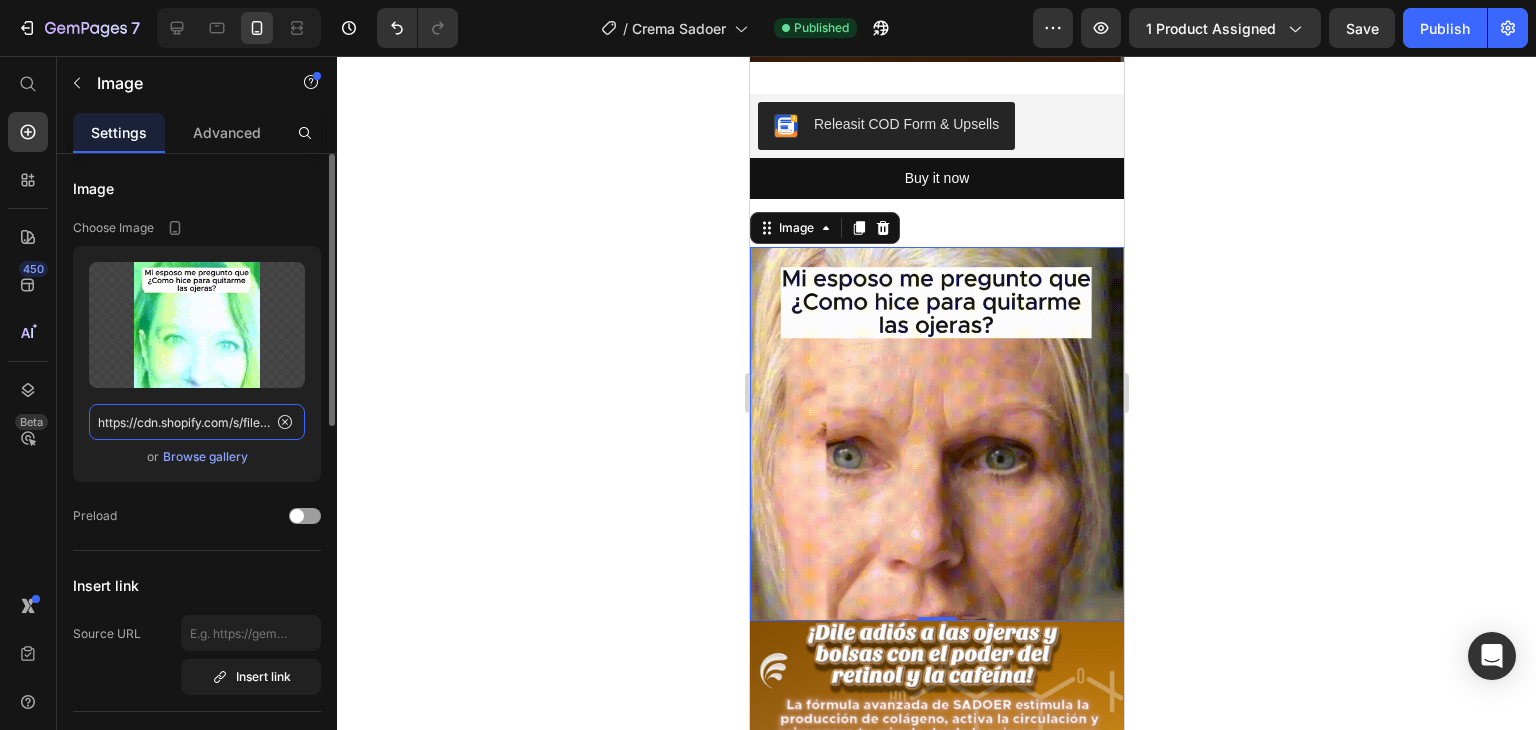 click on "https://cdn.shopify.com/s/files/1/0910/8740/5342/files/gempages_564407716122985483-2a3cf6e4-e4e8-430c-851d-c9a046656815.gif" 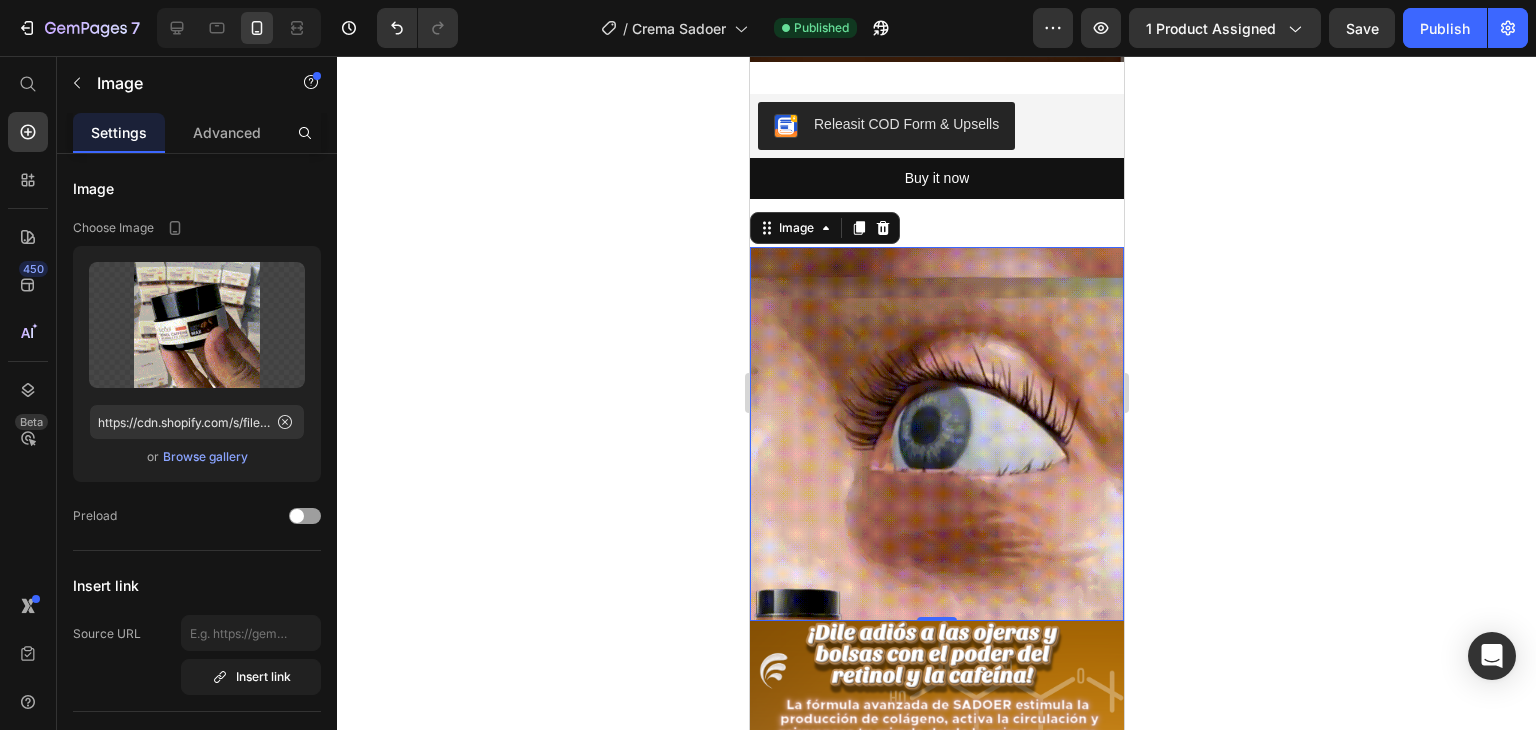 click 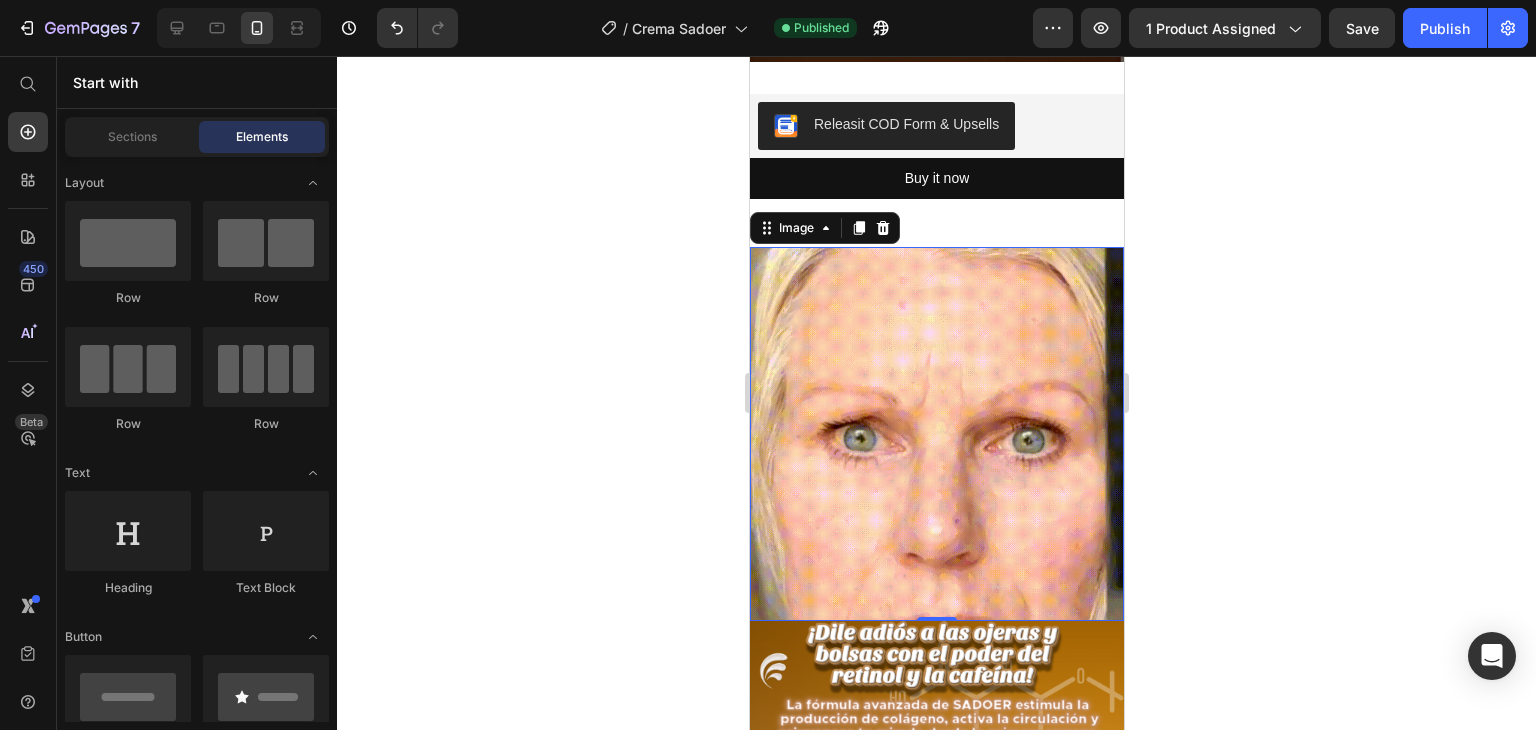 click at bounding box center [936, 434] 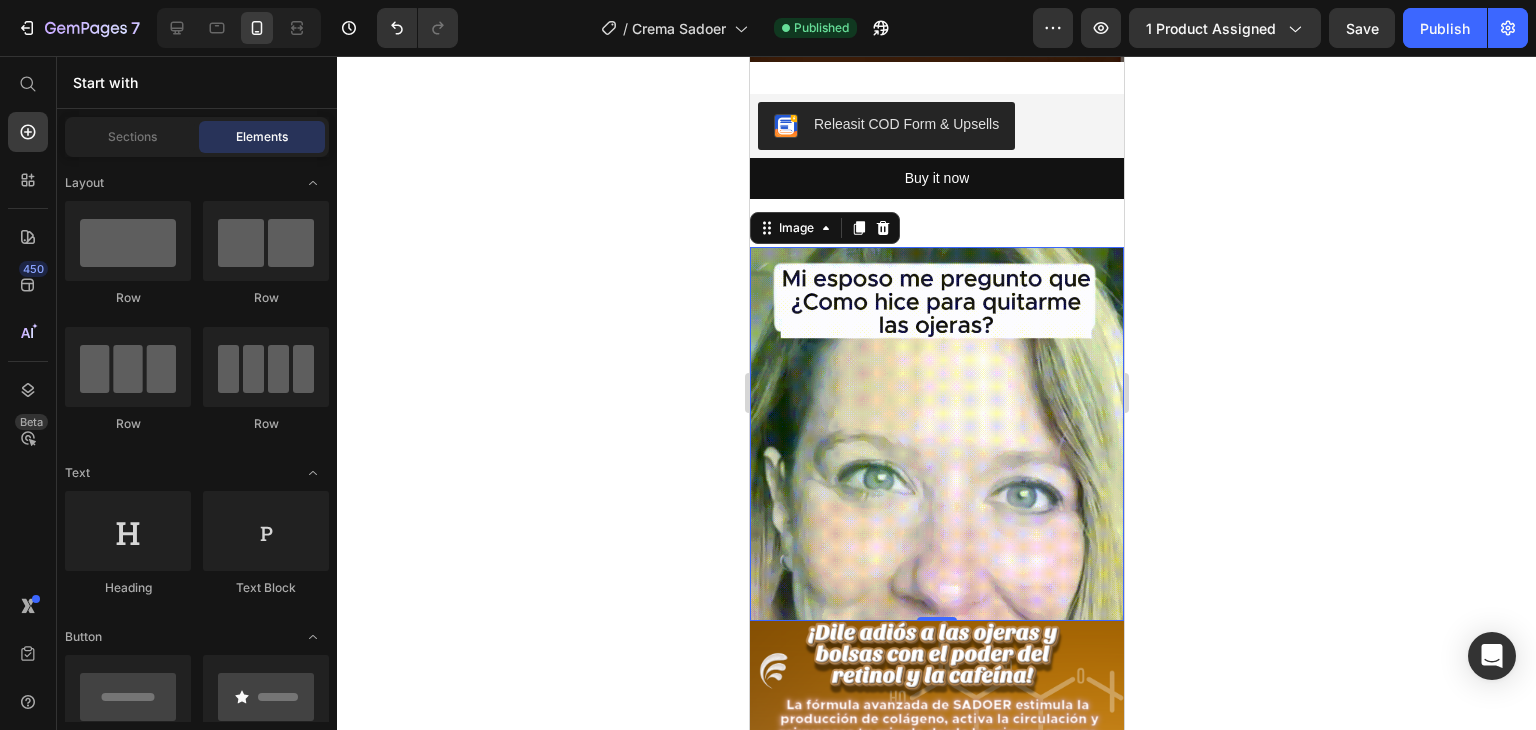 click at bounding box center [936, 434] 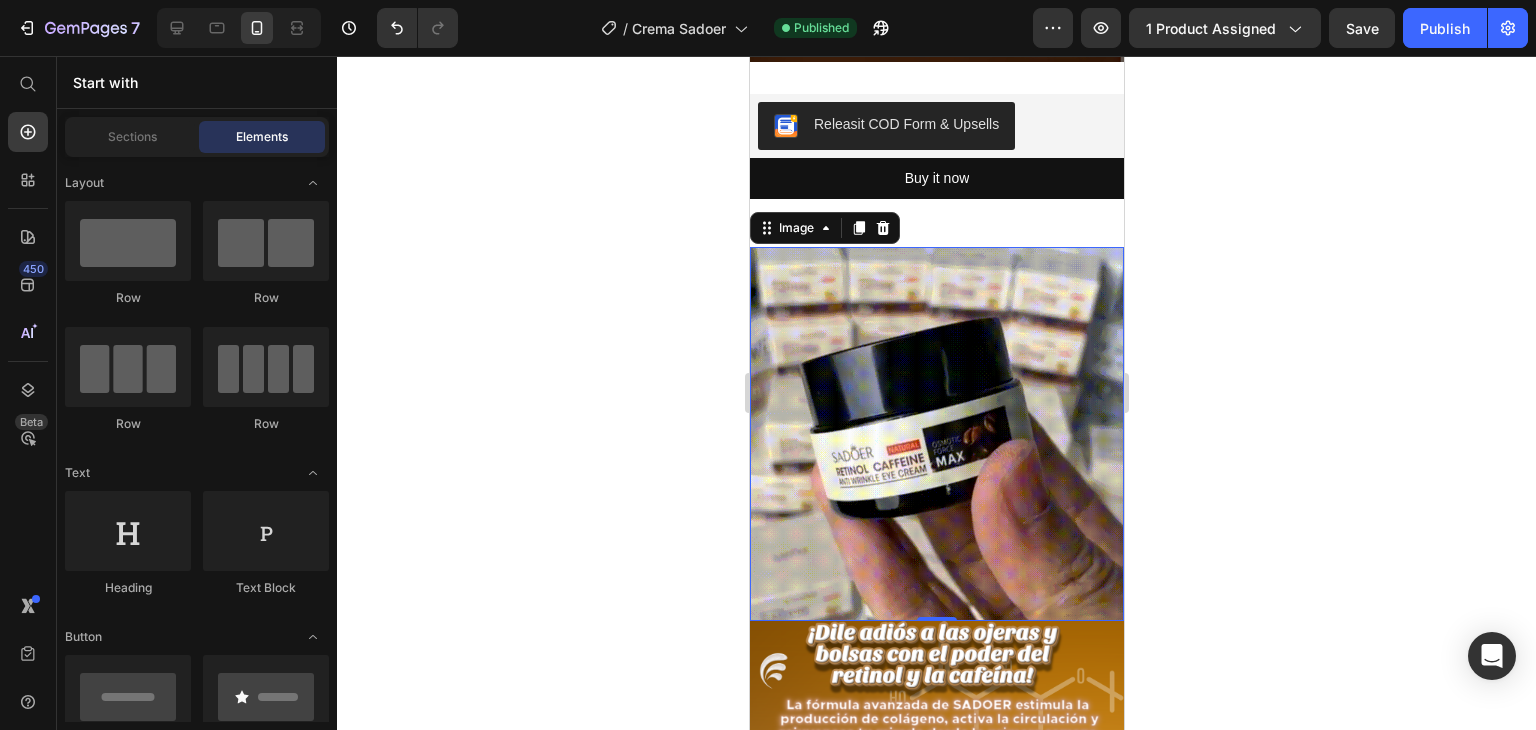 click at bounding box center (936, 434) 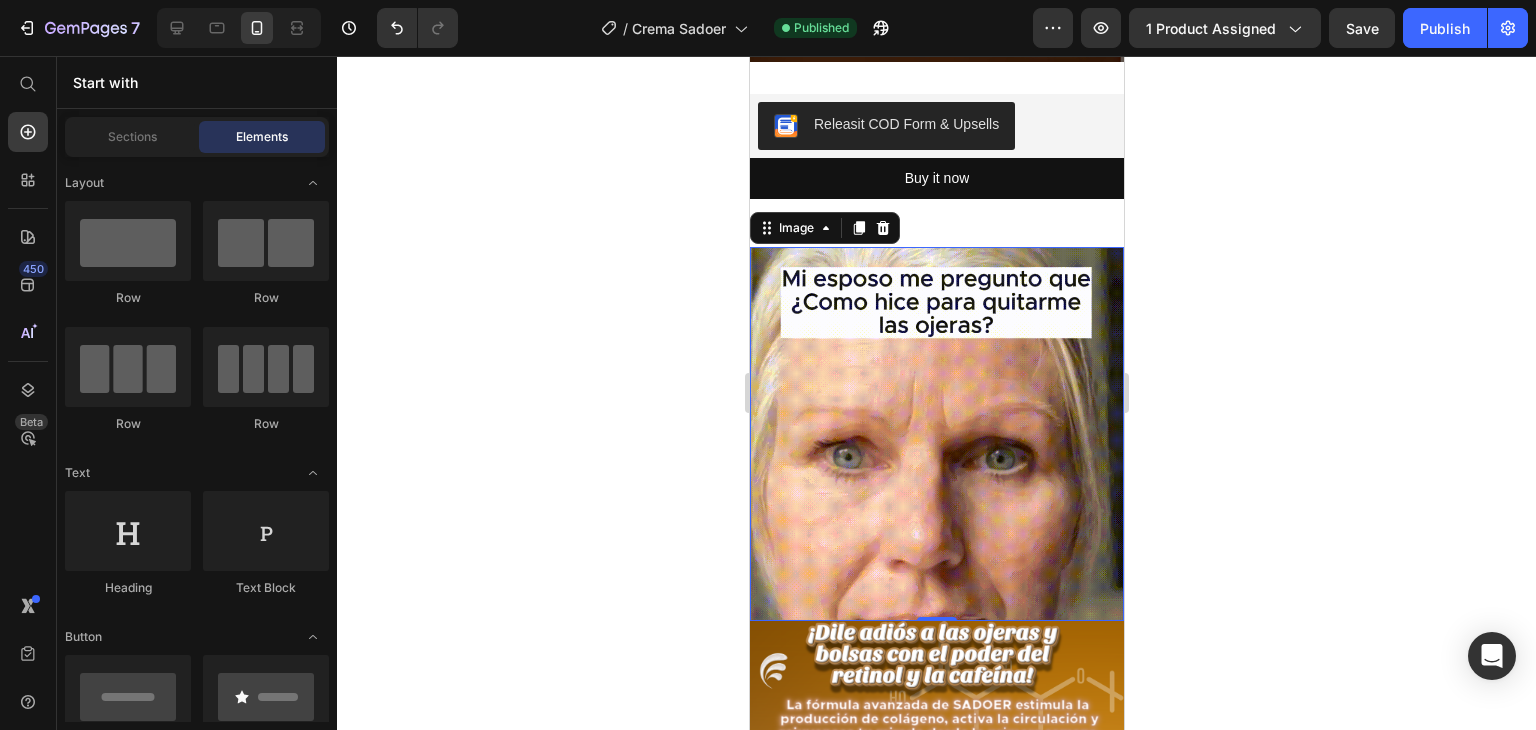 click at bounding box center (936, 434) 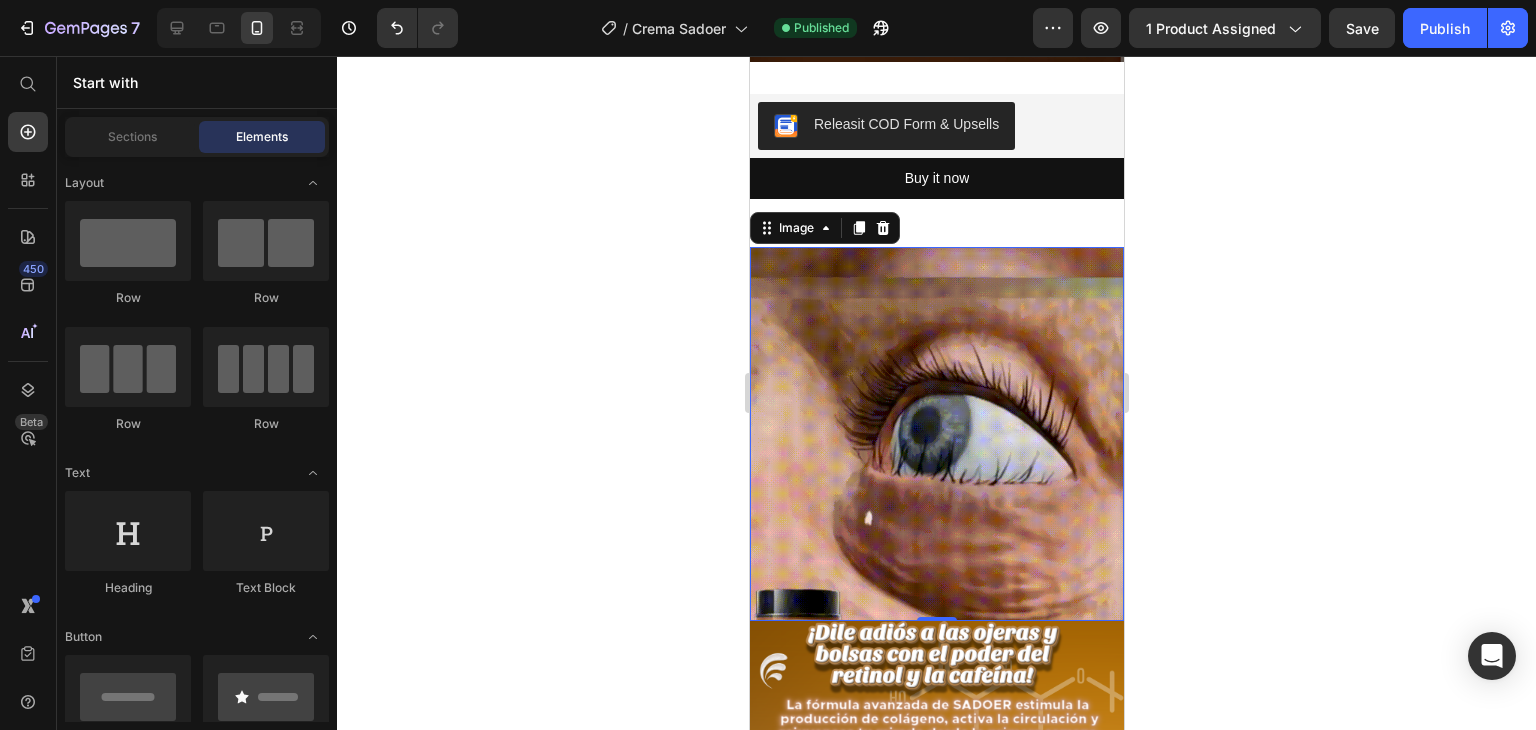 click at bounding box center [936, 434] 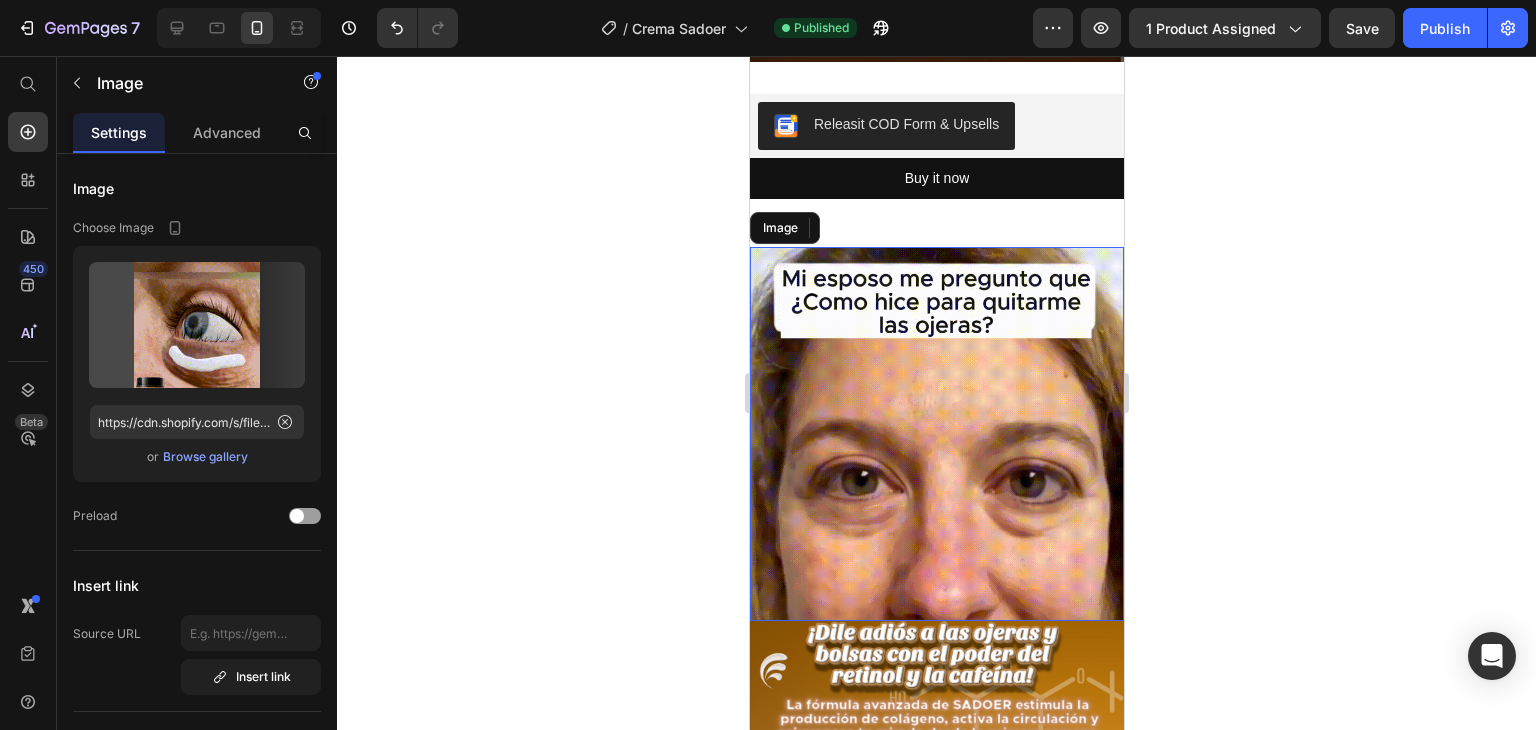 scroll, scrollTop: 0, scrollLeft: 0, axis: both 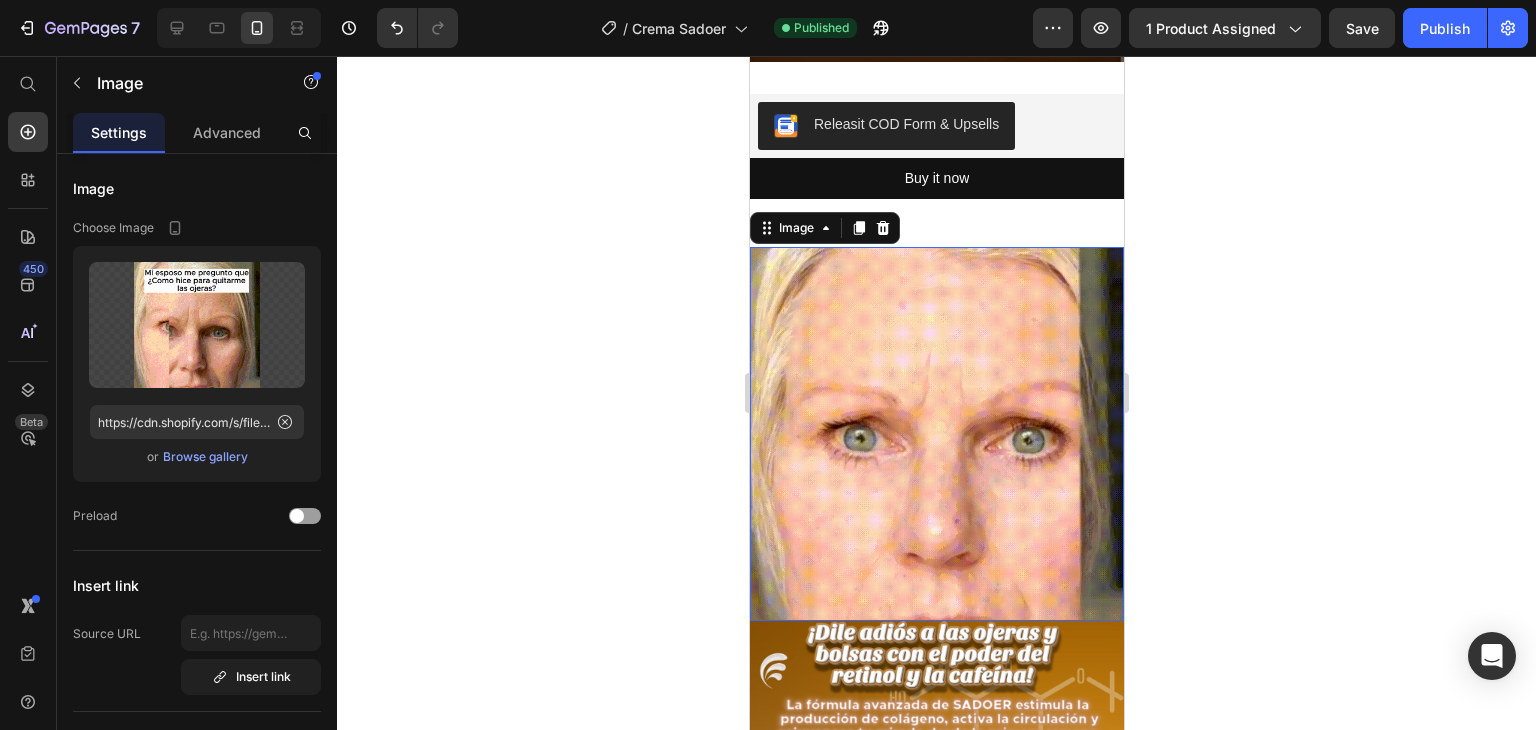 click at bounding box center (936, 434) 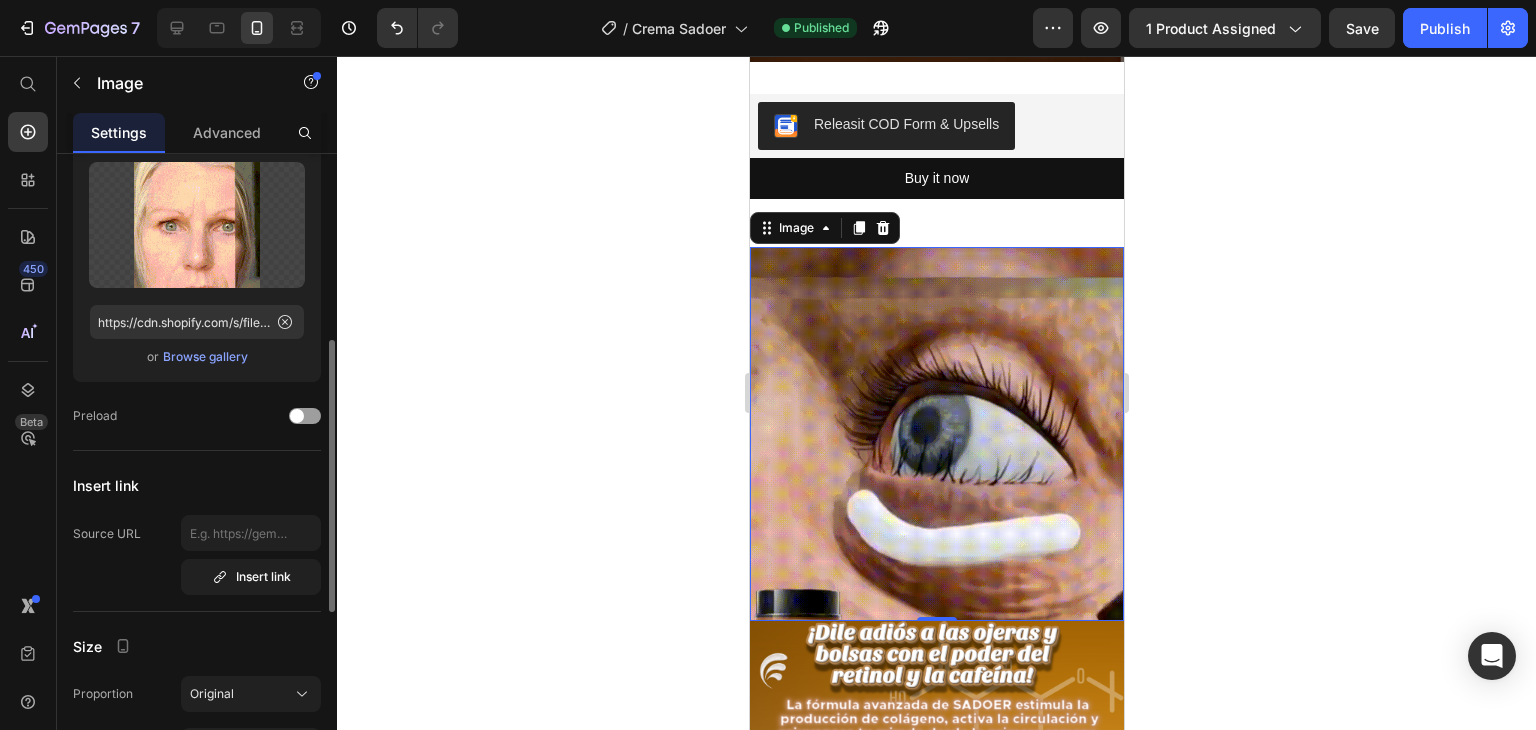 scroll, scrollTop: 200, scrollLeft: 0, axis: vertical 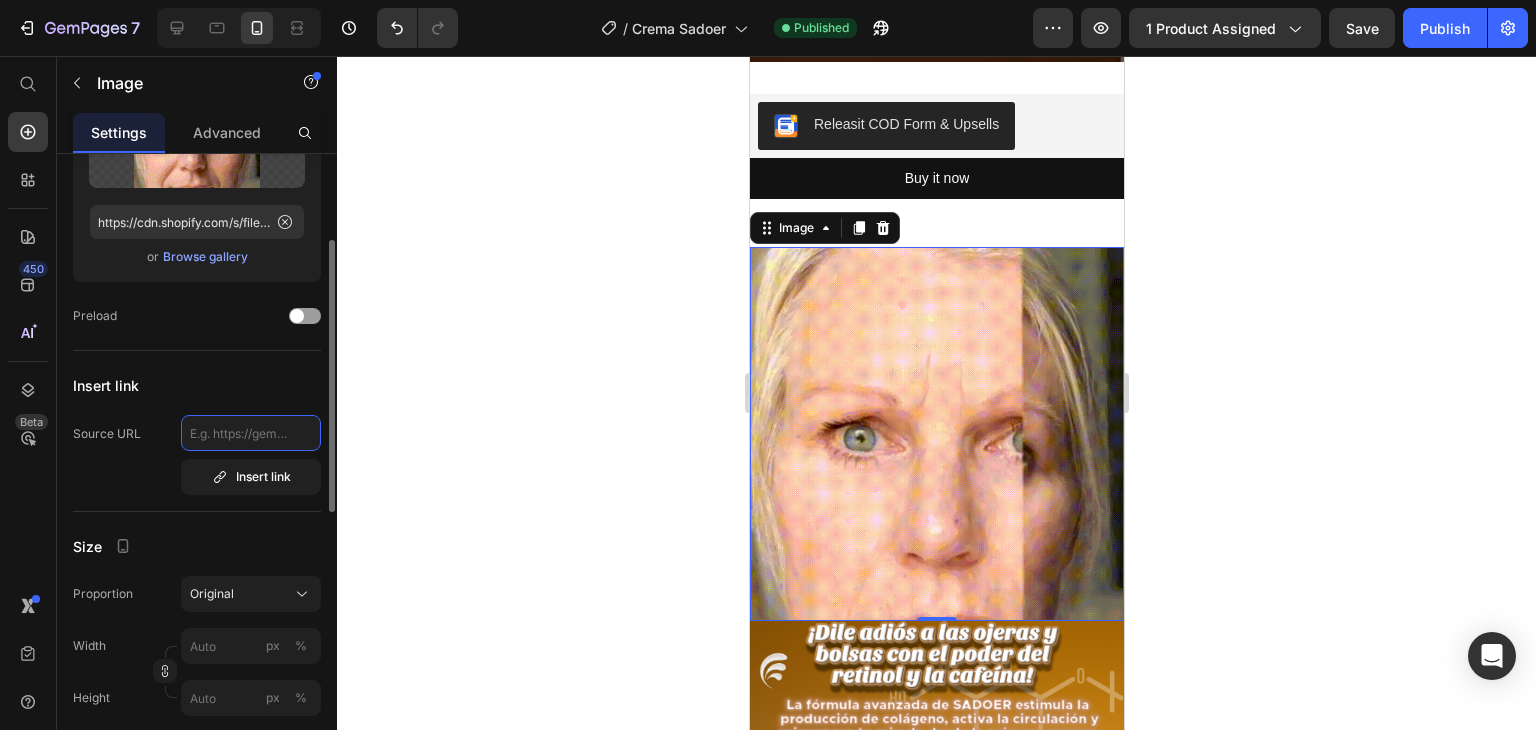 click 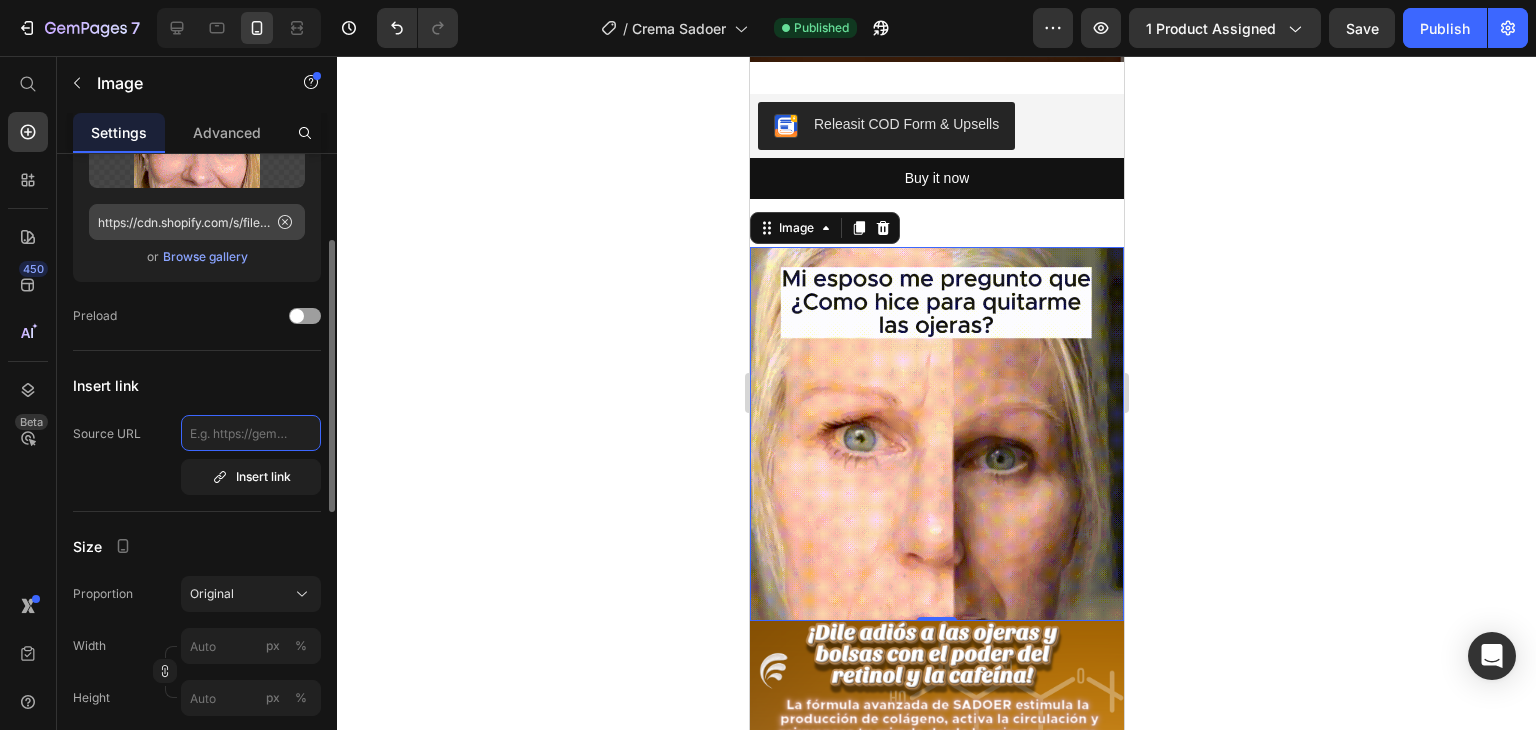 drag, startPoint x: 214, startPoint y: 437, endPoint x: 266, endPoint y: 236, distance: 207.61743 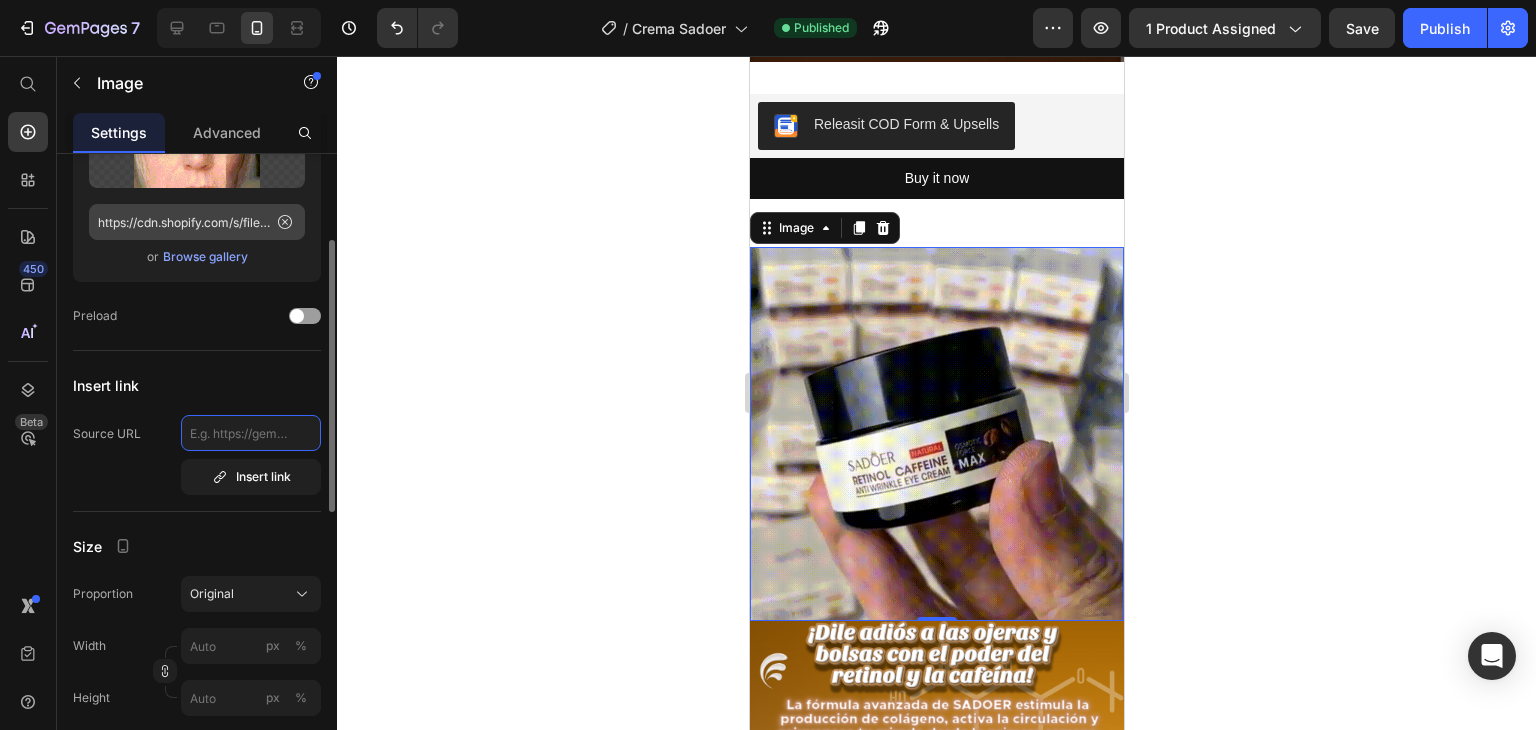 paste on "https://imgur.com/a/eoAJv2W" 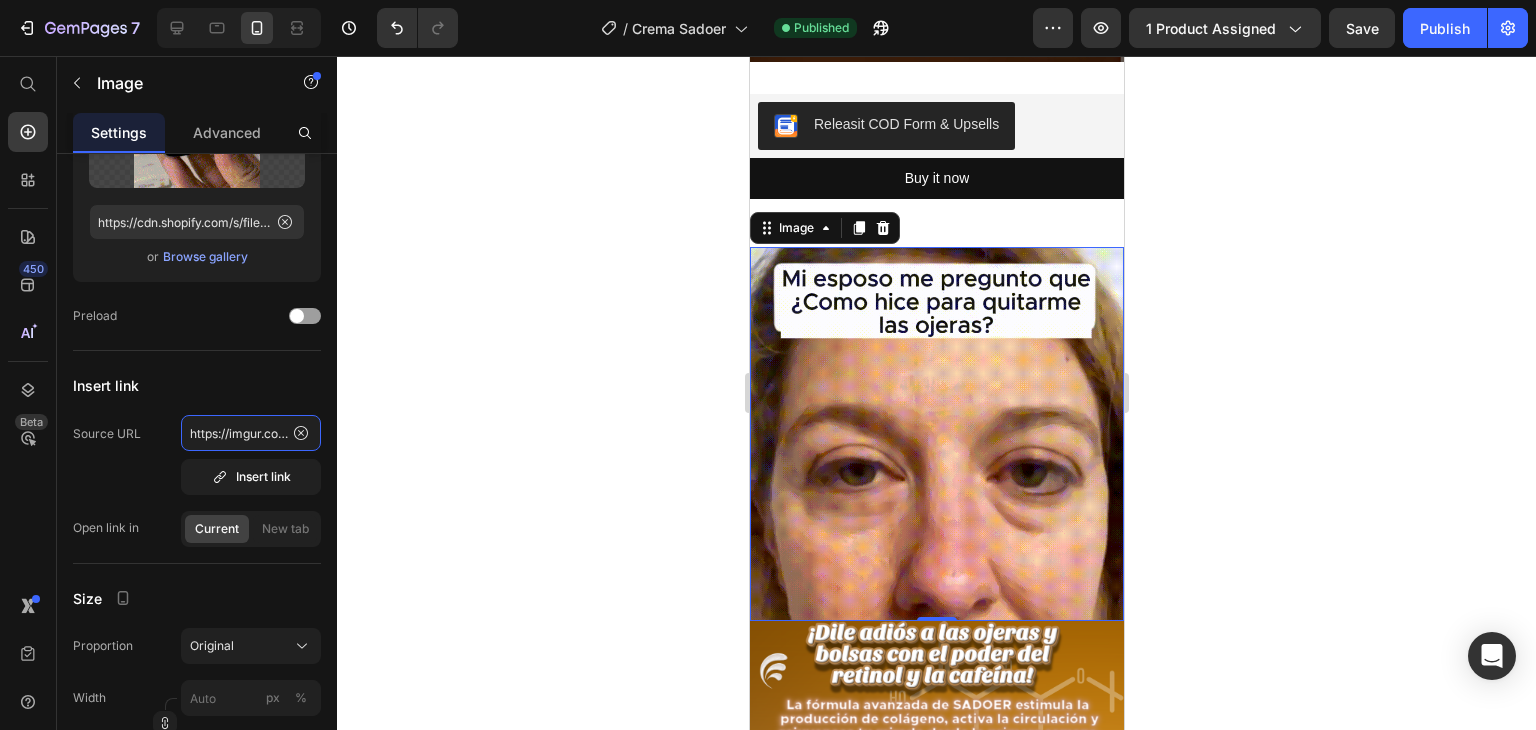 scroll, scrollTop: 0, scrollLeft: 72, axis: horizontal 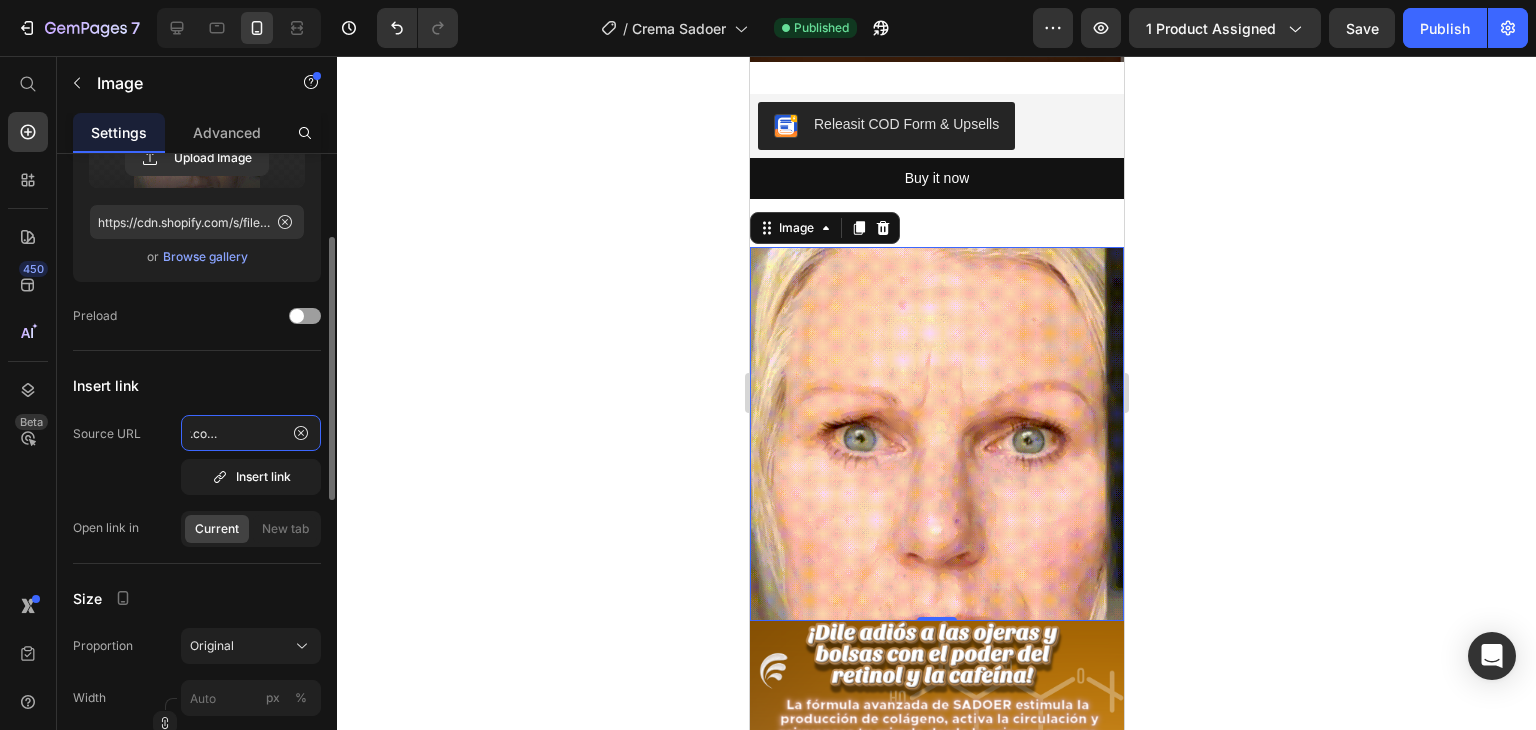 type on "https://imgur.com/a/eoAJv2W" 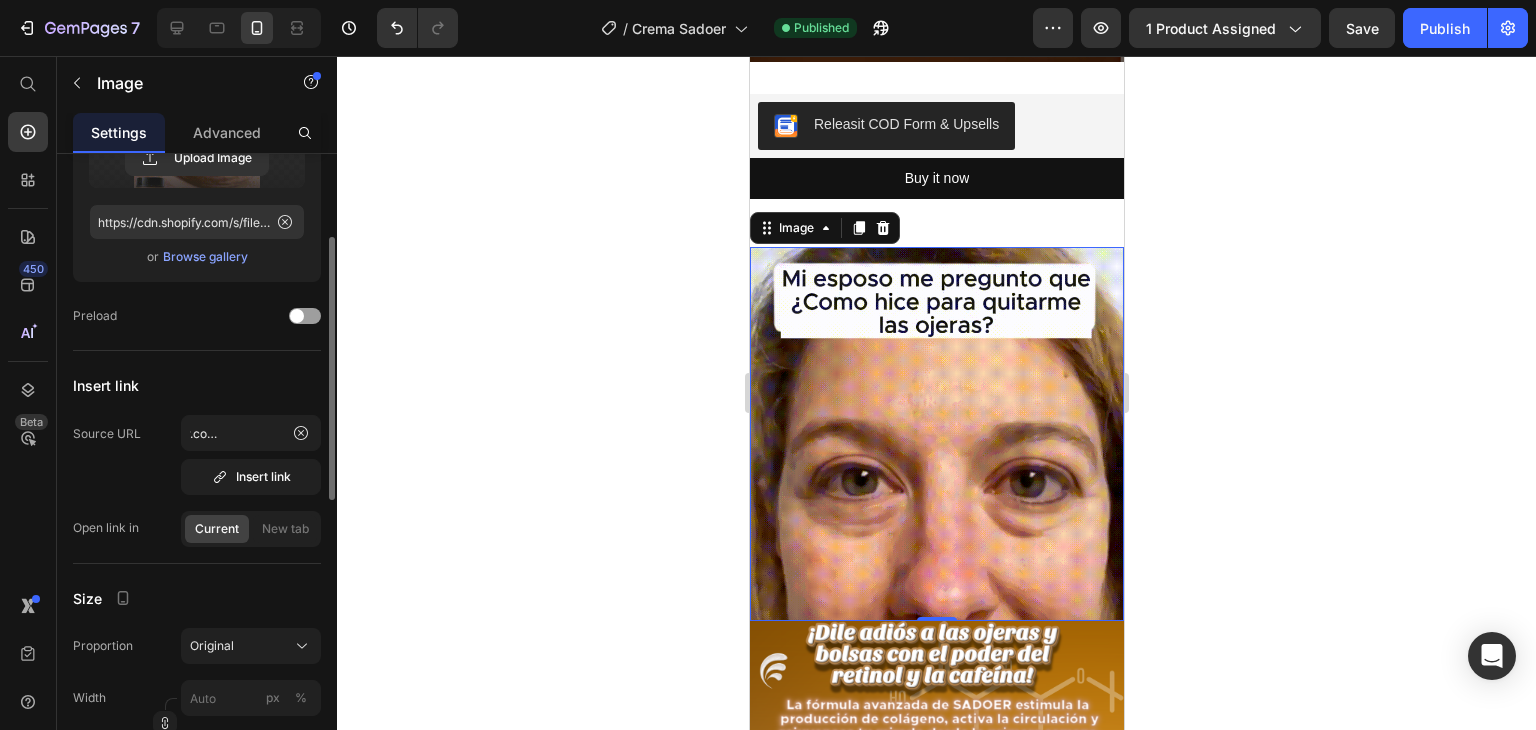 click at bounding box center (197, 125) 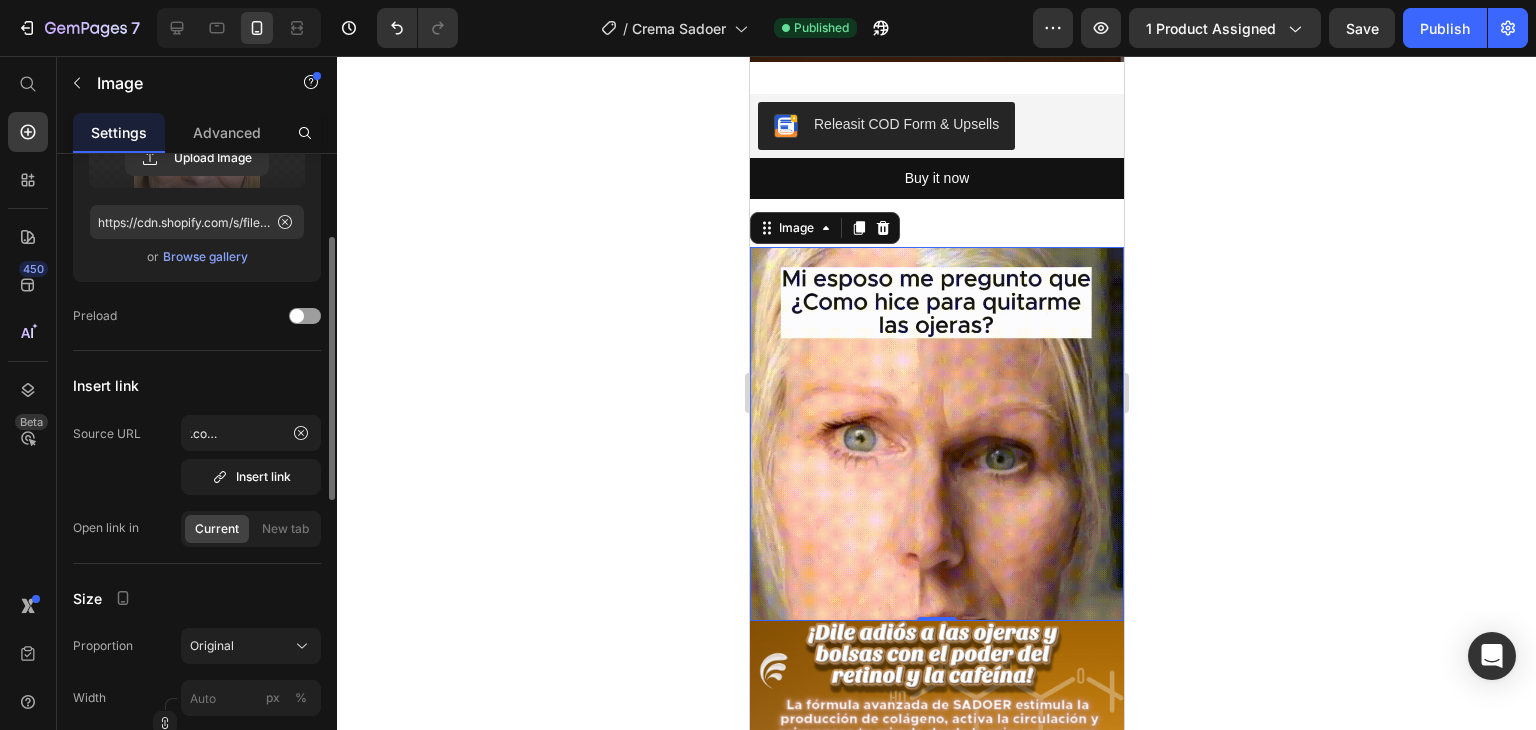 click 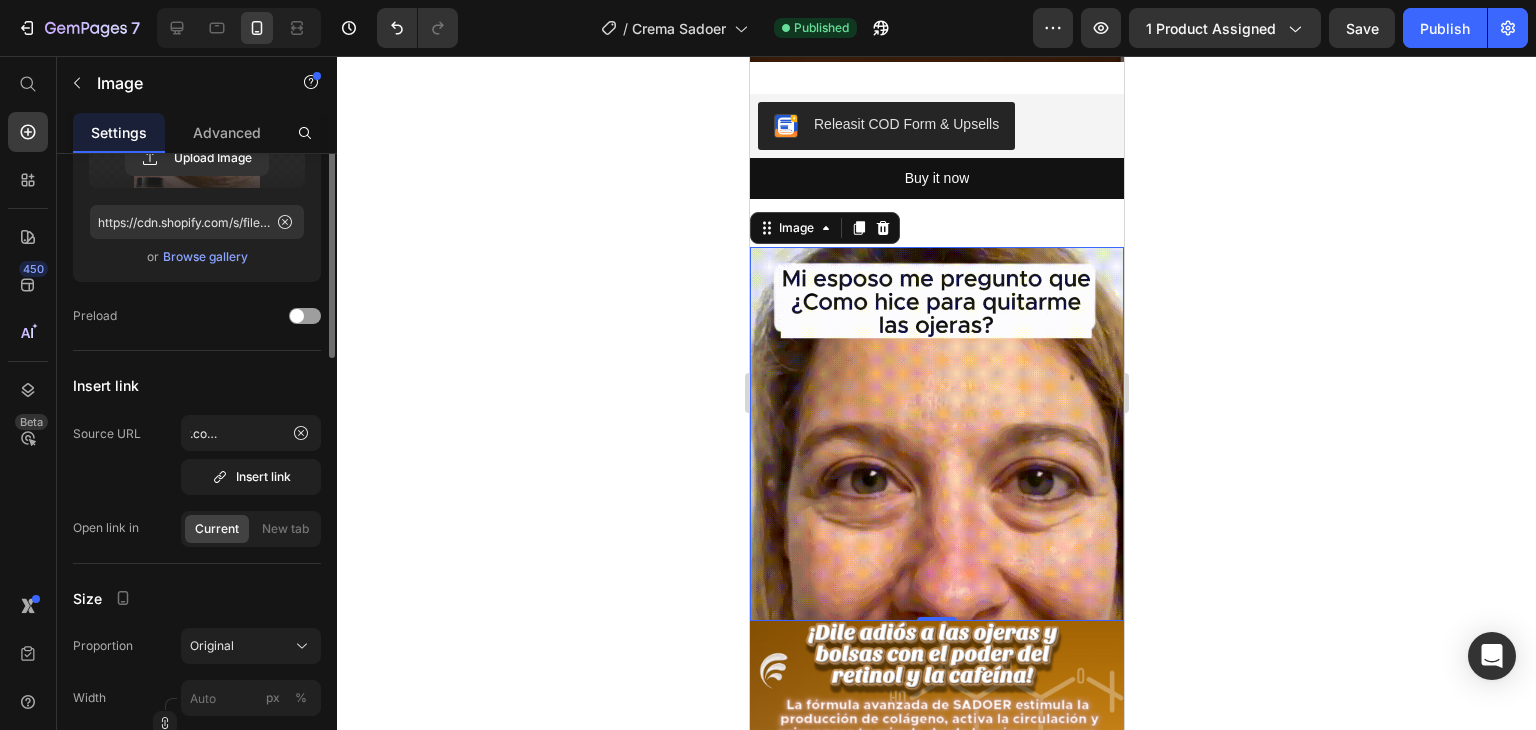 click at bounding box center (197, 125) 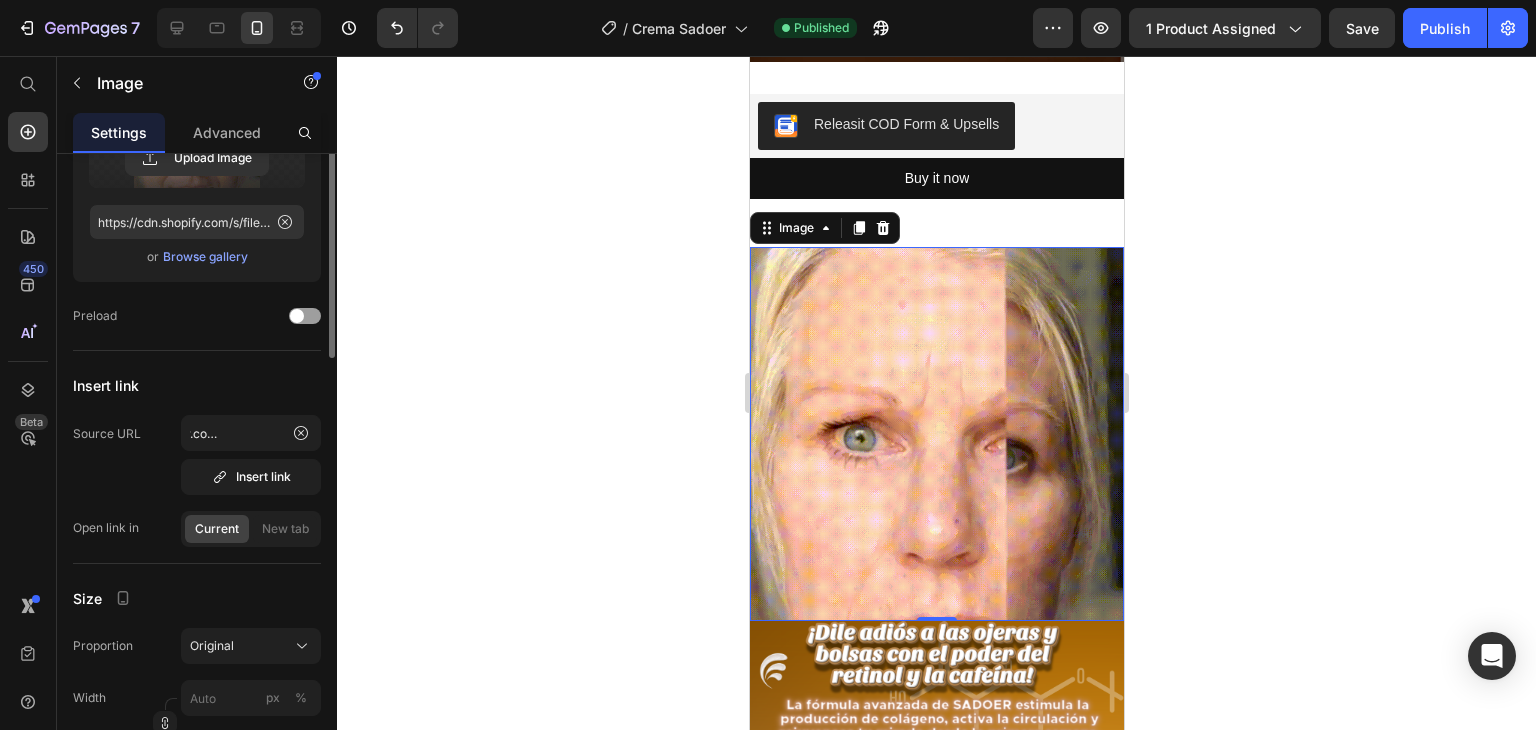 click 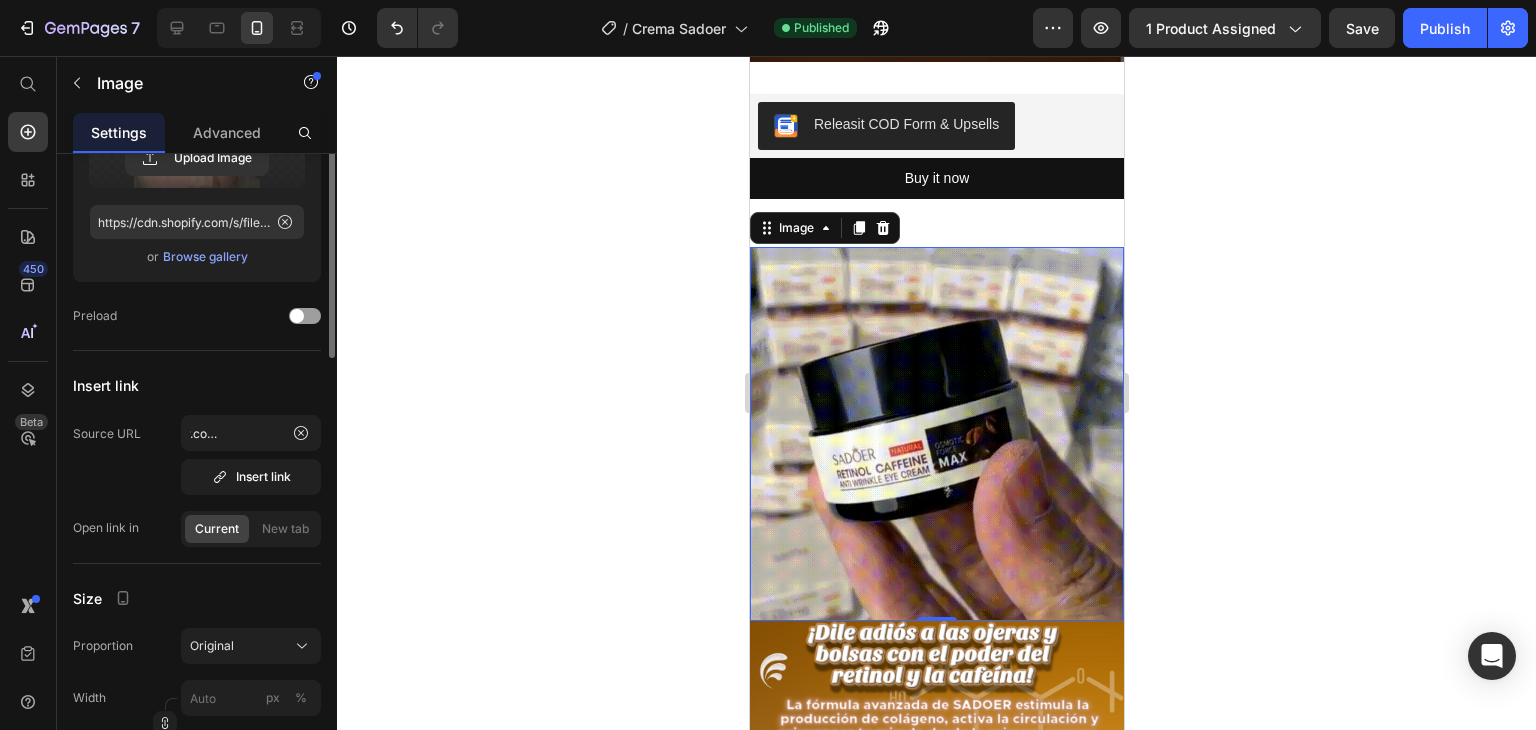 scroll, scrollTop: 100, scrollLeft: 0, axis: vertical 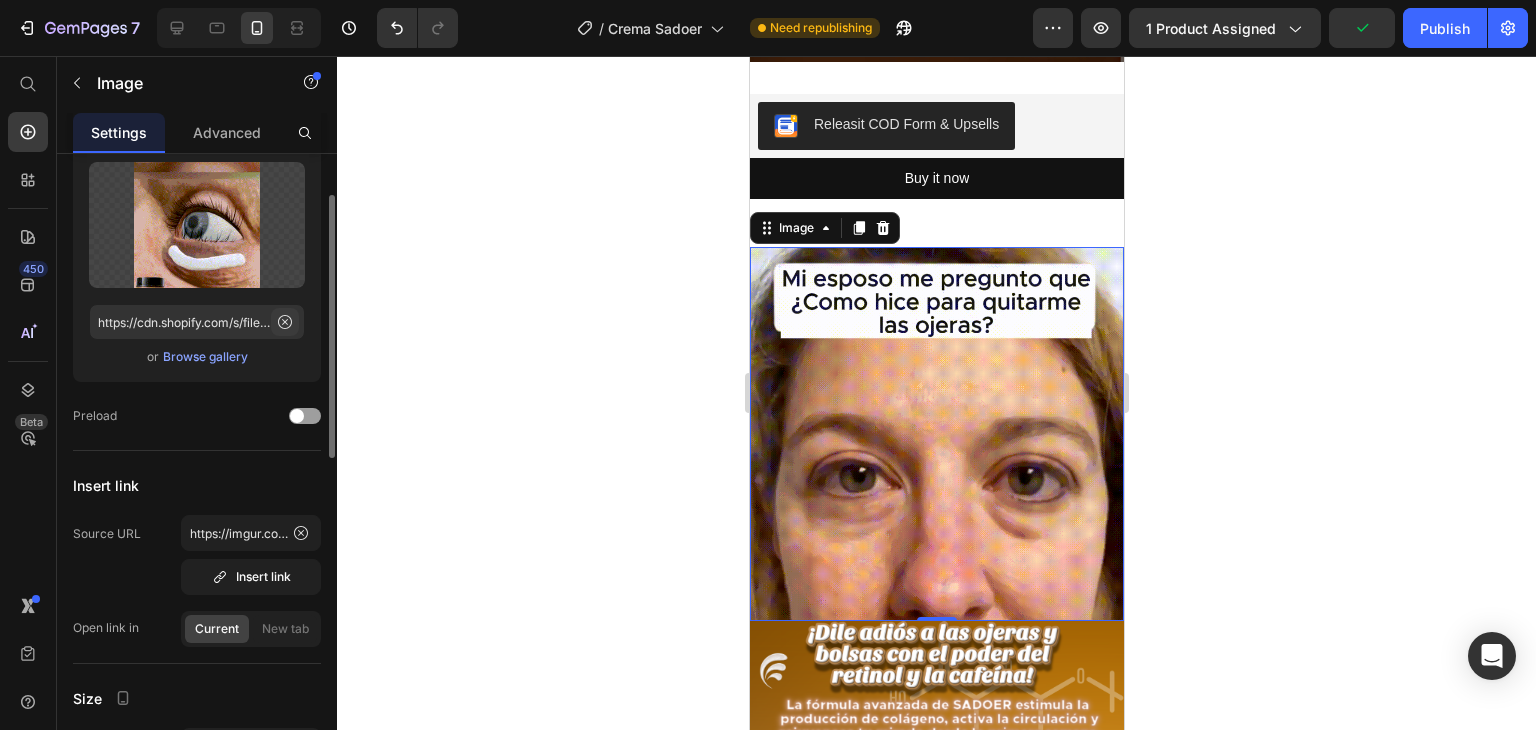 click 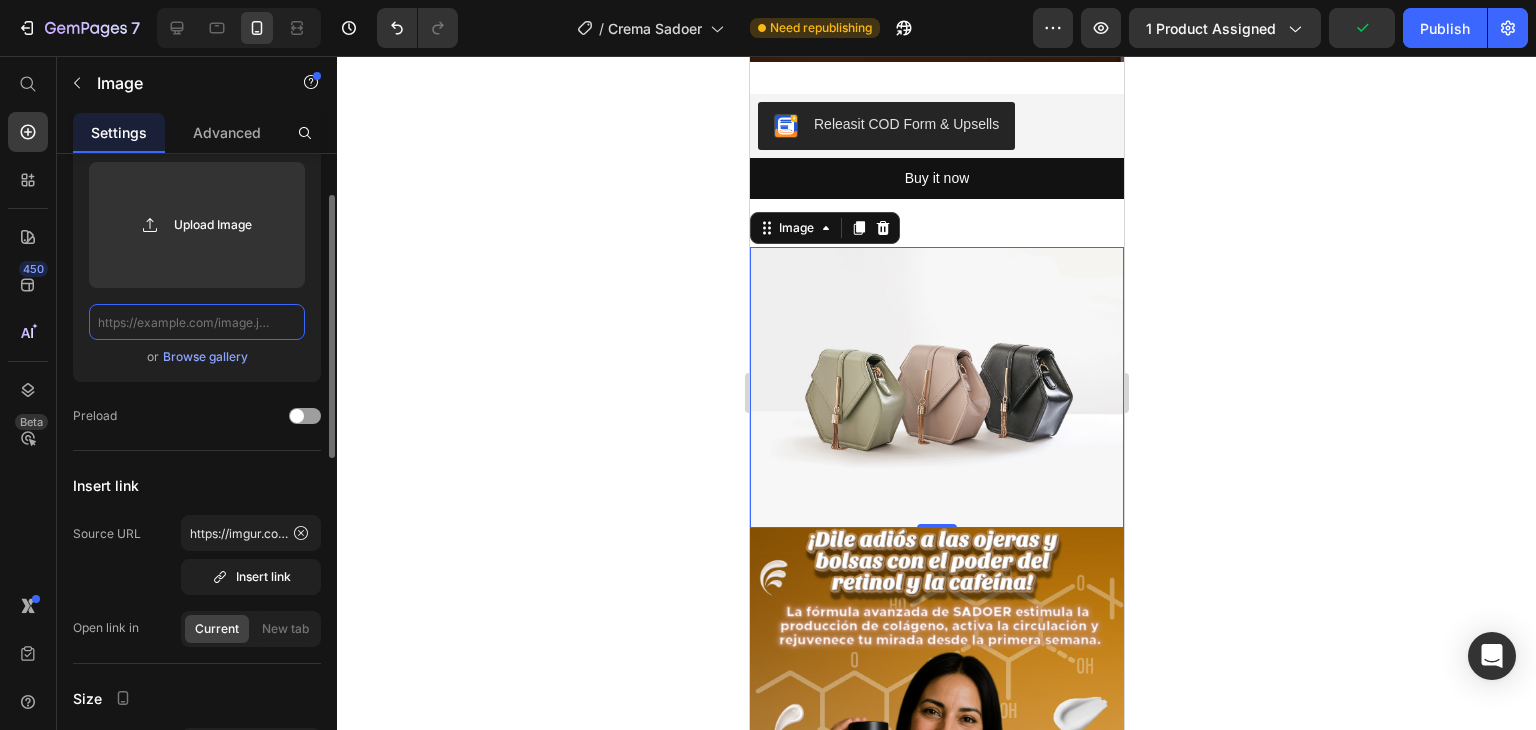 scroll, scrollTop: 0, scrollLeft: 0, axis: both 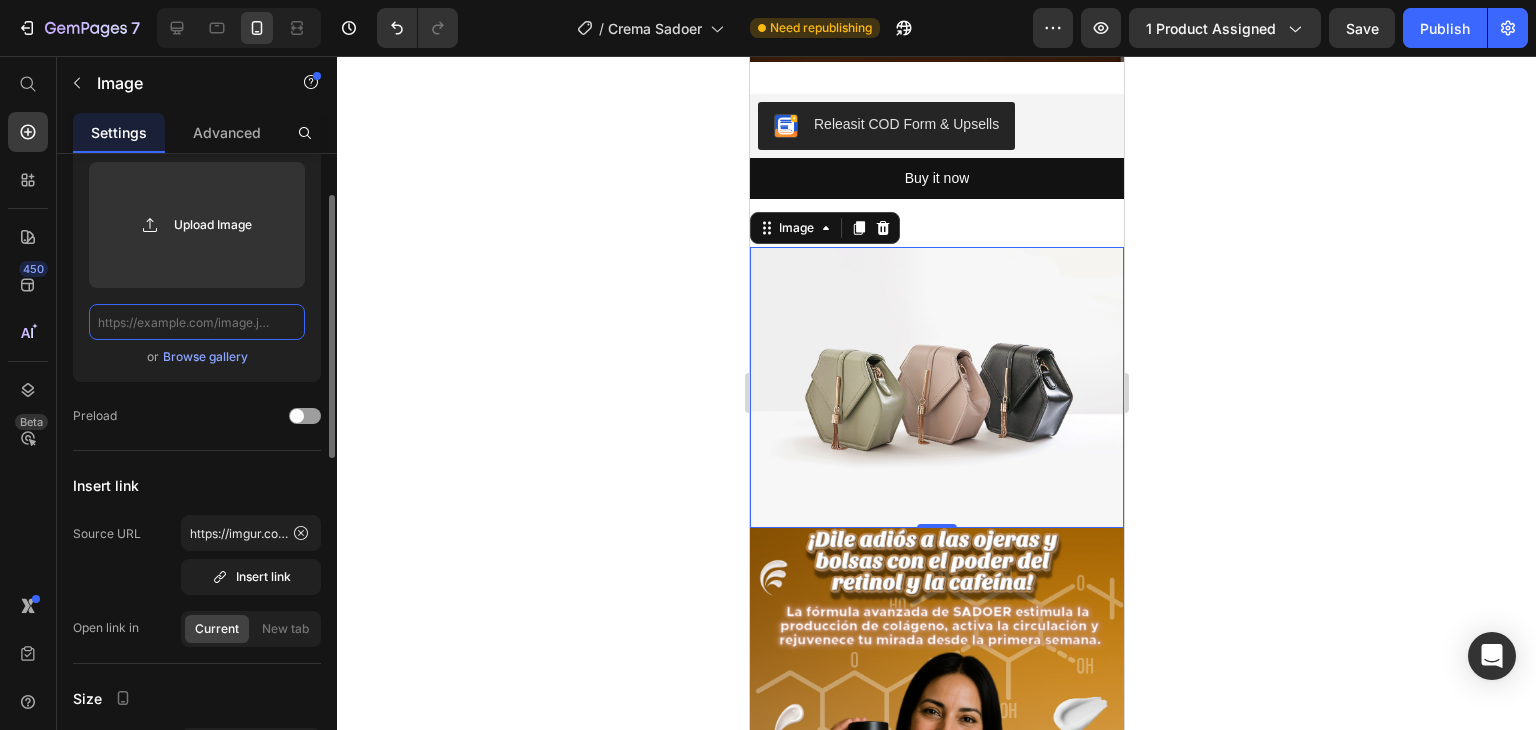 paste on "https://imgur.com/a/eoAJv2W" 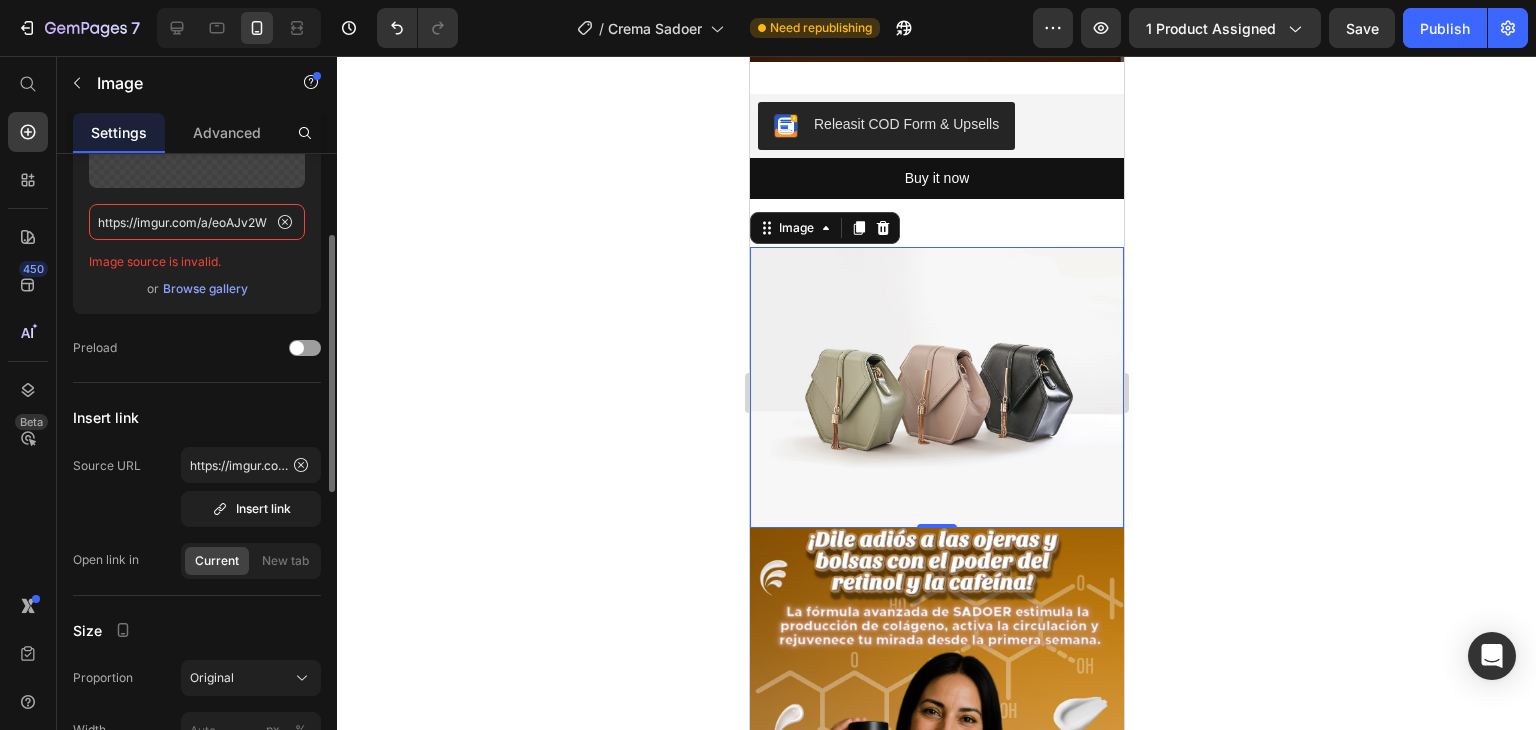 scroll, scrollTop: 300, scrollLeft: 0, axis: vertical 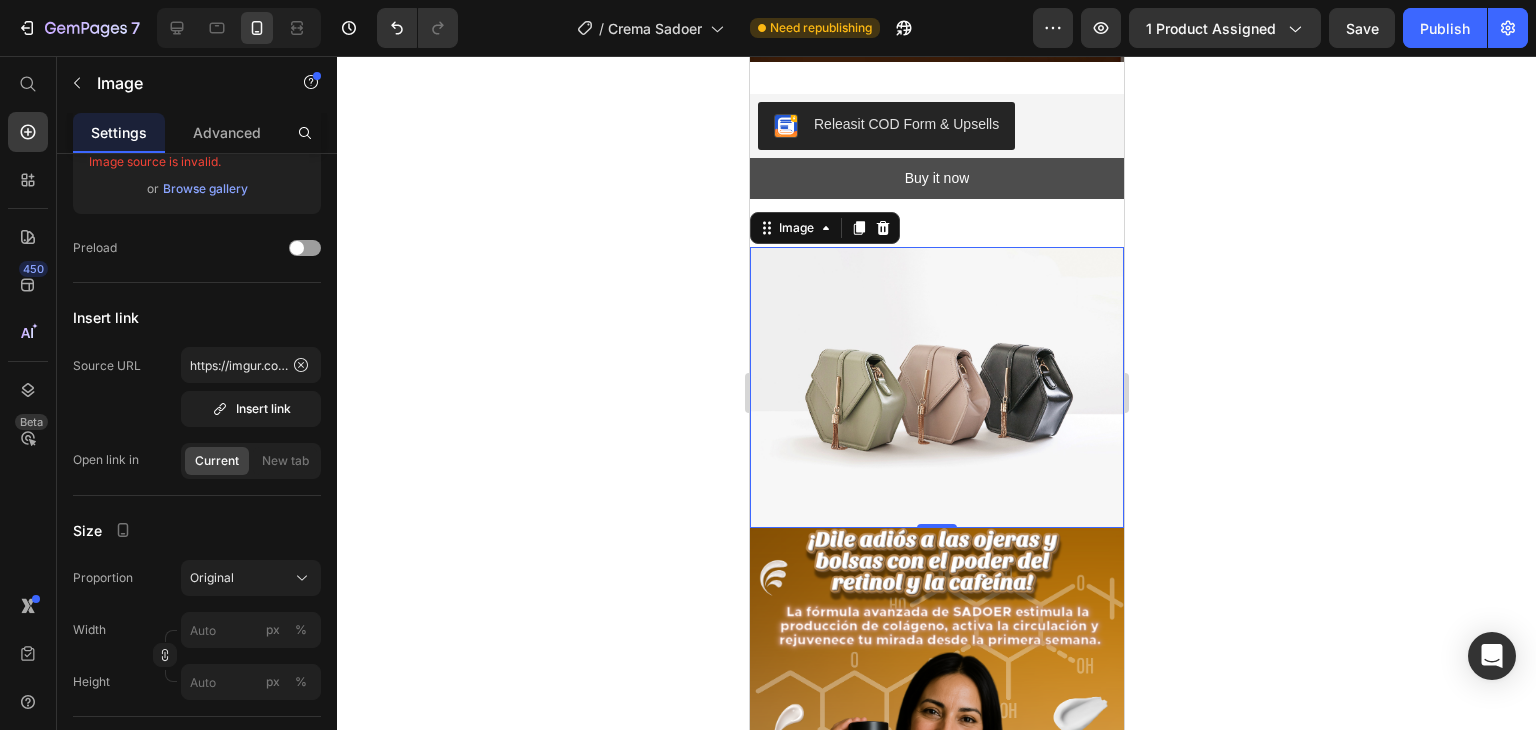 type on "https://imgur.com/a/eoAJv2W" 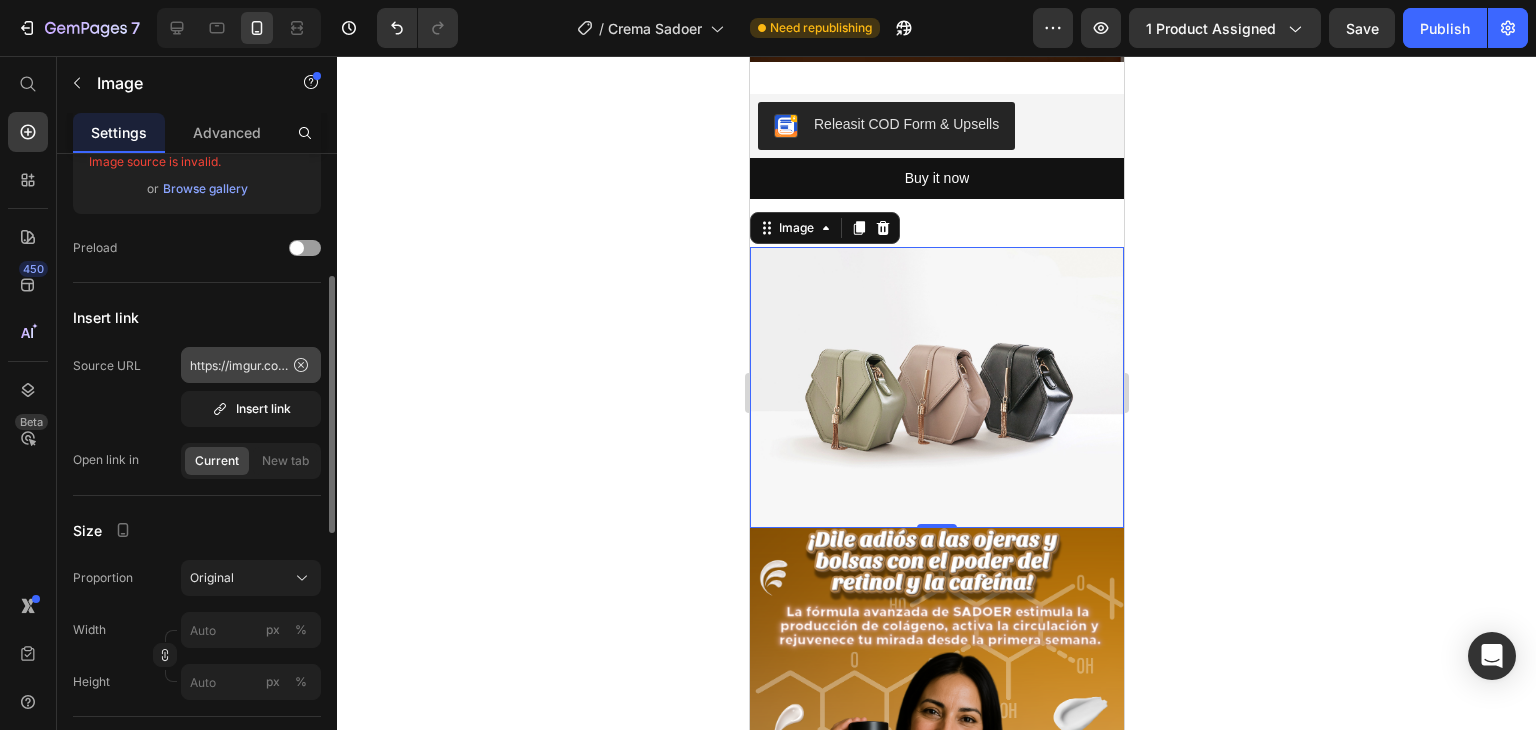 click 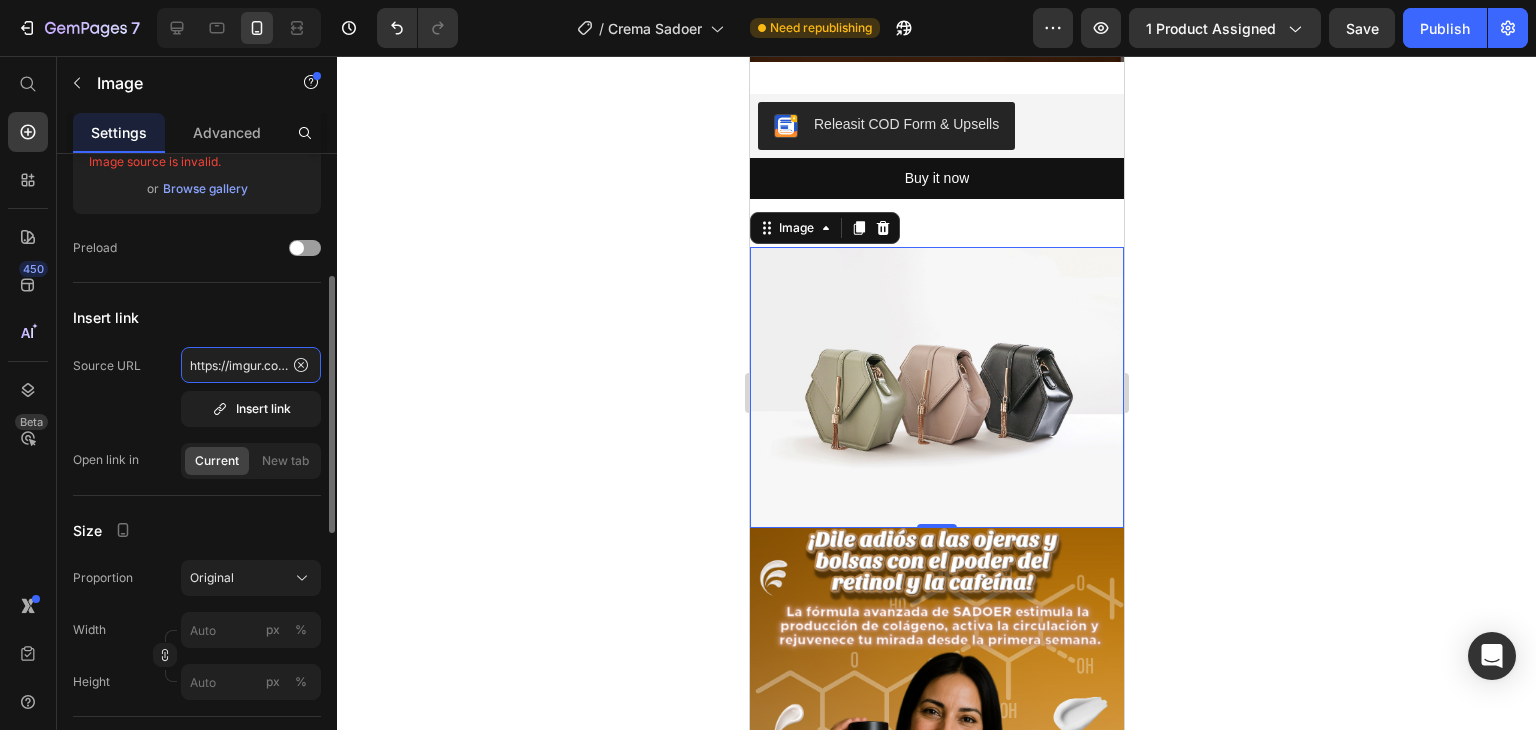 click on "https://imgur.com/a/eoAJv2W" 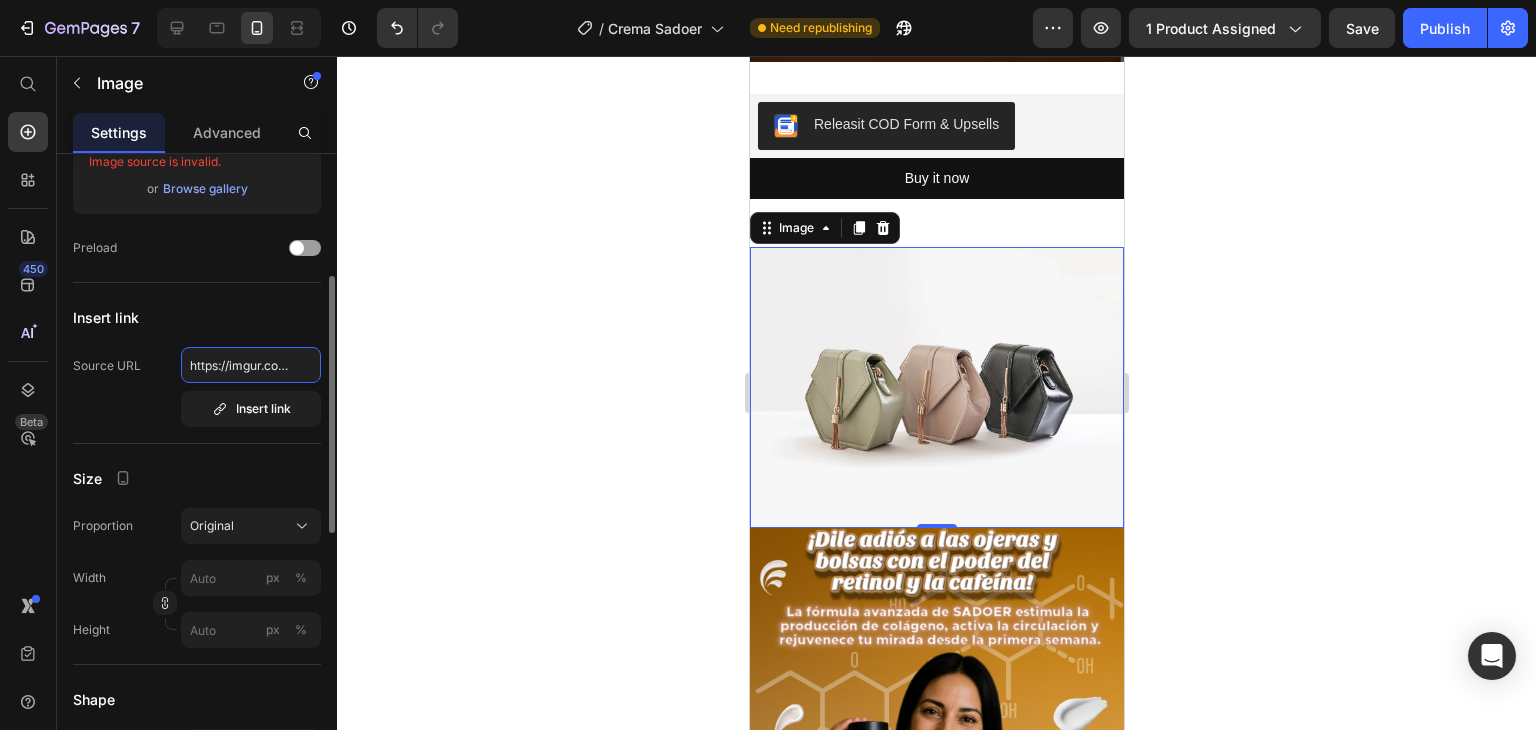 type 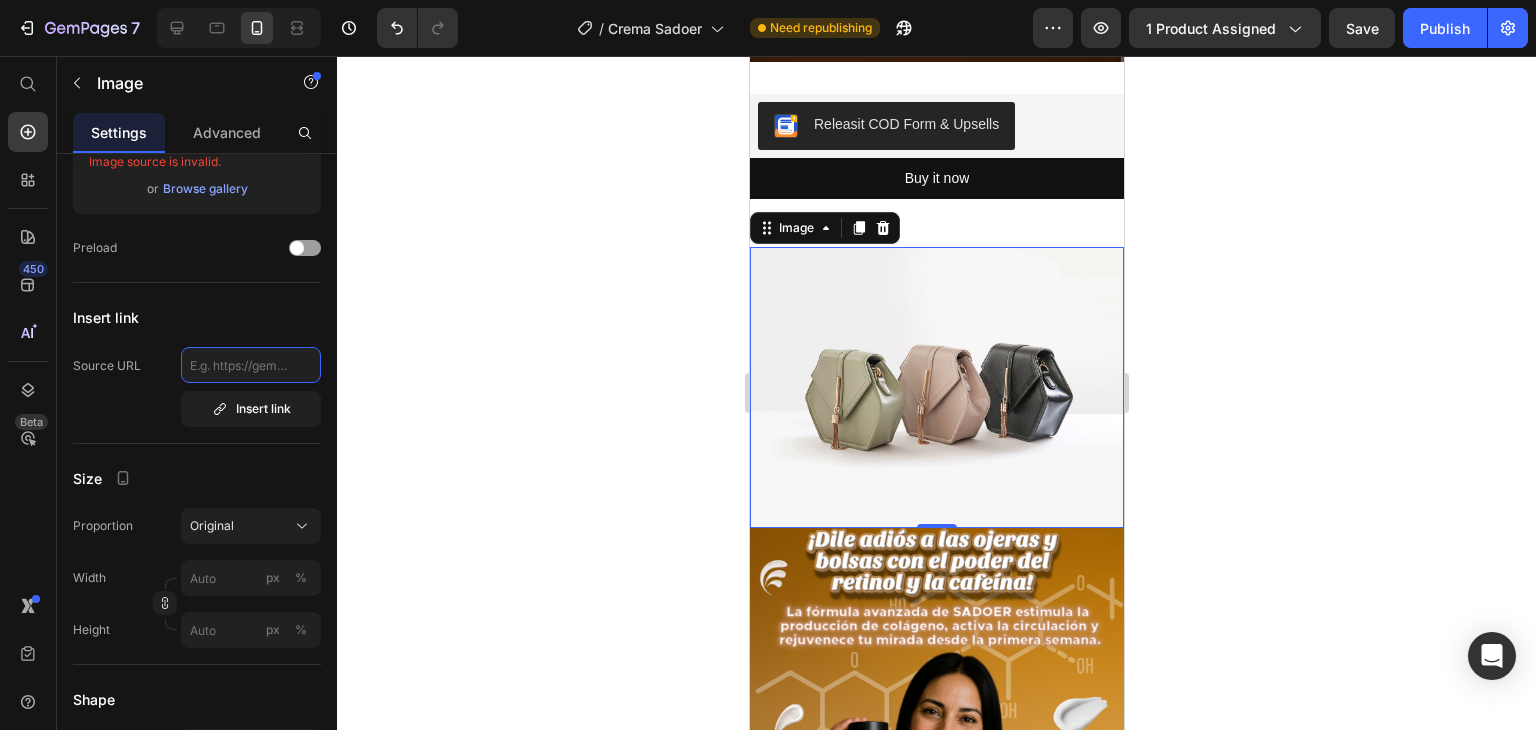 scroll, scrollTop: 0, scrollLeft: 0, axis: both 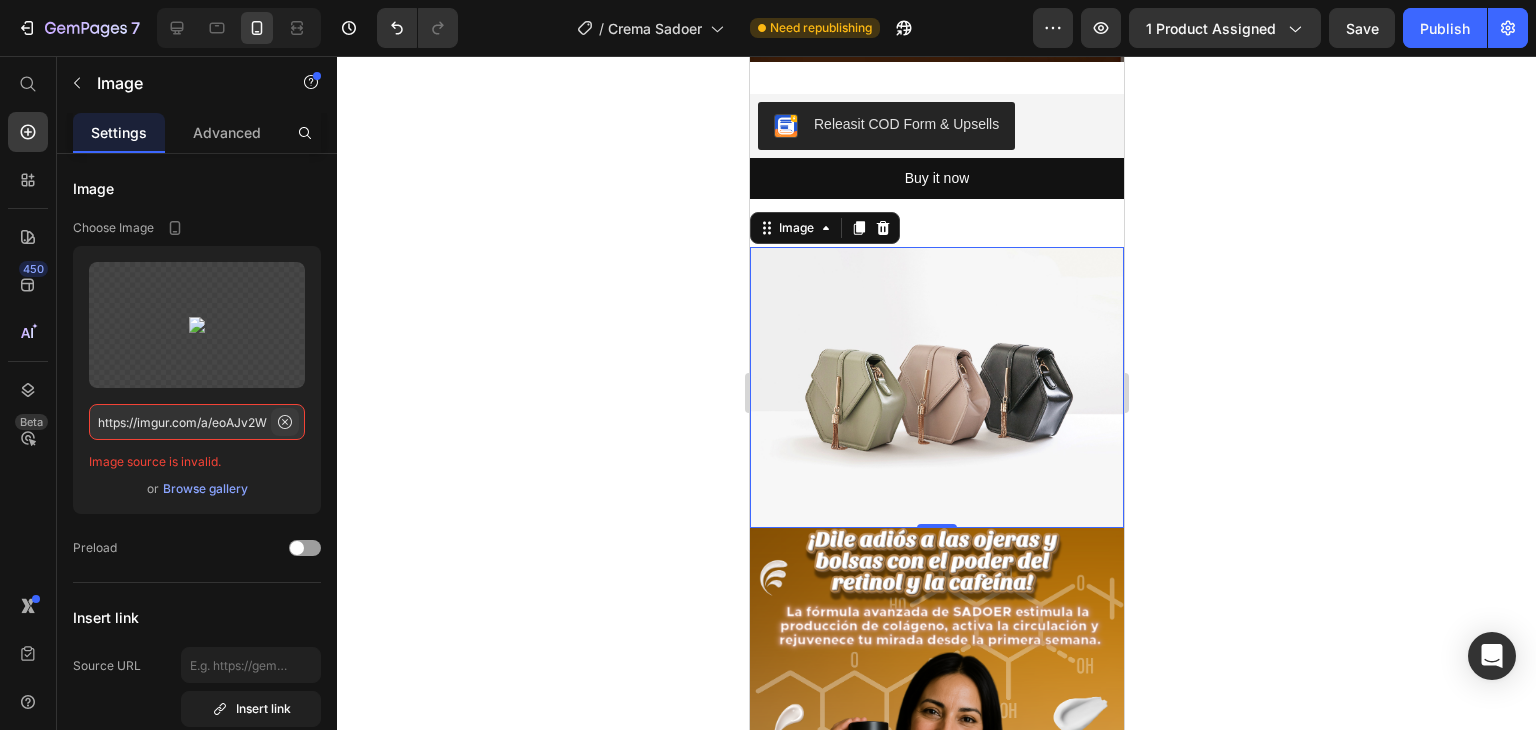 click 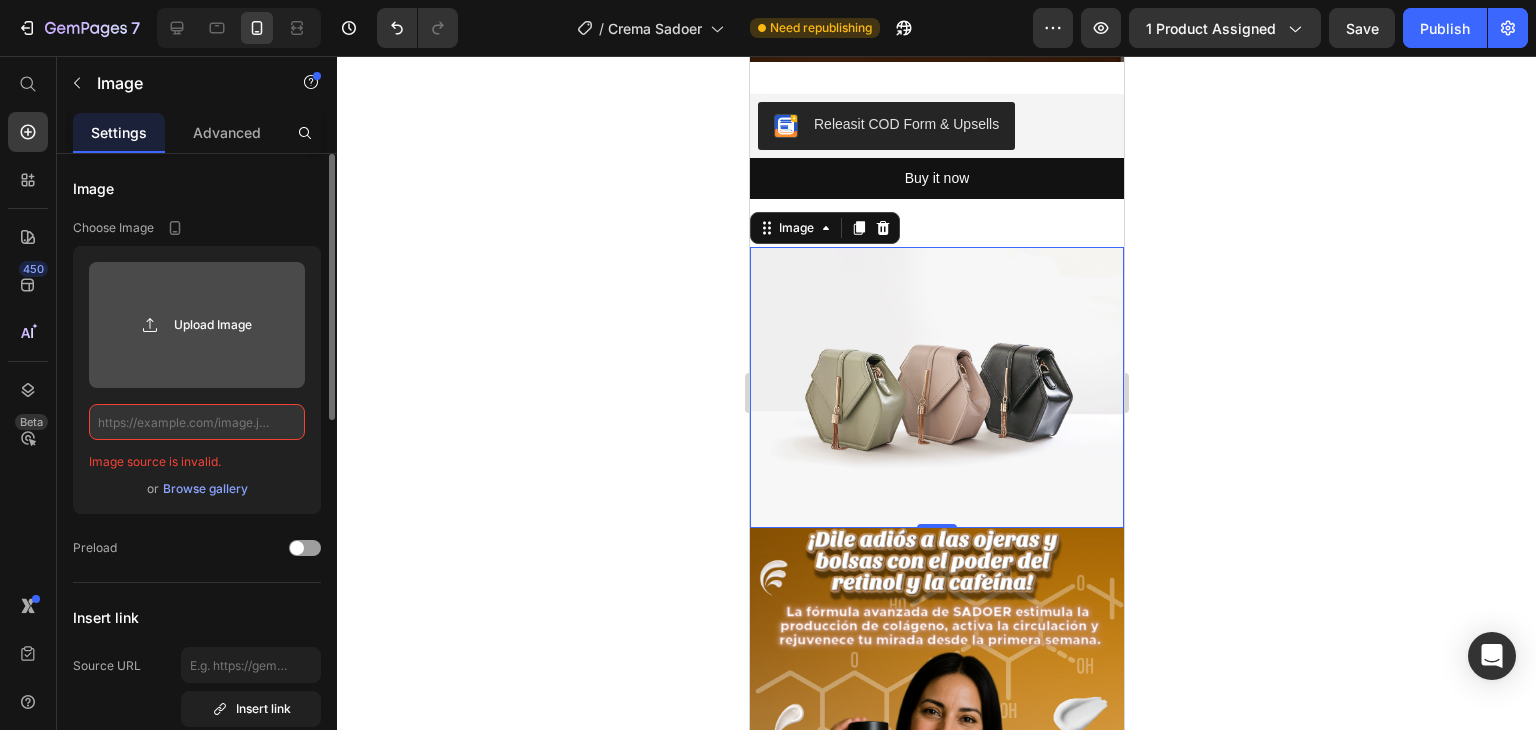 click 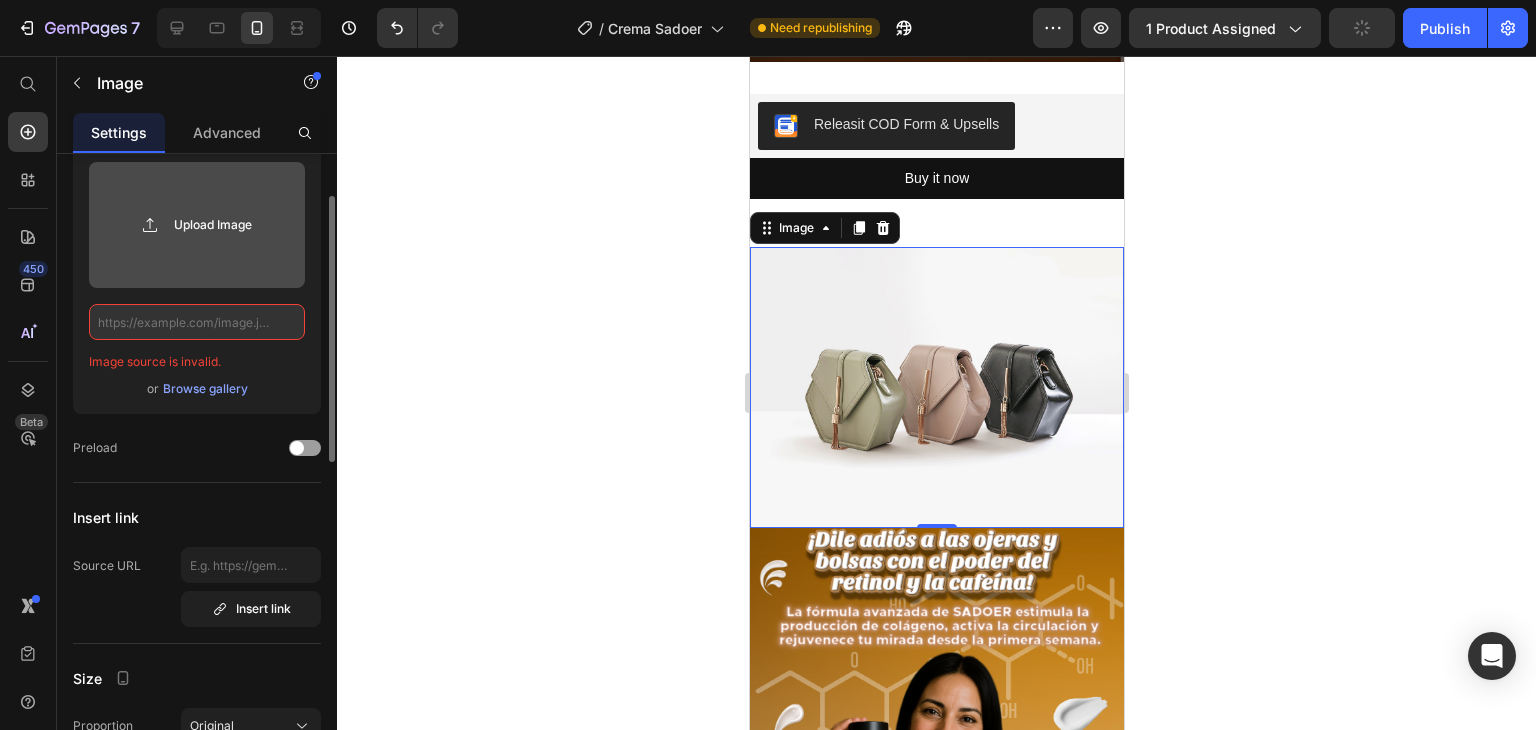 scroll, scrollTop: 0, scrollLeft: 0, axis: both 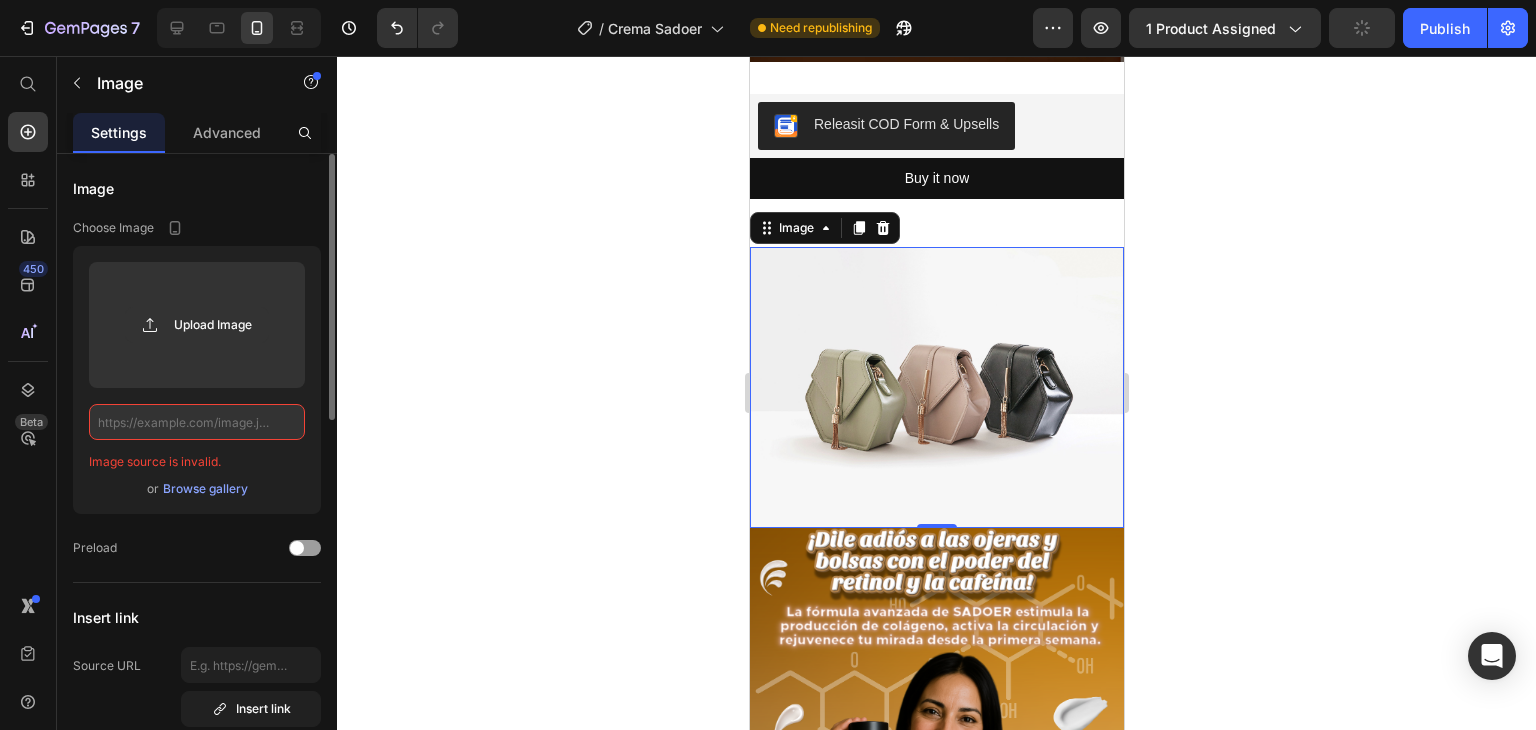 click on "Browse gallery" at bounding box center (205, 489) 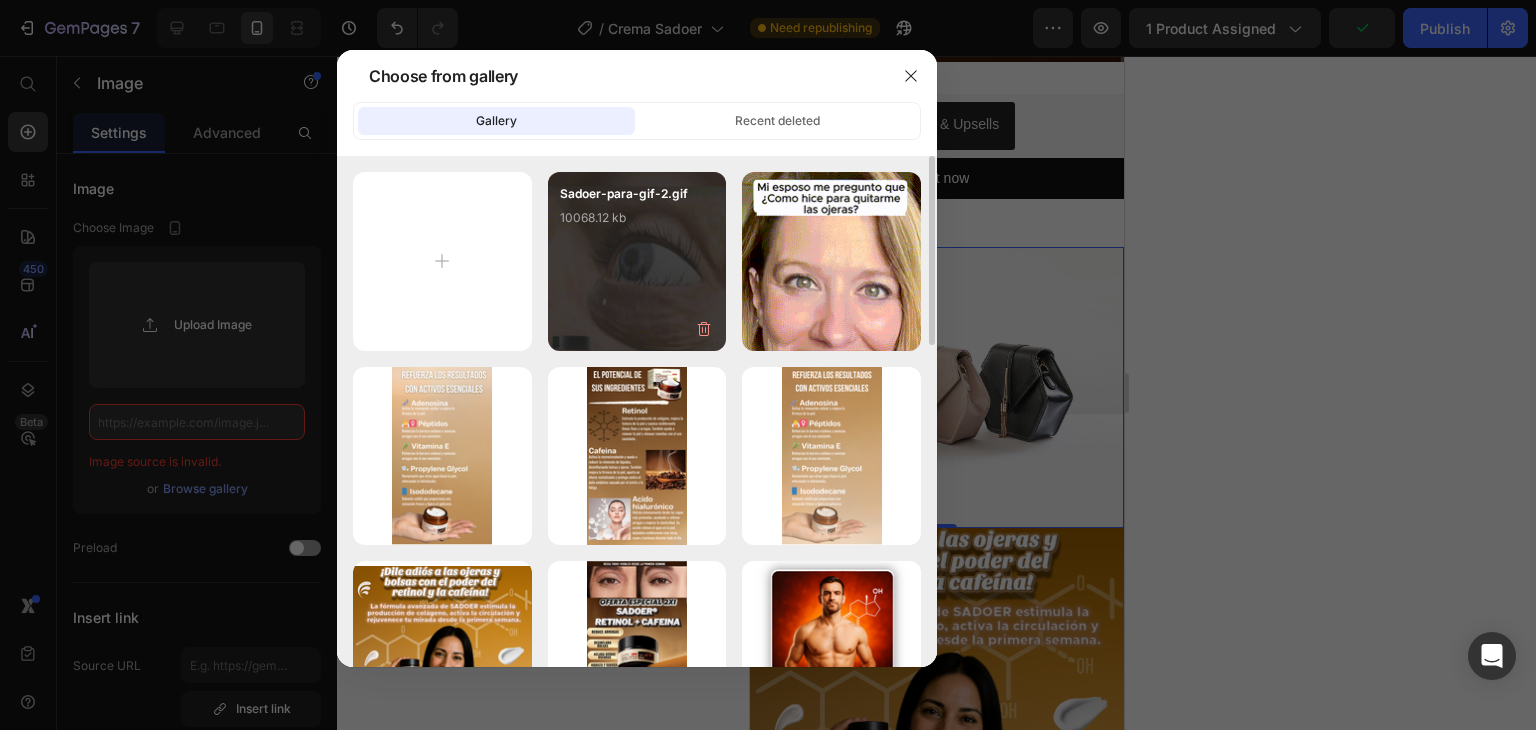 click on "Sadoer-para-gif-2.gif [SIZE]" at bounding box center [637, 224] 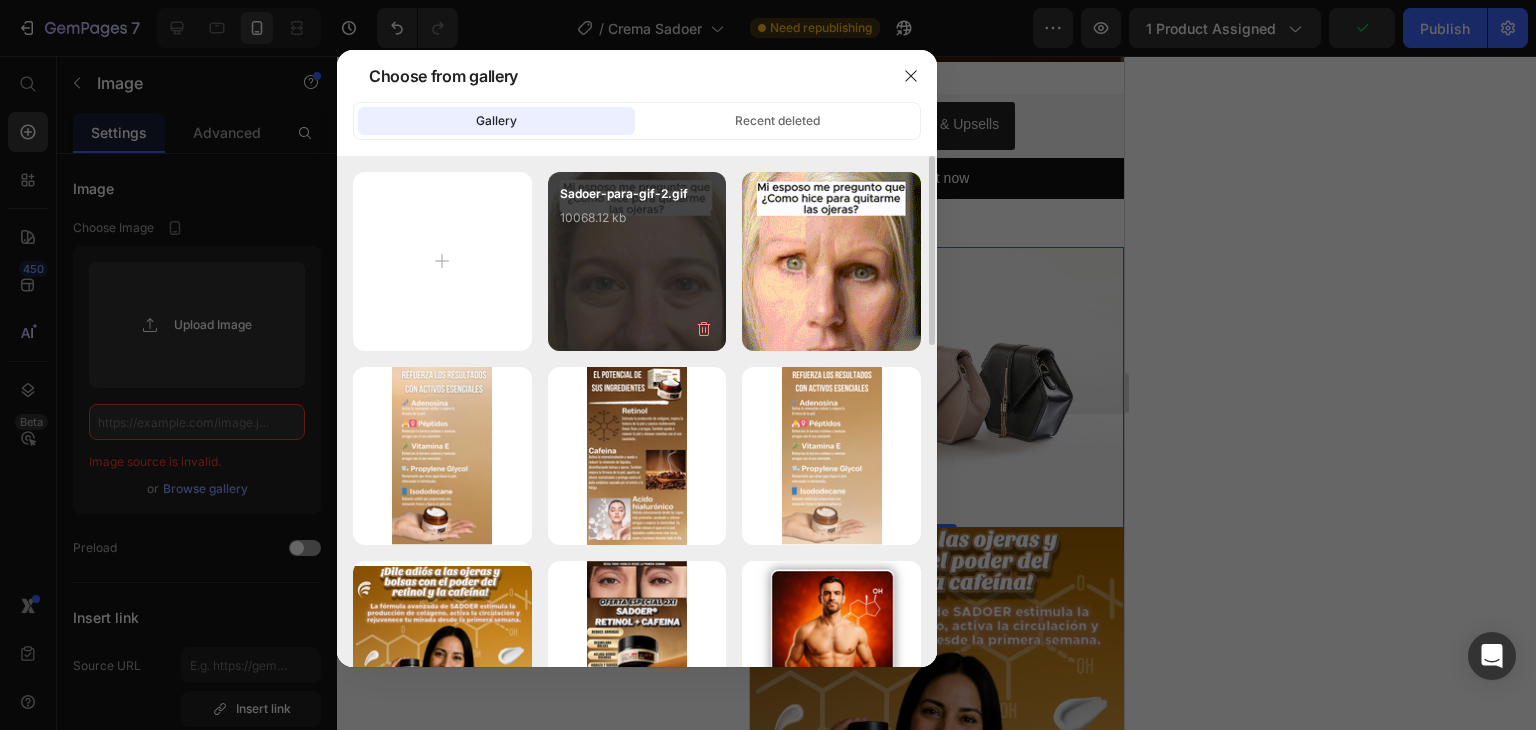 type on "https://cdn.shopify.com/s/files/1/0910/8740/5342/files/gempages_564407716122985483-2a3cf6e4-e4e8-430c-851d-c9a046656815.gif" 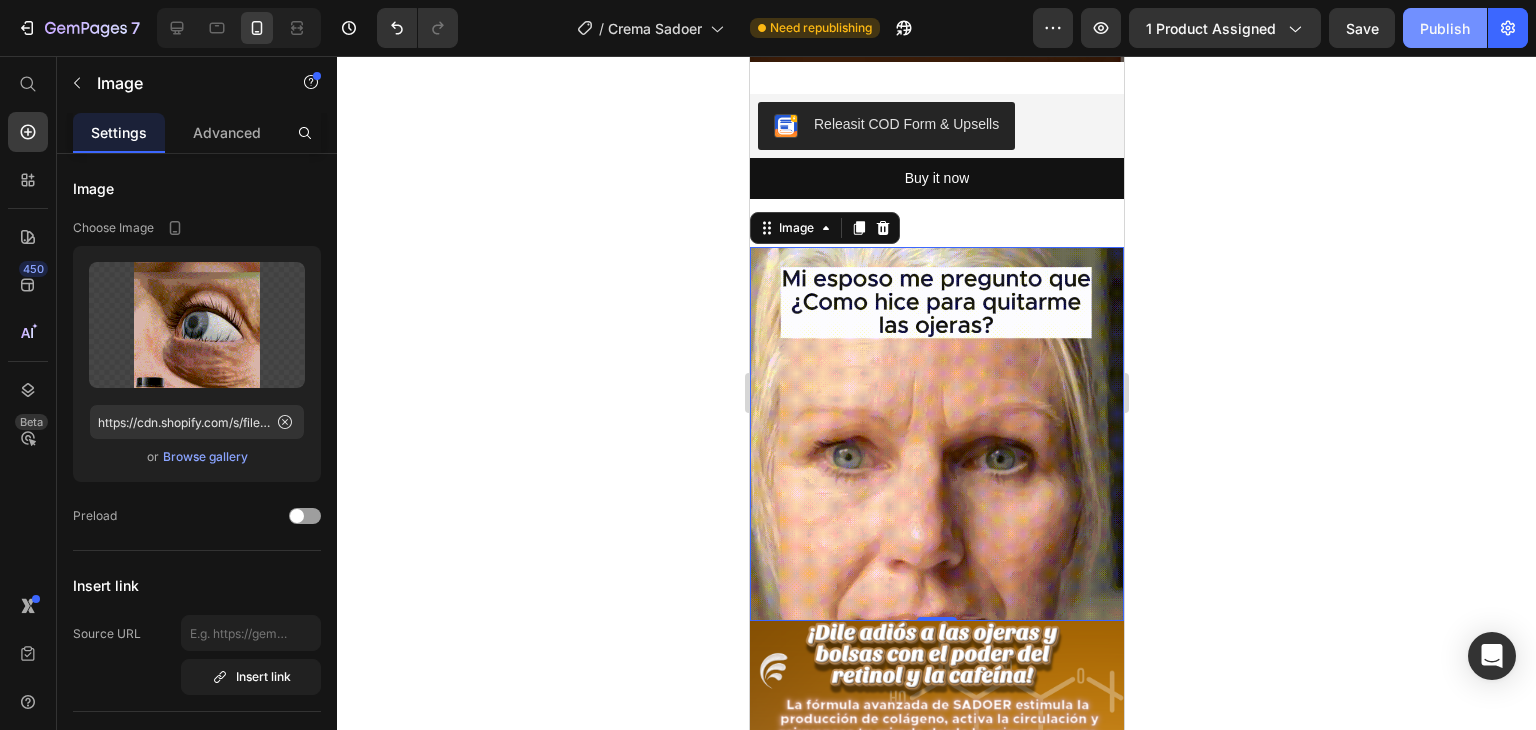 click on "Publish" at bounding box center (1445, 28) 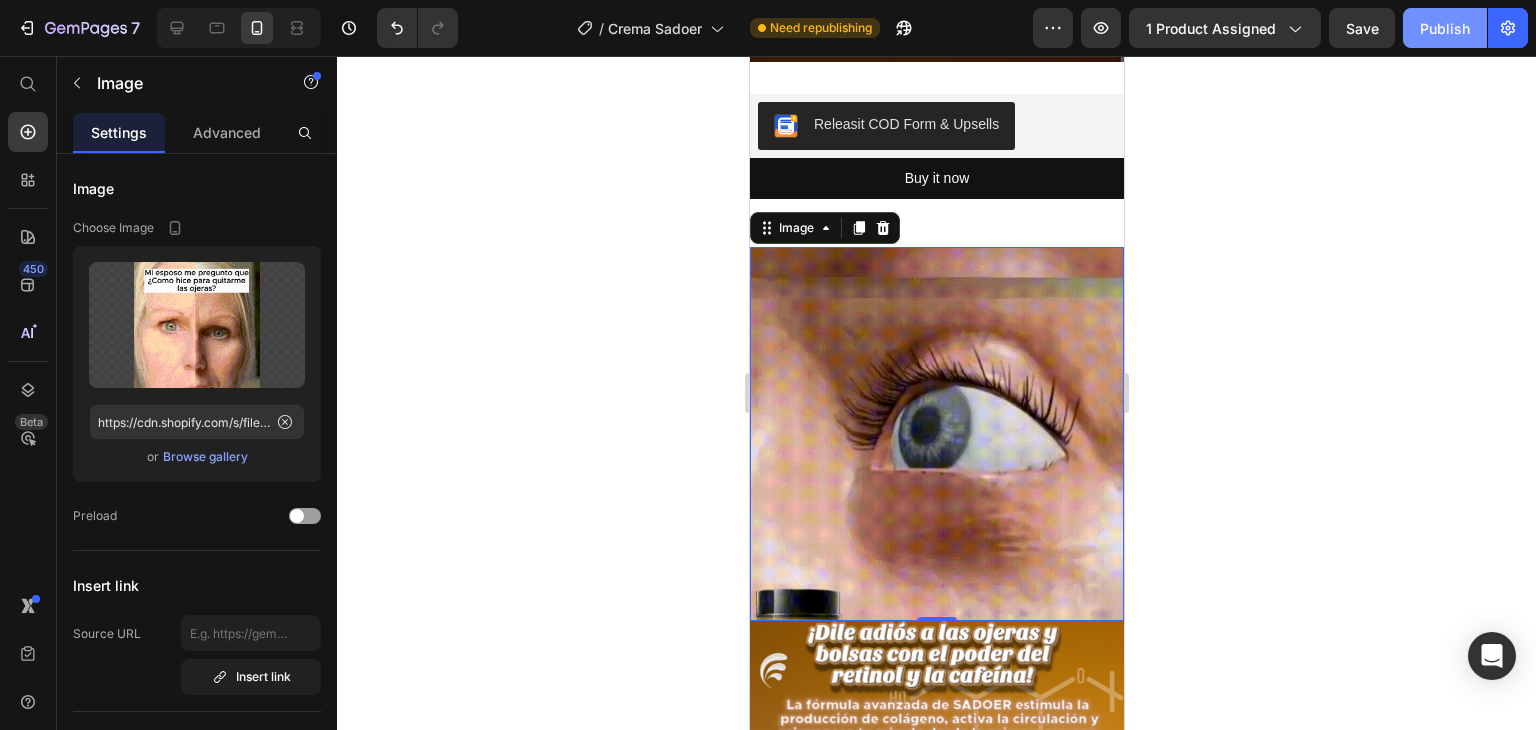 click on "Publish" 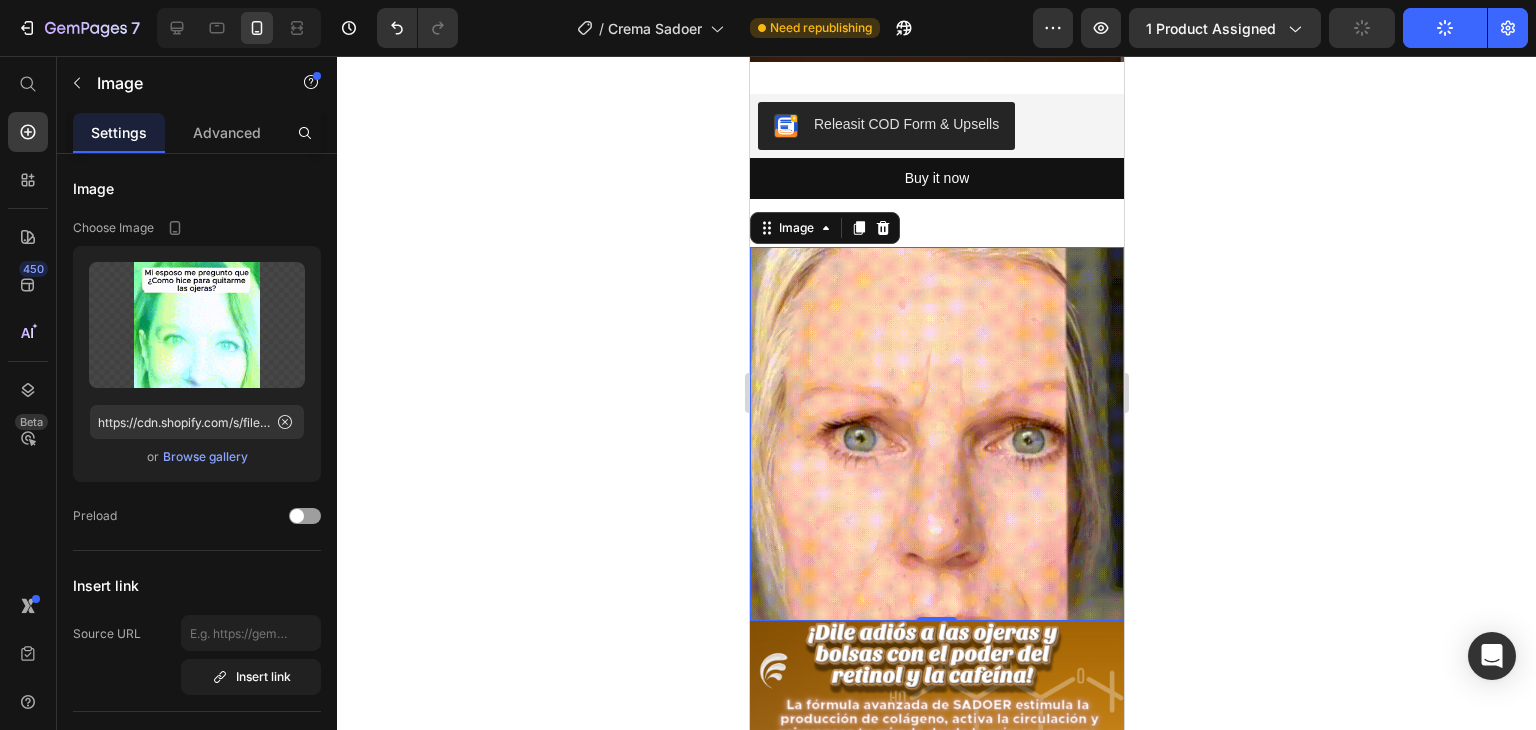 click on "Publish" 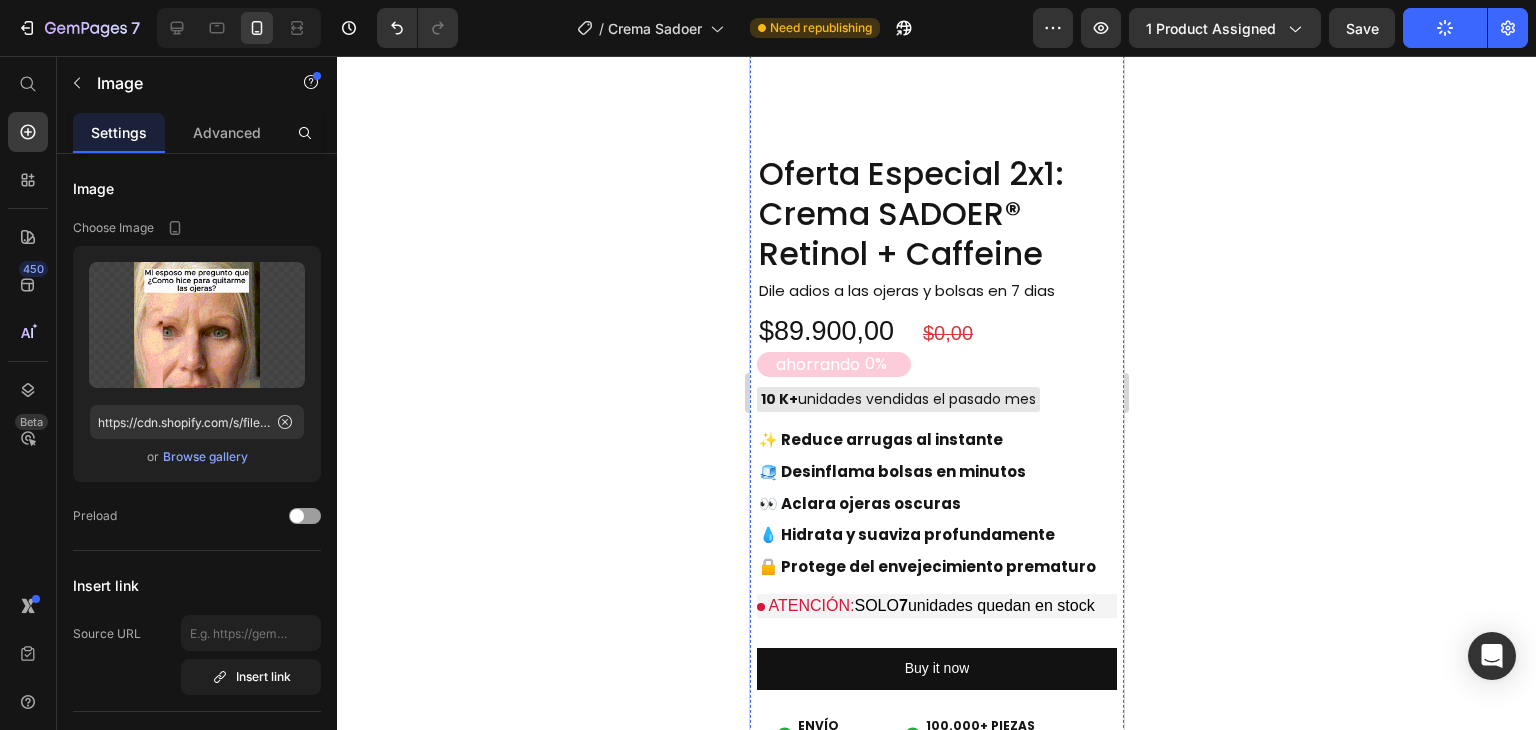 scroll, scrollTop: 2000, scrollLeft: 0, axis: vertical 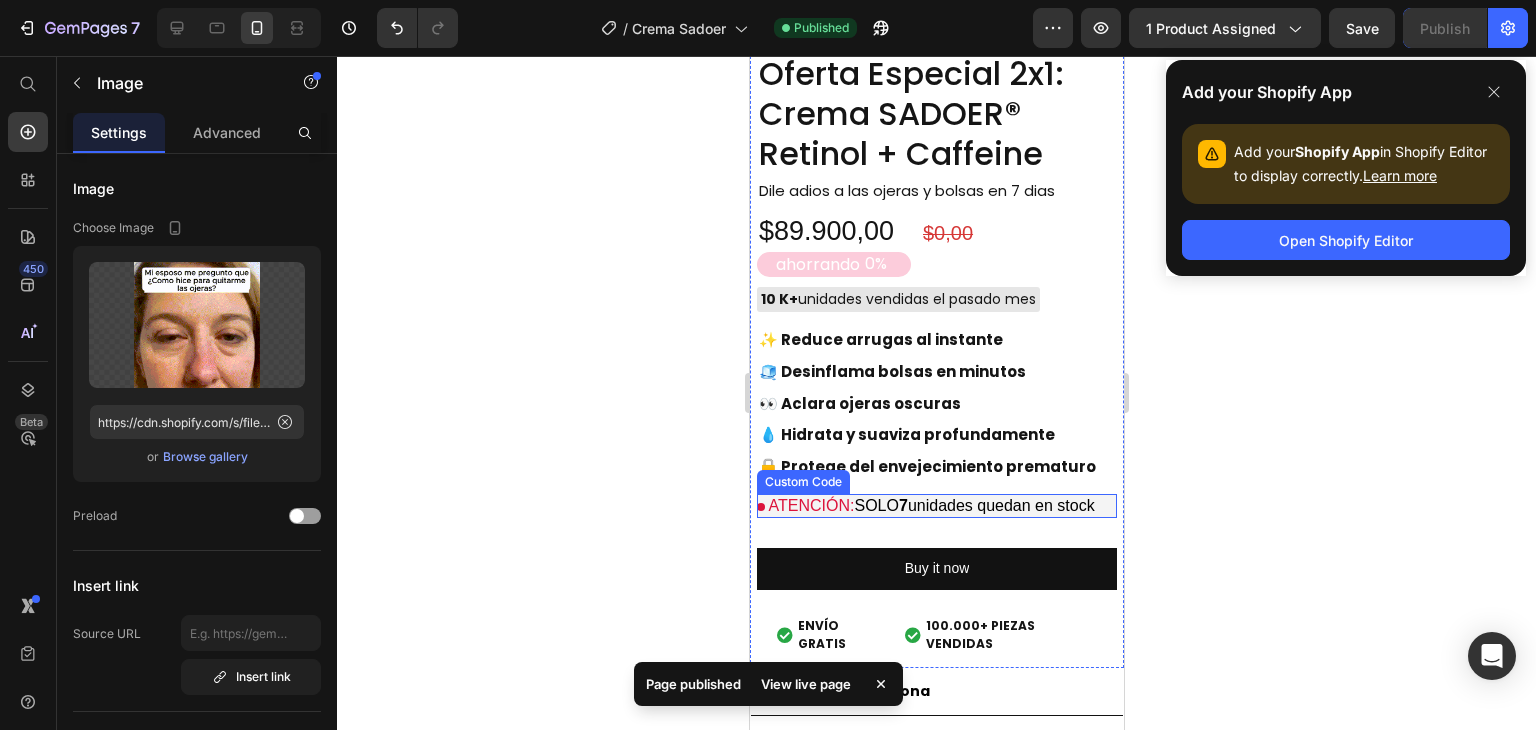 click on "7" at bounding box center (902, 505) 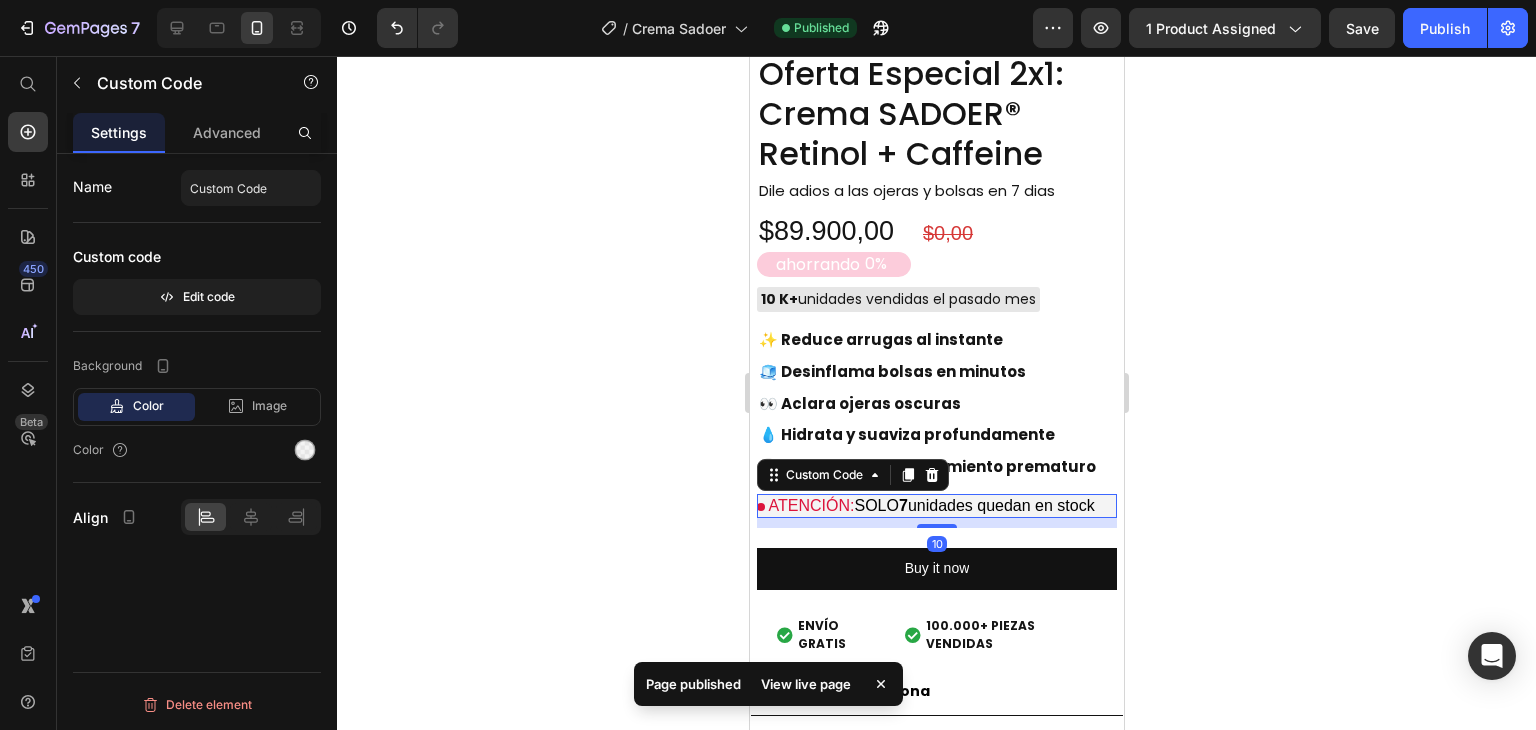 click on "ATENCIÓN:  SOLO  7  unidades quedan en stock" at bounding box center [936, 506] 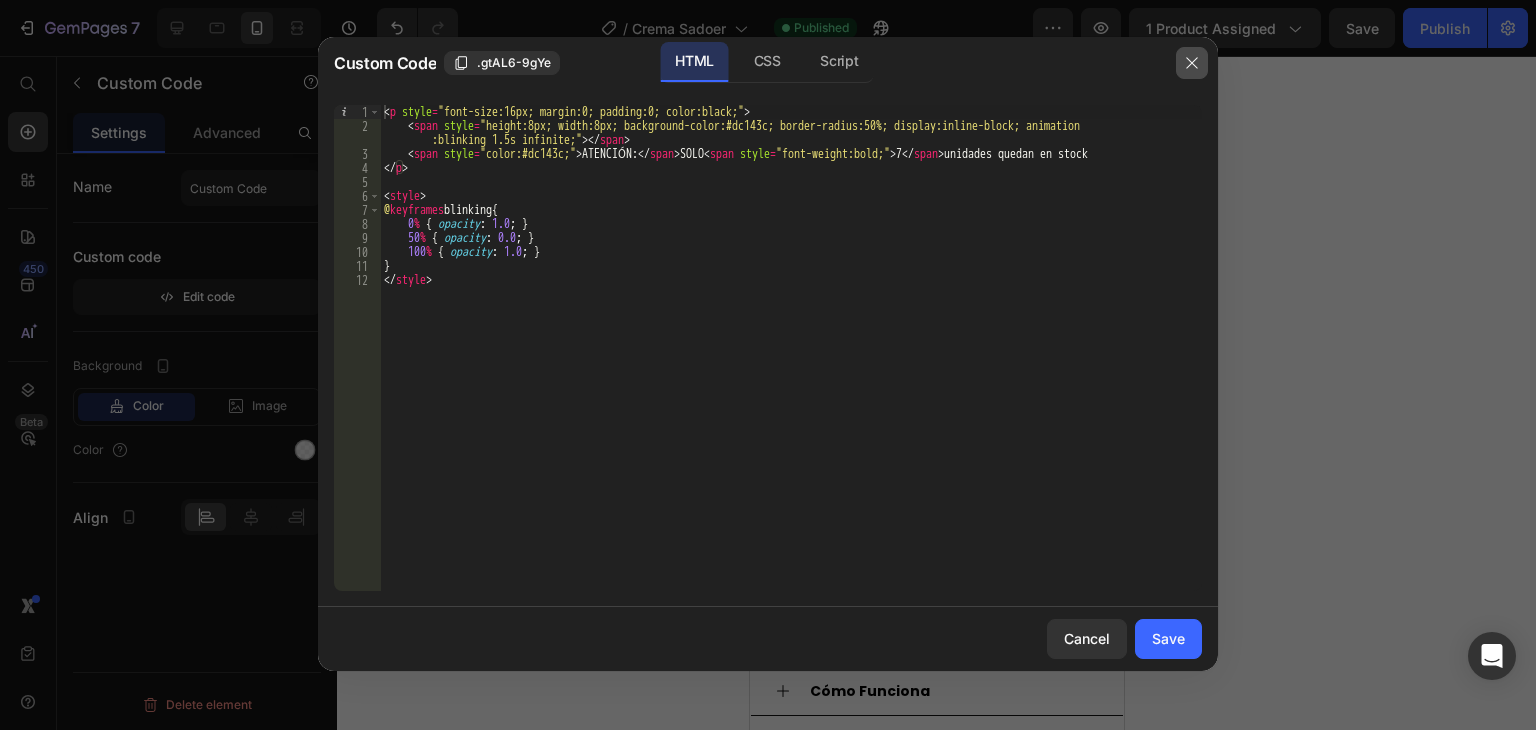 click 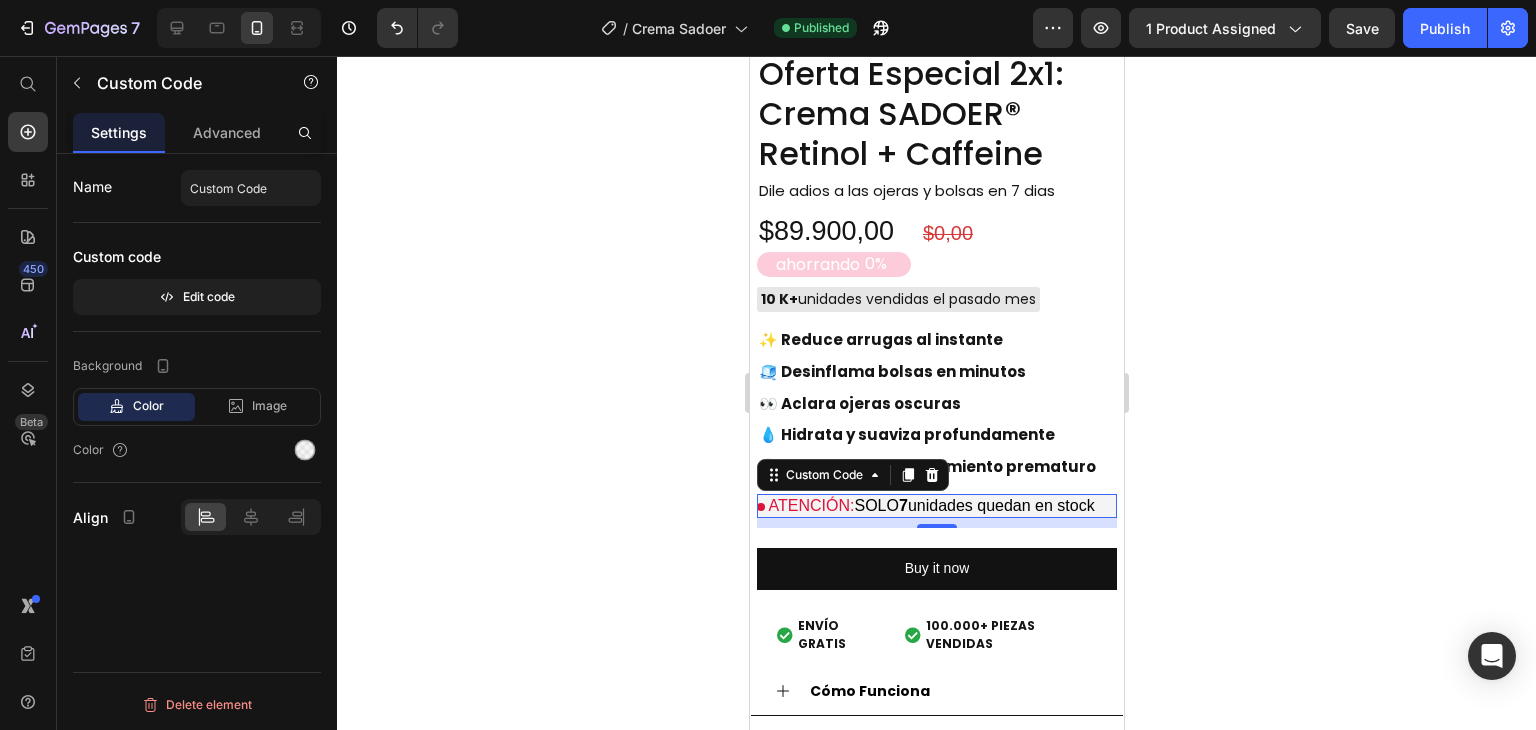 click on "7" at bounding box center [902, 505] 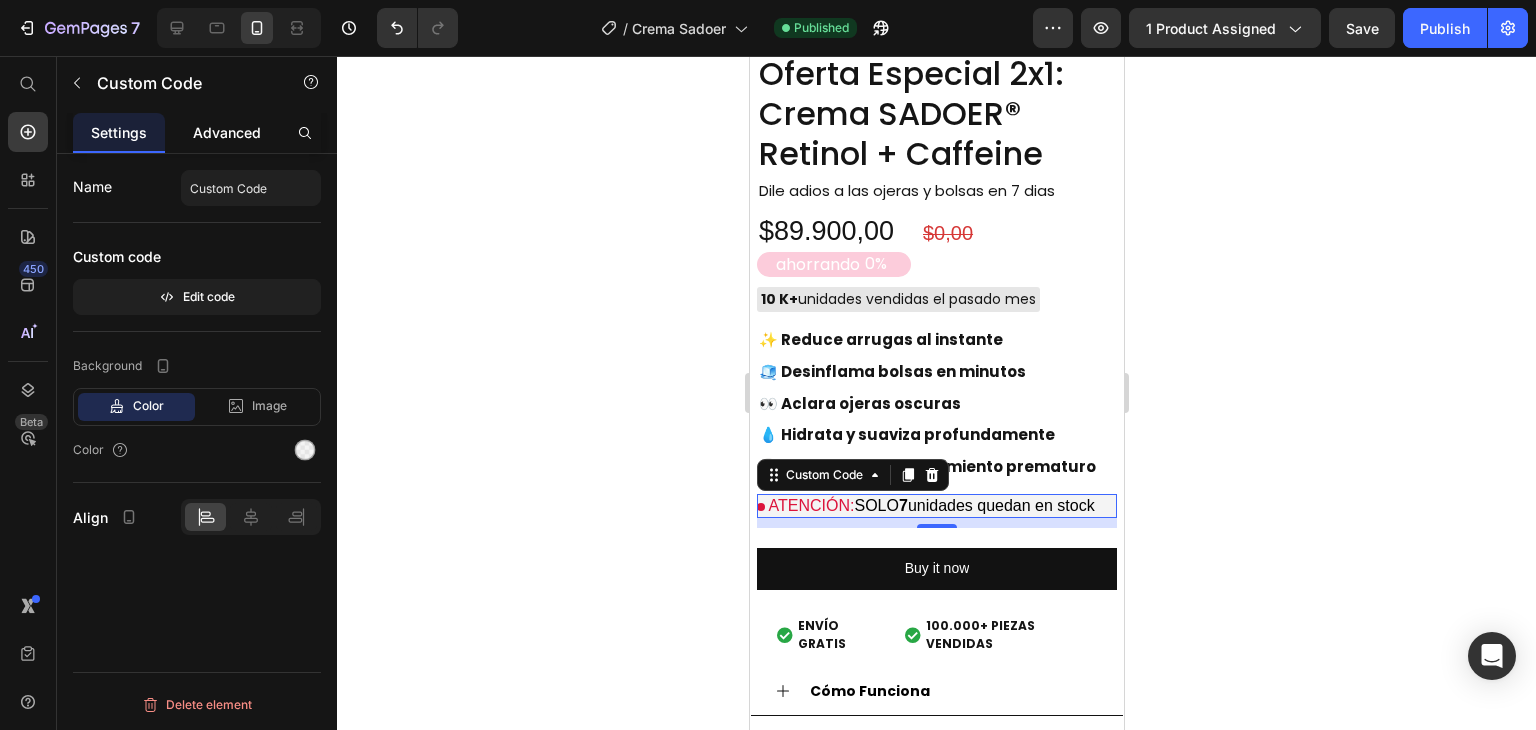 click on "Advanced" at bounding box center (227, 132) 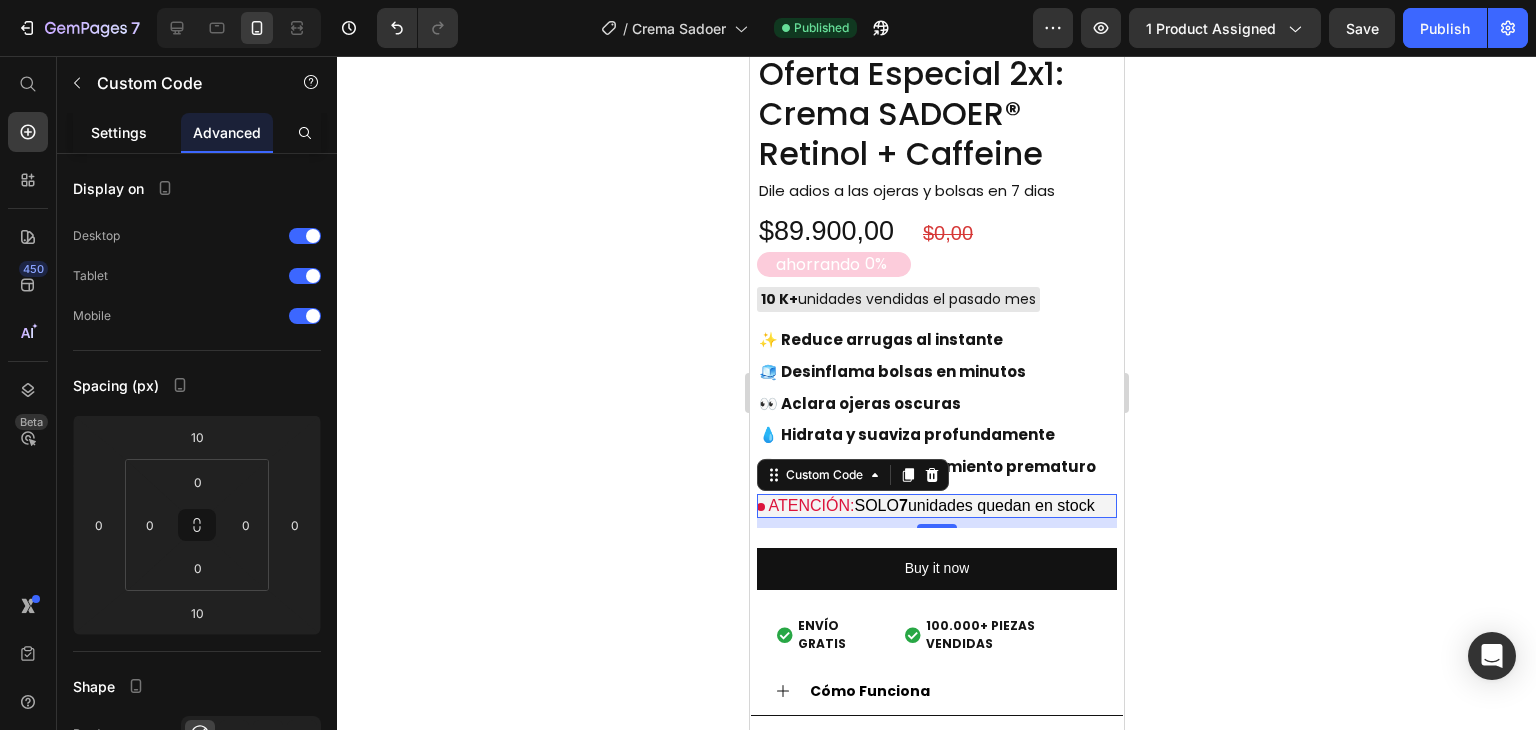 click on "Settings" at bounding box center (119, 132) 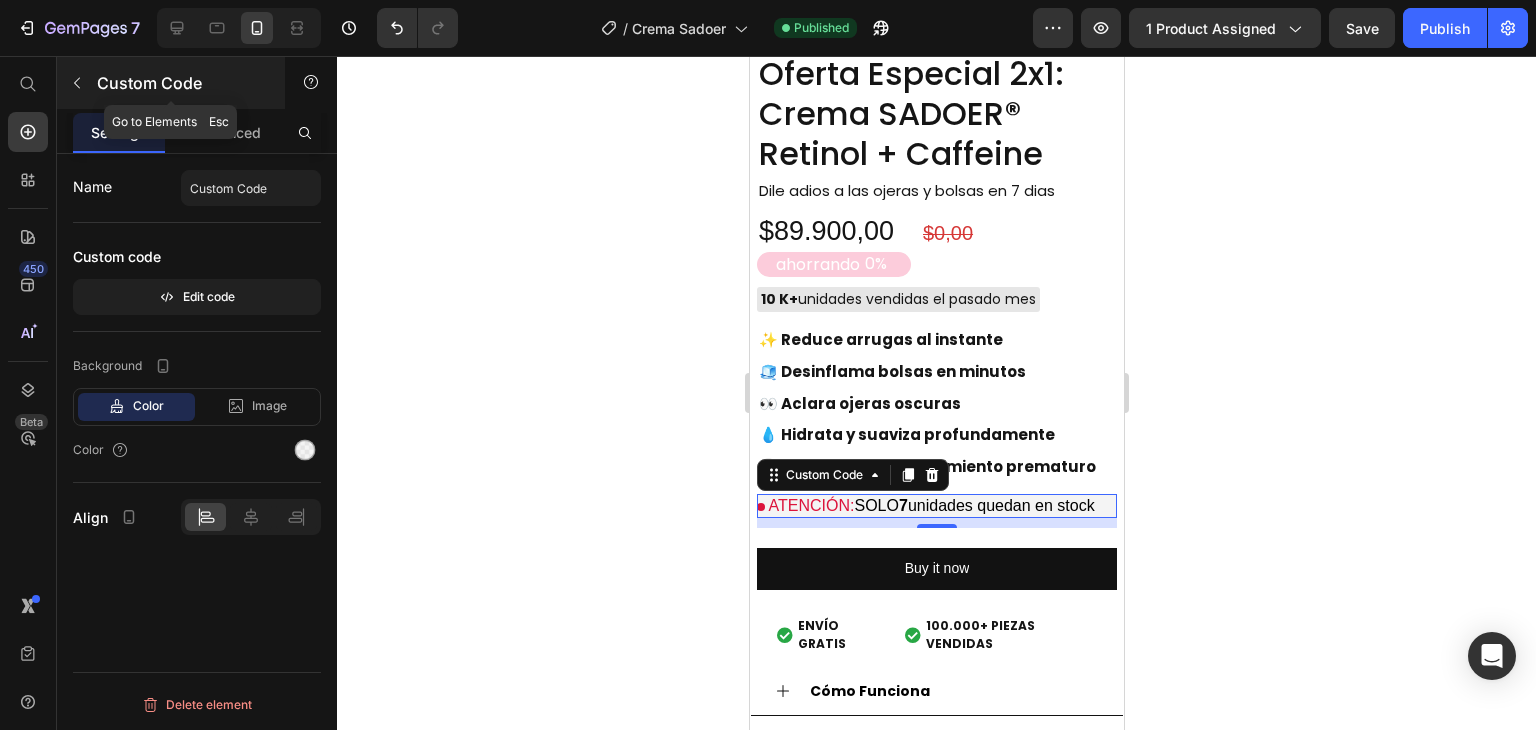 click 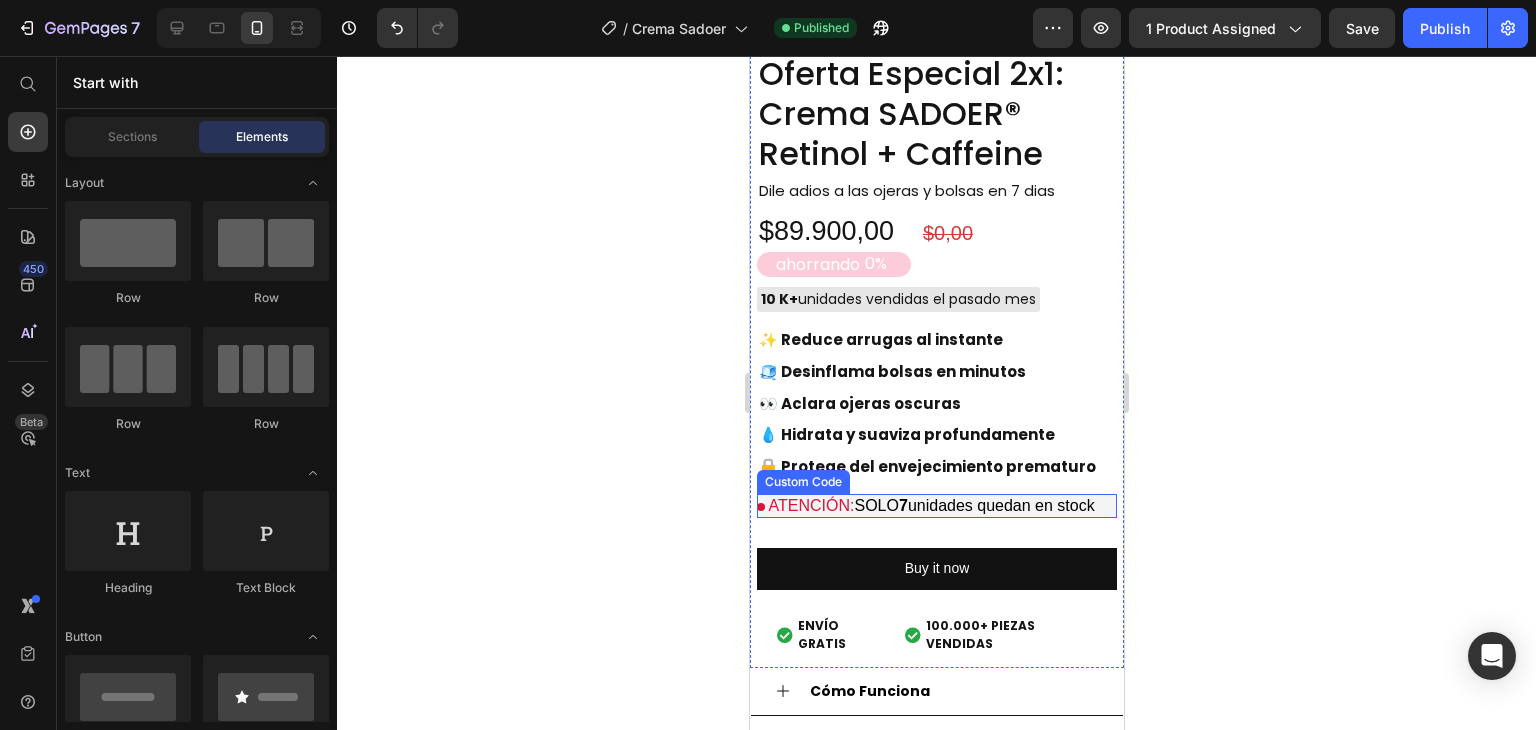 click on "ATENCIÓN:  SOLO  7  unidades quedan en stock" at bounding box center (936, 506) 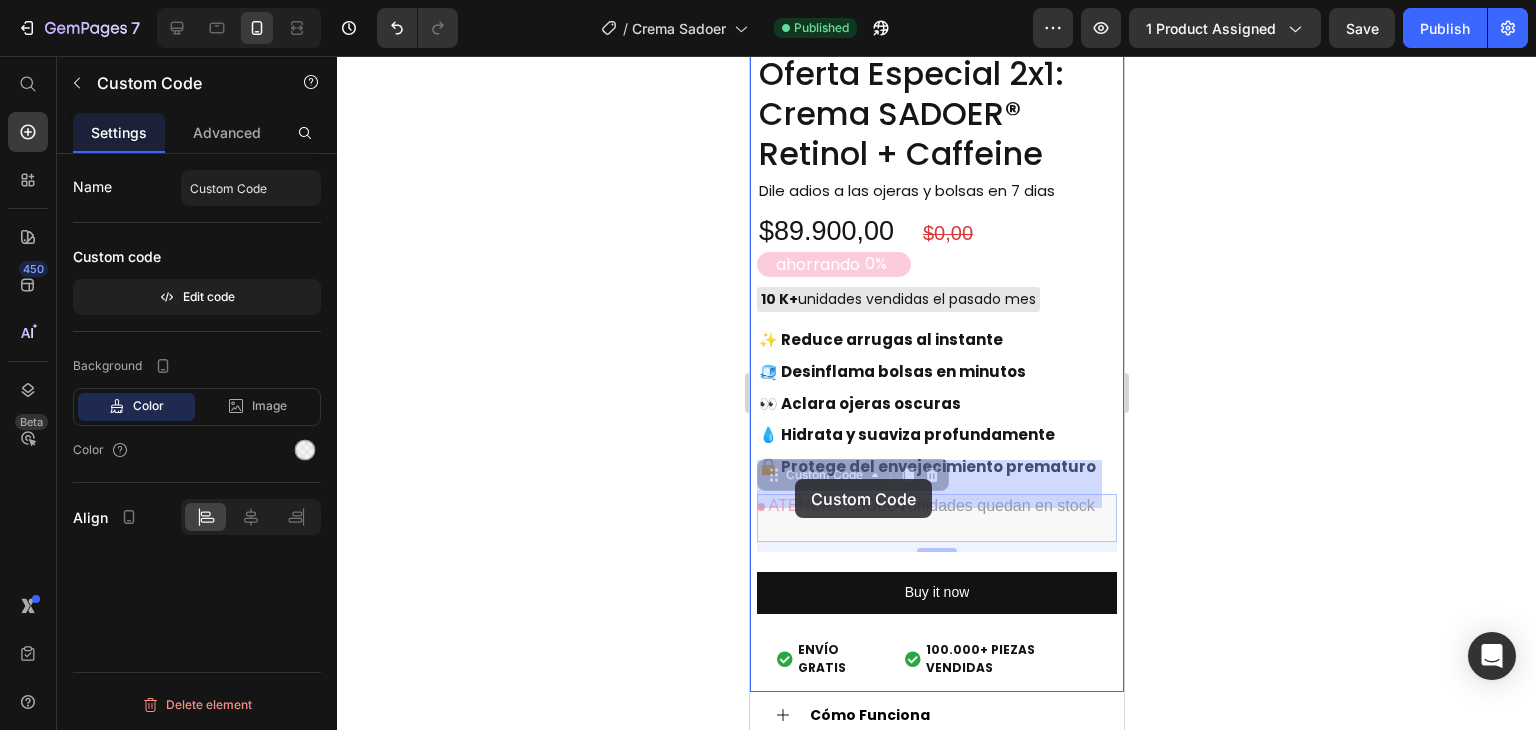 drag, startPoint x: 820, startPoint y: 478, endPoint x: 794, endPoint y: 479, distance: 26.019224 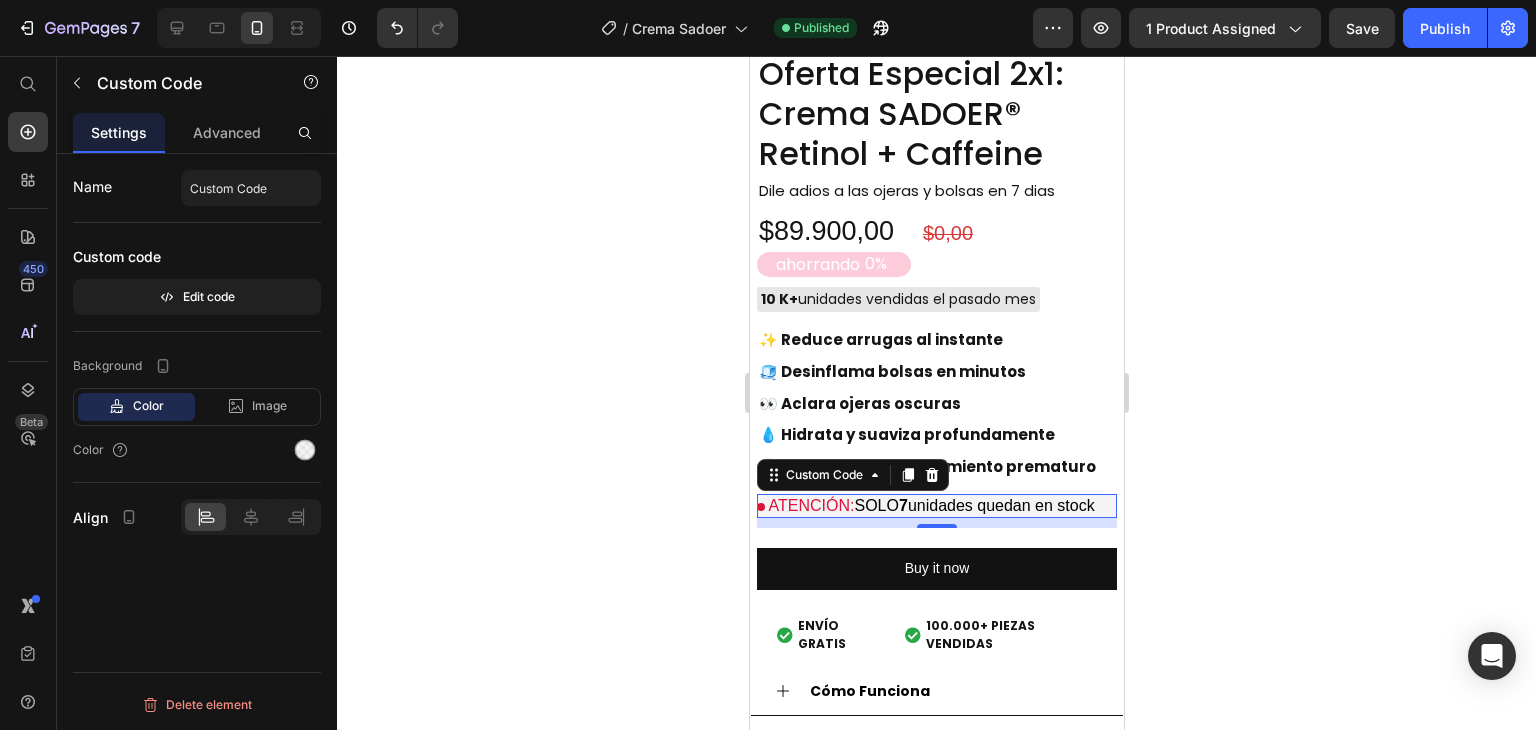 click on "Name Custom Code" at bounding box center [197, 188] 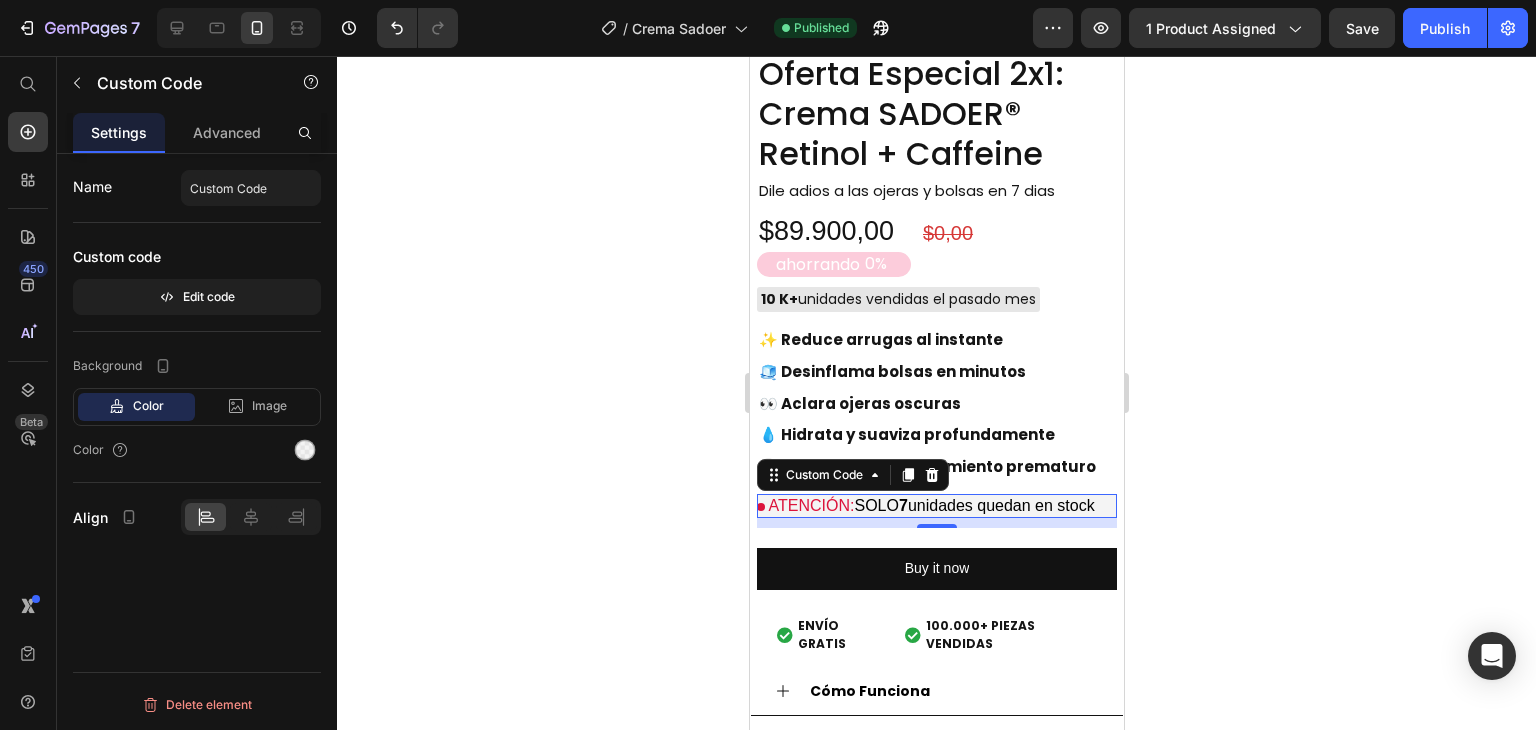 click on "Name Custom Code" at bounding box center [197, 188] 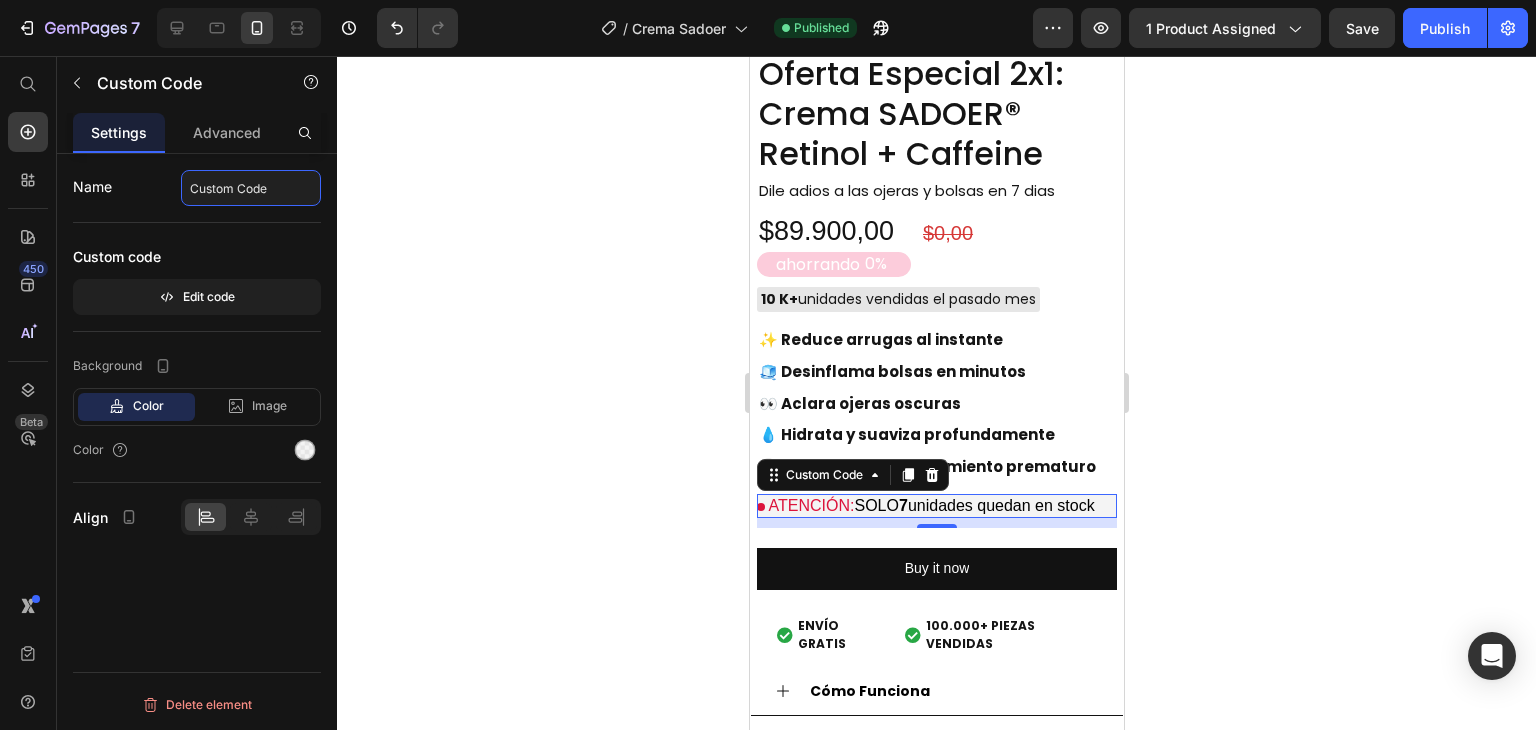click on "Custom Code" 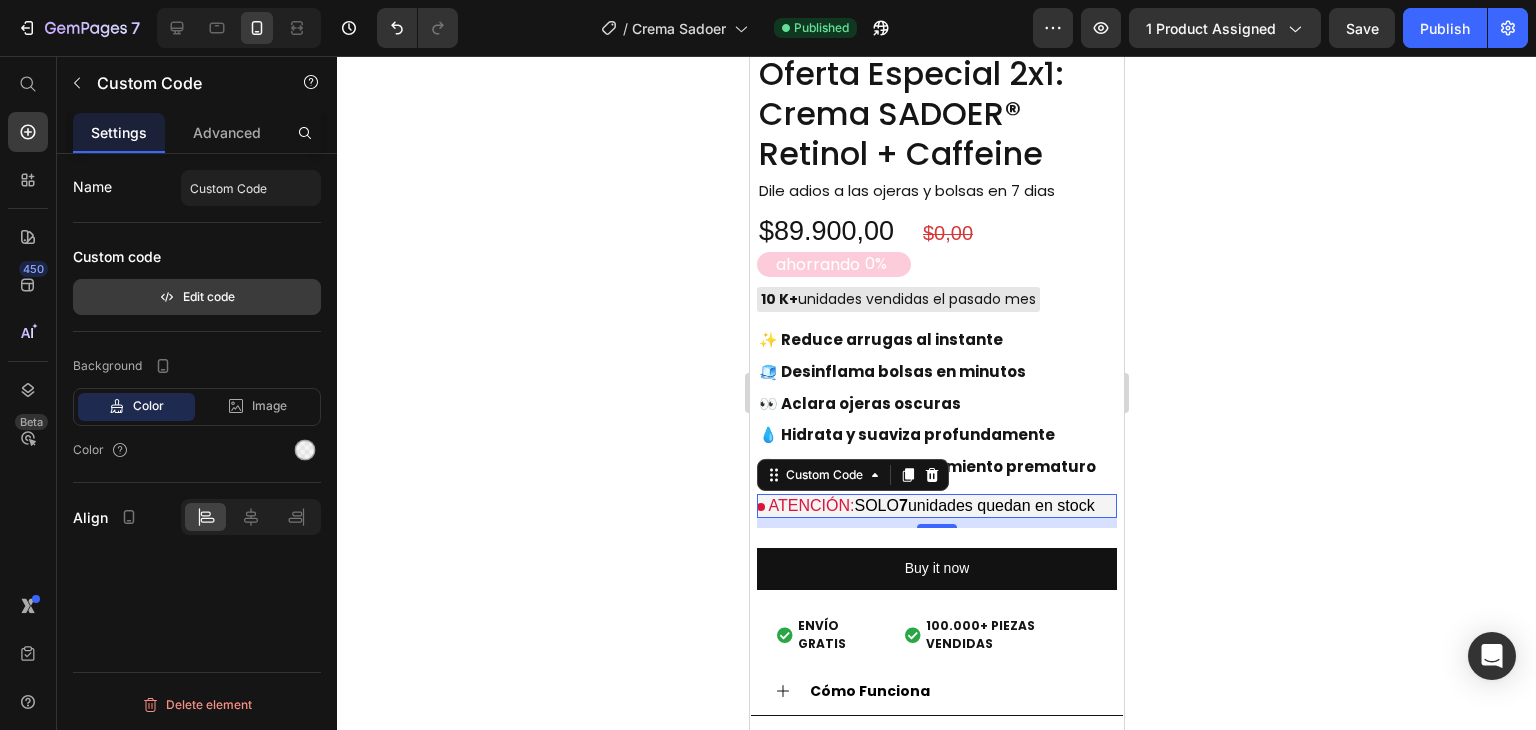 click on "Edit code" at bounding box center (197, 297) 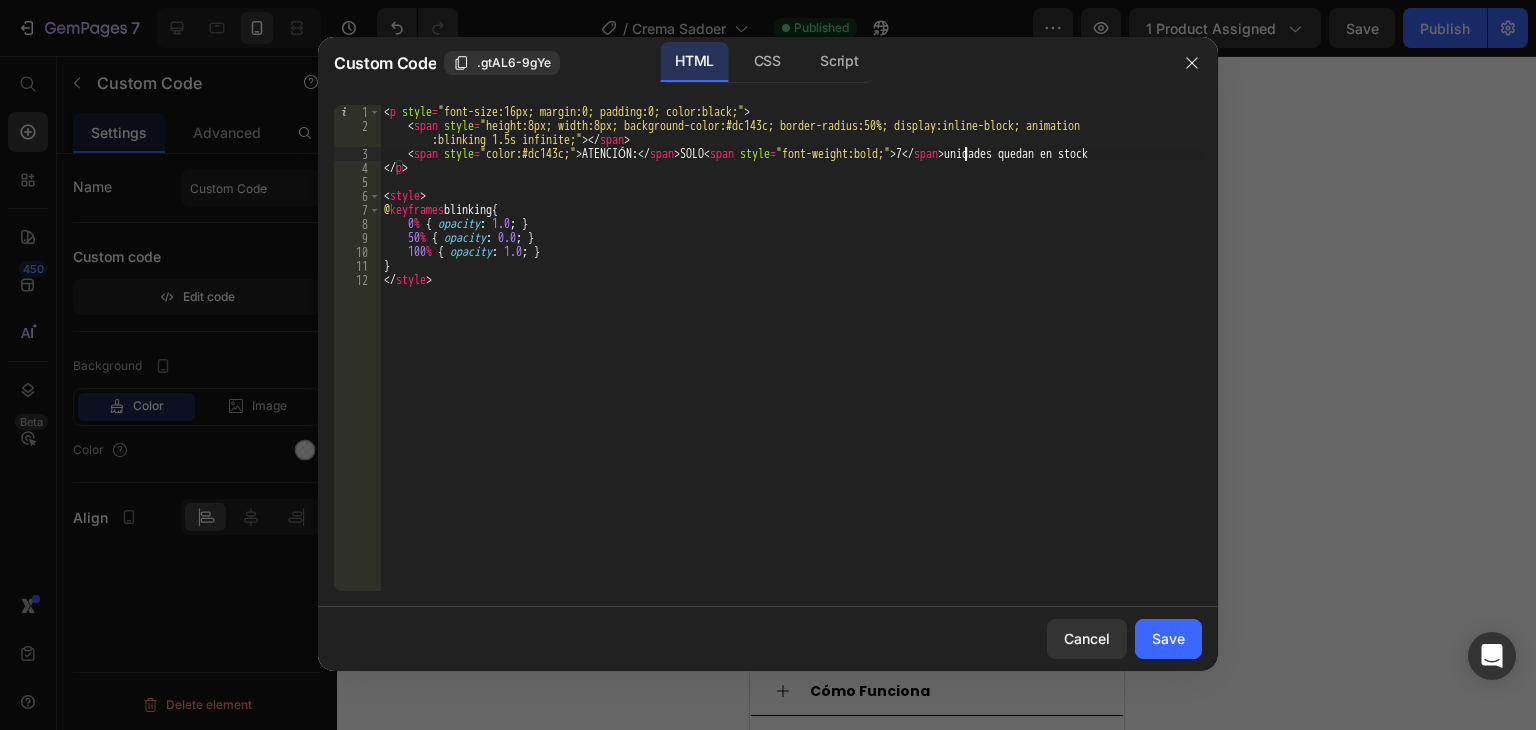 click on "< p   style = "font-size:16px; margin:0; padding:0; color:black;" >      < span   style = "height:8px; width:8px; background-color:#dc143c; border-radius:50%; display:inline-block; animation          :blinking 1.5s infinite;" > </ span >      < span   style = "color:#dc143c;" > ATENCIÓN: </ span >  SOLO  < span   style = "font-weight:bold;" > 7 </ span >  unidades quedan en stock </ p > < style > @ keyframes  blinking  {      0 %   {   opacity :   1.0 ;   }      50 %   {   opacity :   0.0 ;   }      100 %   {   opacity :   1.0 ;   } } </ style >" at bounding box center [791, 362] 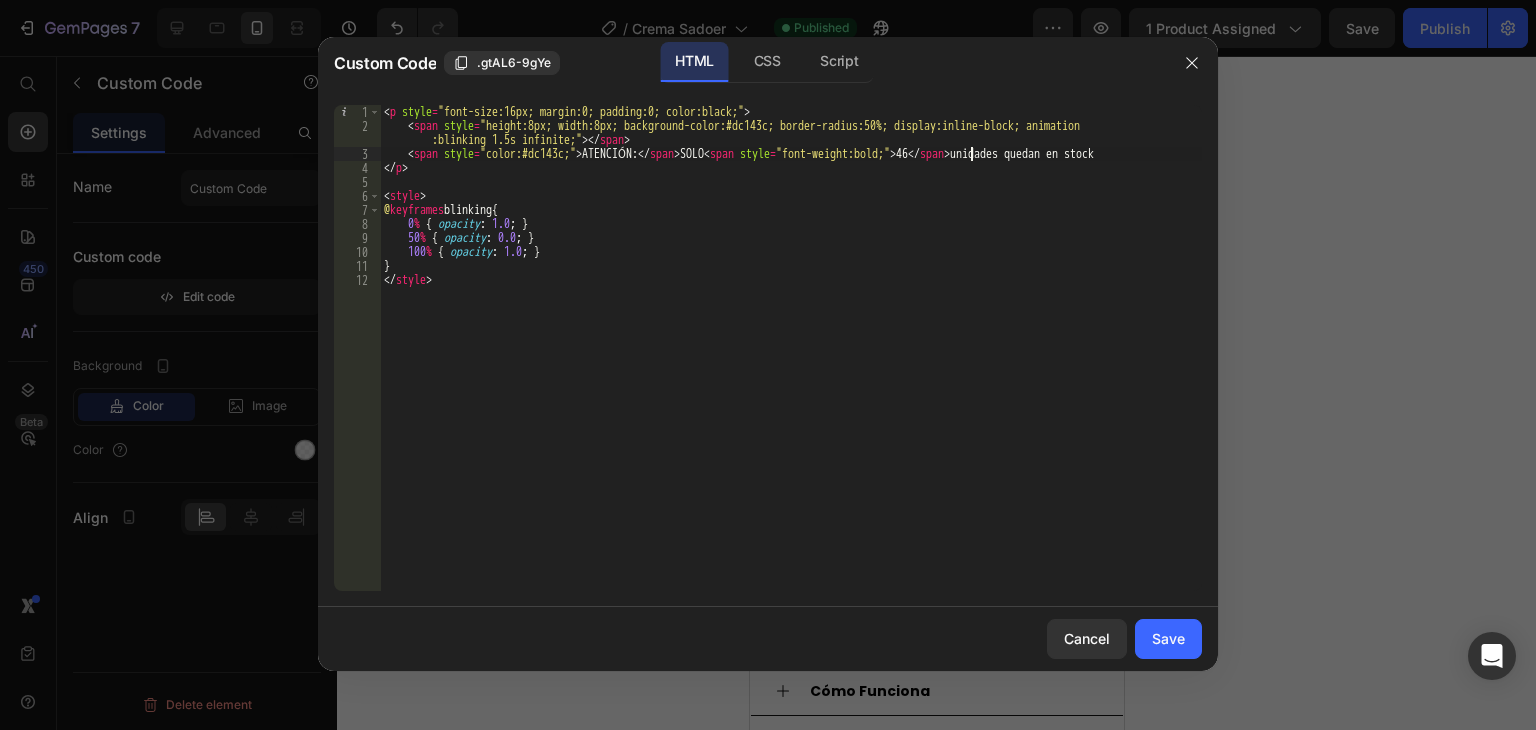 scroll, scrollTop: 0, scrollLeft: 49, axis: horizontal 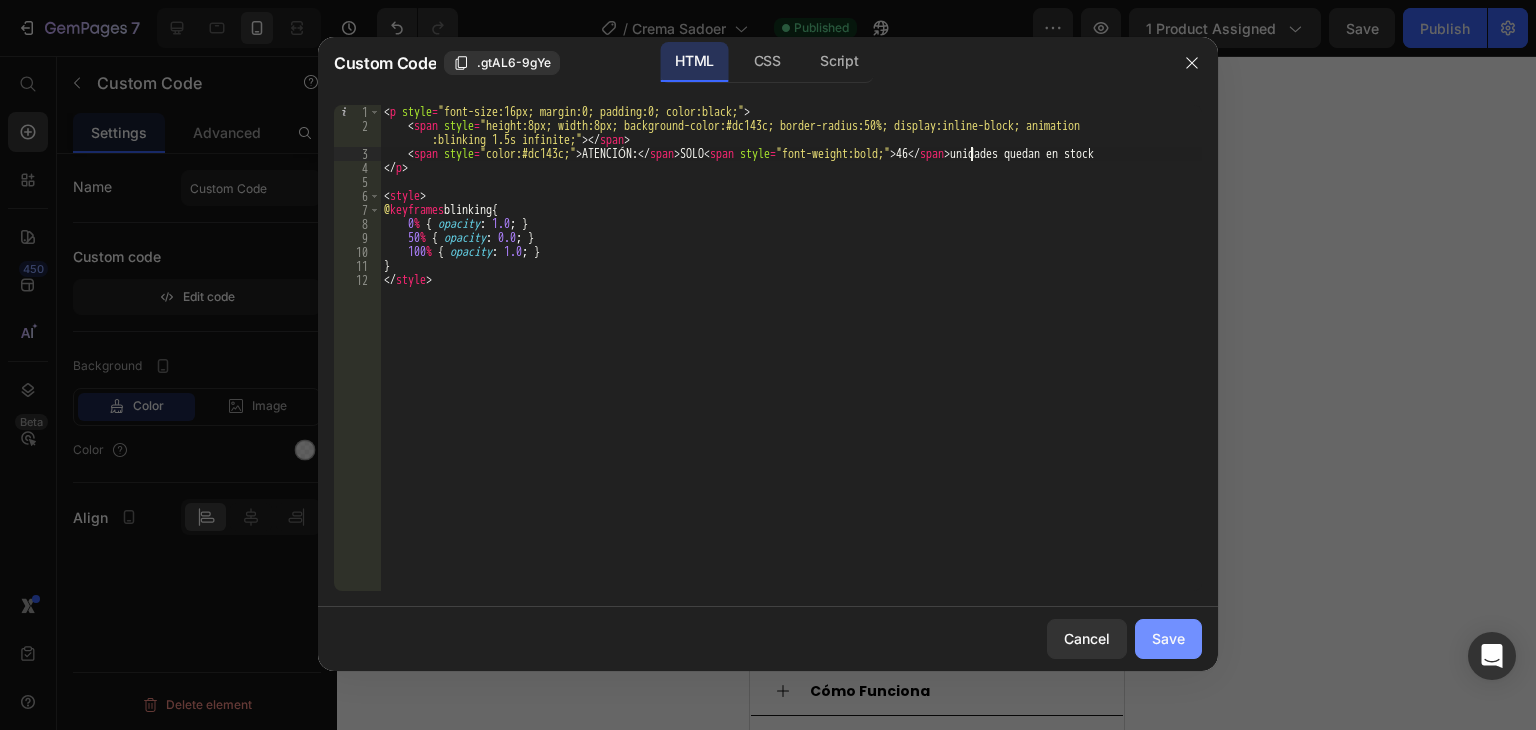 type on "ATENCIÓN: SOLO [NUMBER] unidades quedan en stock" 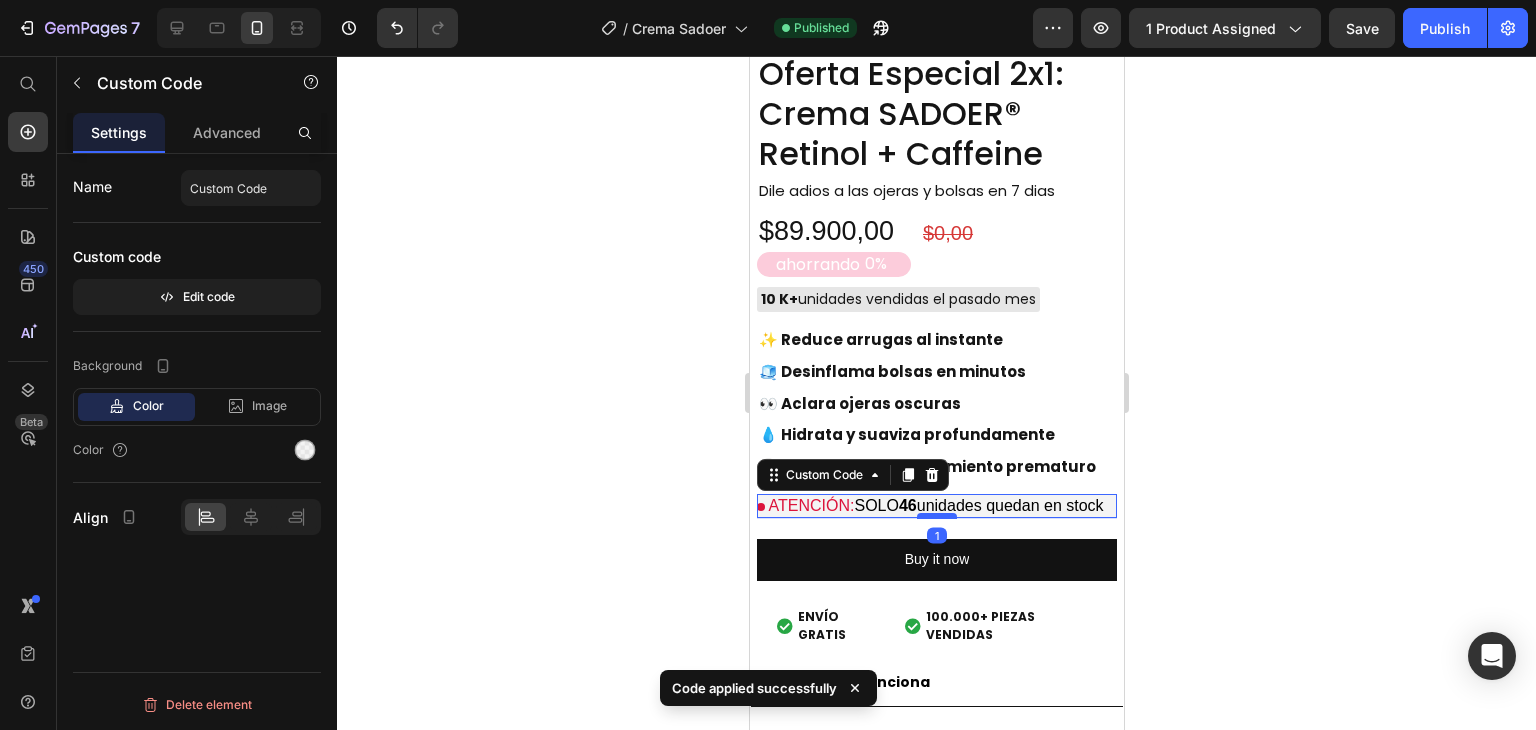click at bounding box center [936, 516] 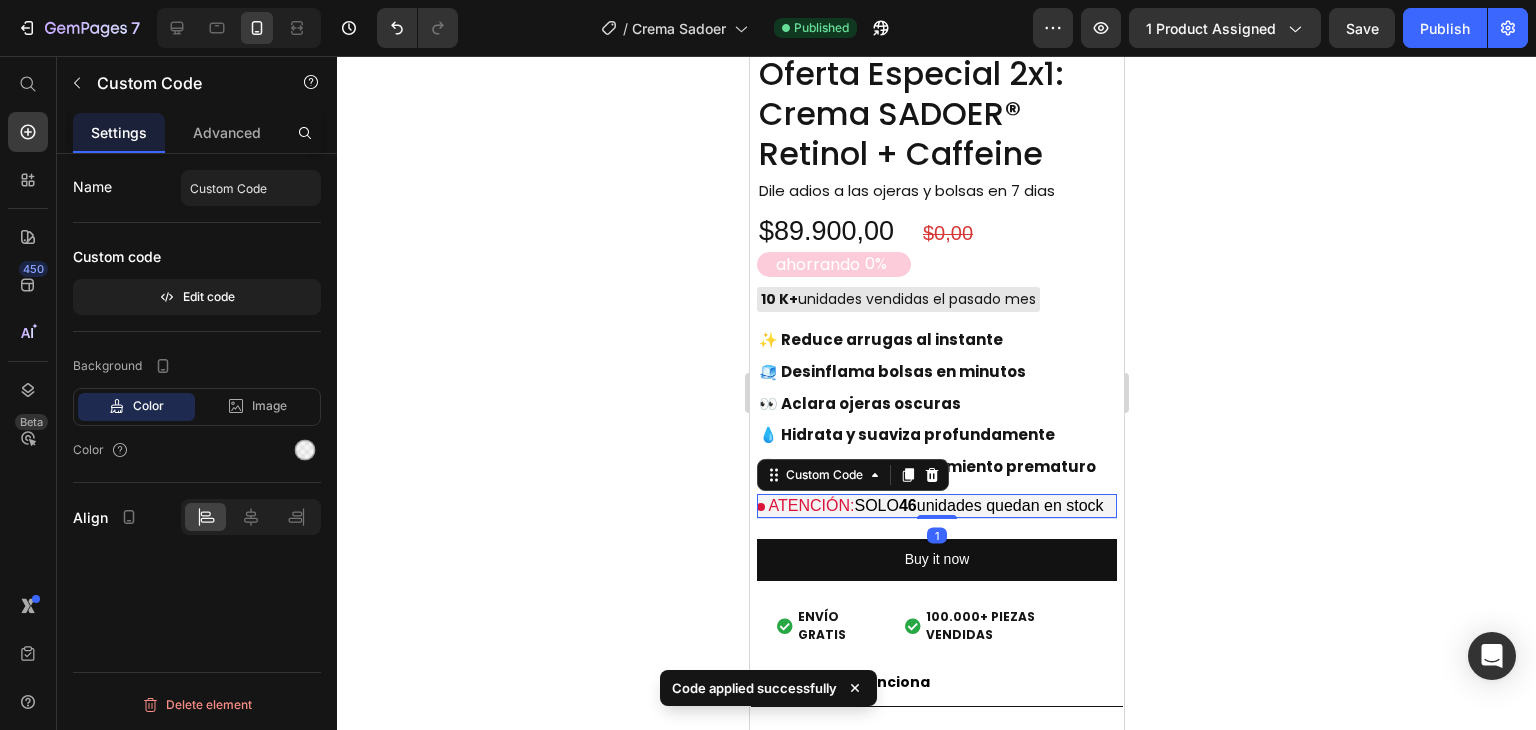 click 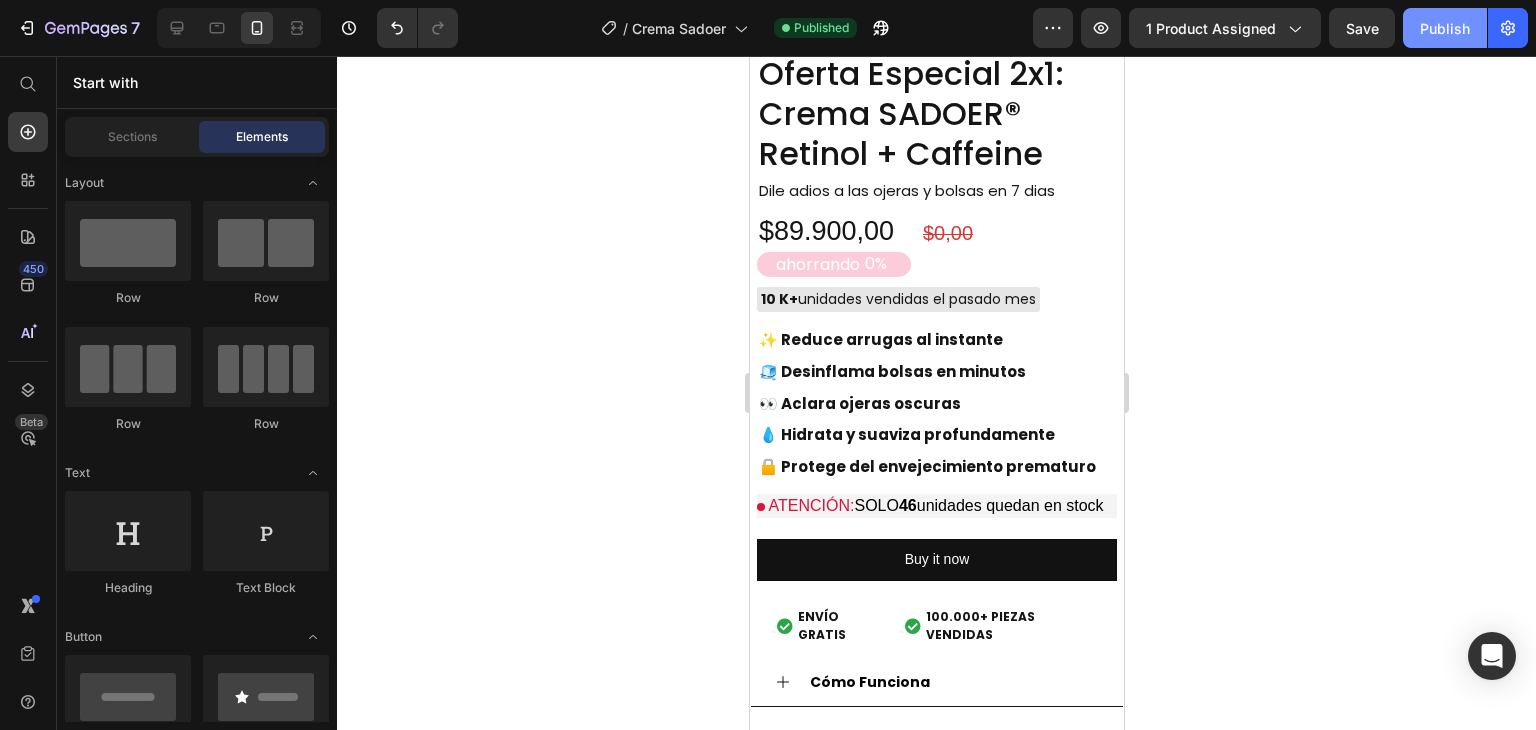 click on "Publish" at bounding box center (1445, 28) 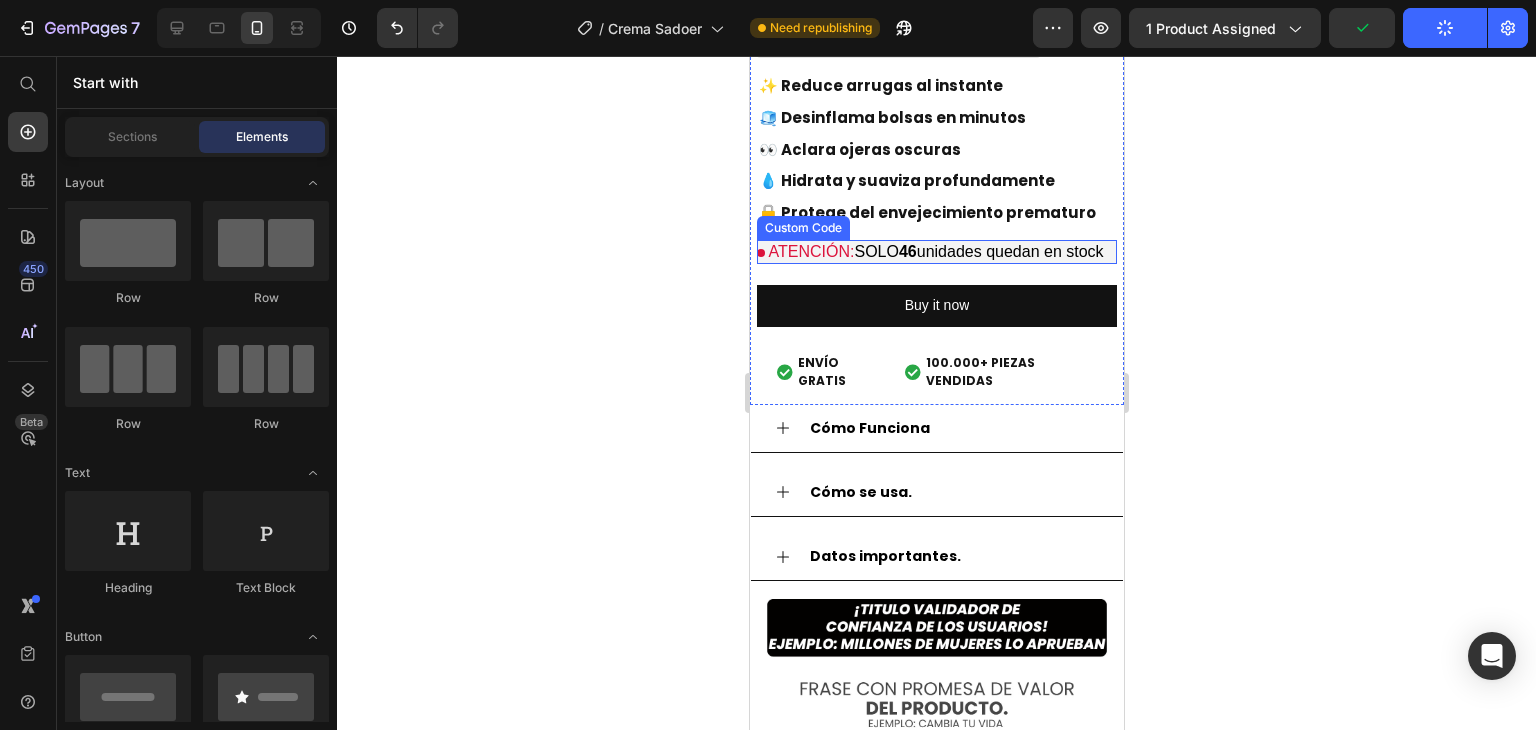 scroll, scrollTop: 2300, scrollLeft: 0, axis: vertical 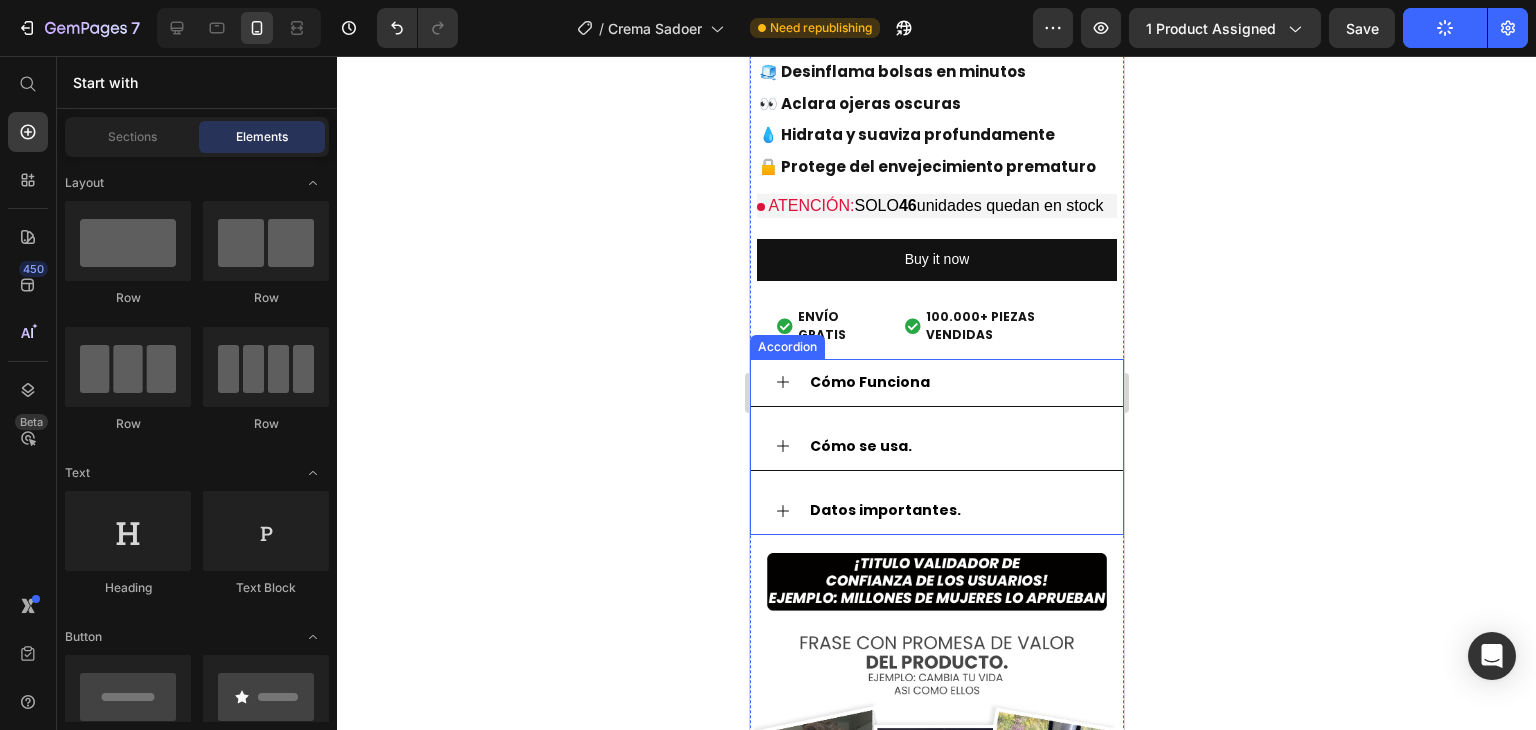 click on "Cómo Funciona" at bounding box center (952, 382) 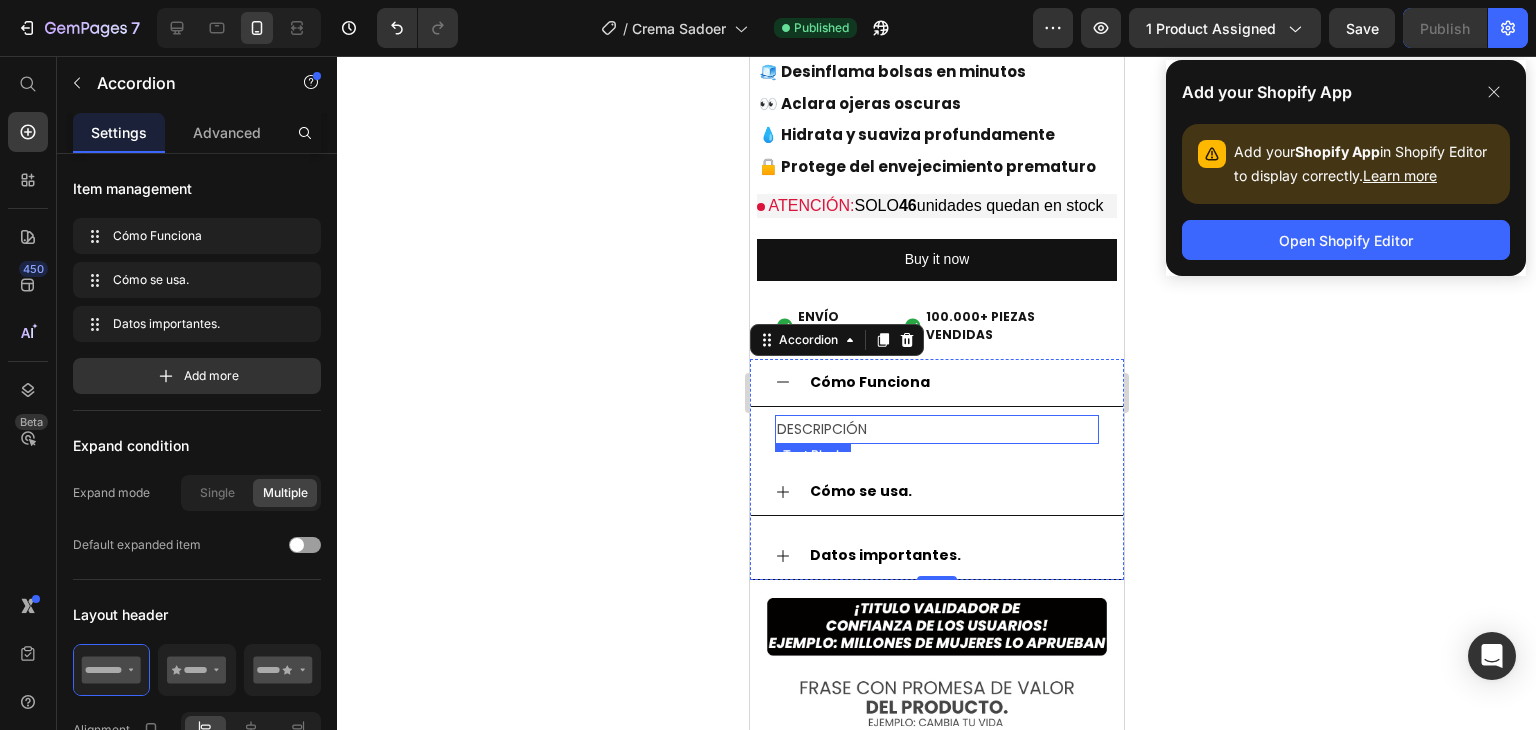 click on "DESCRIPCIÓN" at bounding box center (936, 429) 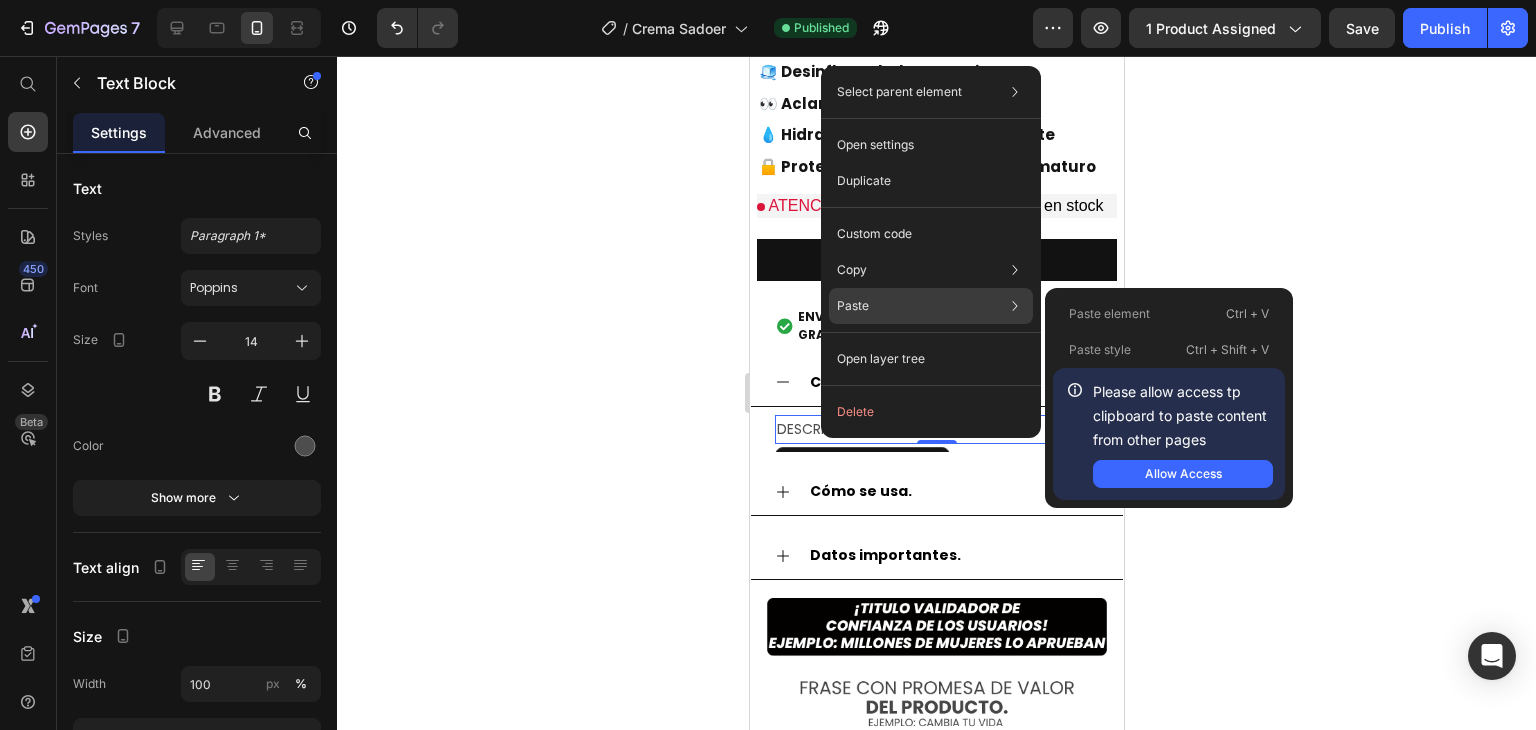 click on "Paste Paste element  Ctrl + V Paste style  Ctrl + Shift + V  Please allow access tp clipboard to paste content from other pages  Allow Access" 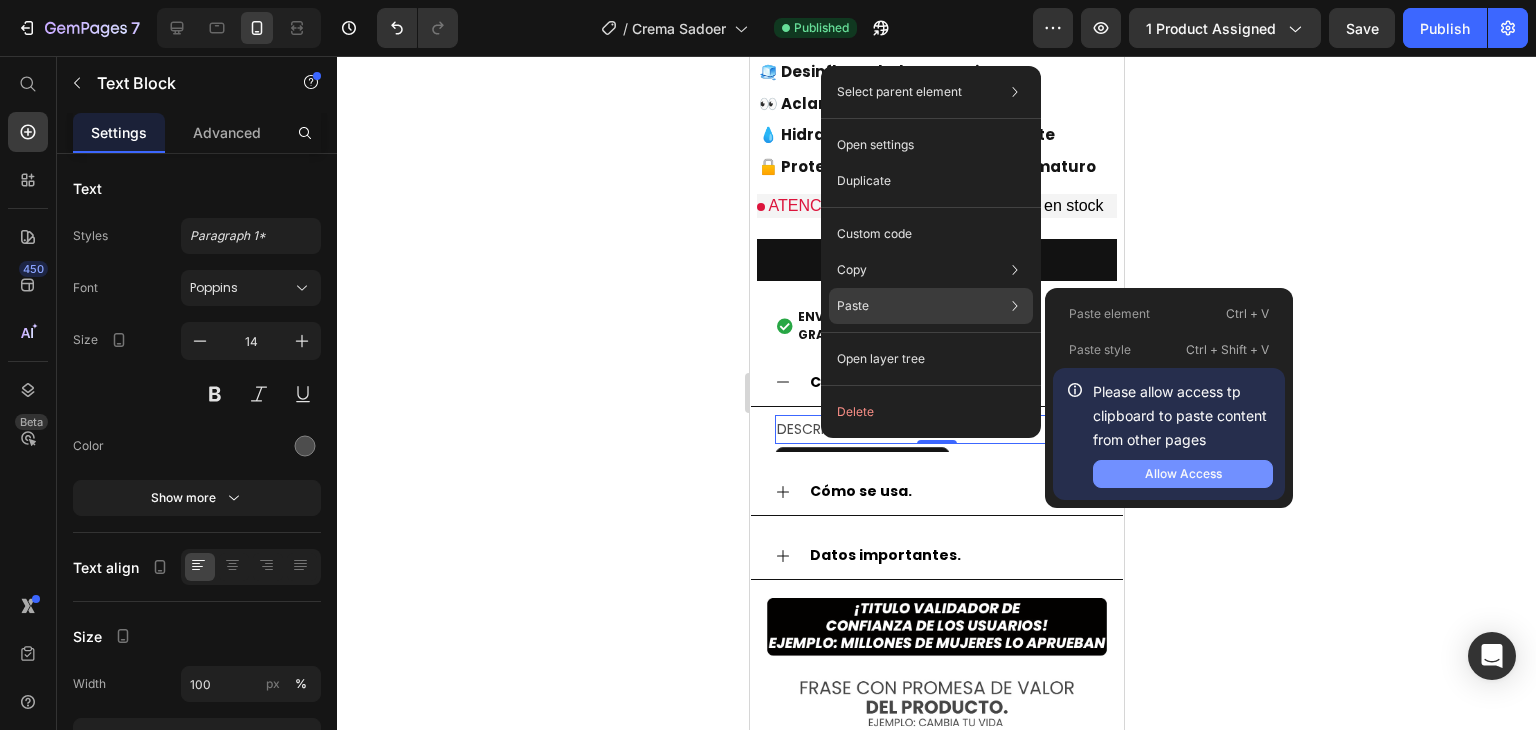 click on "Allow Access" at bounding box center [1183, 474] 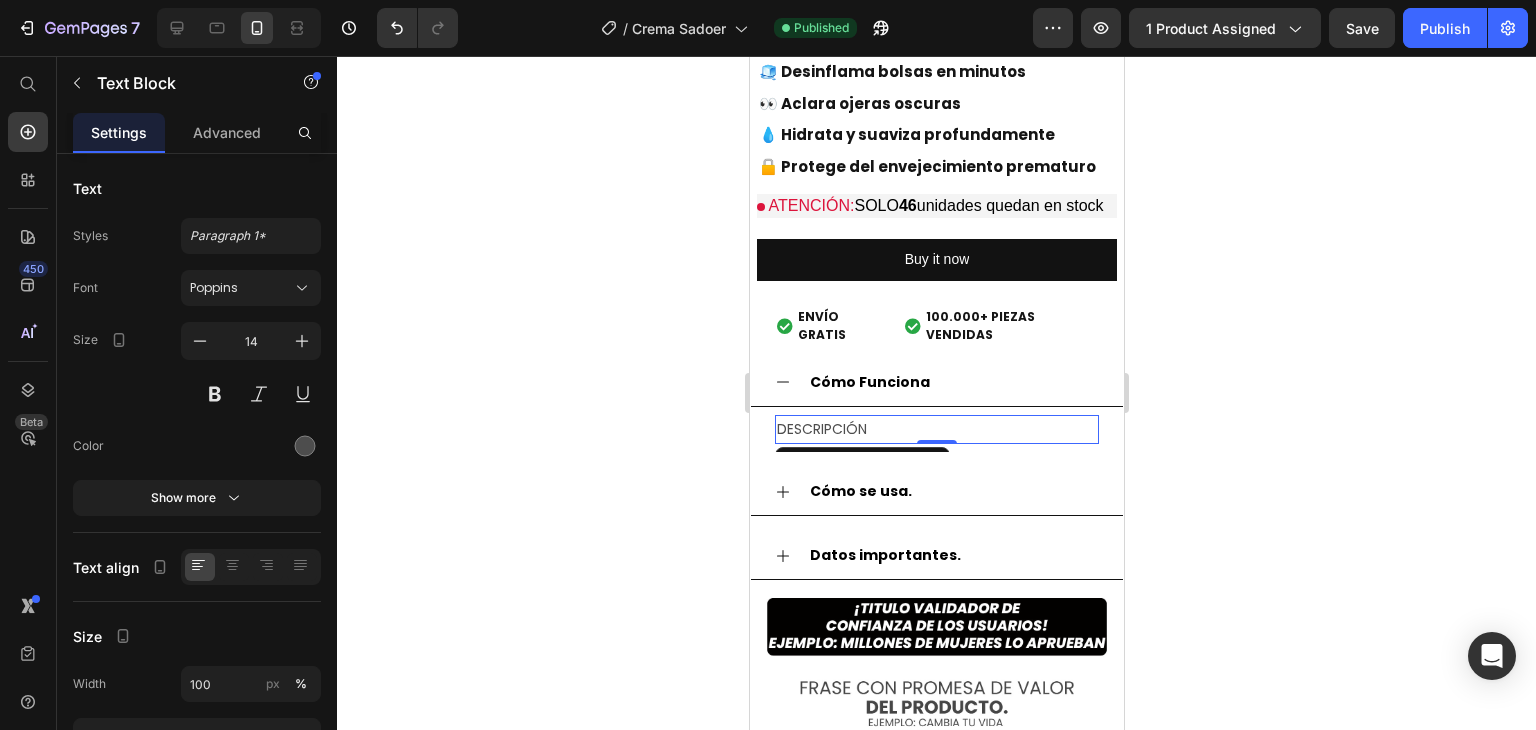 click on "DESCRIPCIÓN" at bounding box center (936, 429) 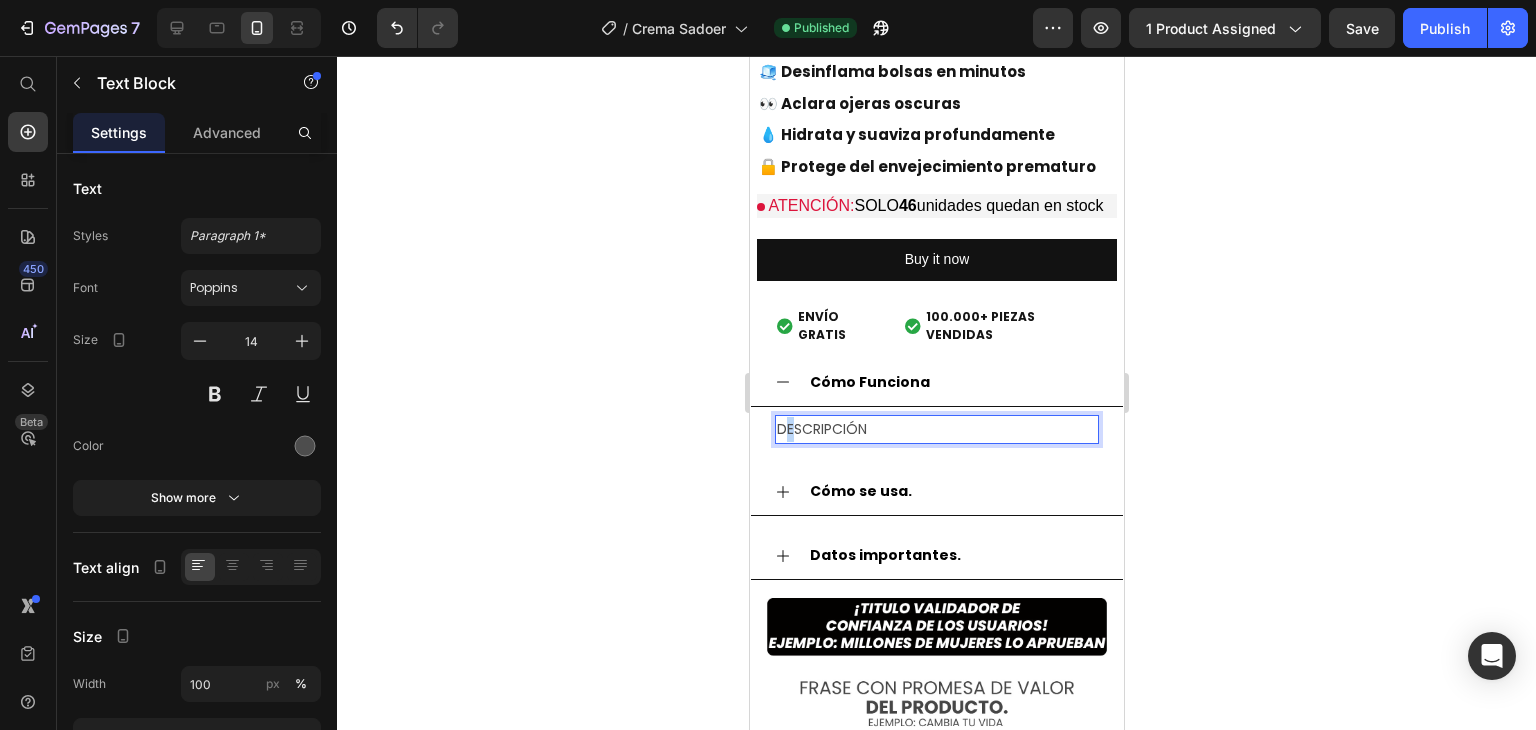 drag, startPoint x: 812, startPoint y: 409, endPoint x: 789, endPoint y: 405, distance: 23.345236 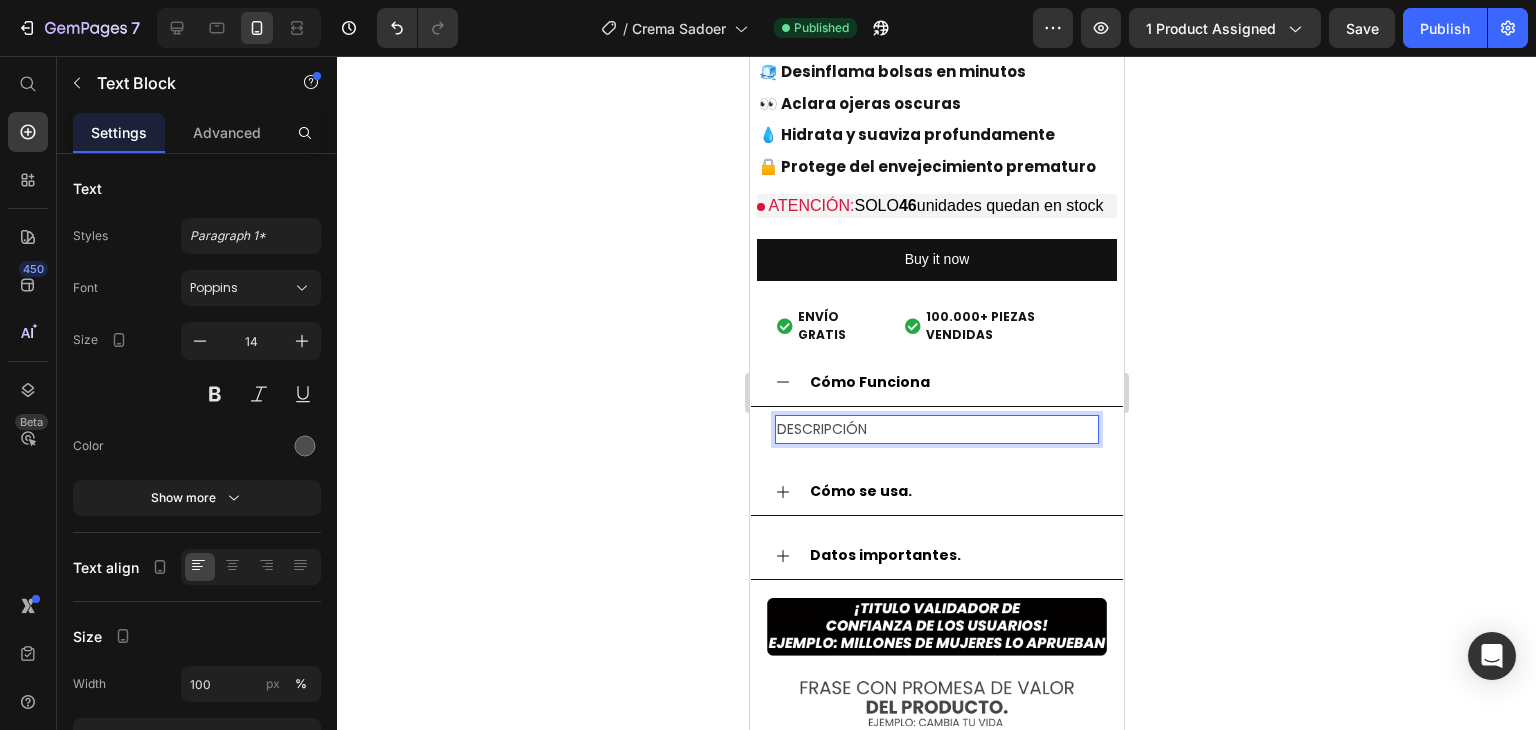 click on "DESCRIPCIÓN" at bounding box center [936, 429] 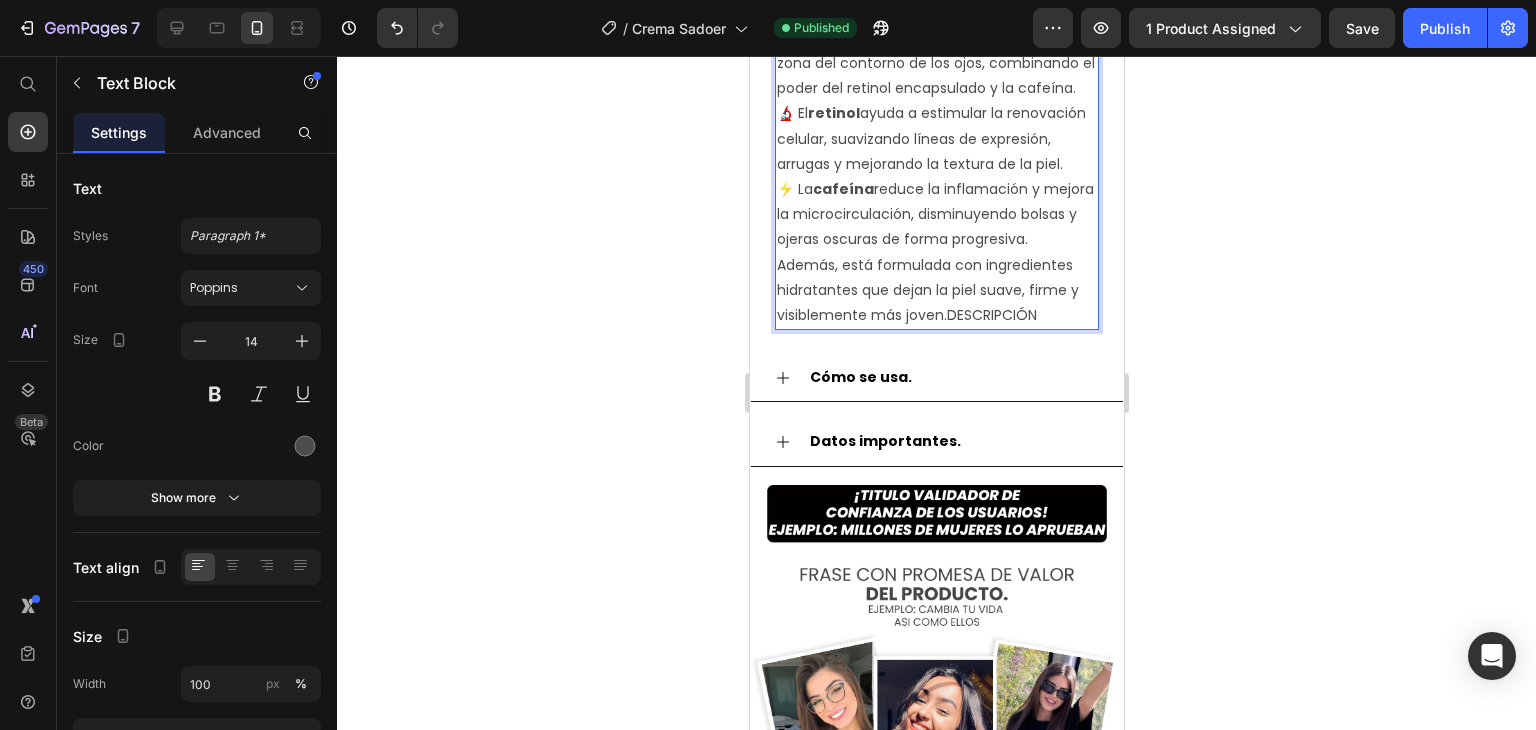 scroll, scrollTop: 2760, scrollLeft: 0, axis: vertical 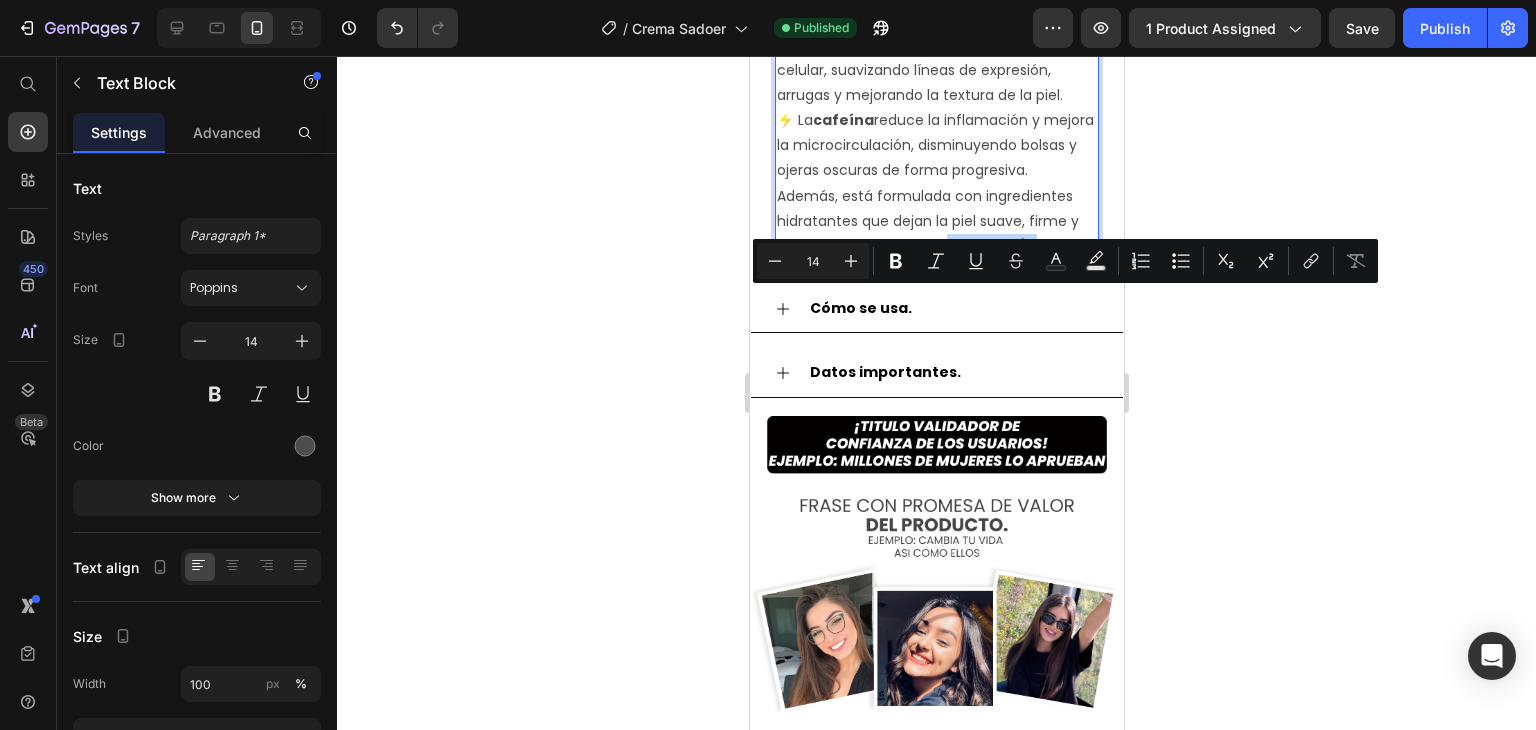 drag, startPoint x: 1045, startPoint y: 301, endPoint x: 945, endPoint y: 300, distance: 100.005 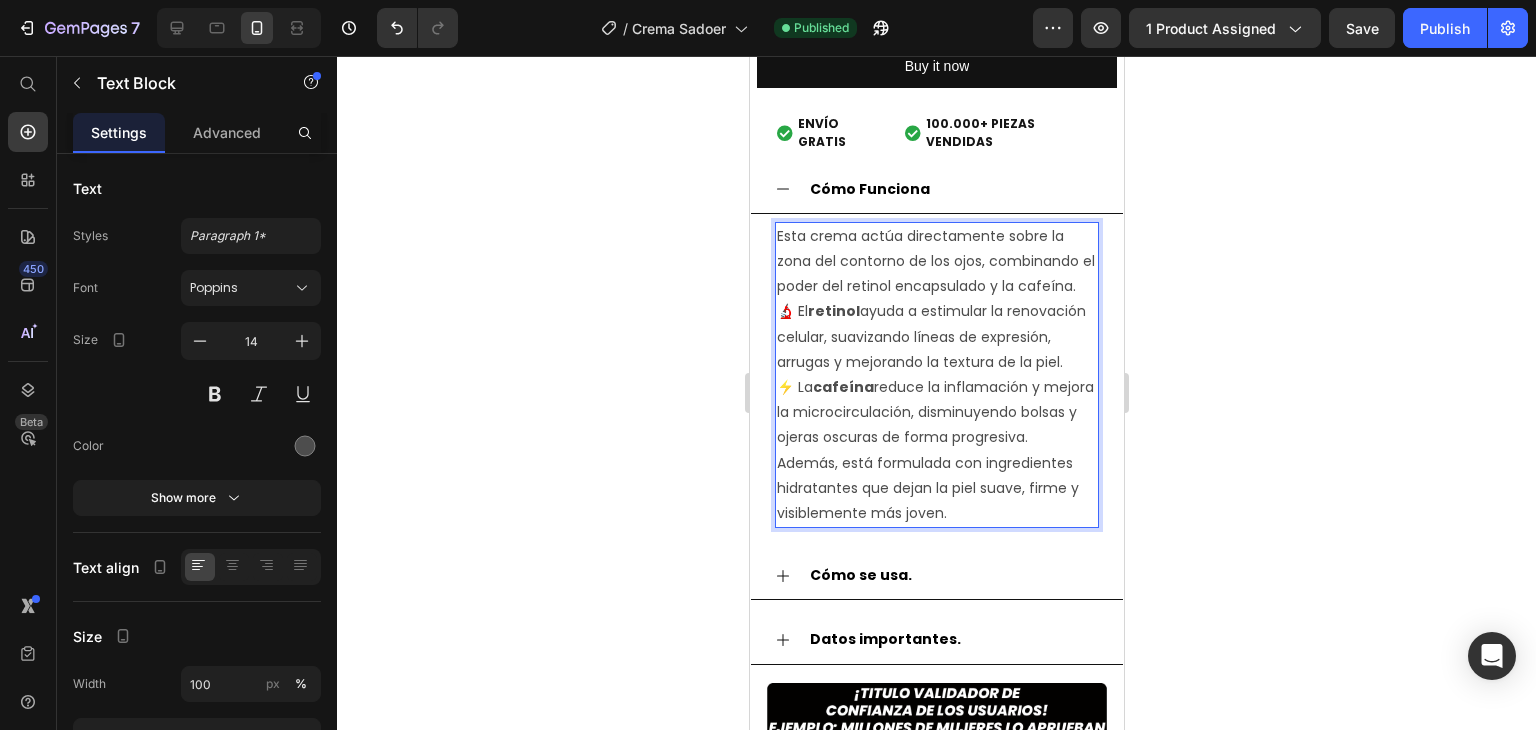 scroll, scrollTop: 2460, scrollLeft: 0, axis: vertical 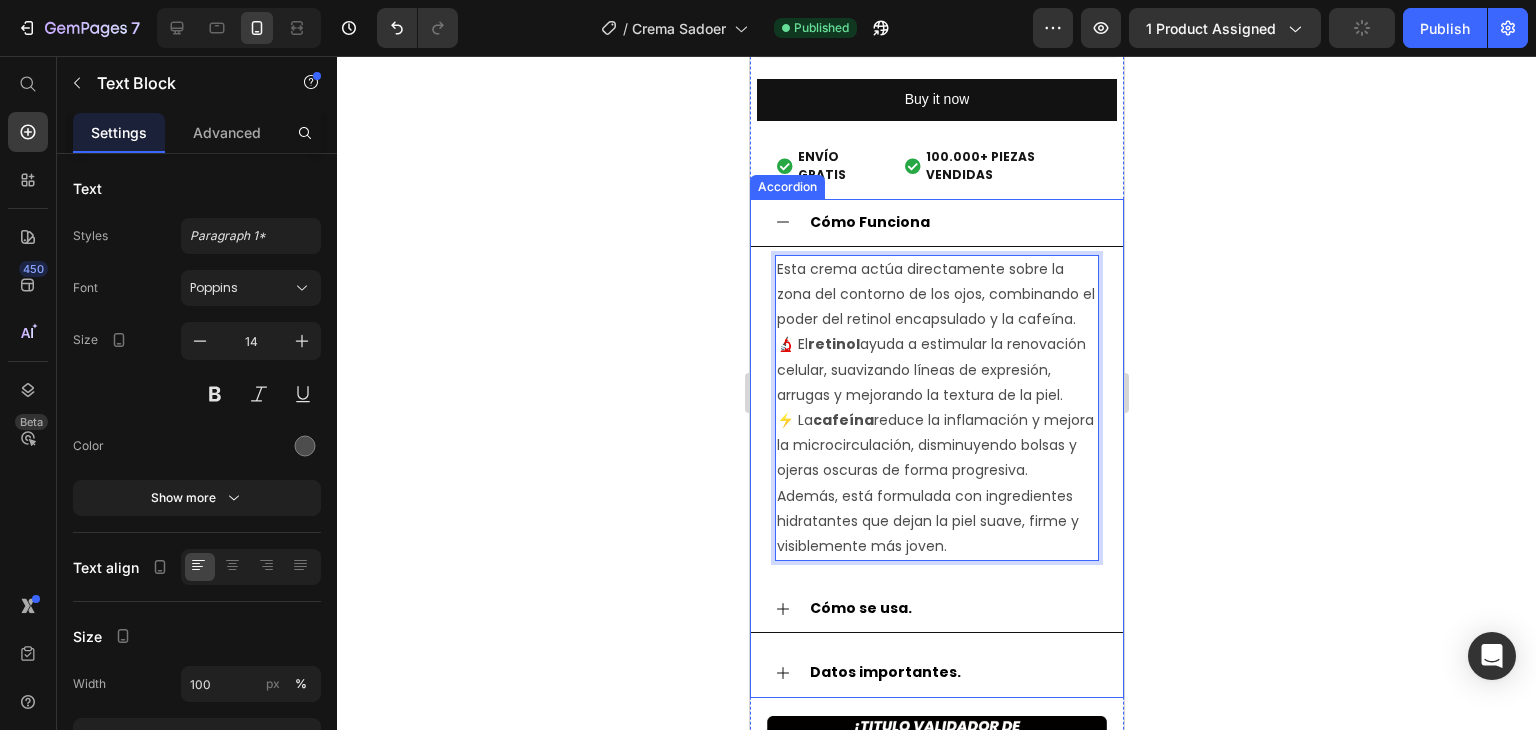 click on "Cómo Funciona" at bounding box center [869, 222] 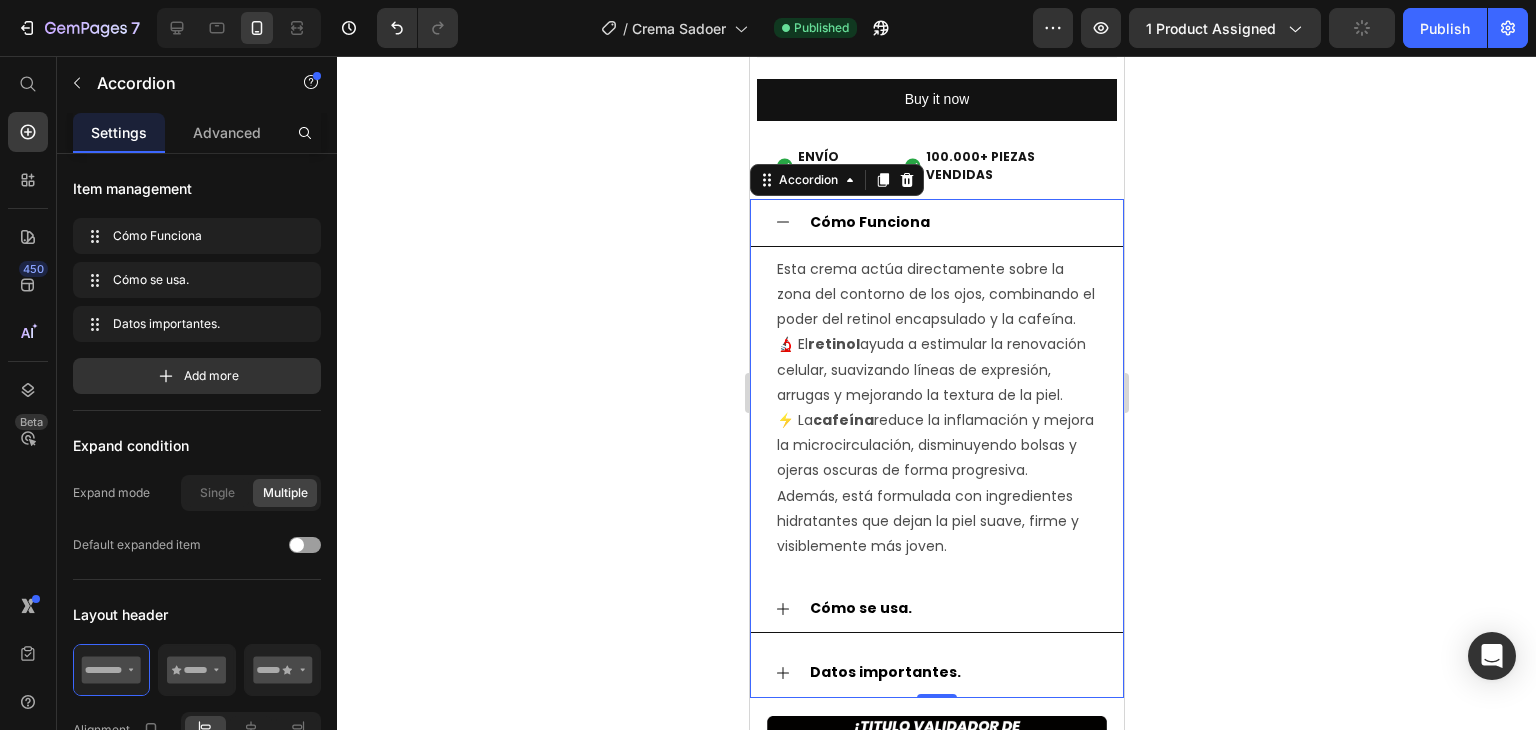 scroll, scrollTop: 0, scrollLeft: 0, axis: both 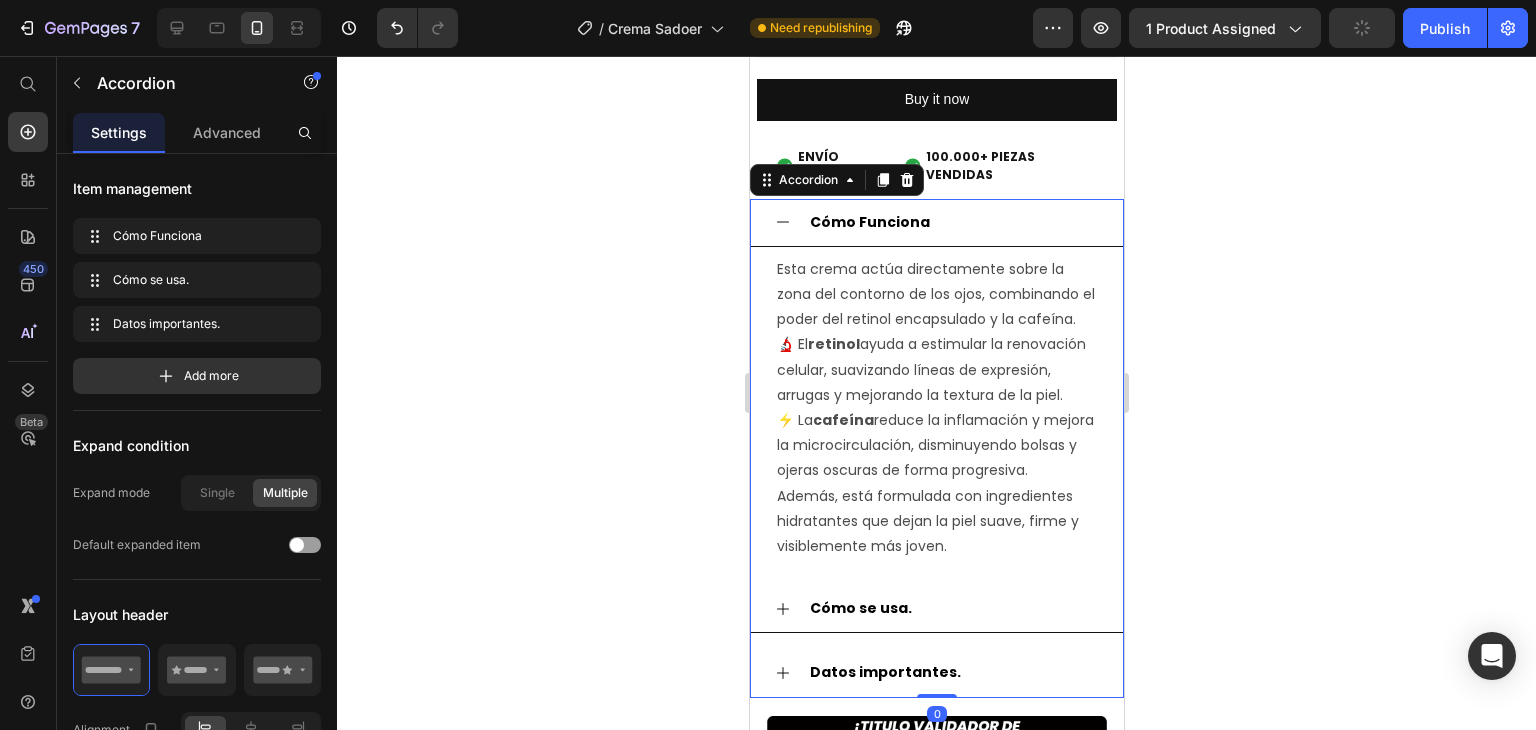 click on "Cómo Funciona" at bounding box center (952, 222) 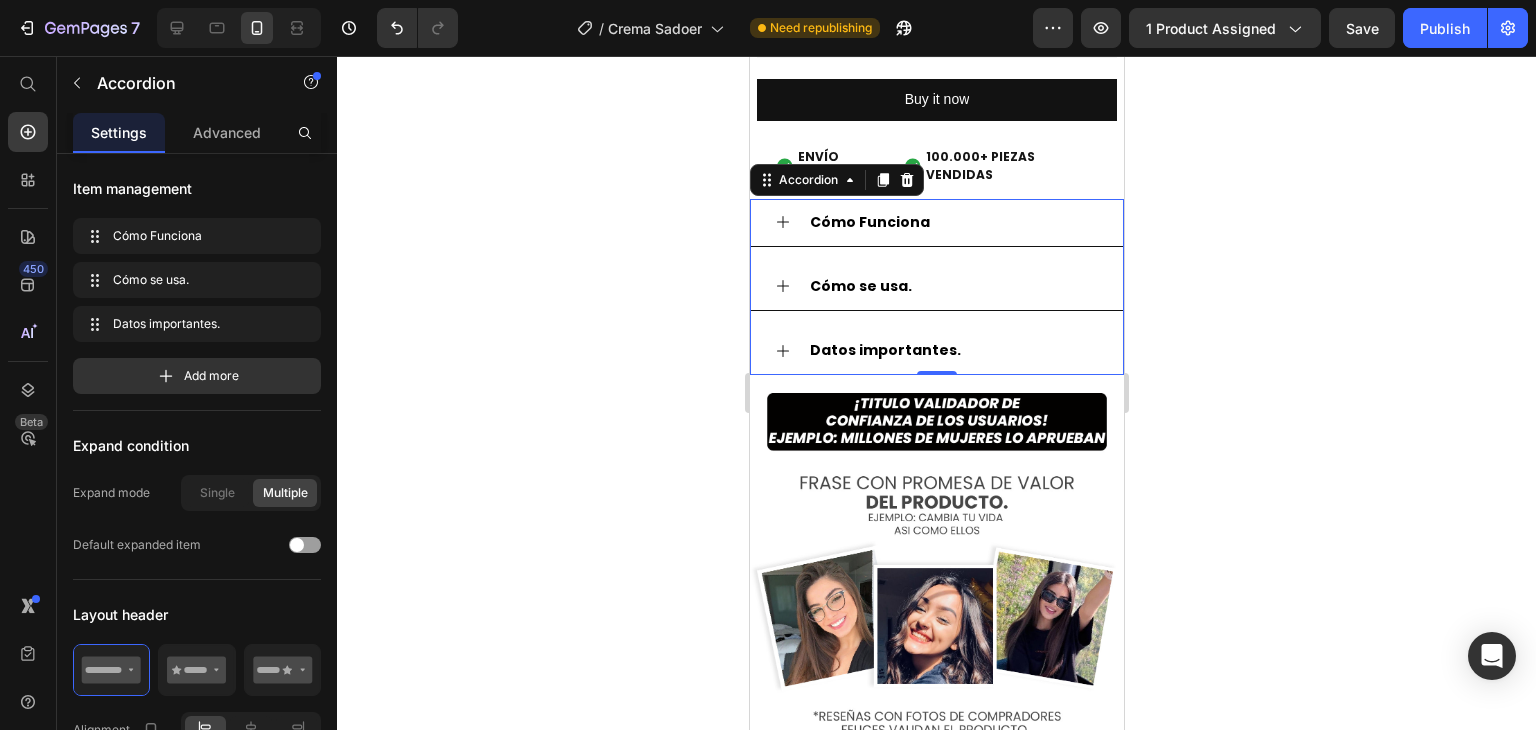 click on "Cómo Funciona" at bounding box center (952, 222) 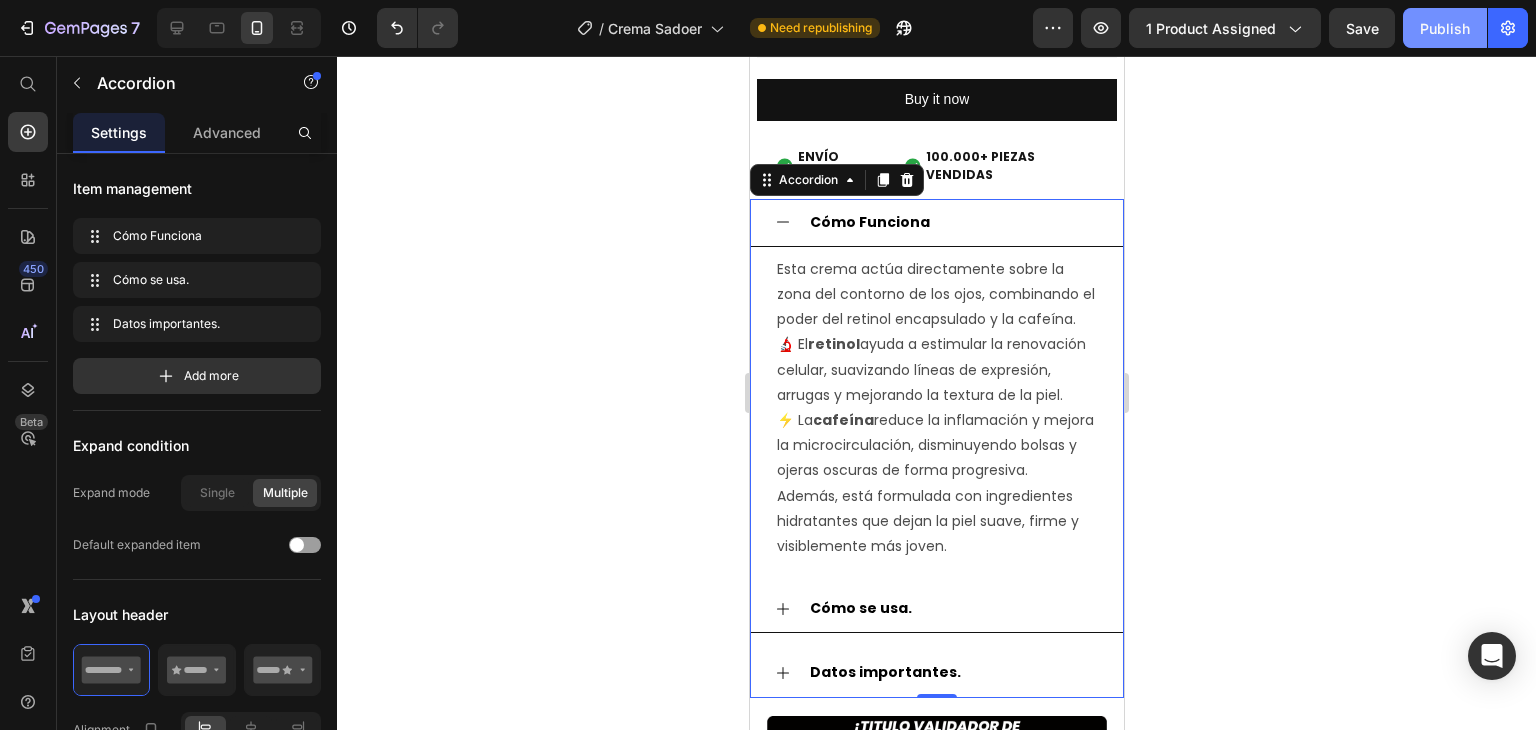 click on "Publish" at bounding box center [1445, 28] 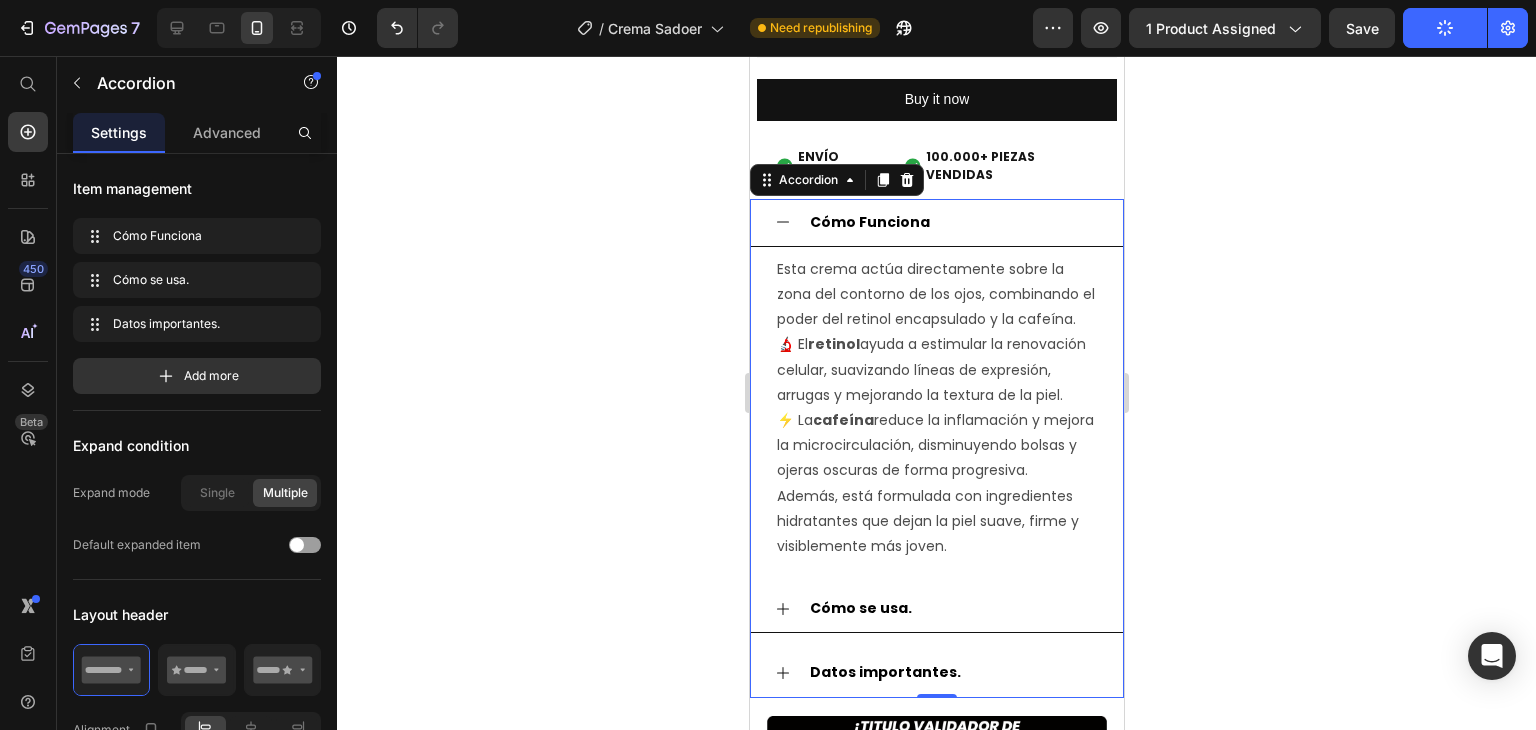 click on "Cómo Funciona" at bounding box center [936, 223] 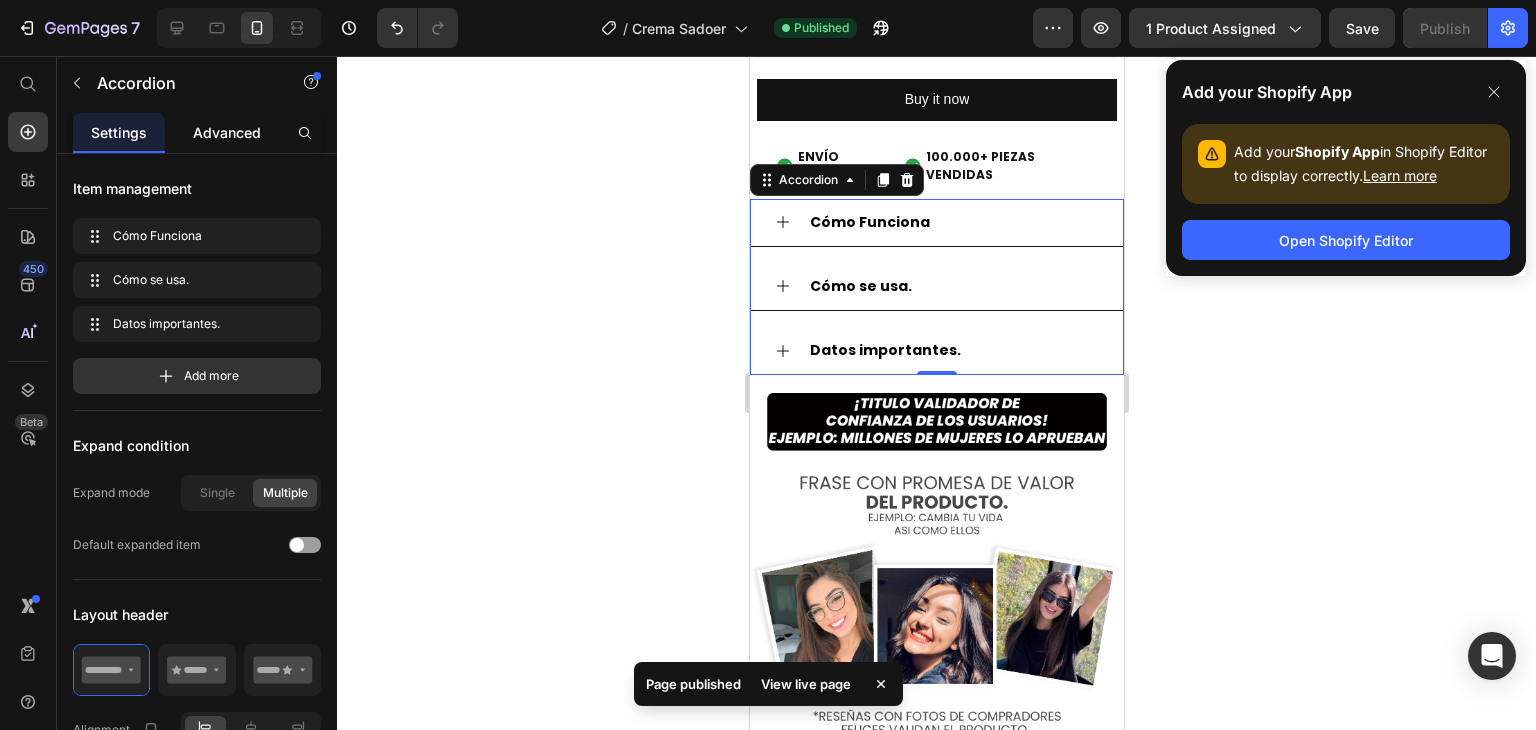 click on "Advanced" at bounding box center (227, 132) 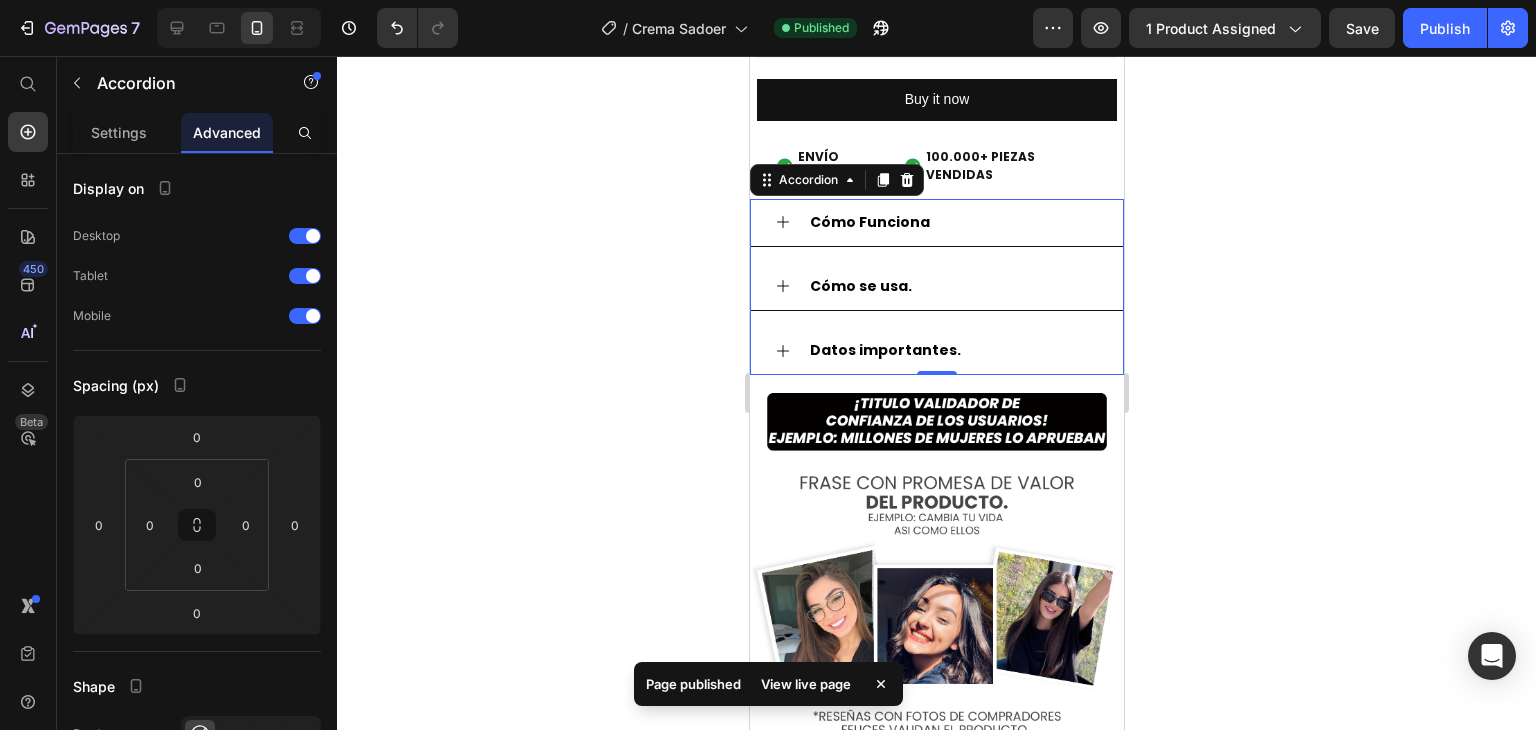 click 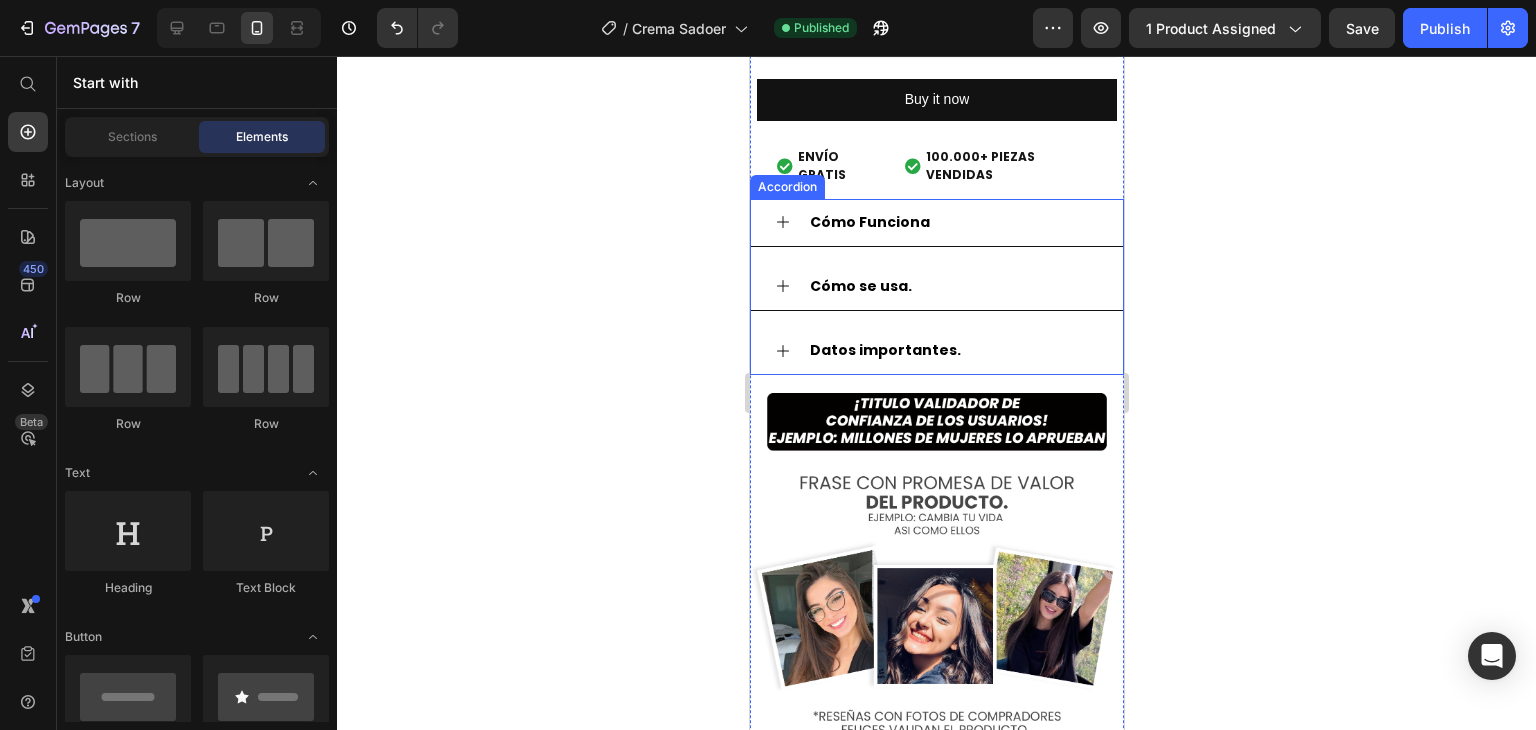 click on "Cómo se usa." at bounding box center (952, 286) 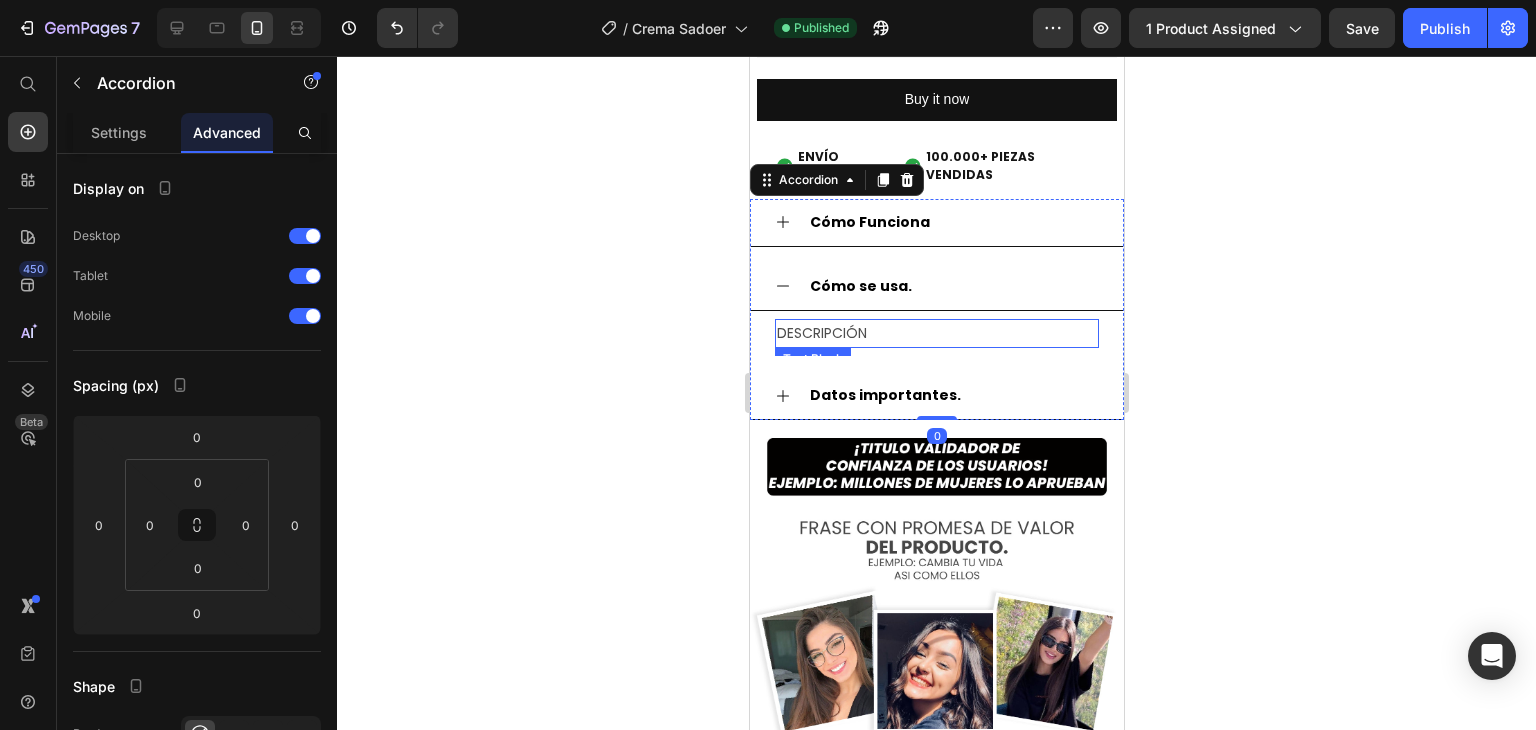 click on "DESCRIPCIÓN" at bounding box center (936, 333) 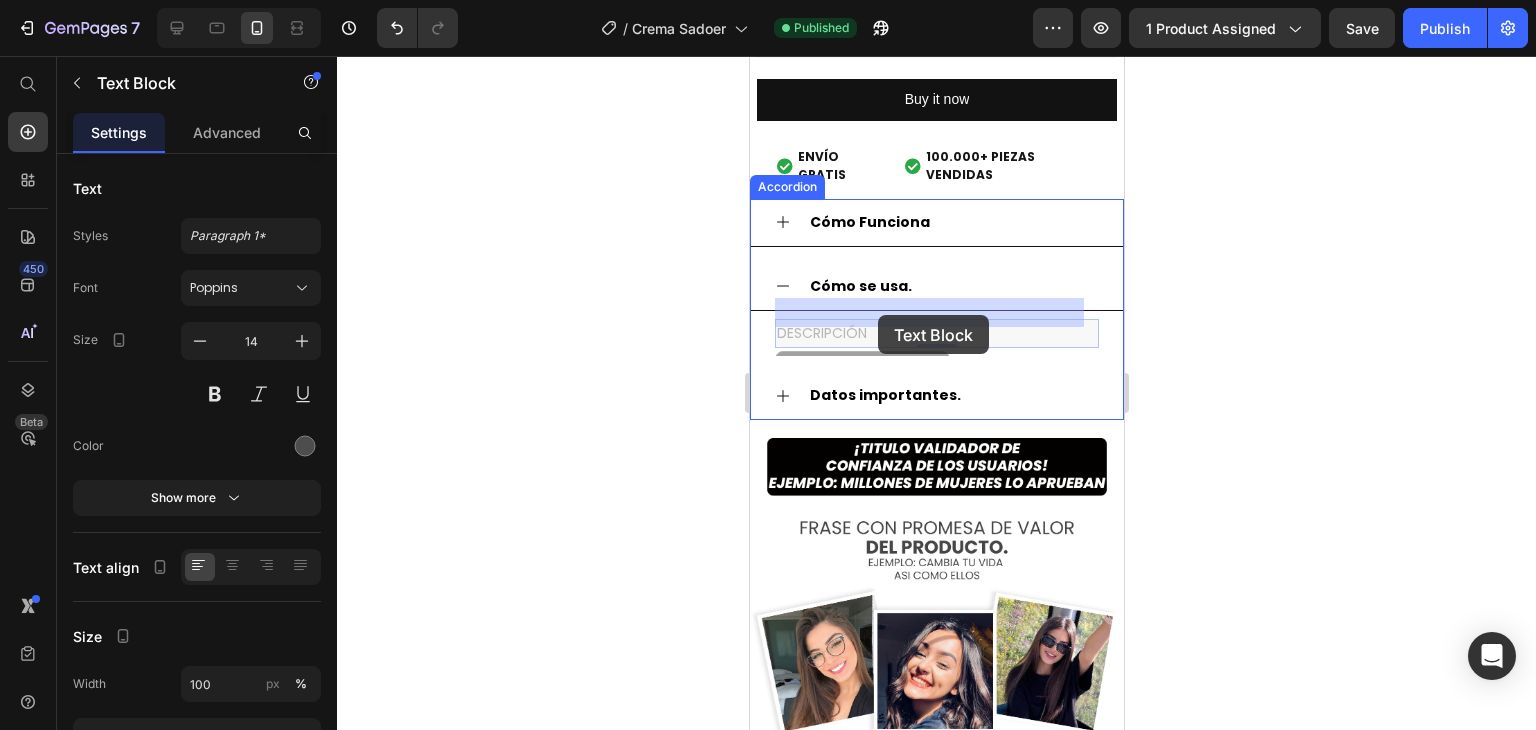 drag, startPoint x: 887, startPoint y: 309, endPoint x: 877, endPoint y: 315, distance: 11.661903 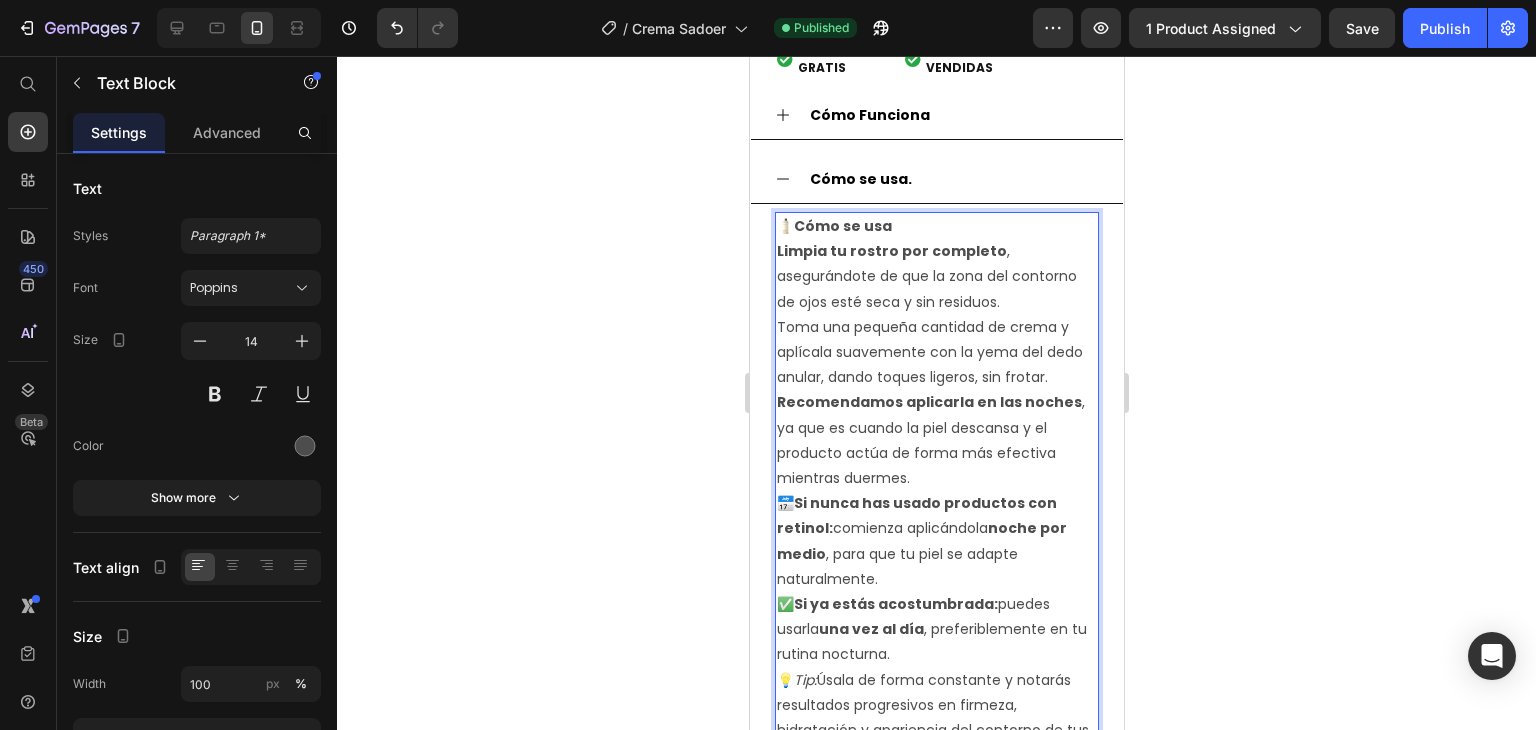 scroll, scrollTop: 2500, scrollLeft: 0, axis: vertical 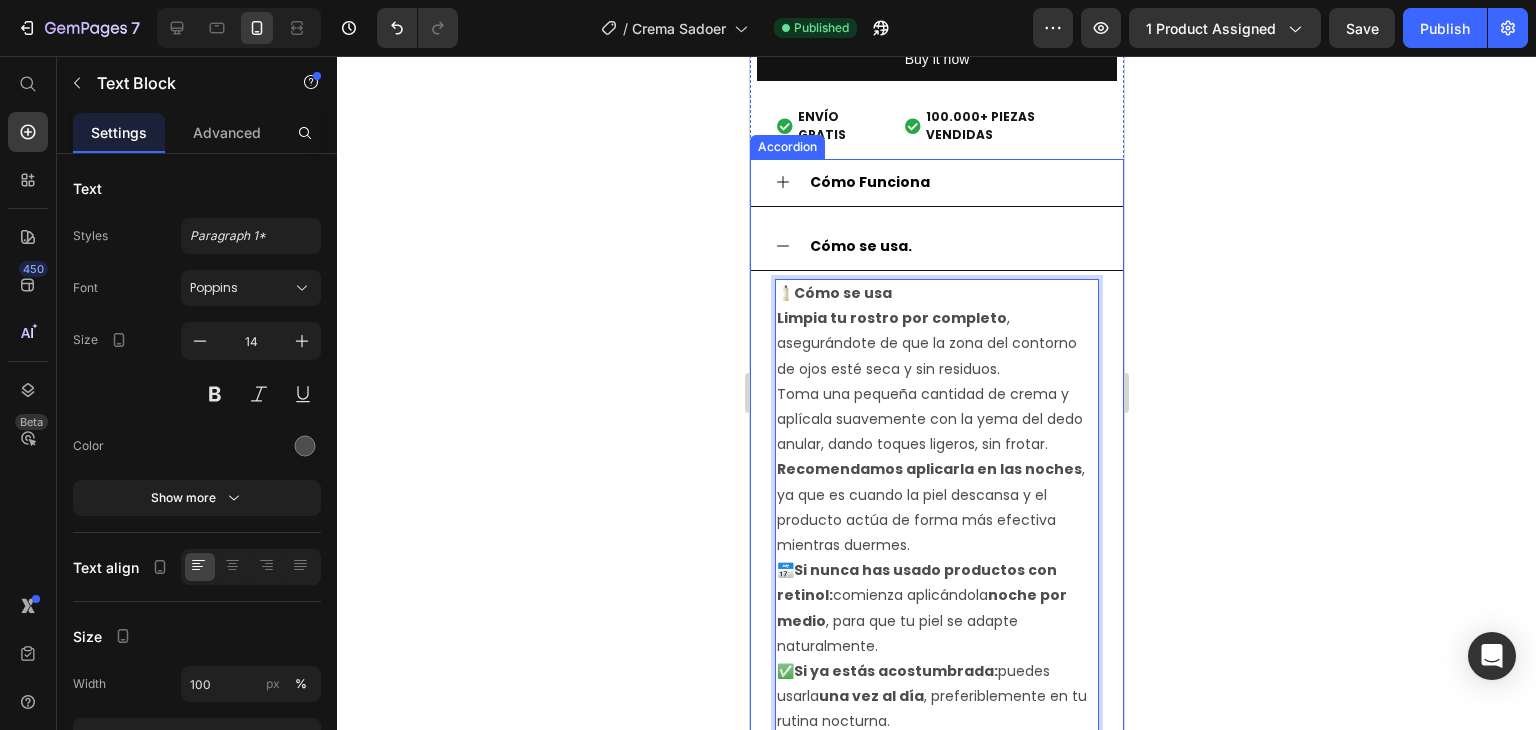 click on "Cómo se usa." at bounding box center [952, 246] 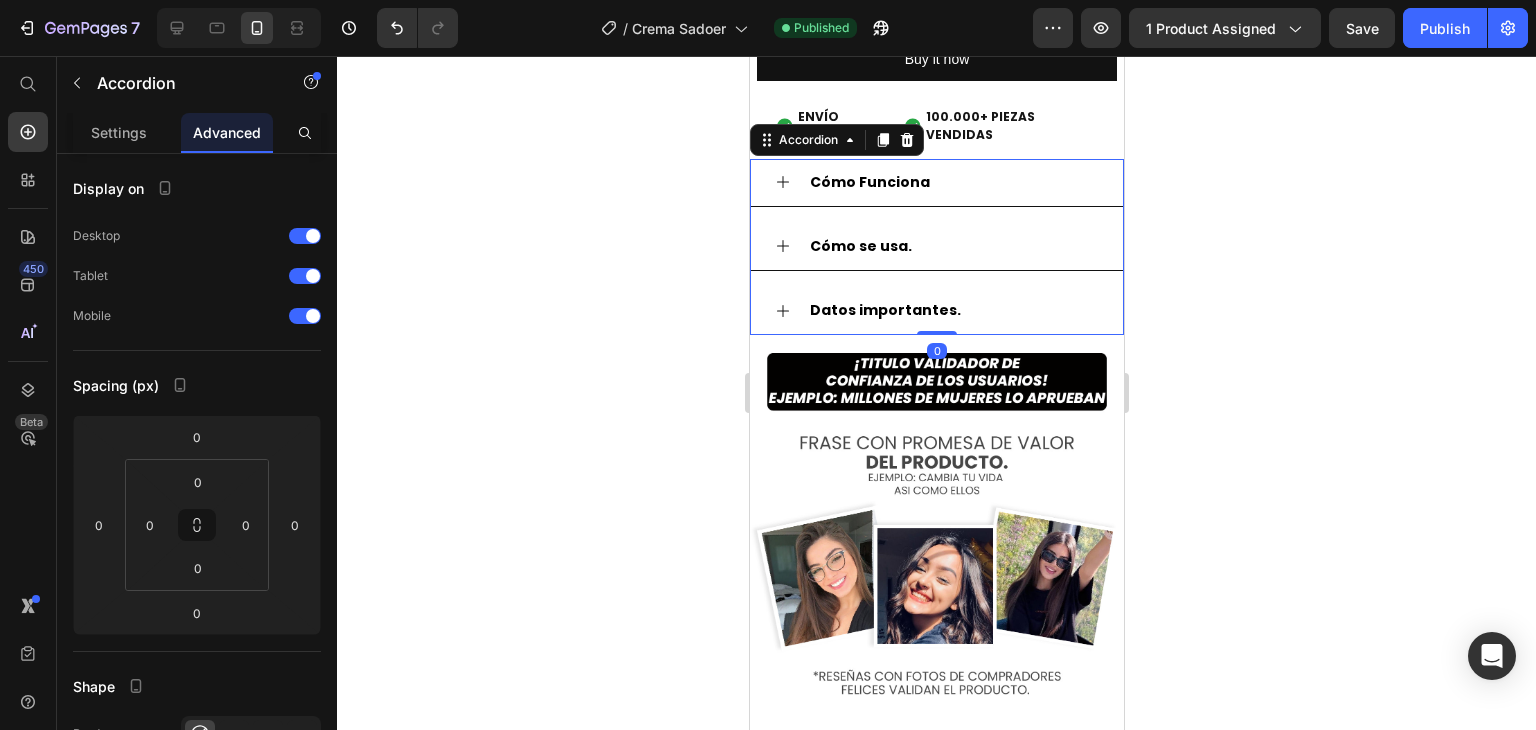 scroll, scrollTop: 0, scrollLeft: 0, axis: both 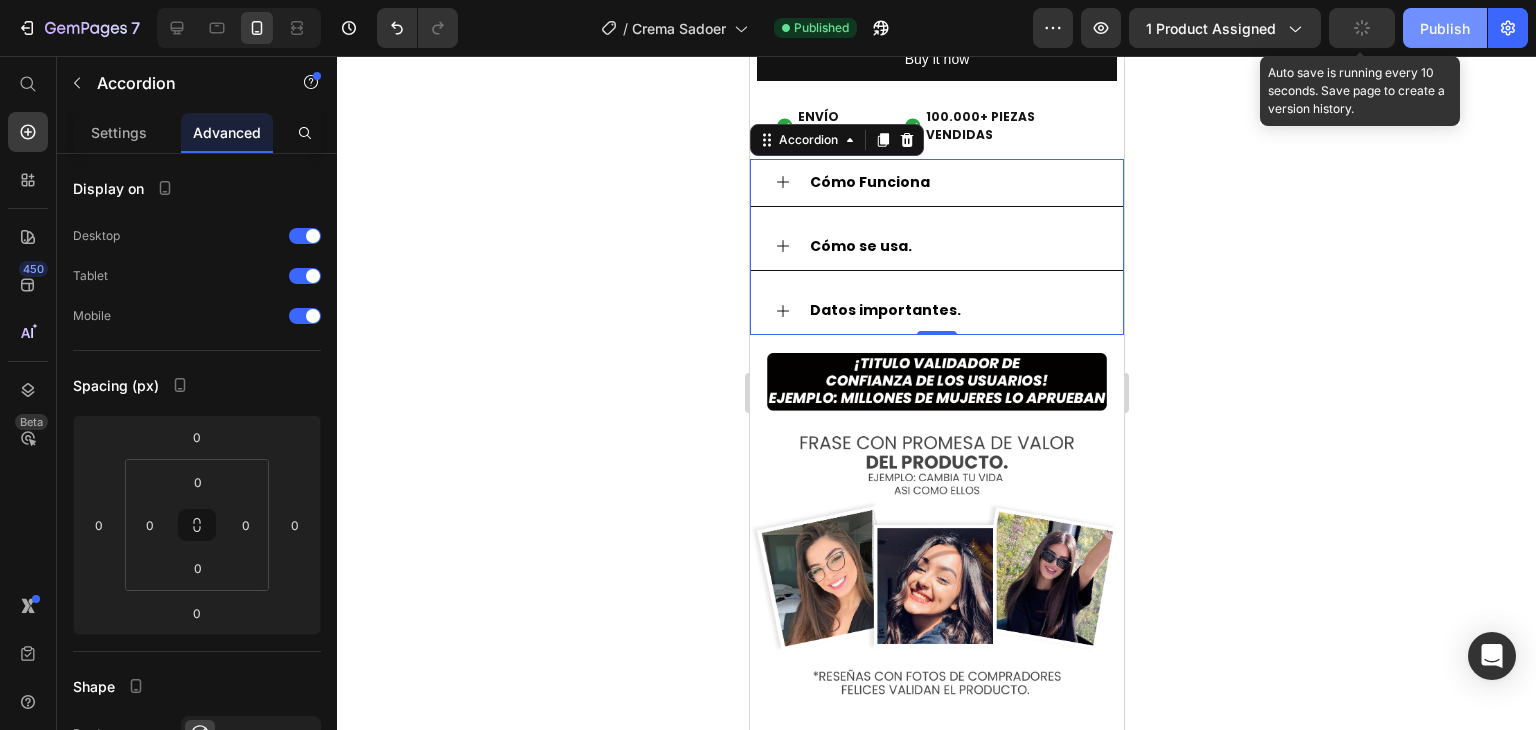 click on "Publish" at bounding box center [1445, 28] 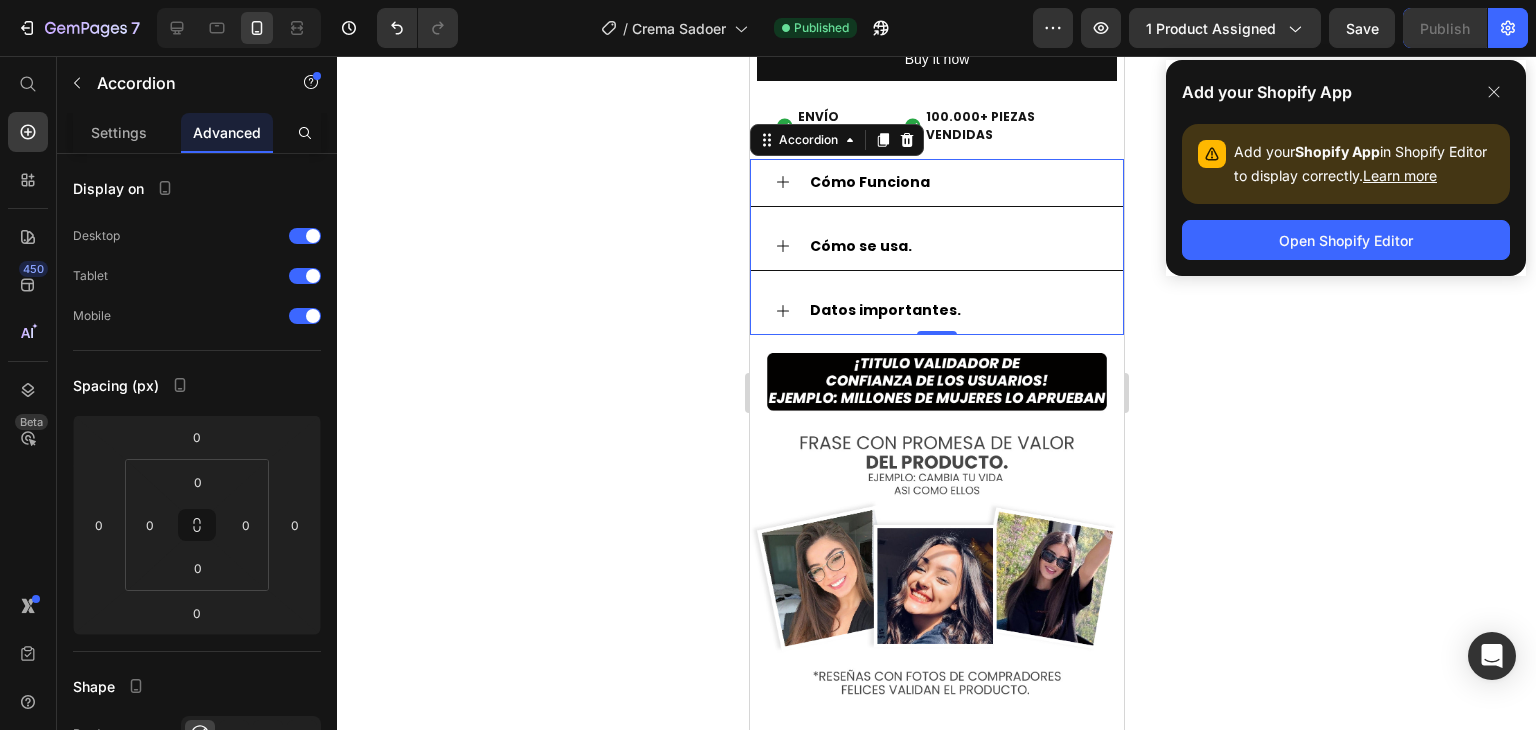 click on "Datos importantes." at bounding box center [884, 310] 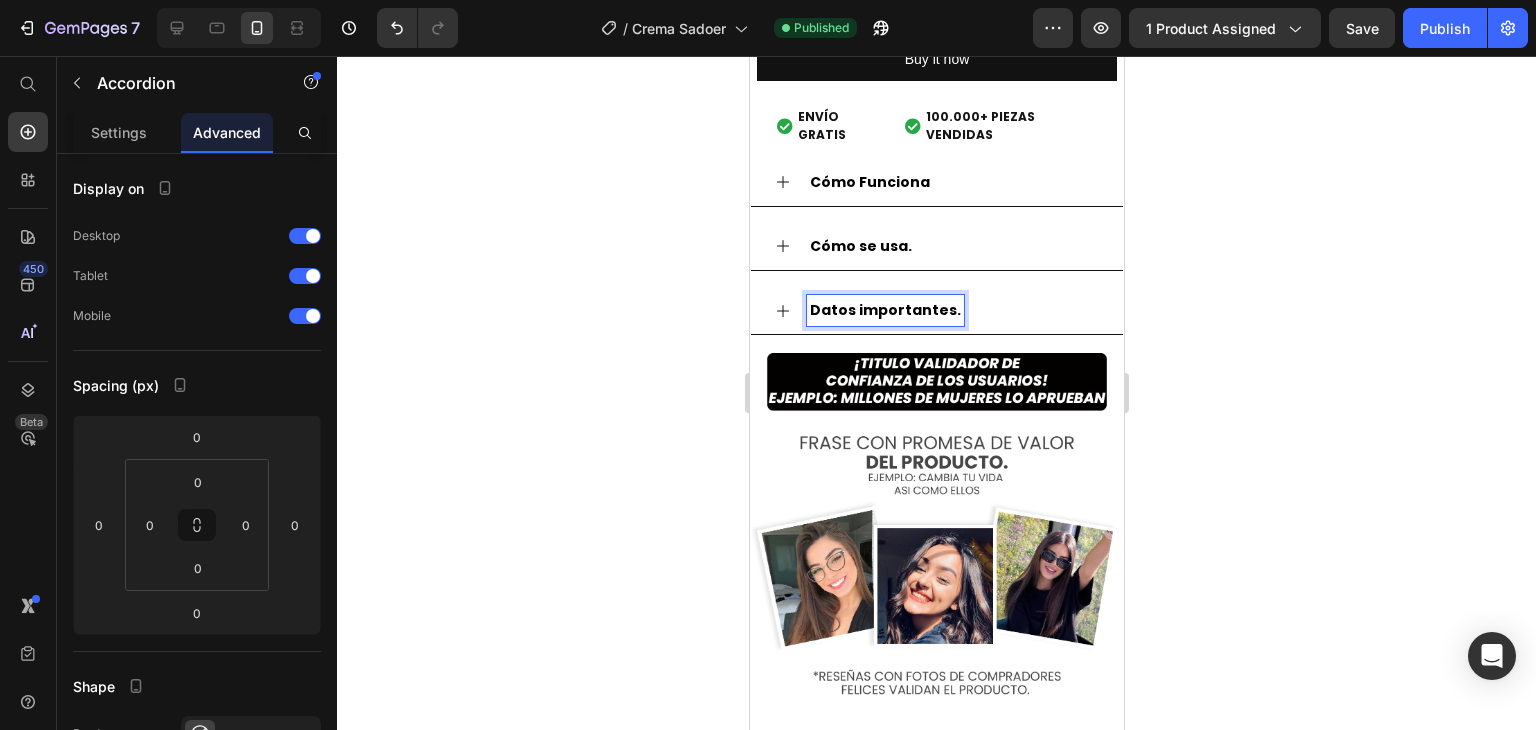 click on "Datos importantes." at bounding box center (952, 310) 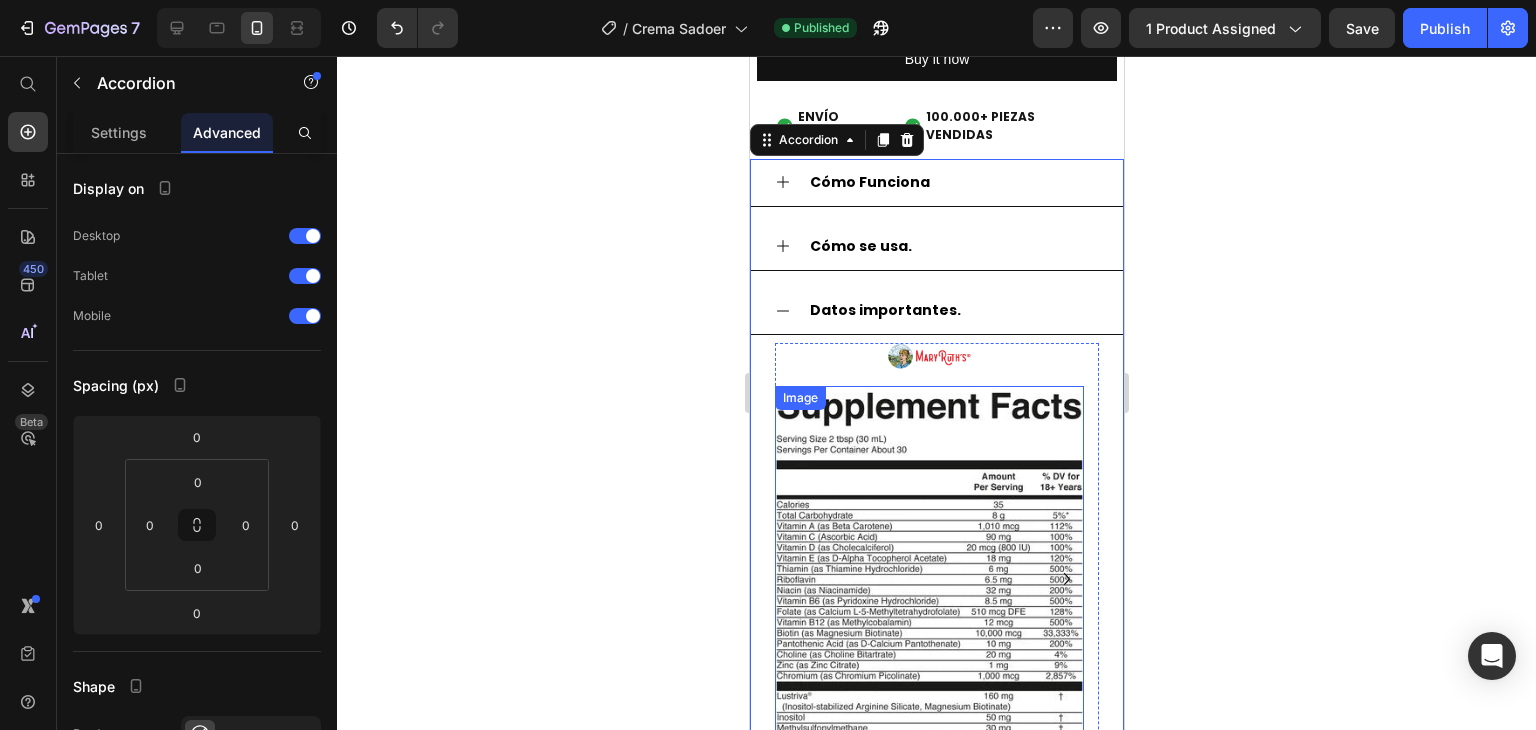 click at bounding box center [928, 600] 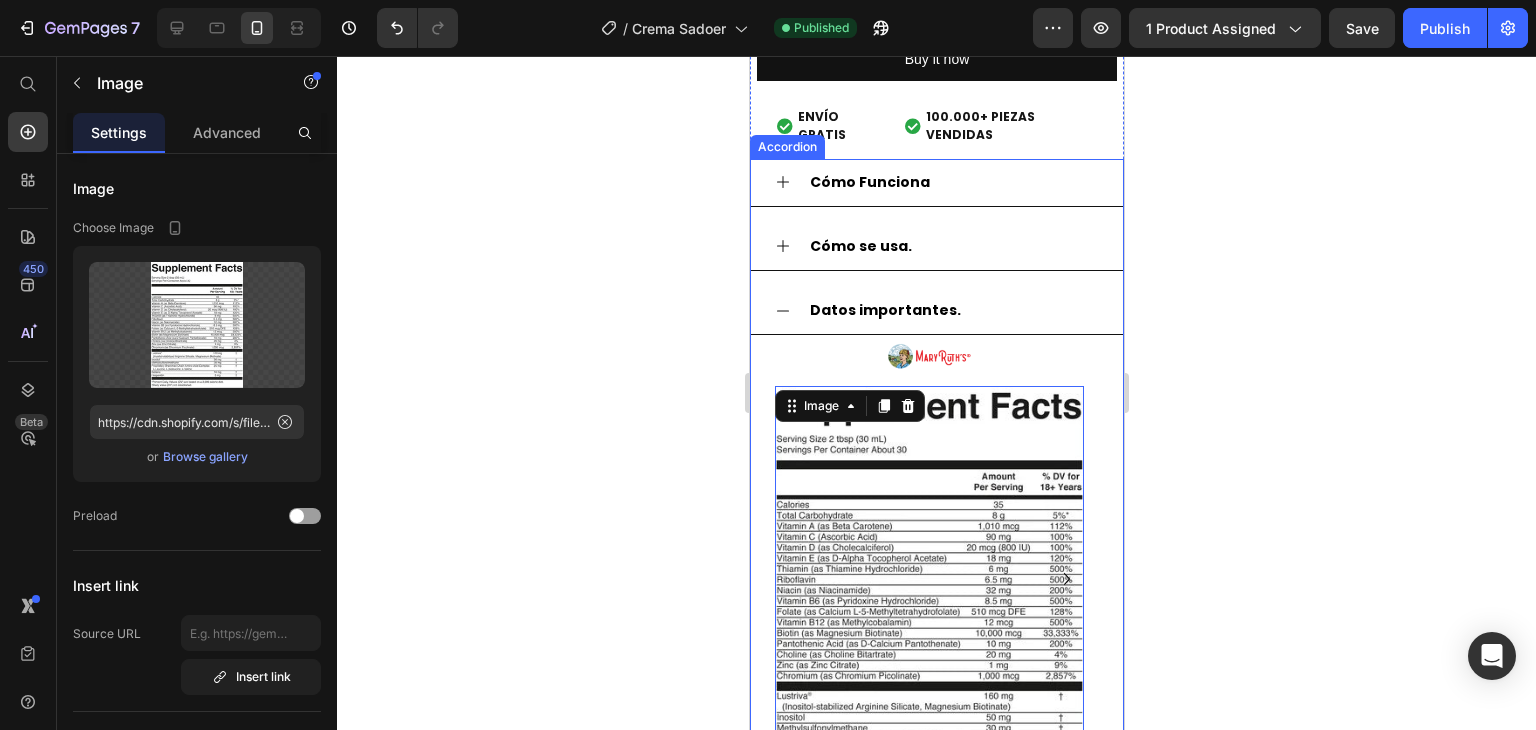click on "Cómo se usa." at bounding box center (952, 246) 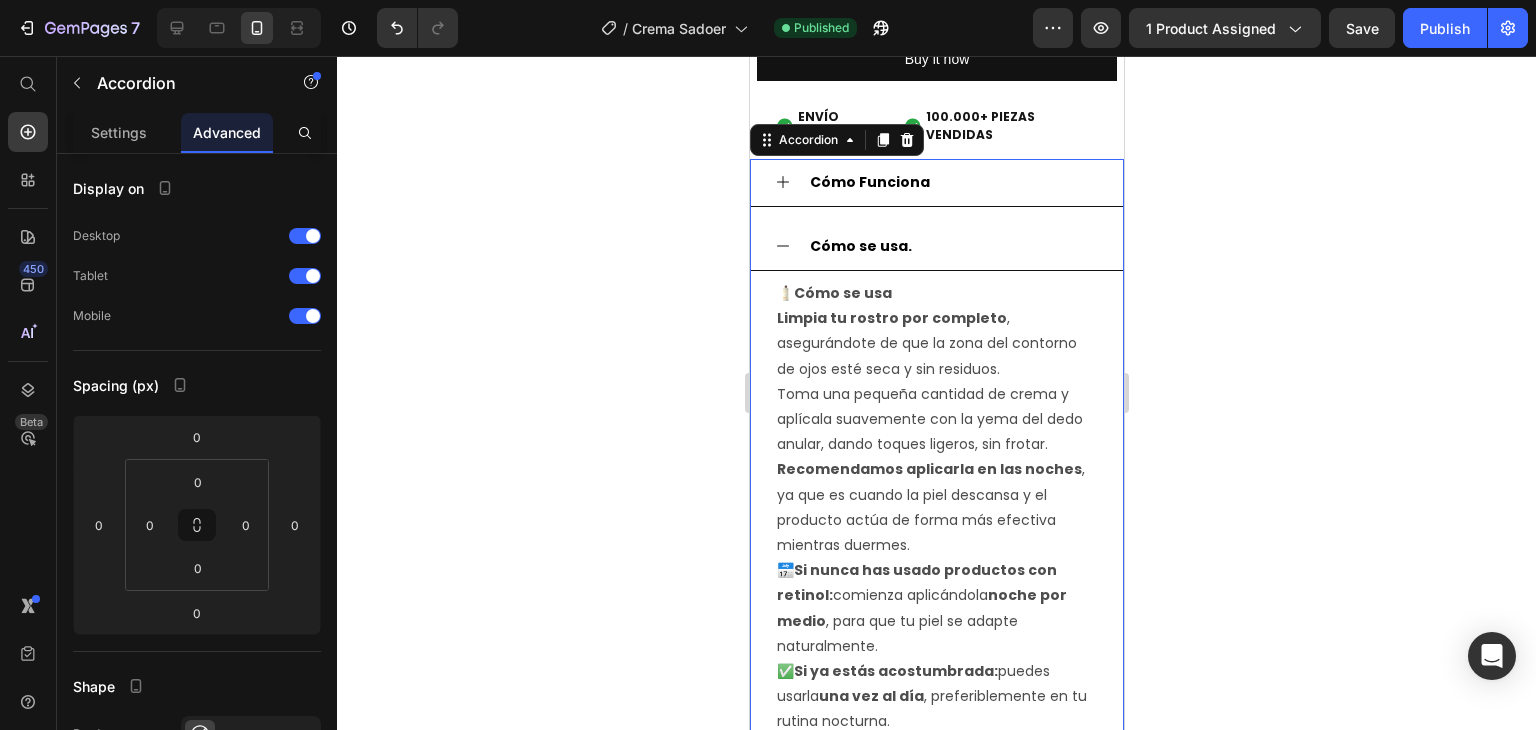 click on "Cómo se usa." at bounding box center (952, 246) 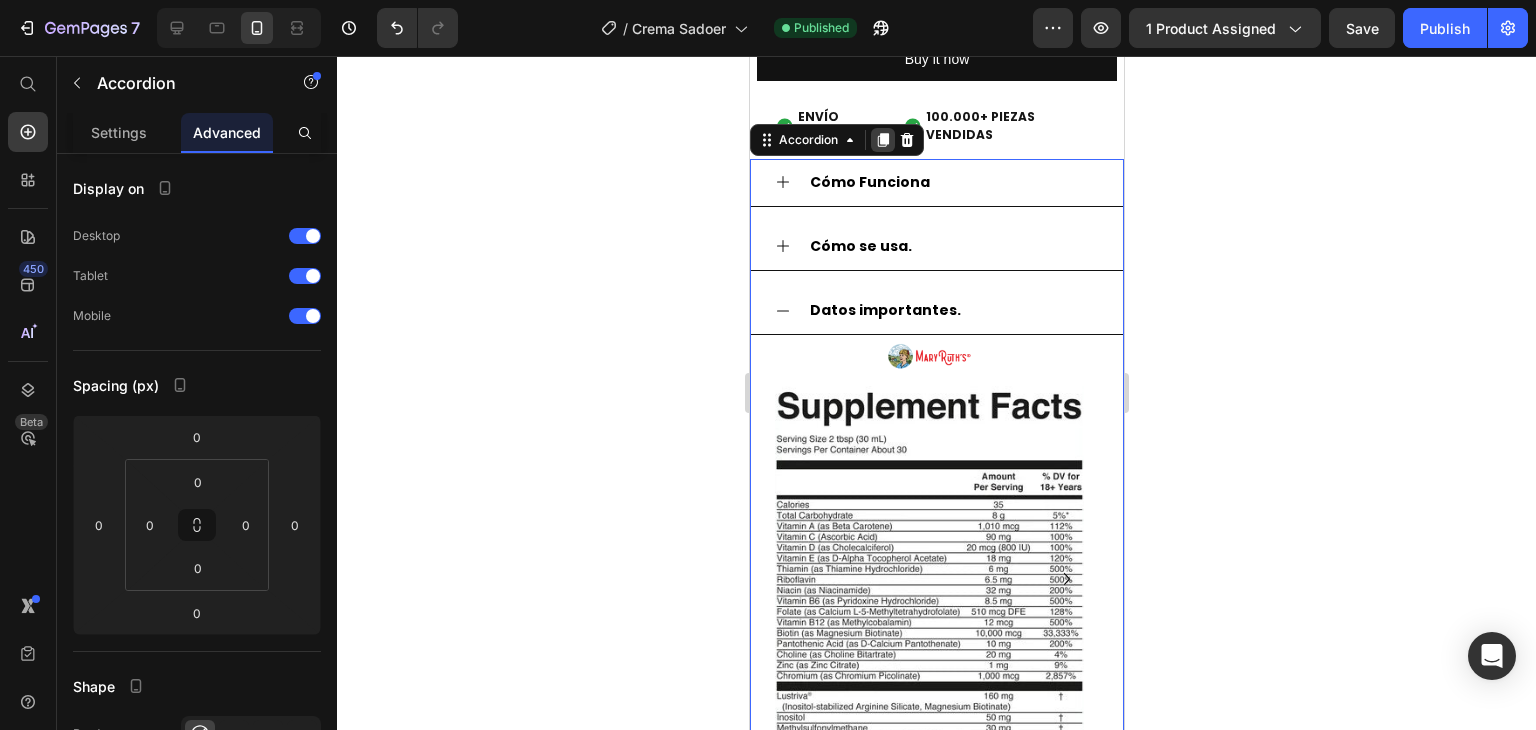click 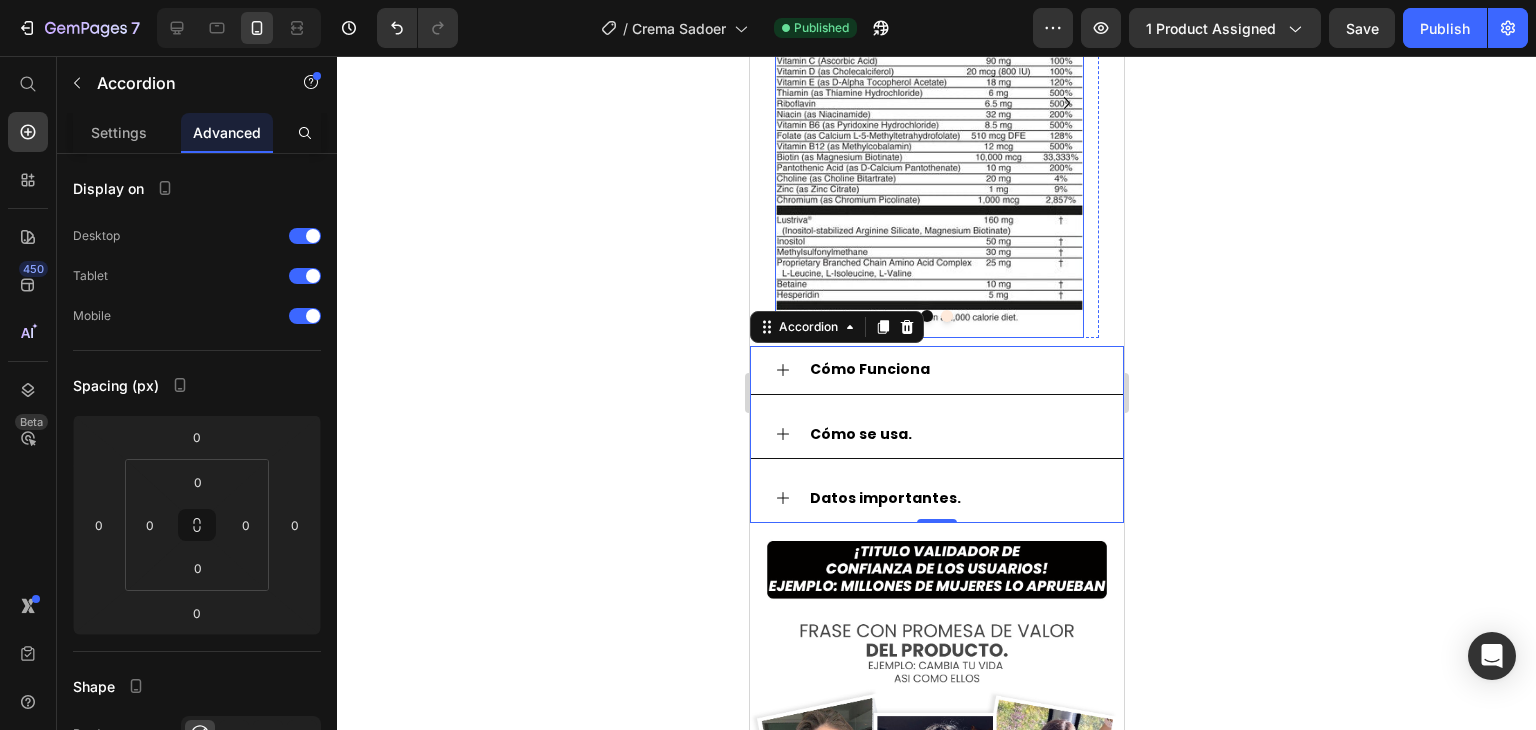 scroll, scrollTop: 2974, scrollLeft: 0, axis: vertical 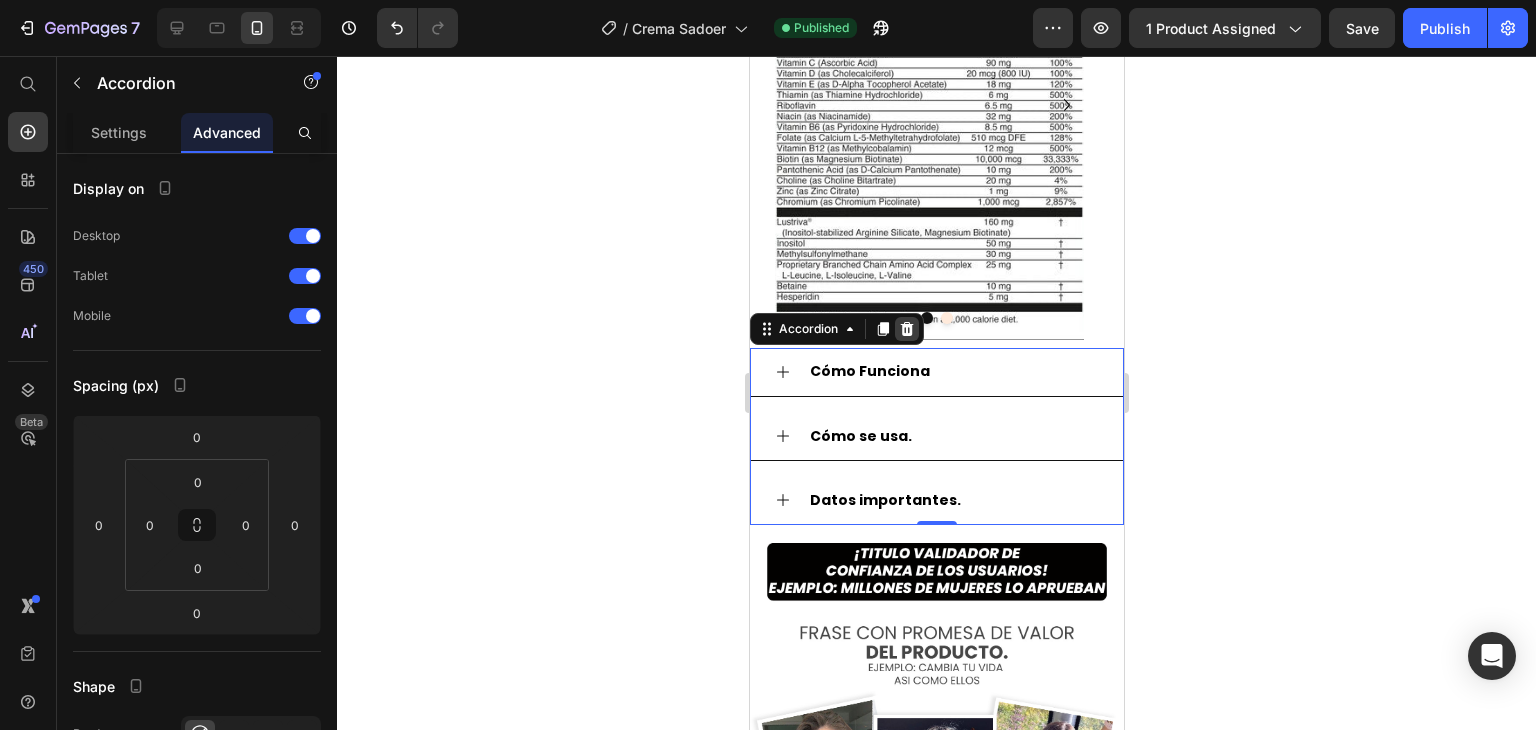 click 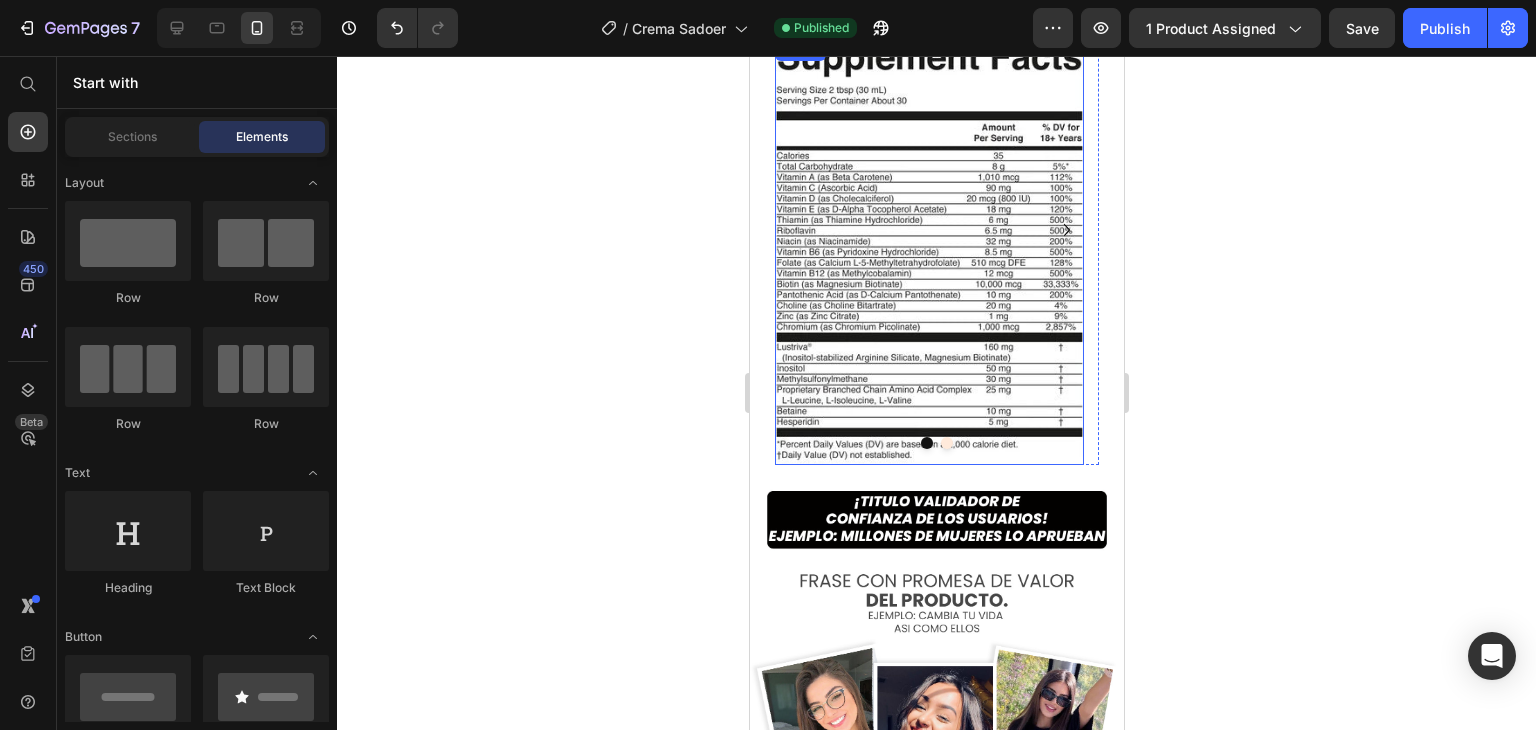 scroll, scrollTop: 2474, scrollLeft: 0, axis: vertical 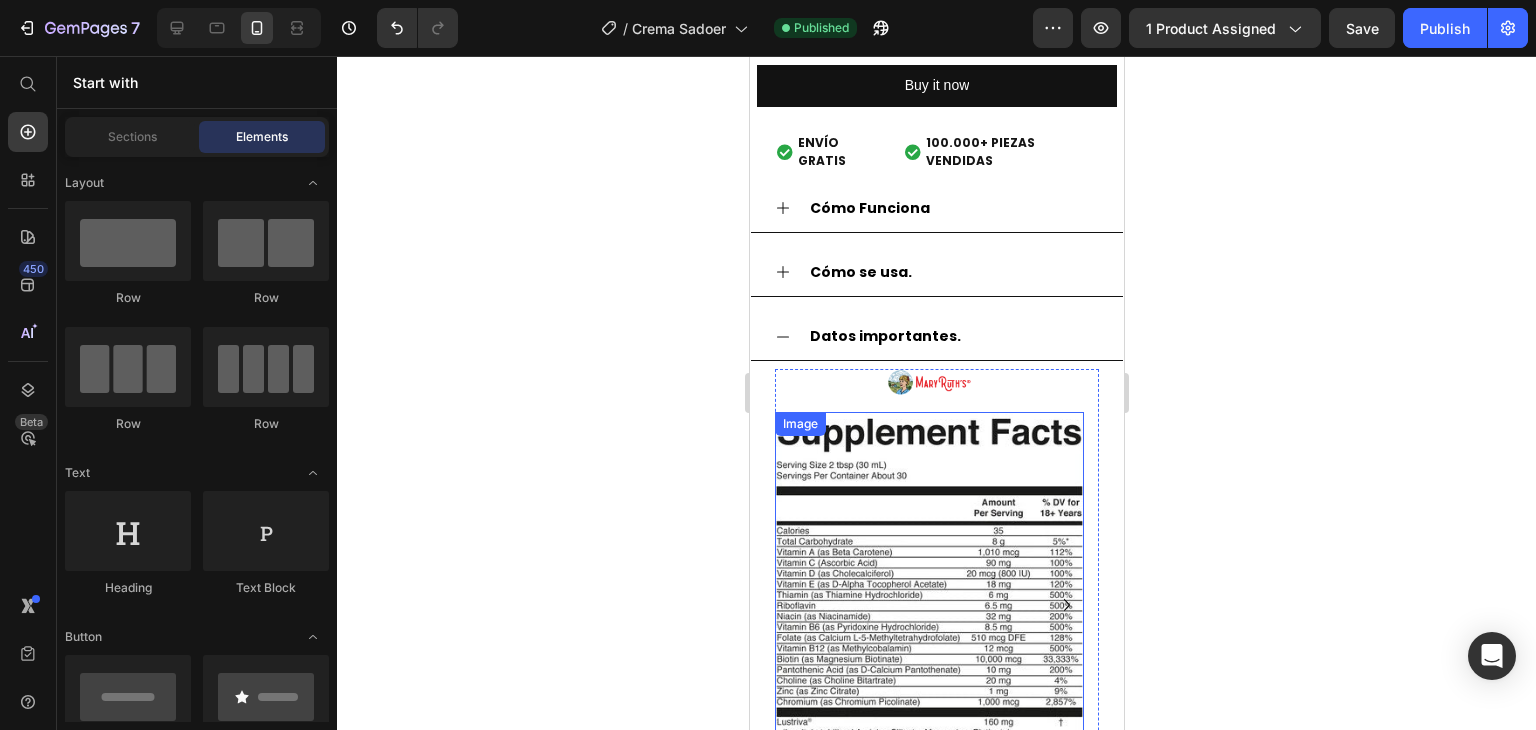 click at bounding box center [928, 626] 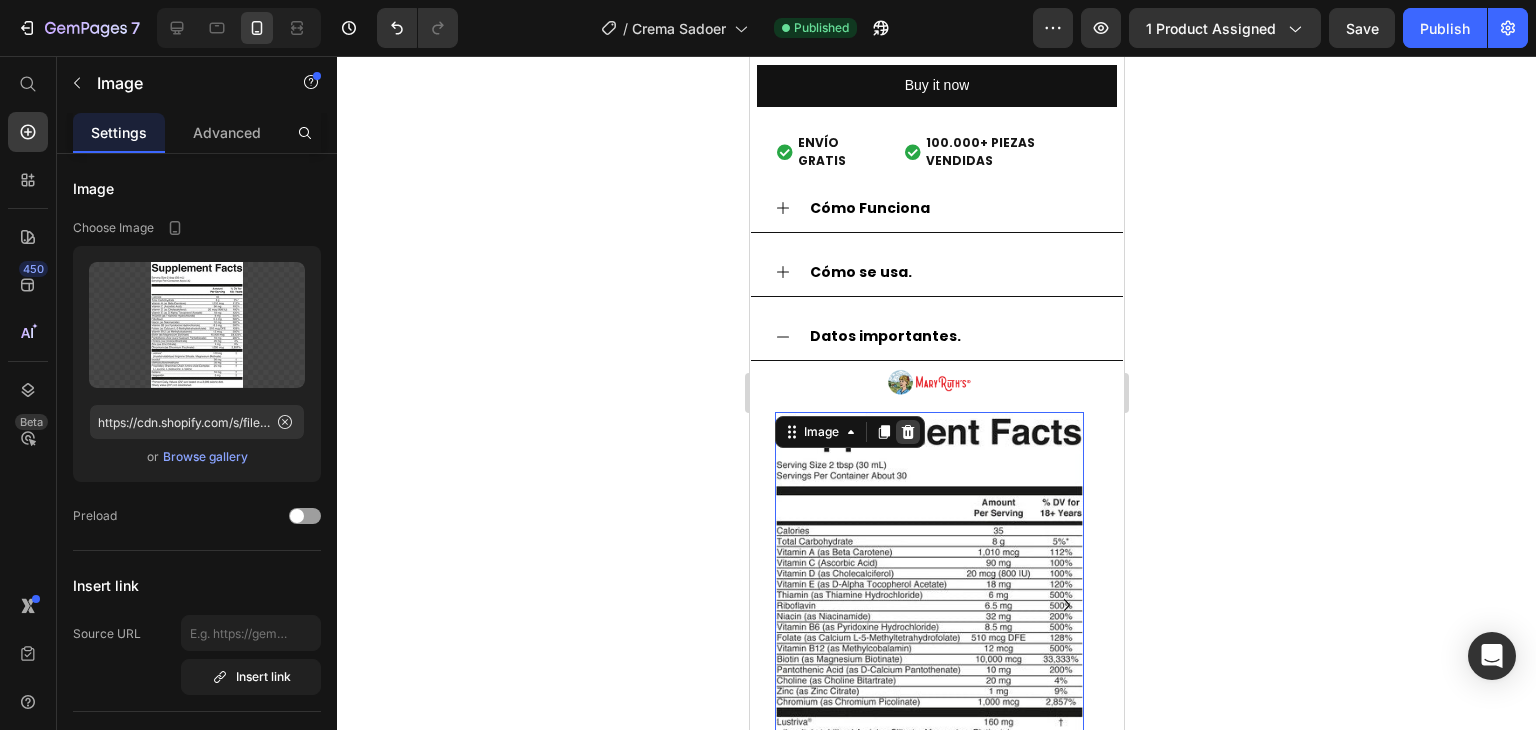 click 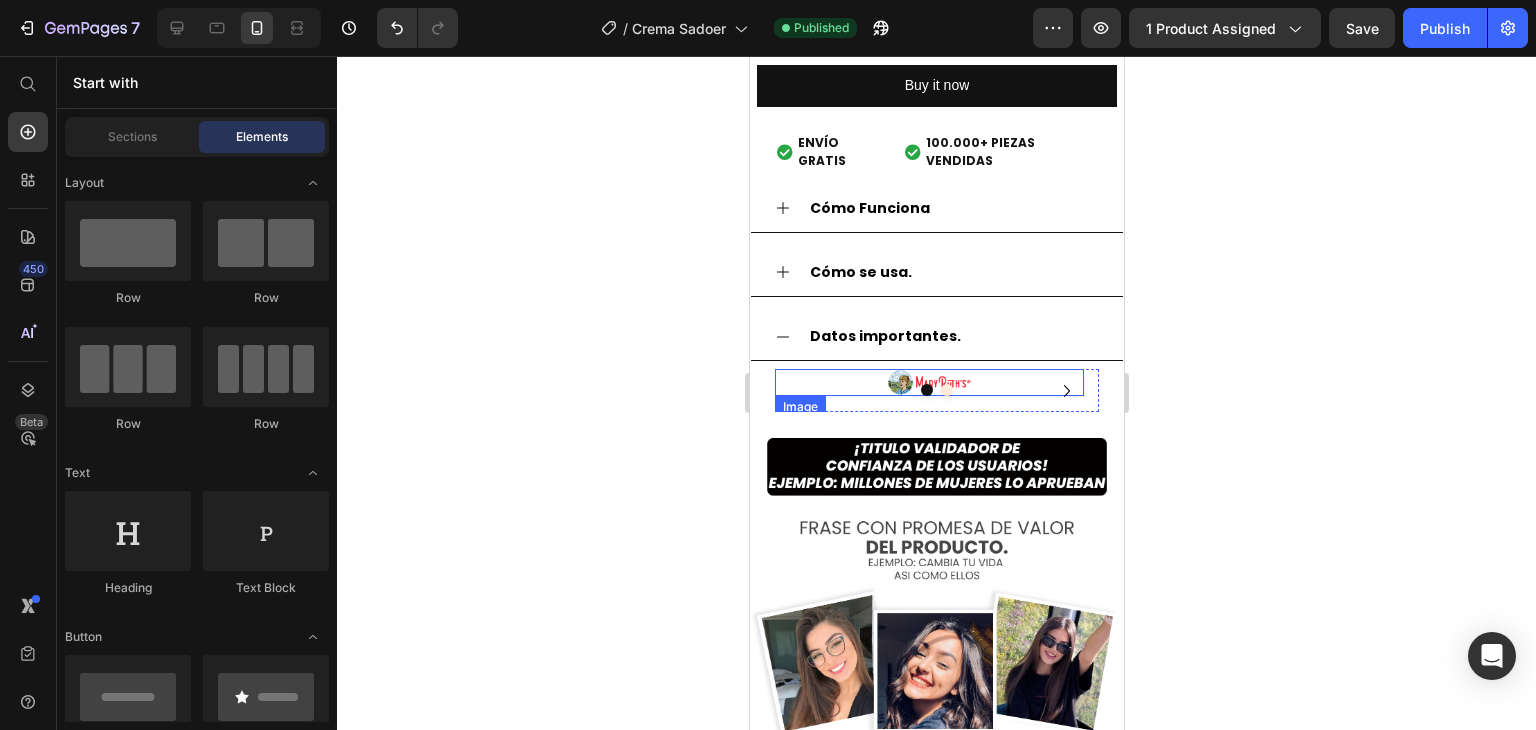 click at bounding box center (928, 382) 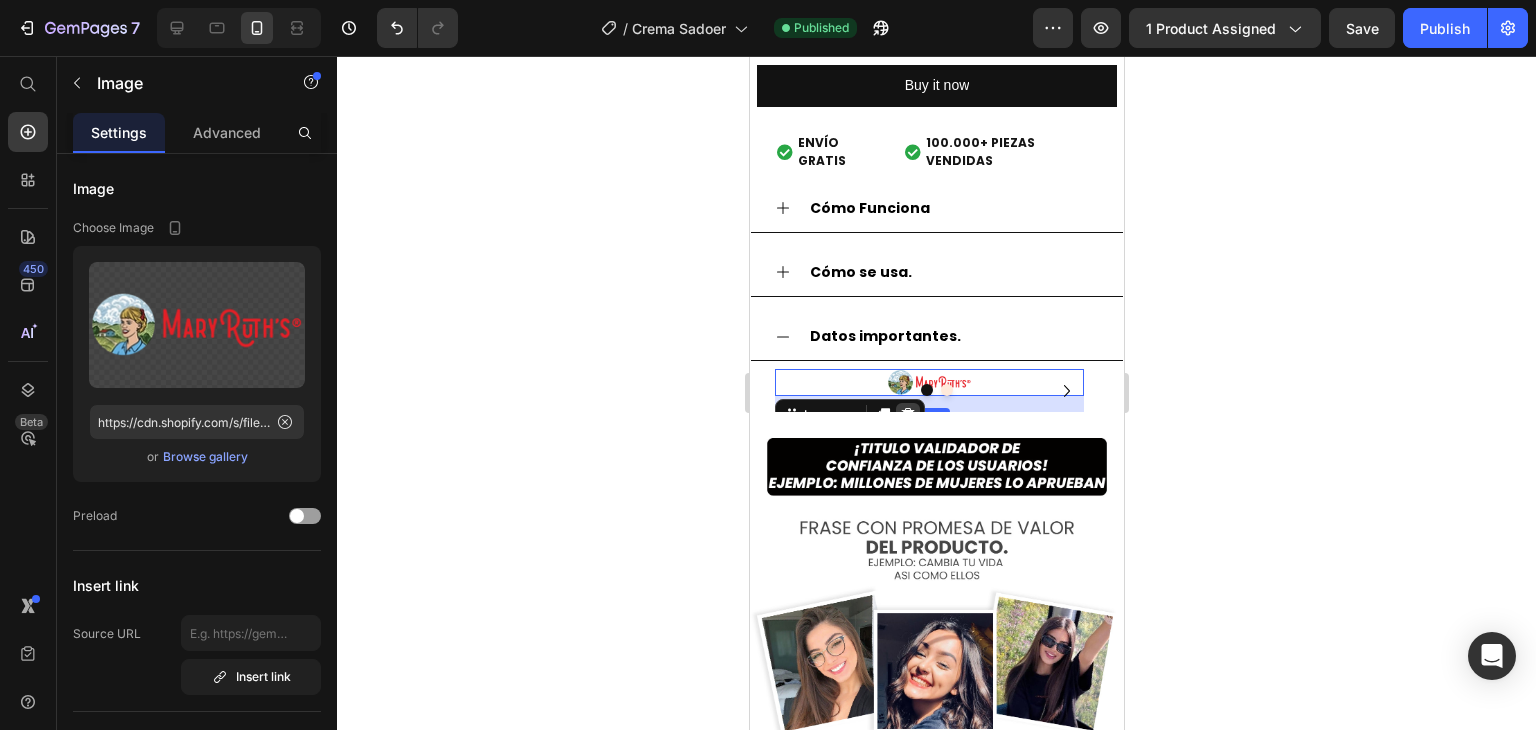 click 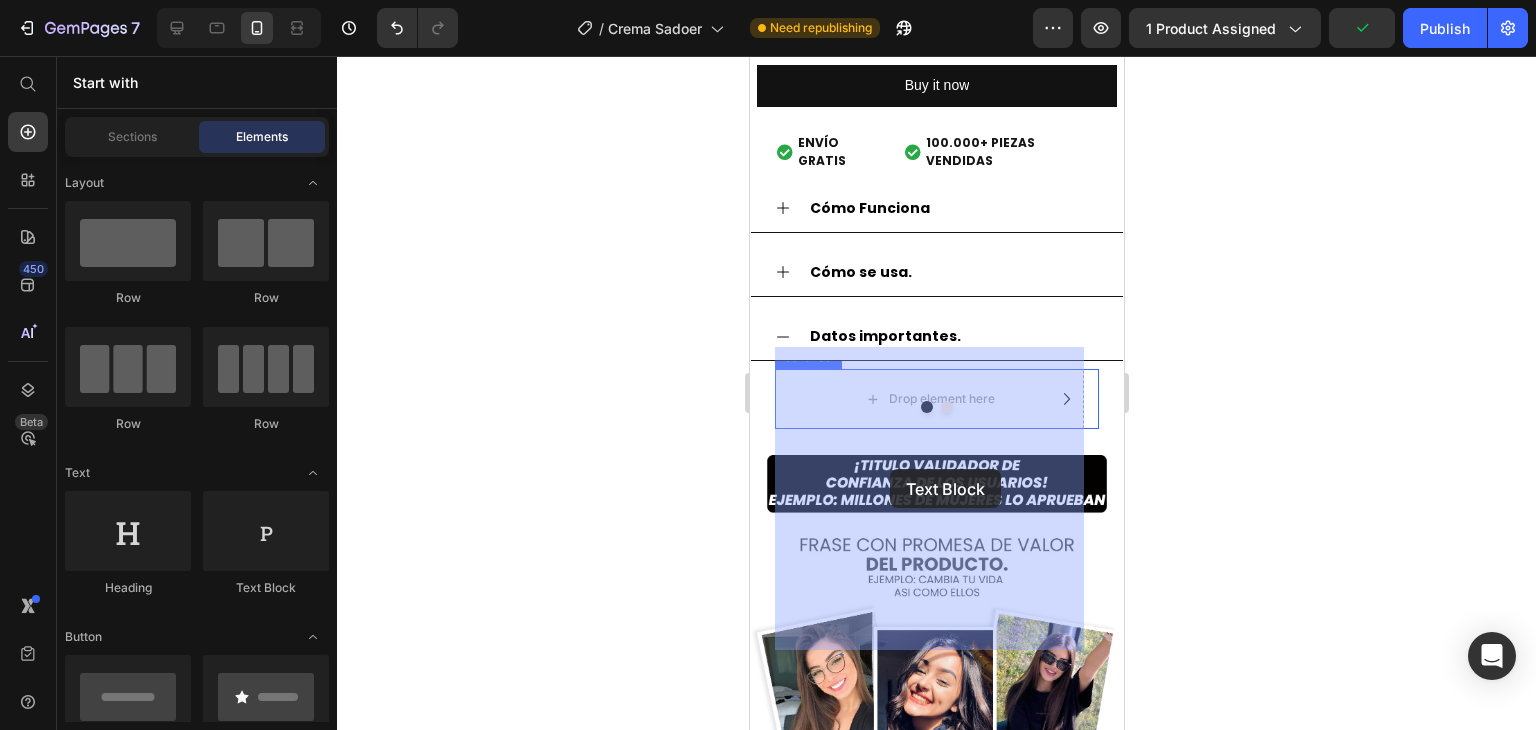 drag, startPoint x: 1000, startPoint y: 513, endPoint x: 889, endPoint y: 469, distance: 119.40268 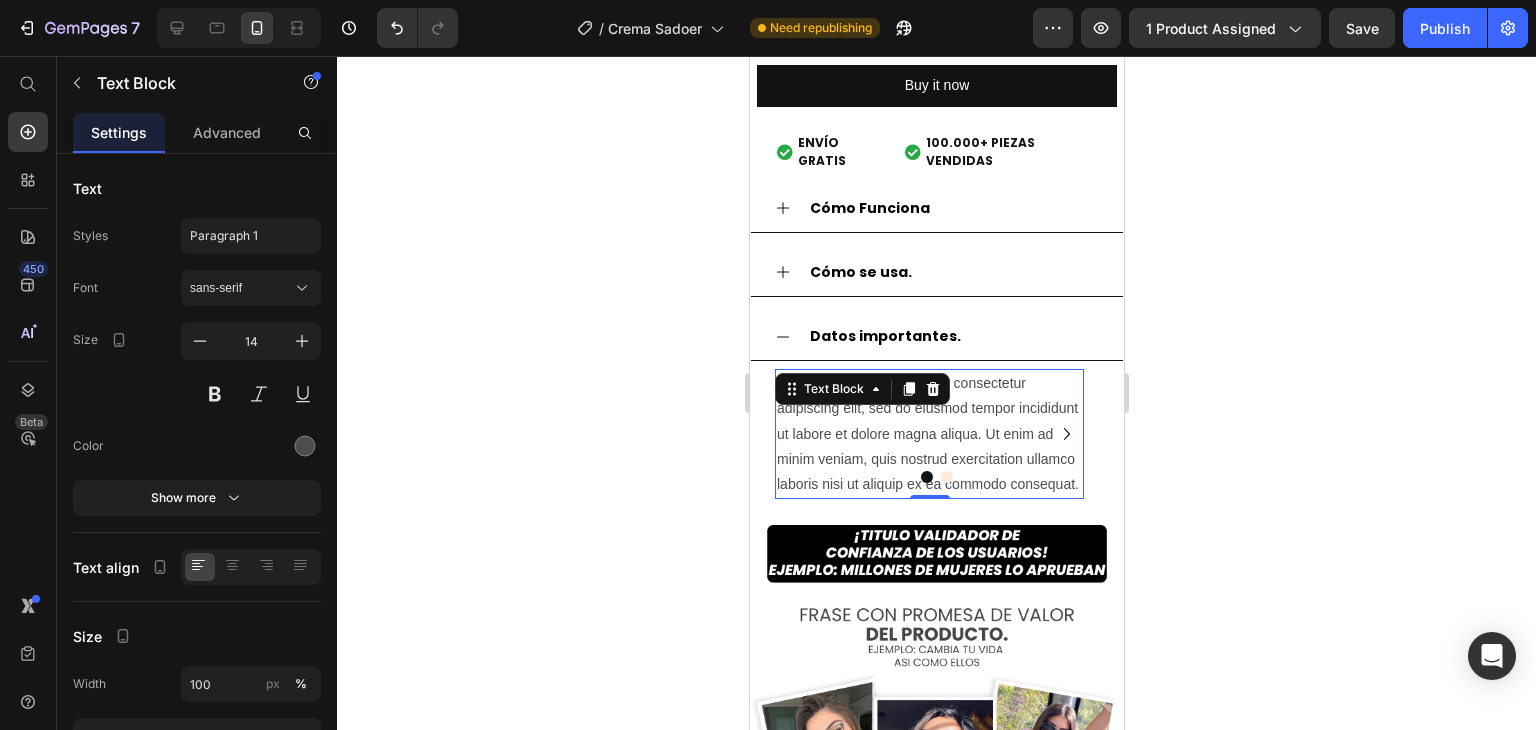 click on "Lorem ipsum dolor sit amet, consectetur adipiscing elit, sed do eiusmod tempor incididunt ut labore et dolore magna aliqua. Ut enim ad minim veniam, quis nostrud exercitation ullamco laboris nisi ut aliquip ex ea commodo consequat." at bounding box center [928, 434] 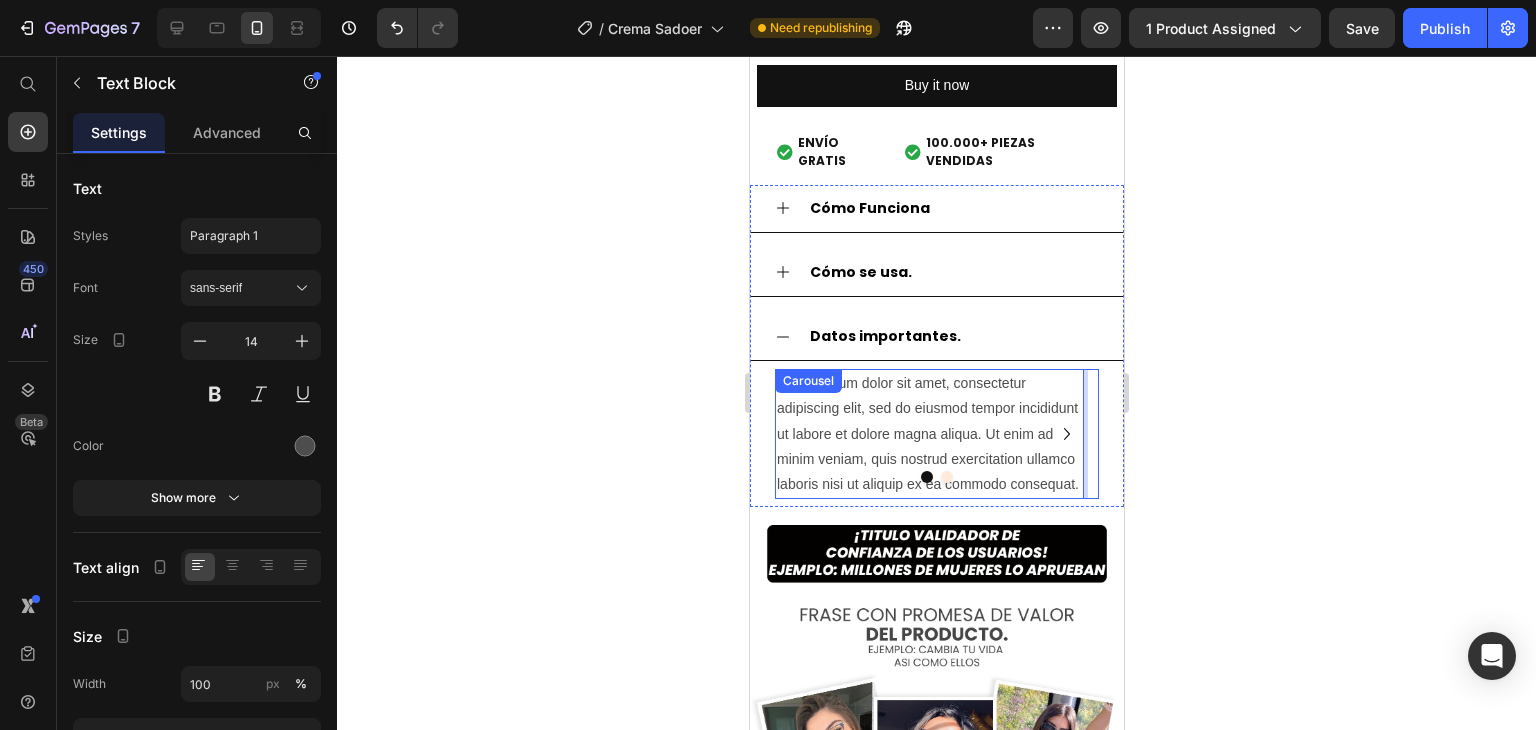 click 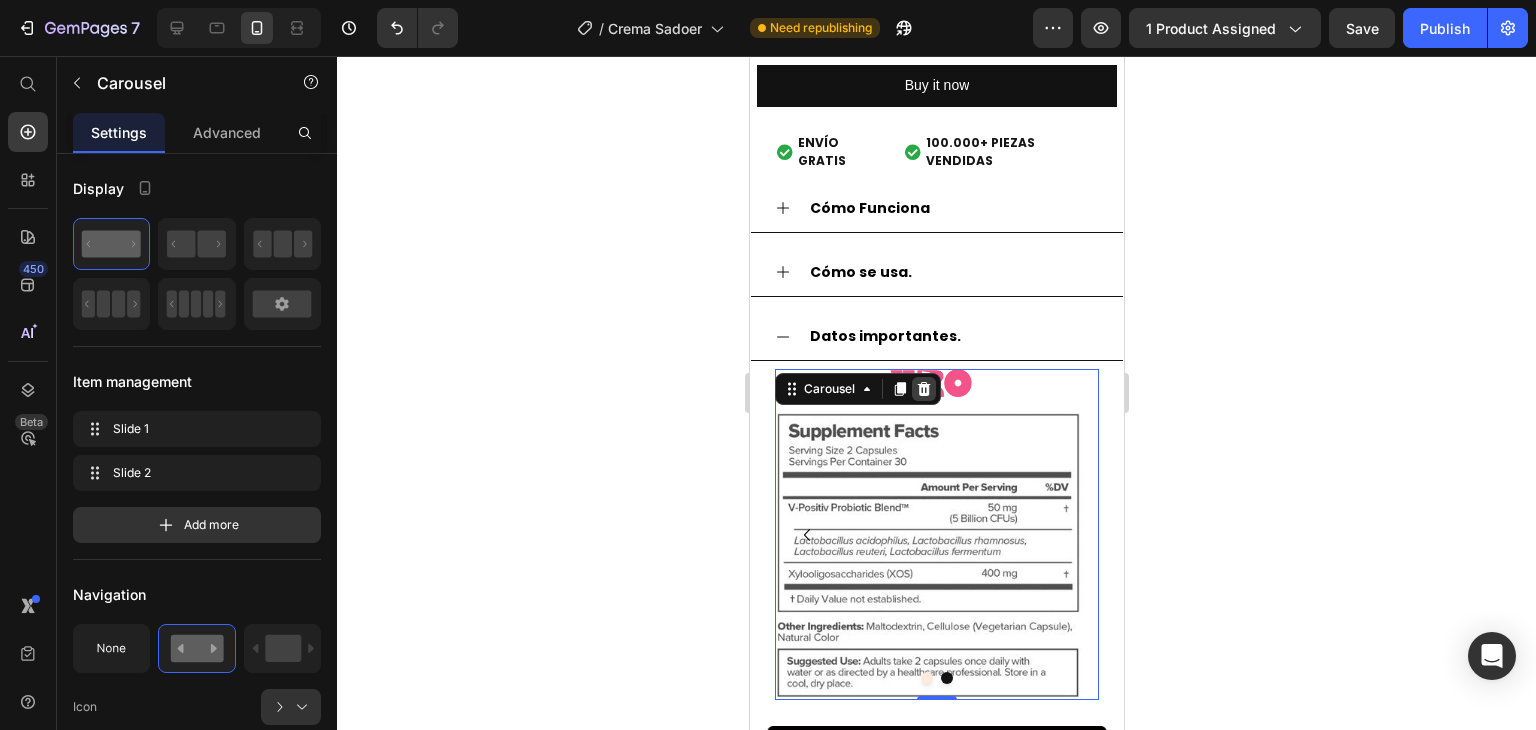 click 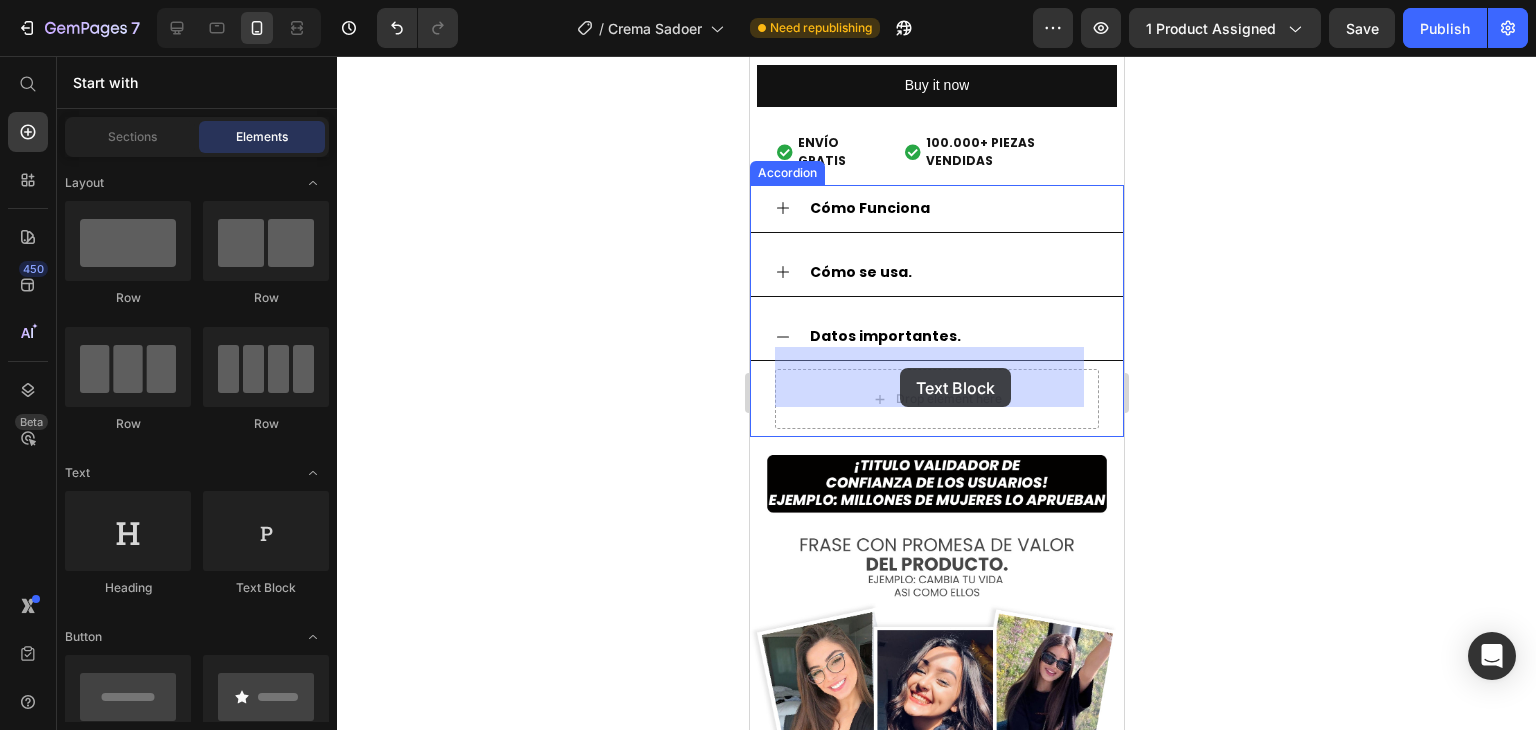 drag, startPoint x: 996, startPoint y: 519, endPoint x: 894, endPoint y: 368, distance: 182.2224 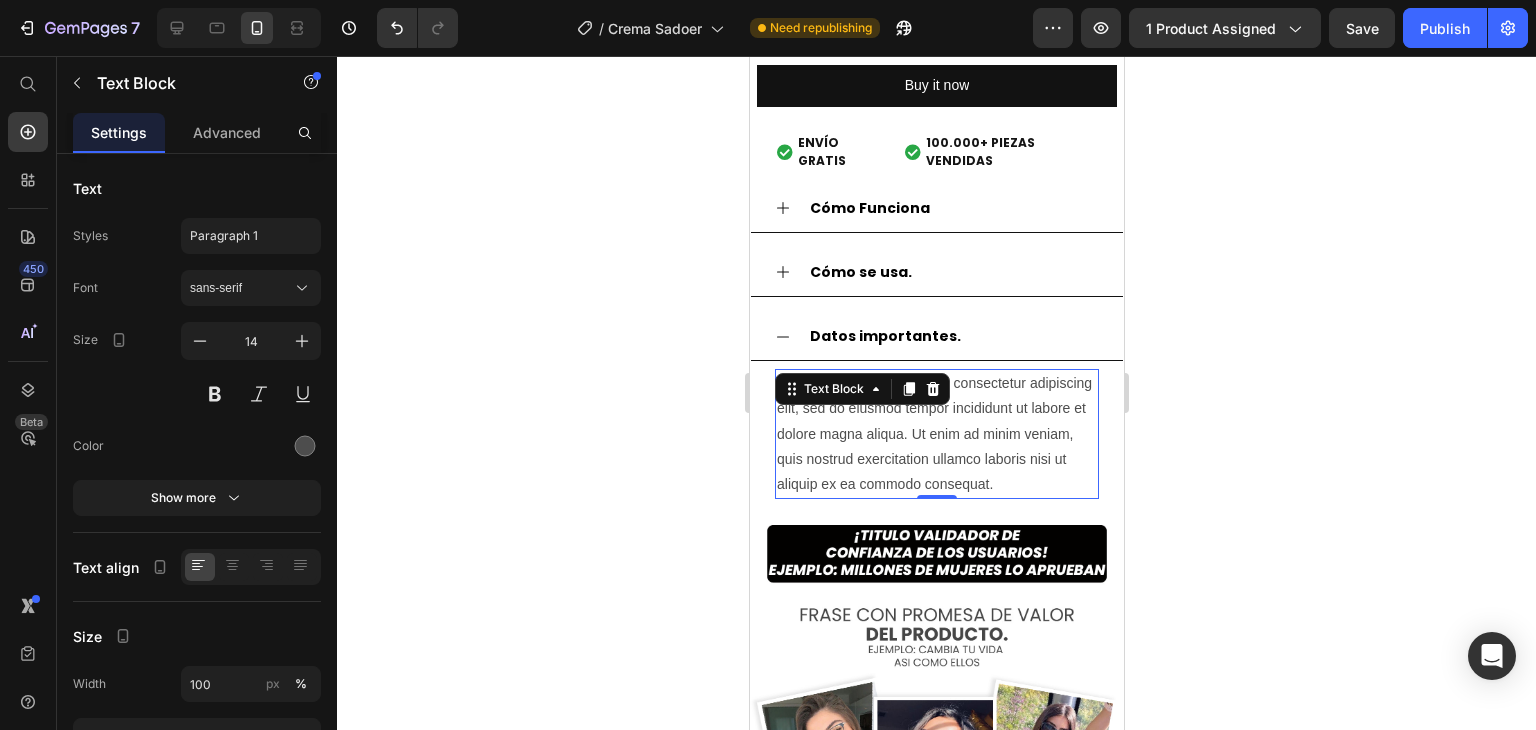 click on "Lorem ipsum dolor sit amet, consectetur adipiscing elit, sed do eiusmod tempor incididunt ut labore et dolore magna aliqua. Ut enim ad minim veniam, quis nostrud exercitation ullamco laboris nisi ut aliquip ex ea commodo consequat." at bounding box center (936, 434) 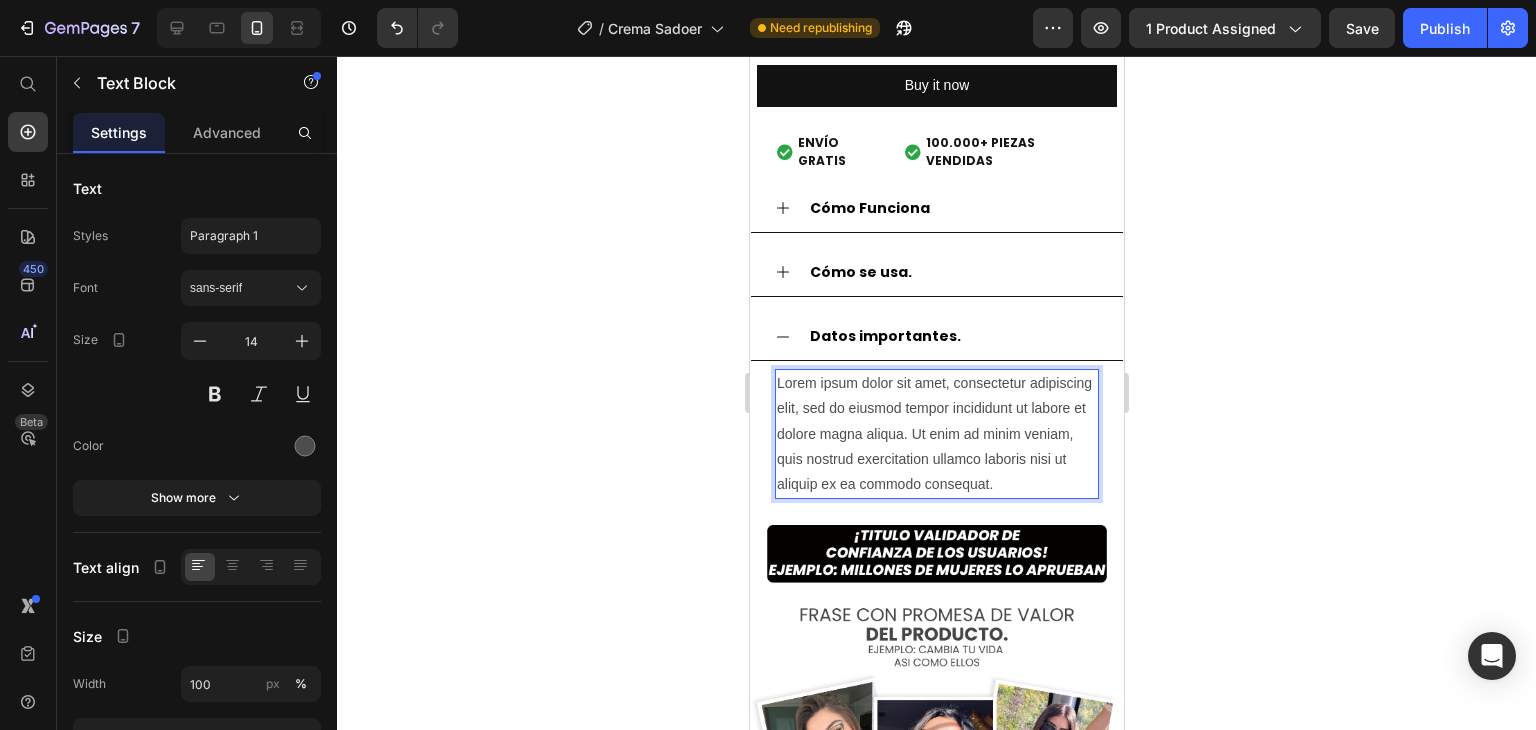 click on "Lorem ipsum dolor sit amet, consectetur adipiscing elit, sed do eiusmod tempor incididunt ut labore et dolore magna aliqua. Ut enim ad minim veniam, quis nostrud exercitation ullamco laboris nisi ut aliquip ex ea commodo consequat." at bounding box center (936, 434) 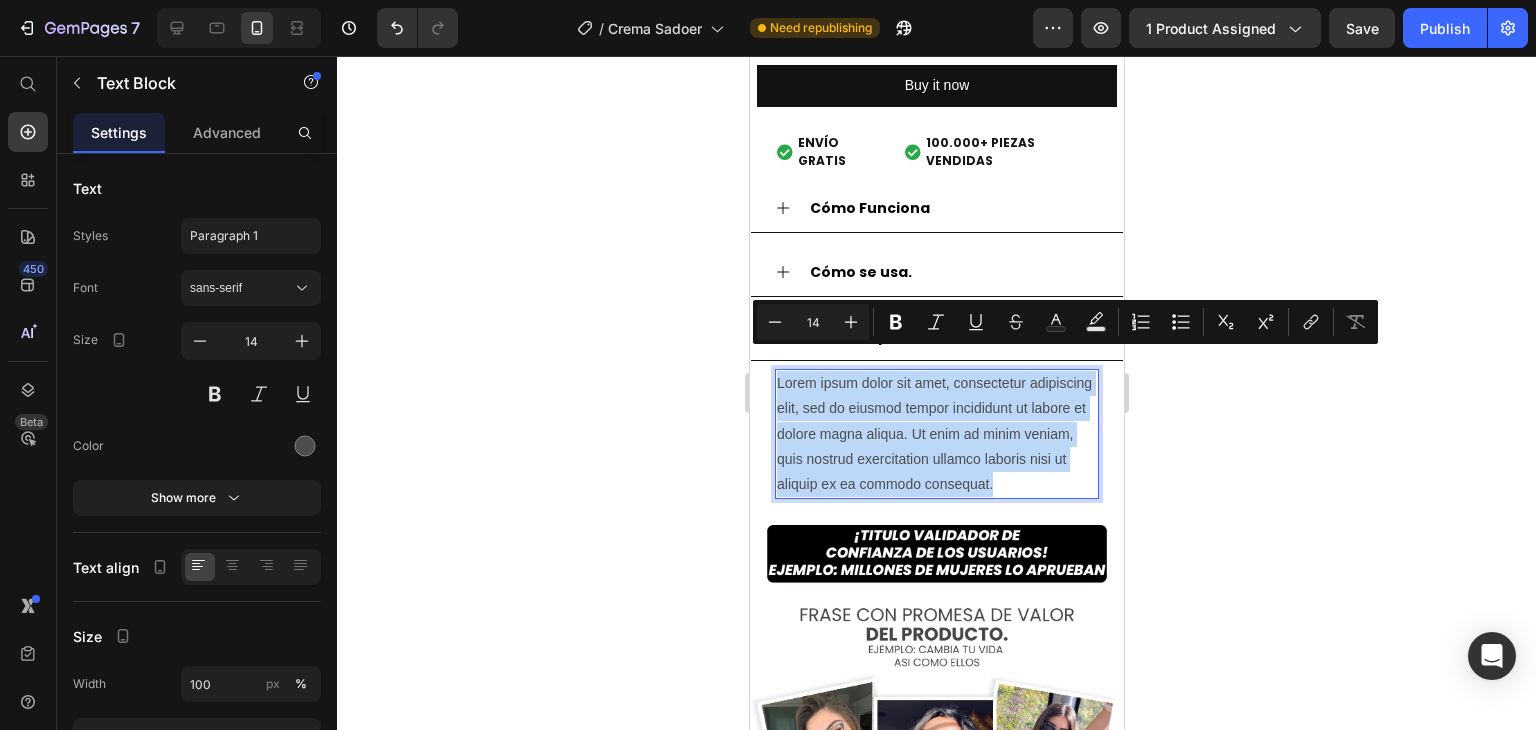 drag, startPoint x: 1077, startPoint y: 463, endPoint x: 779, endPoint y: 359, distance: 315.62637 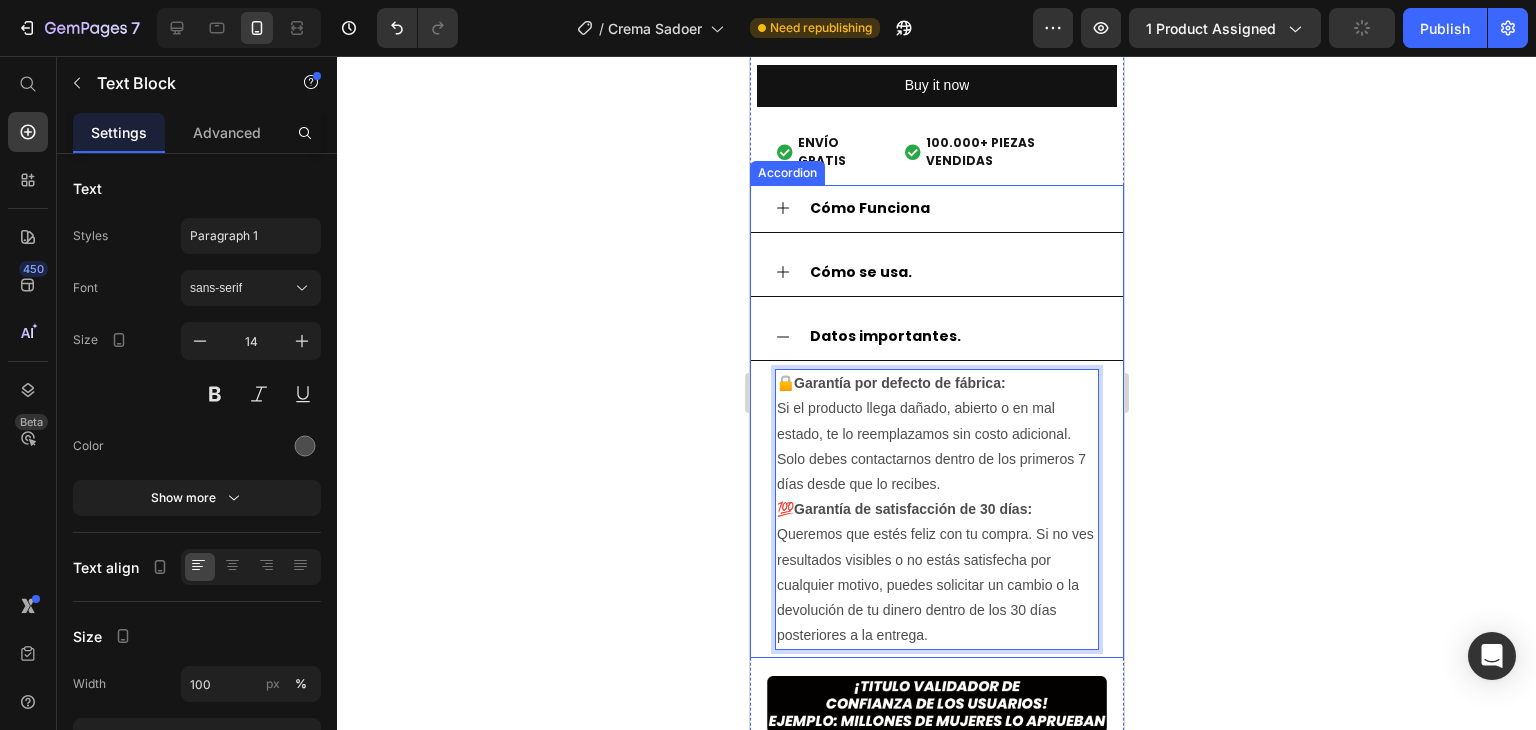click on "Datos importantes." at bounding box center [884, 336] 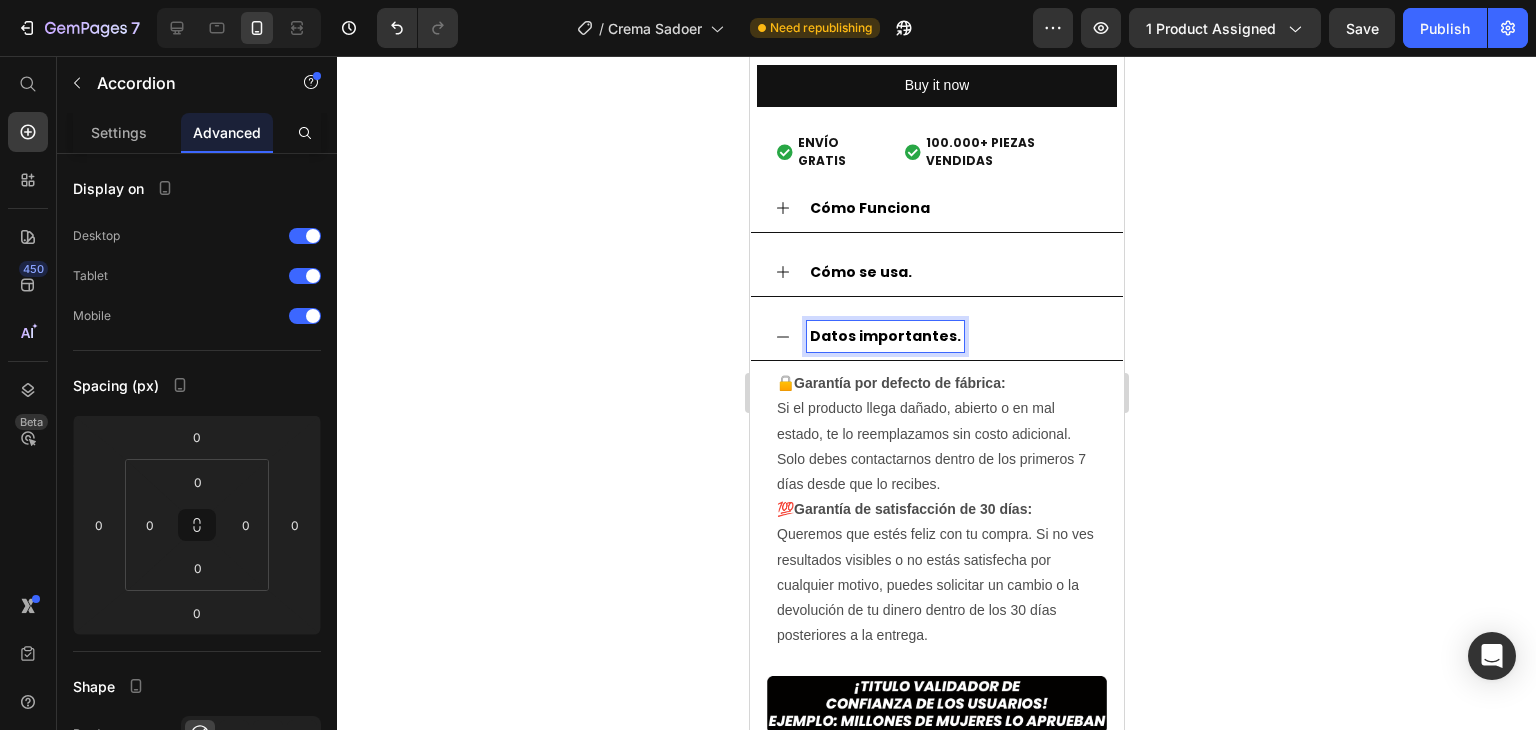 click on "Datos importantes." at bounding box center (884, 336) 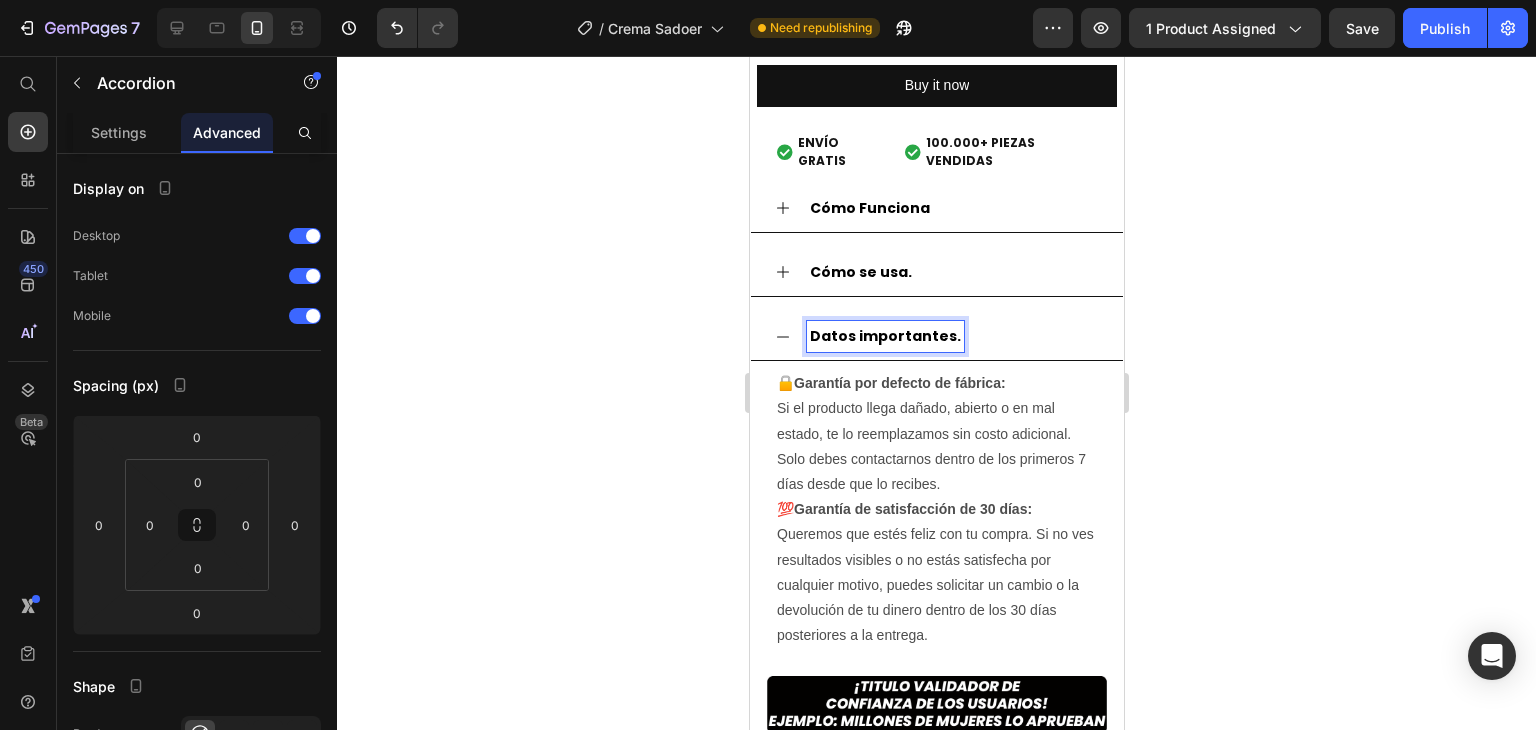 click on "Datos importantes." at bounding box center [884, 336] 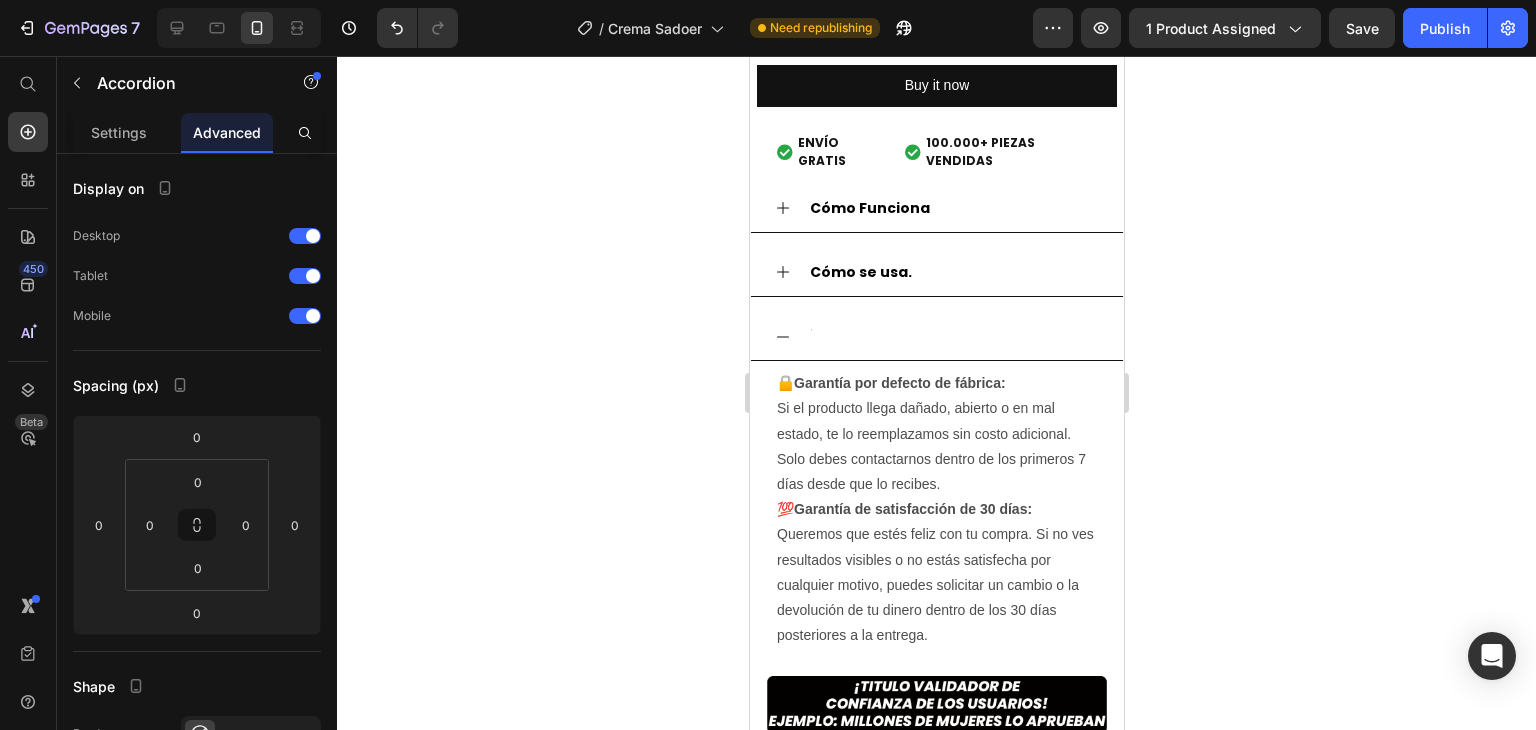 scroll, scrollTop: 2469, scrollLeft: 0, axis: vertical 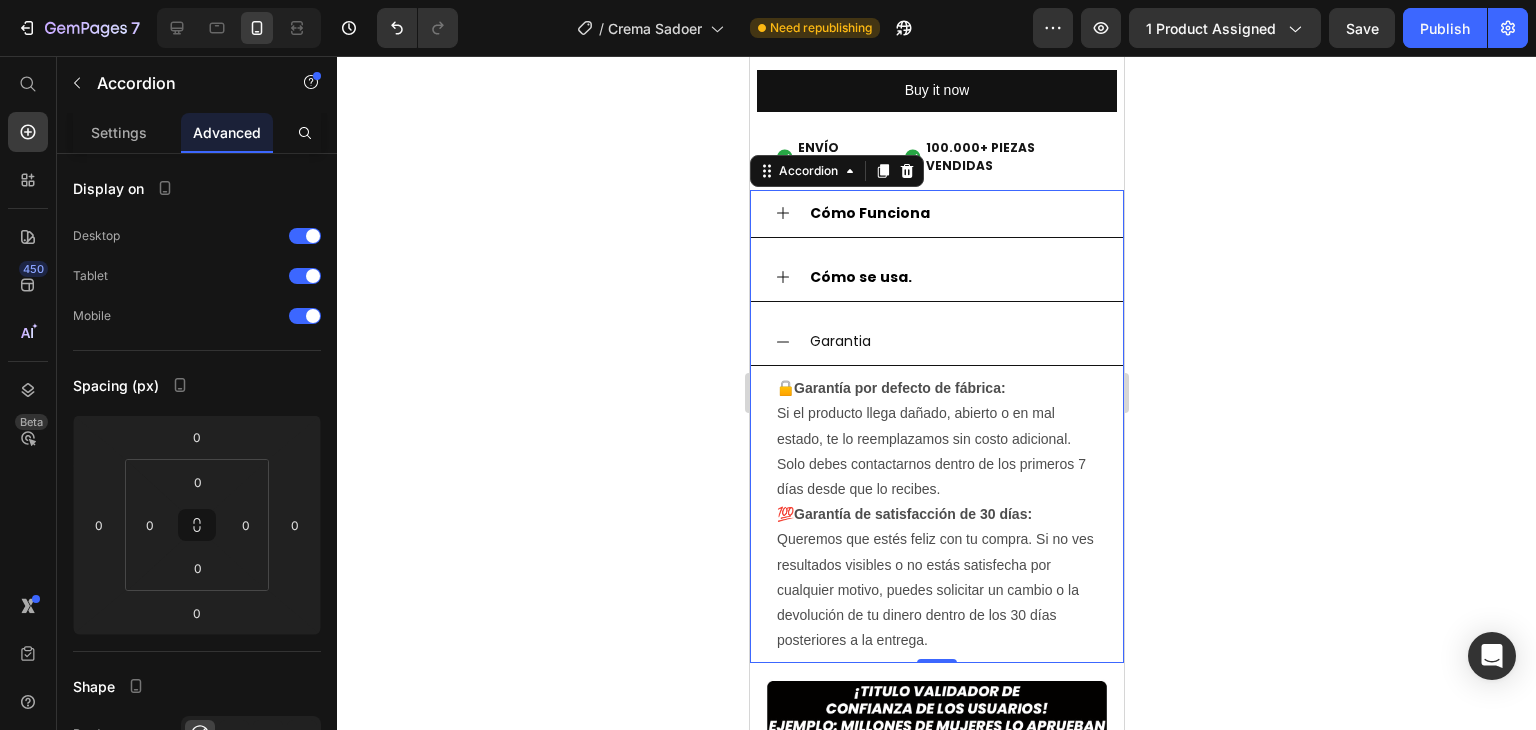 drag, startPoint x: 890, startPoint y: 318, endPoint x: 824, endPoint y: 317, distance: 66.007576 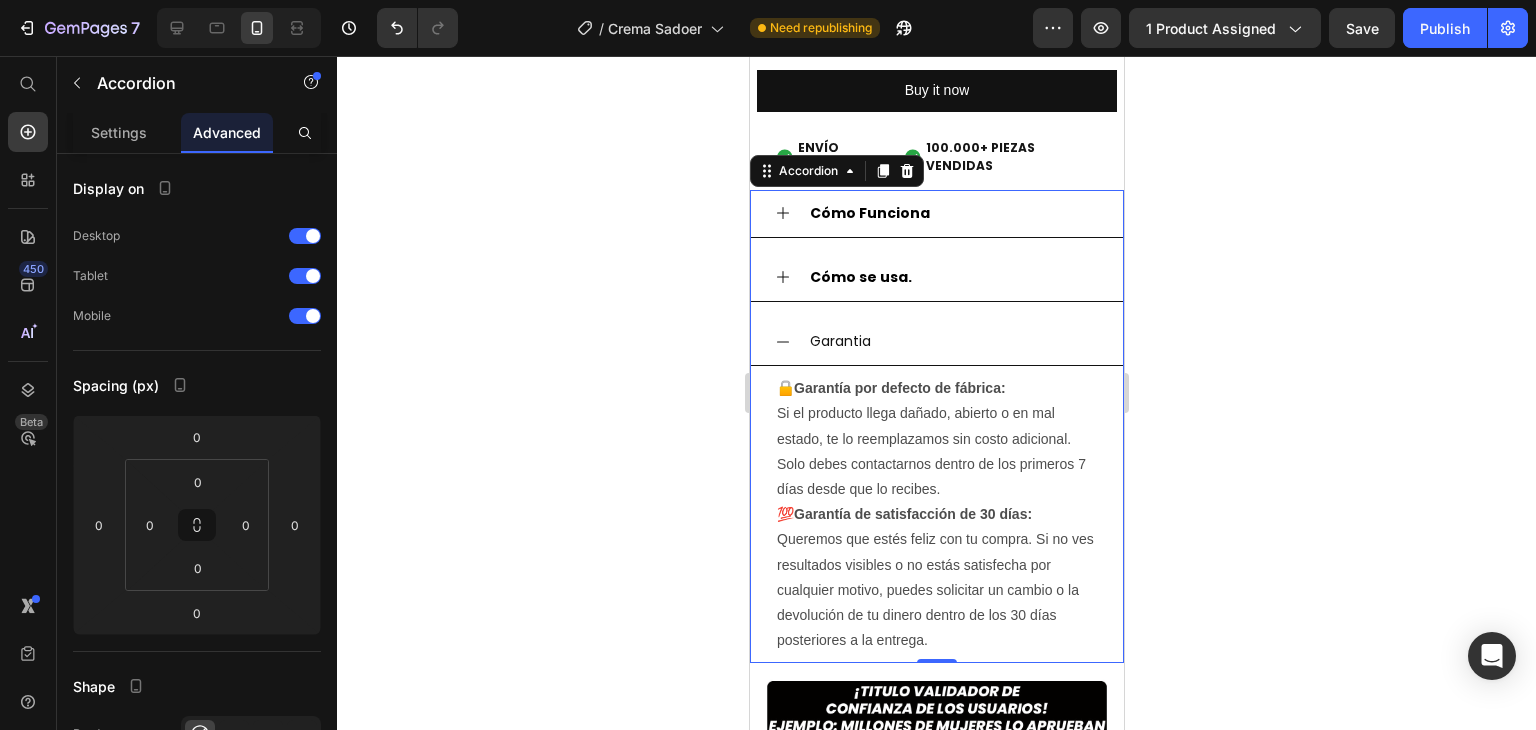 click on "Garantia" at bounding box center (952, 341) 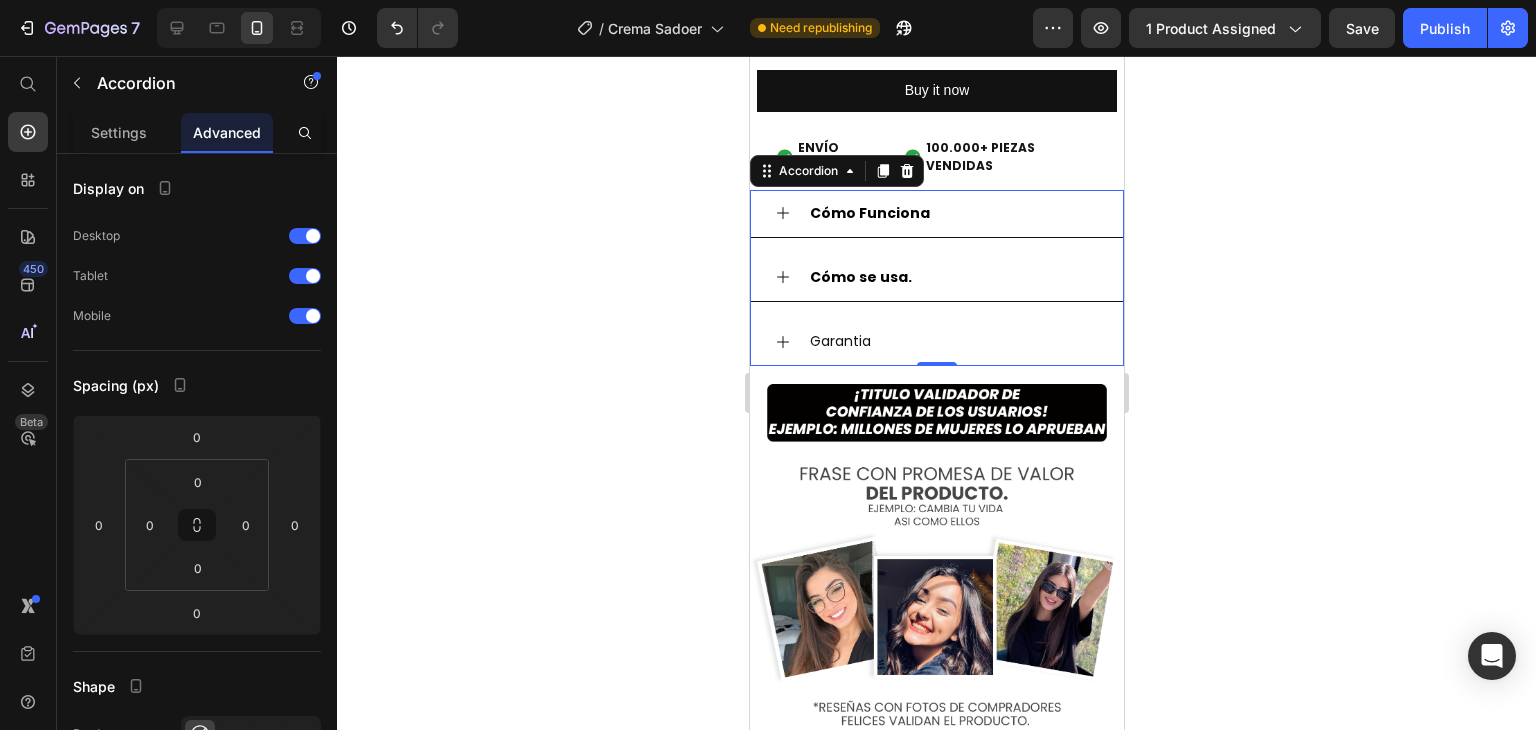 click on "Garantia" at bounding box center [839, 341] 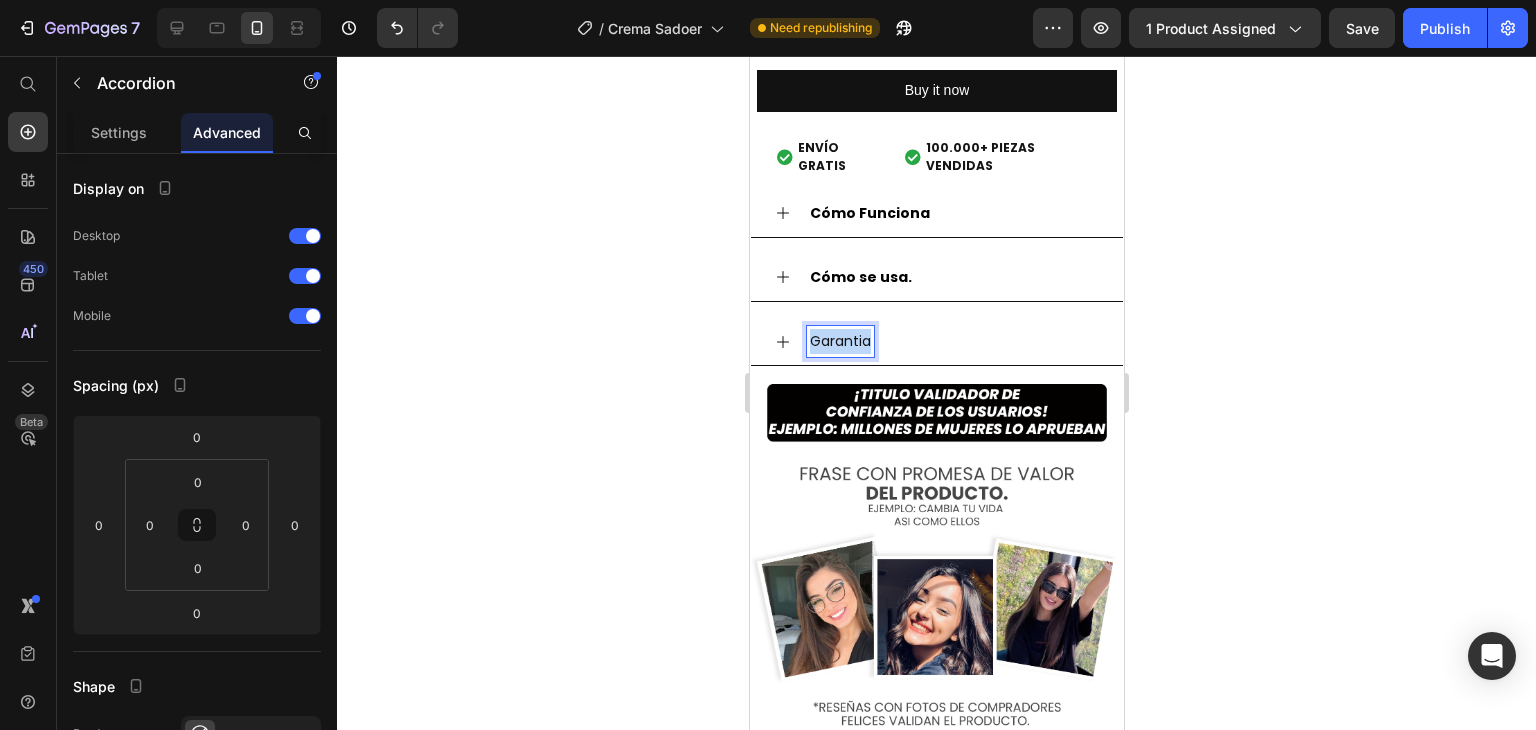 drag, startPoint x: 808, startPoint y: 314, endPoint x: 874, endPoint y: 314, distance: 66 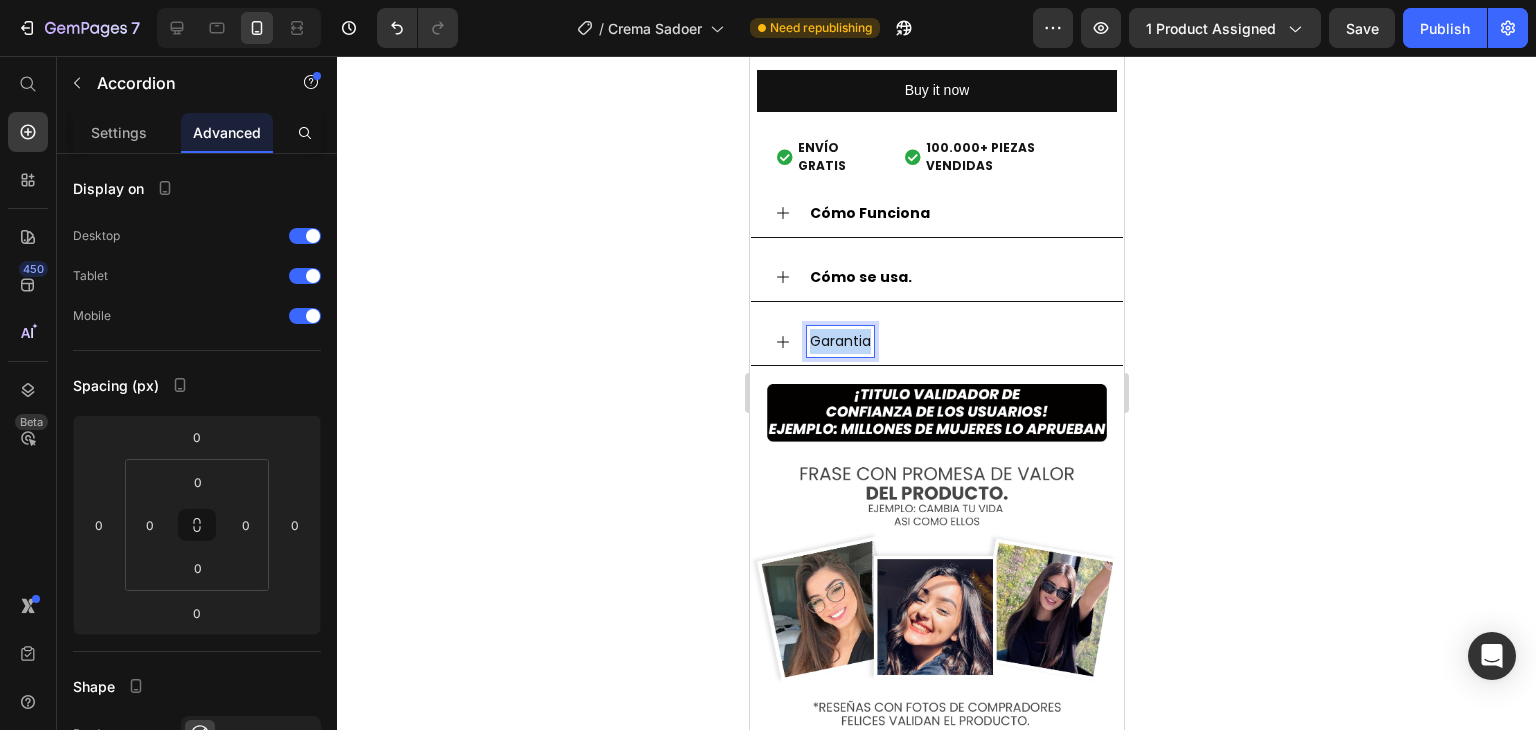 click on "Garantia" at bounding box center [952, 341] 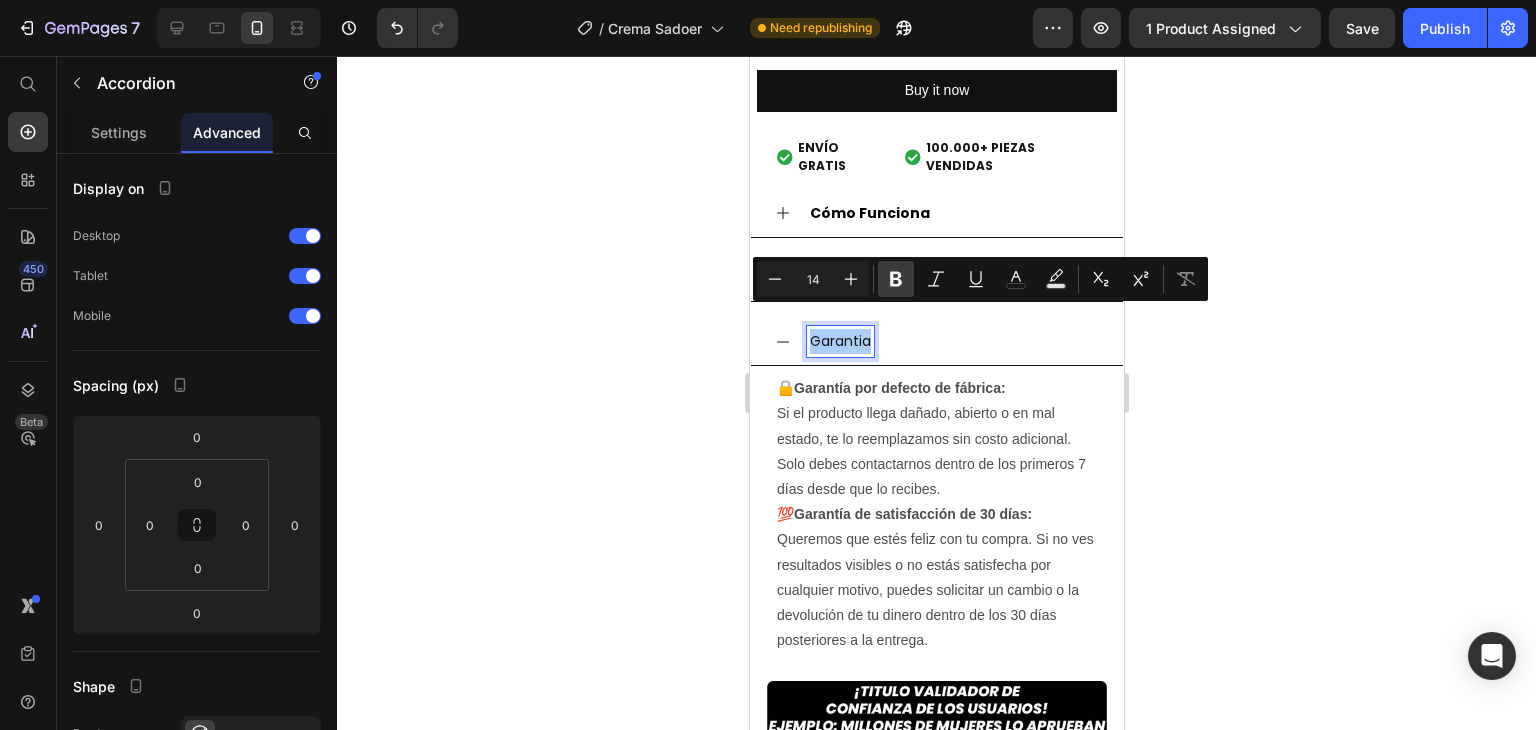 click 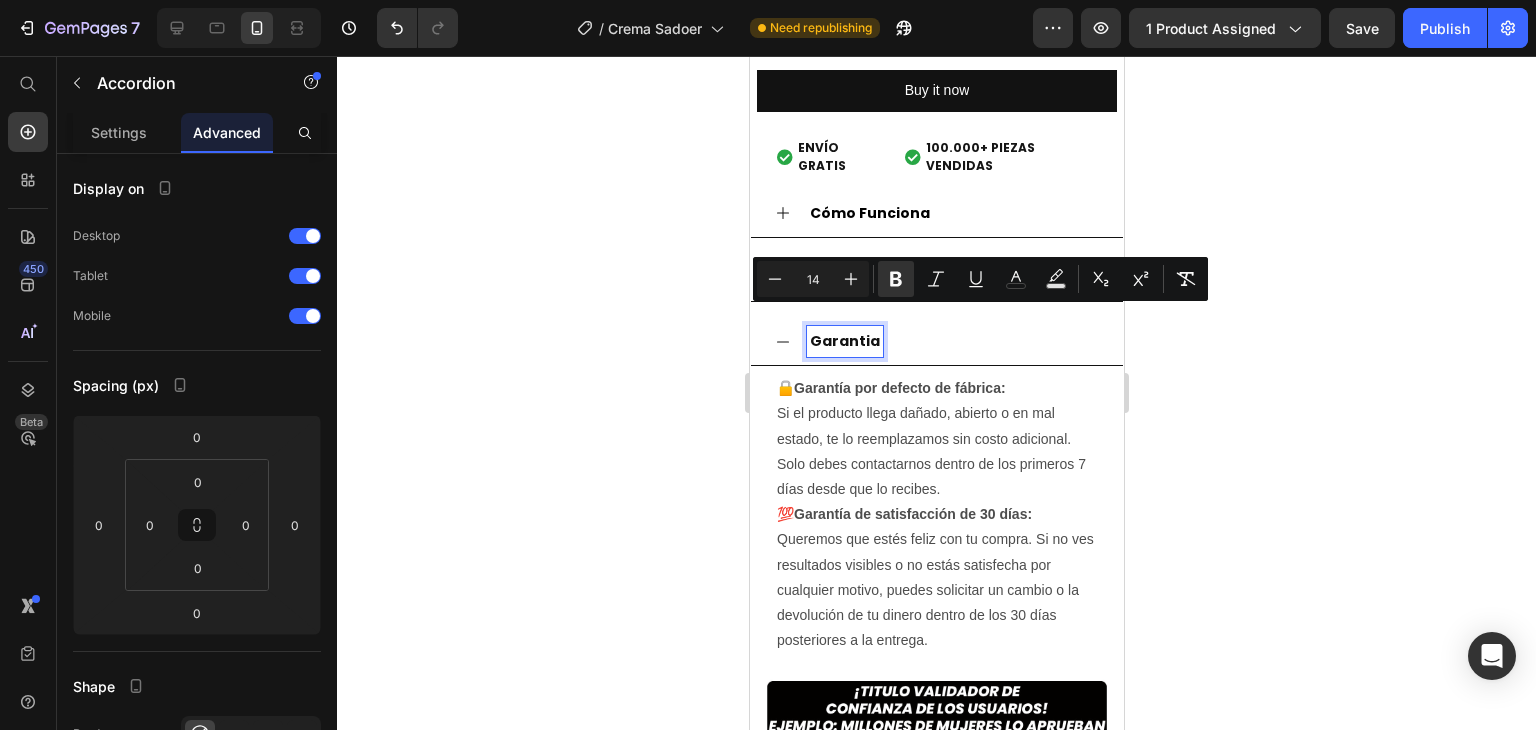 click on "Garantia" at bounding box center (844, 341) 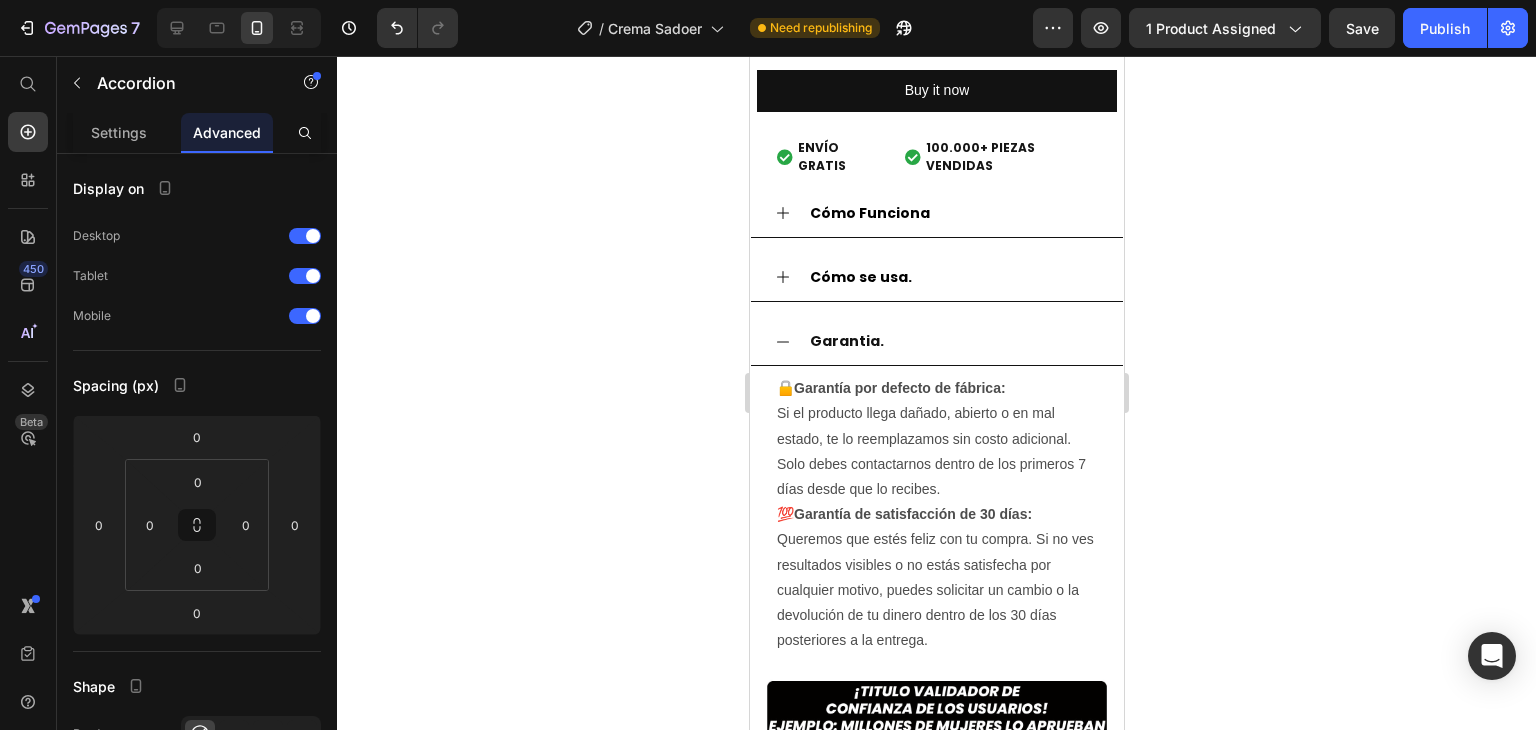 click on "Garantia." at bounding box center [952, 341] 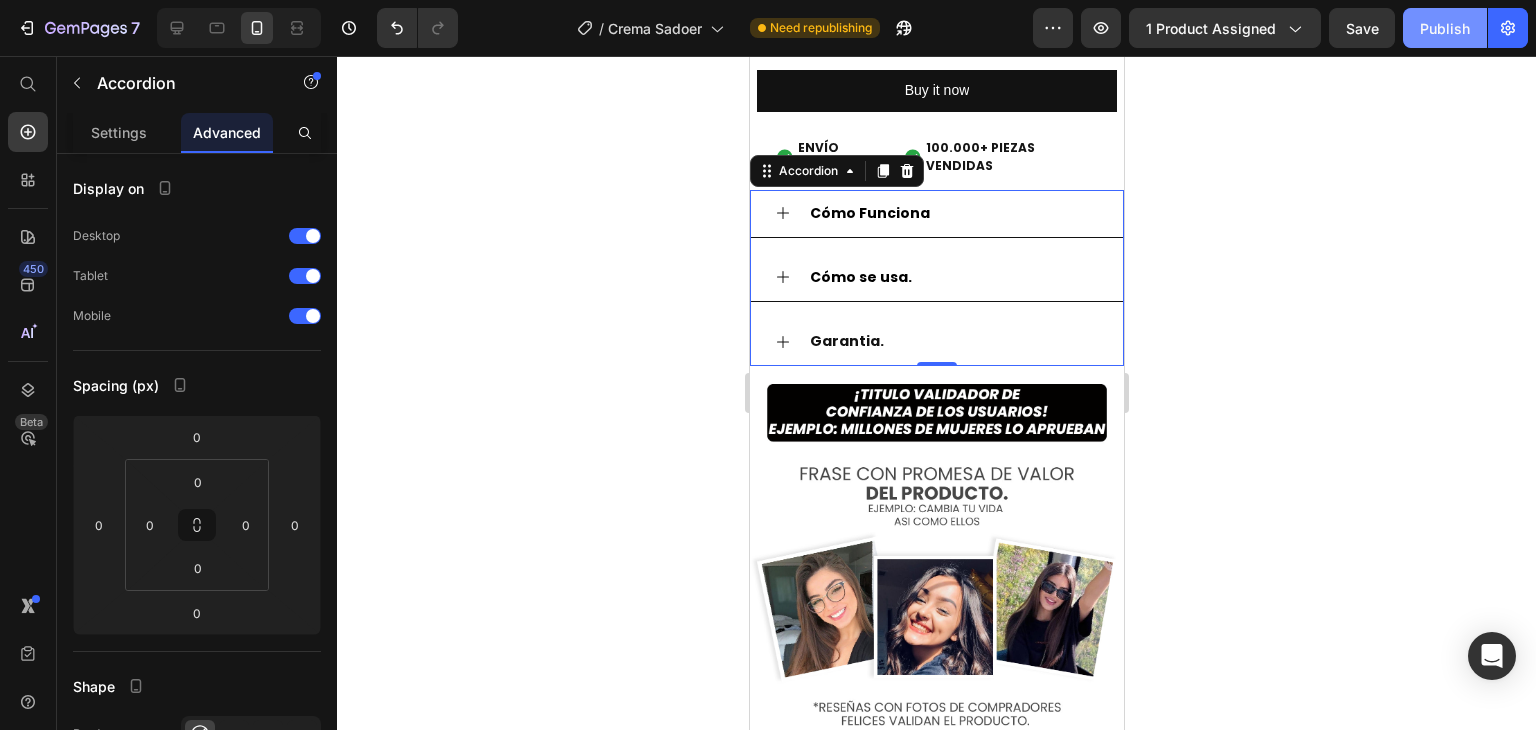 click on "Publish" 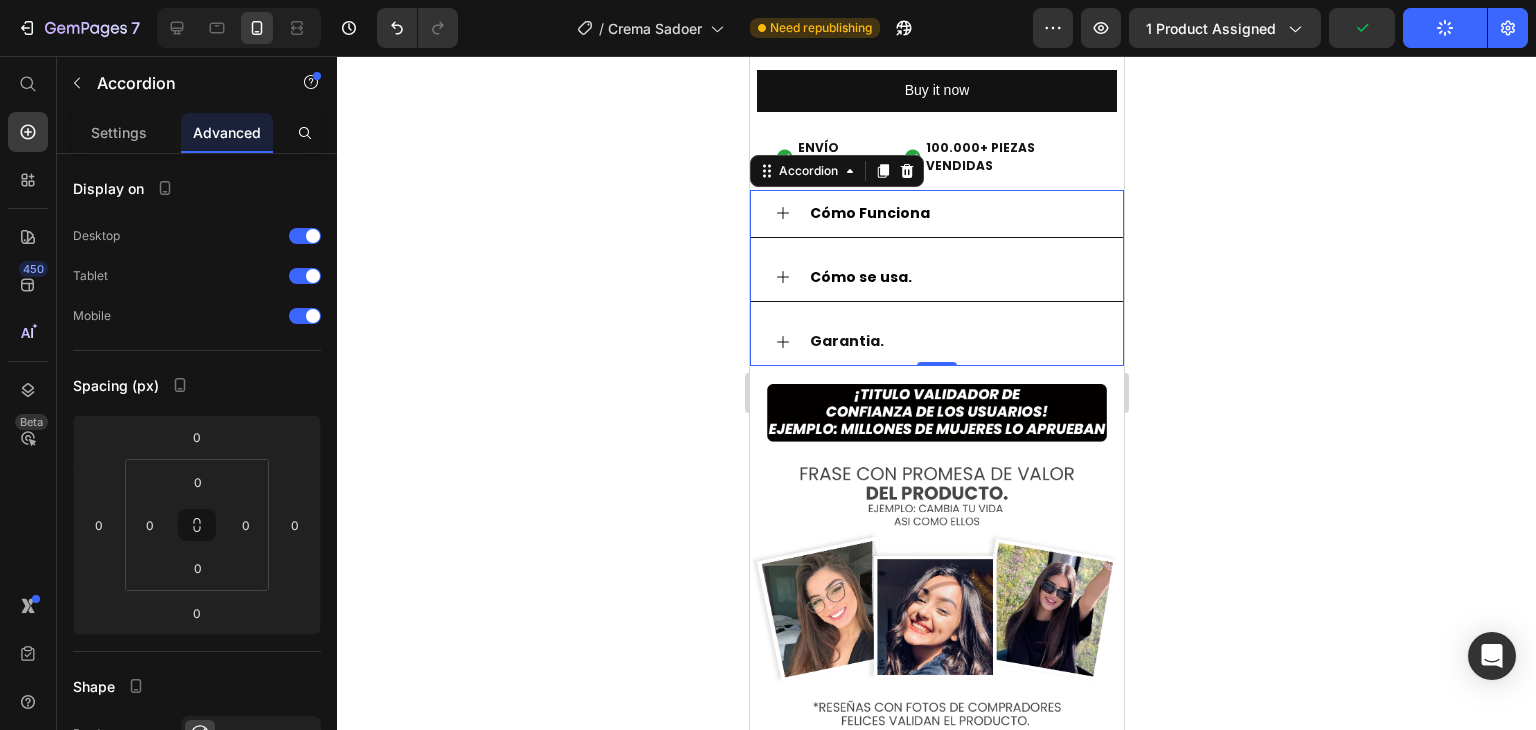 click 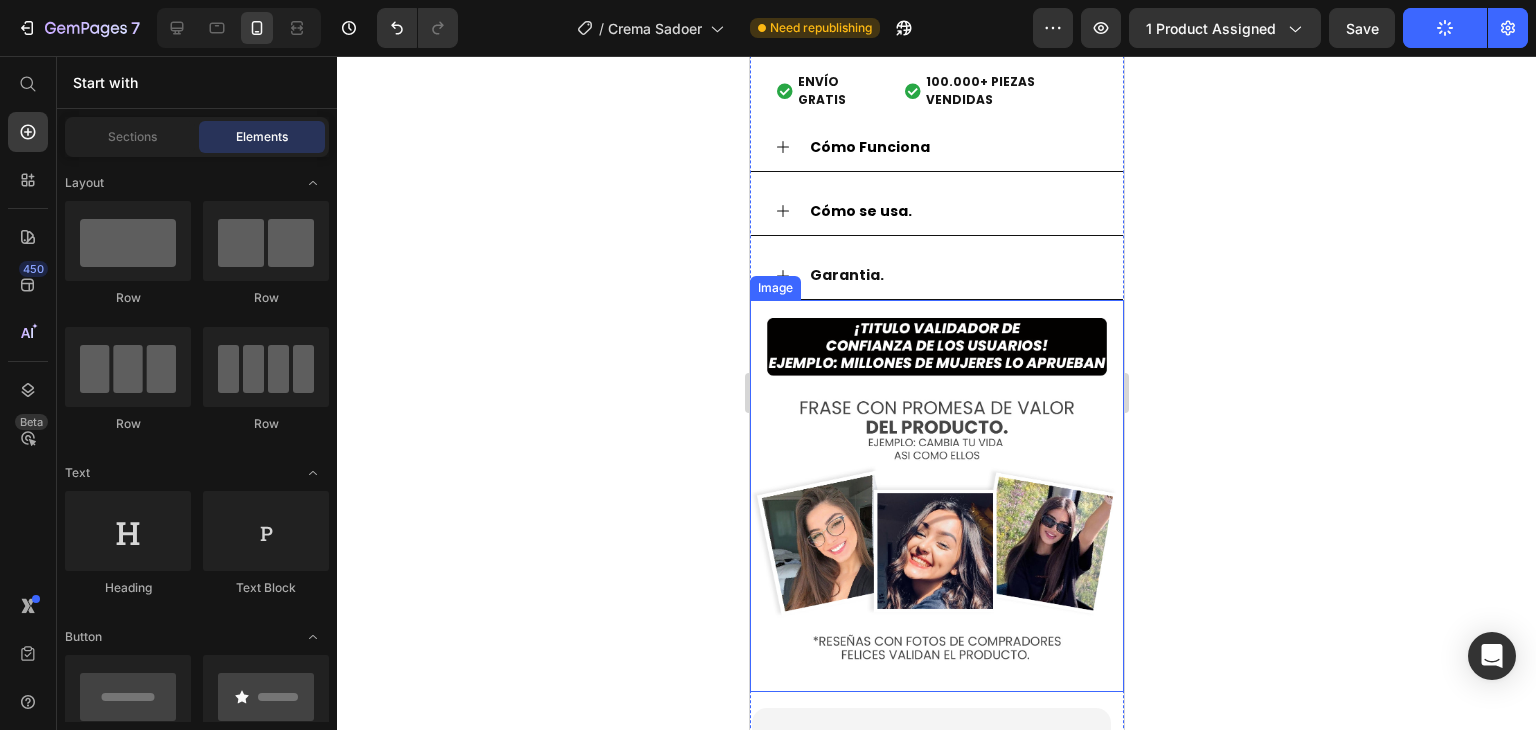 scroll, scrollTop: 2569, scrollLeft: 0, axis: vertical 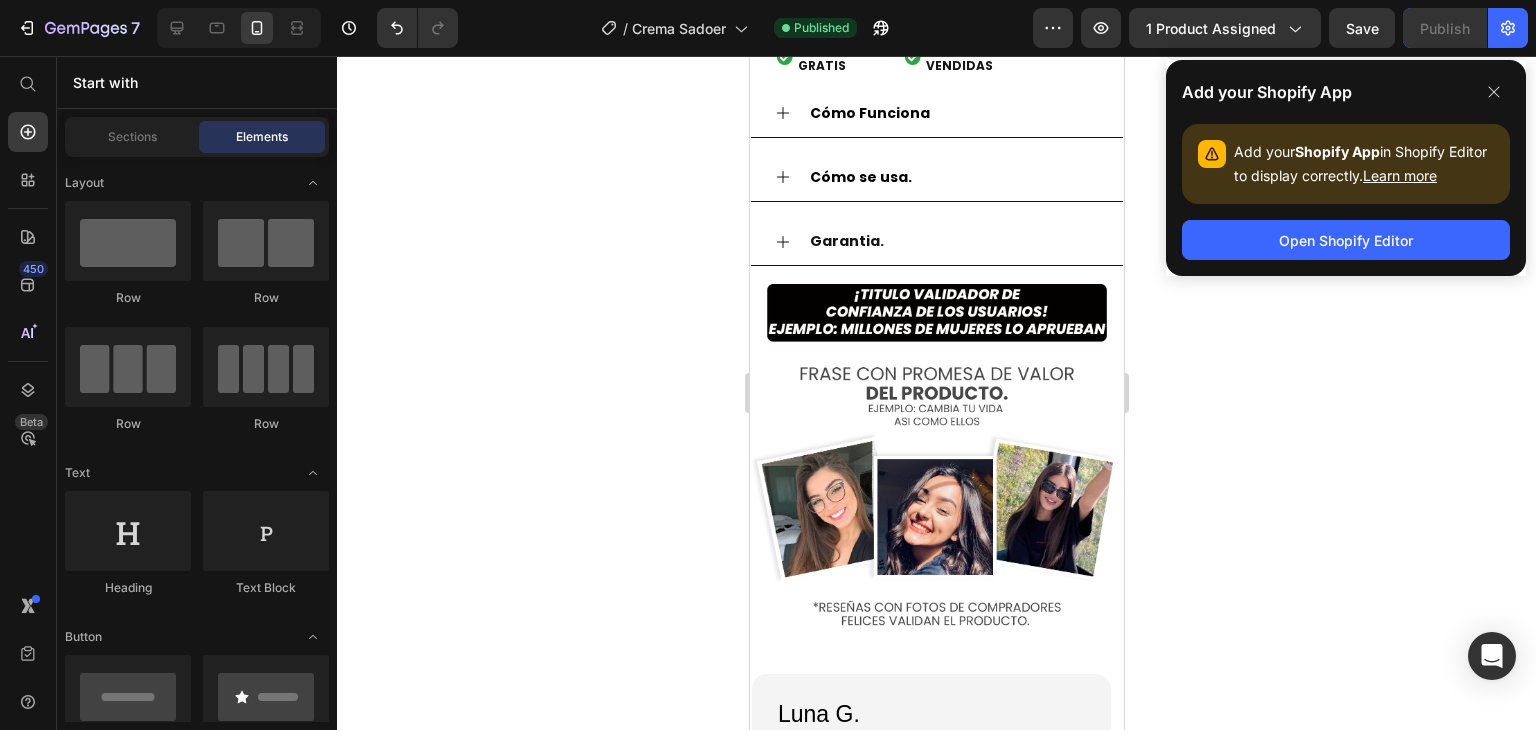 click 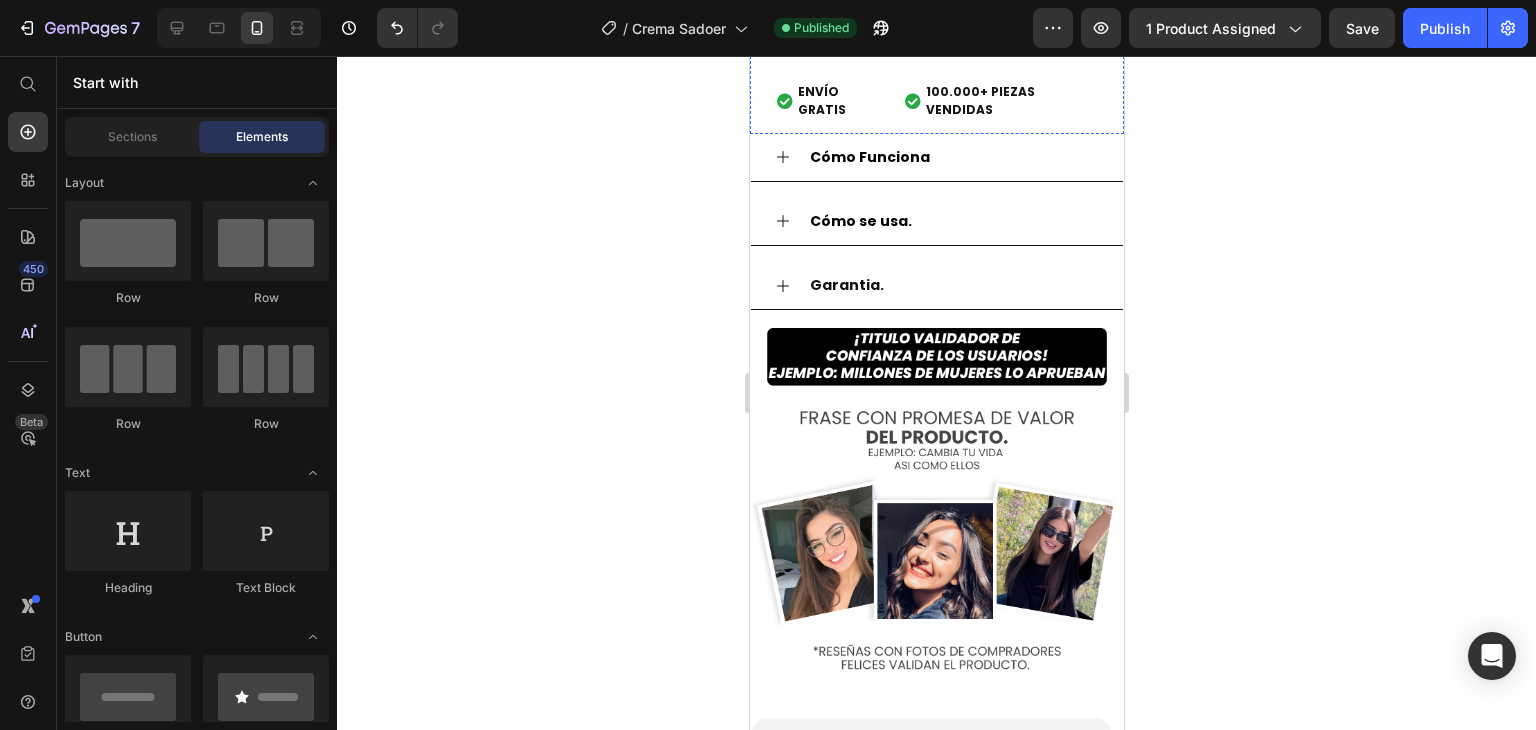 scroll, scrollTop: 2569, scrollLeft: 0, axis: vertical 